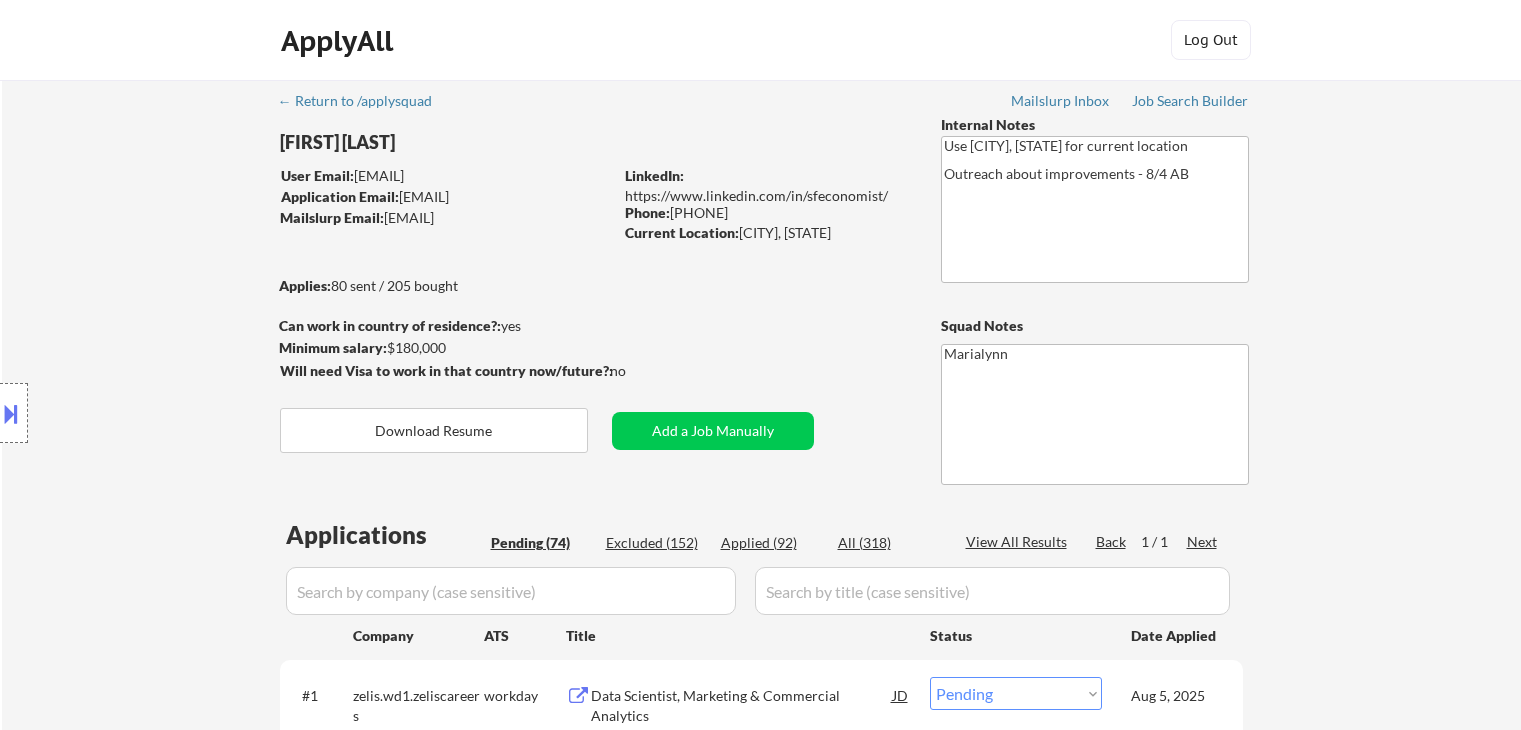 select on ""pending"" 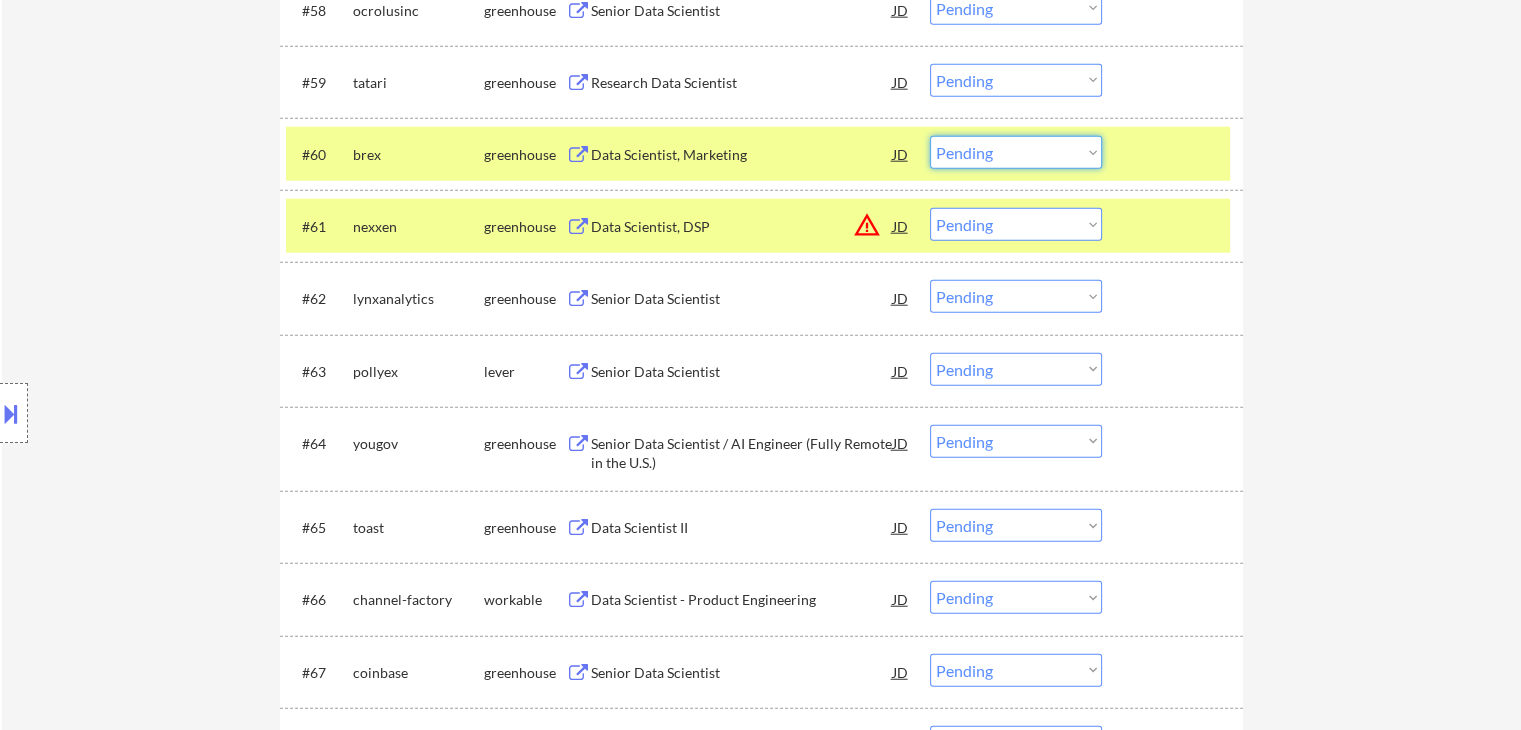 drag, startPoint x: 996, startPoint y: 145, endPoint x: 999, endPoint y: 161, distance: 16.27882 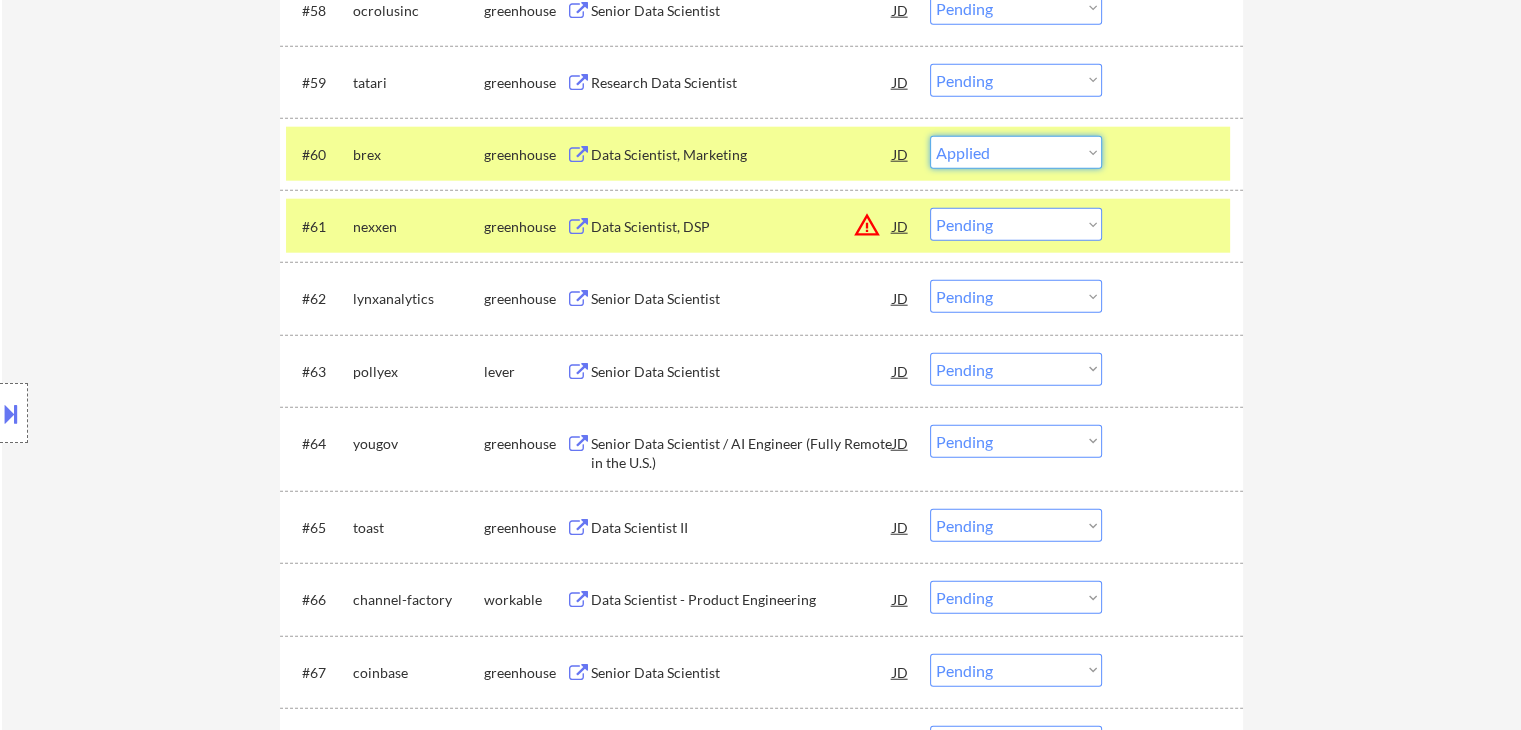 click on "Choose an option... Pending Applied Excluded (Questions) Excluded (Expired) Excluded (Location) Excluded (Bad Match) Excluded (Blocklist) Excluded (Salary) Excluded (Other)" at bounding box center (1016, 152) 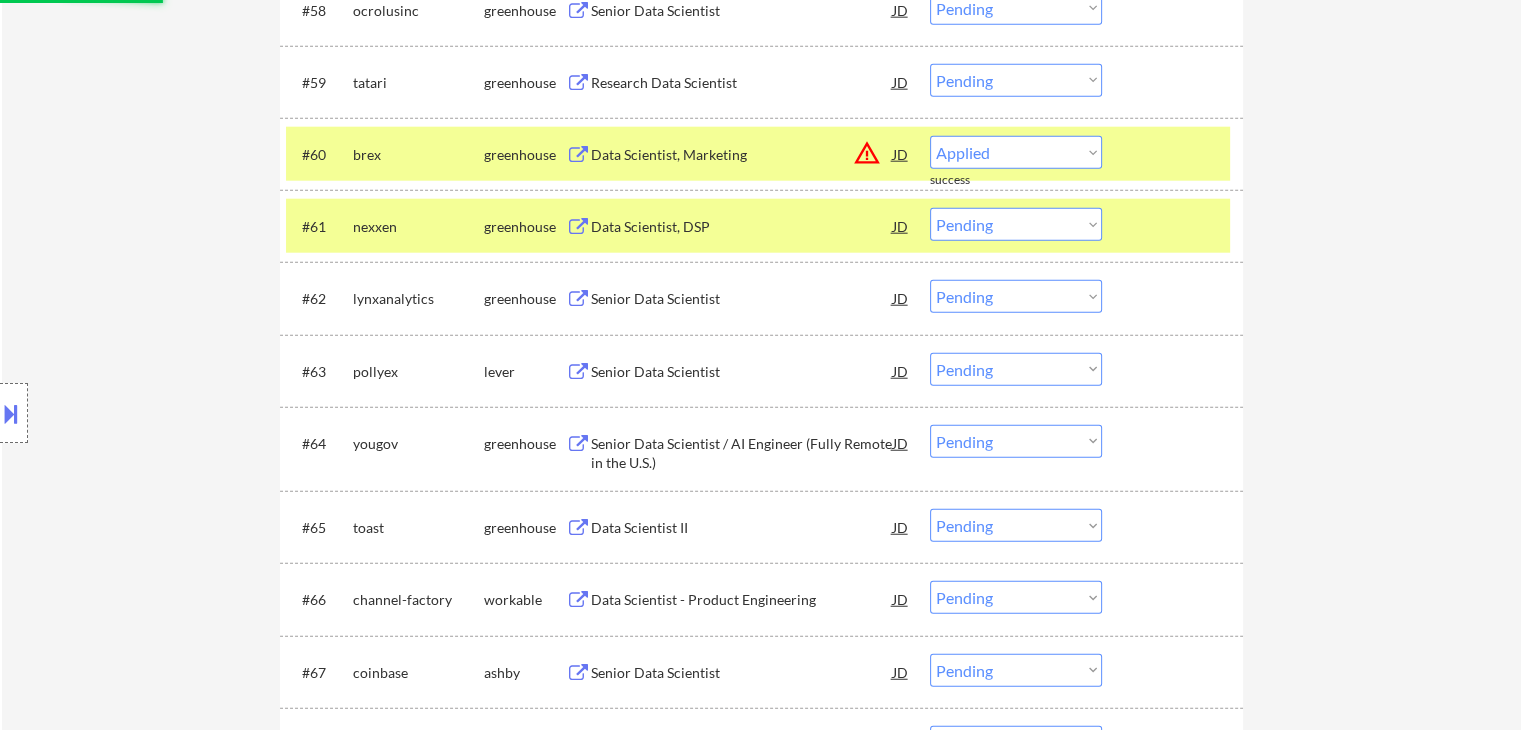 select on ""pending"" 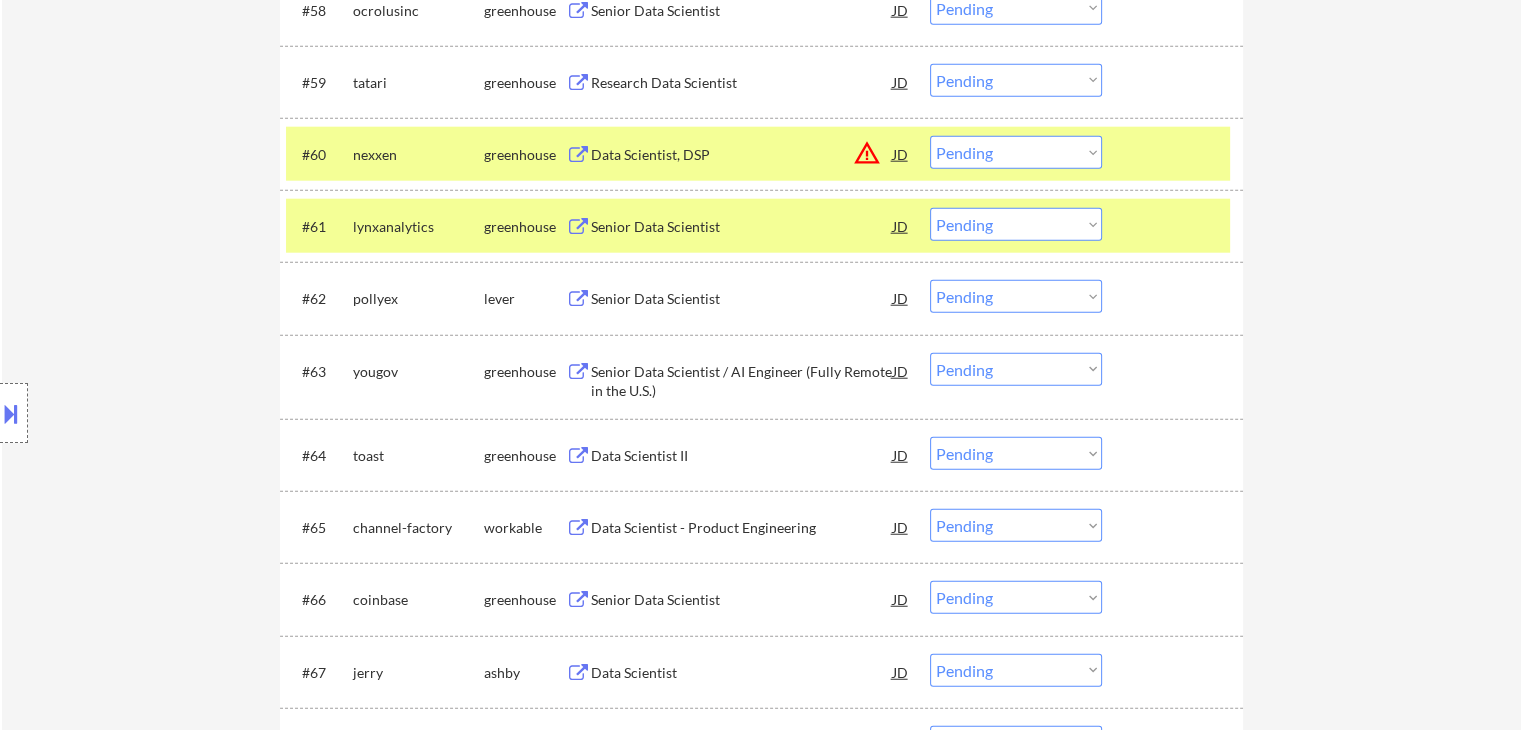 click at bounding box center [578, 227] 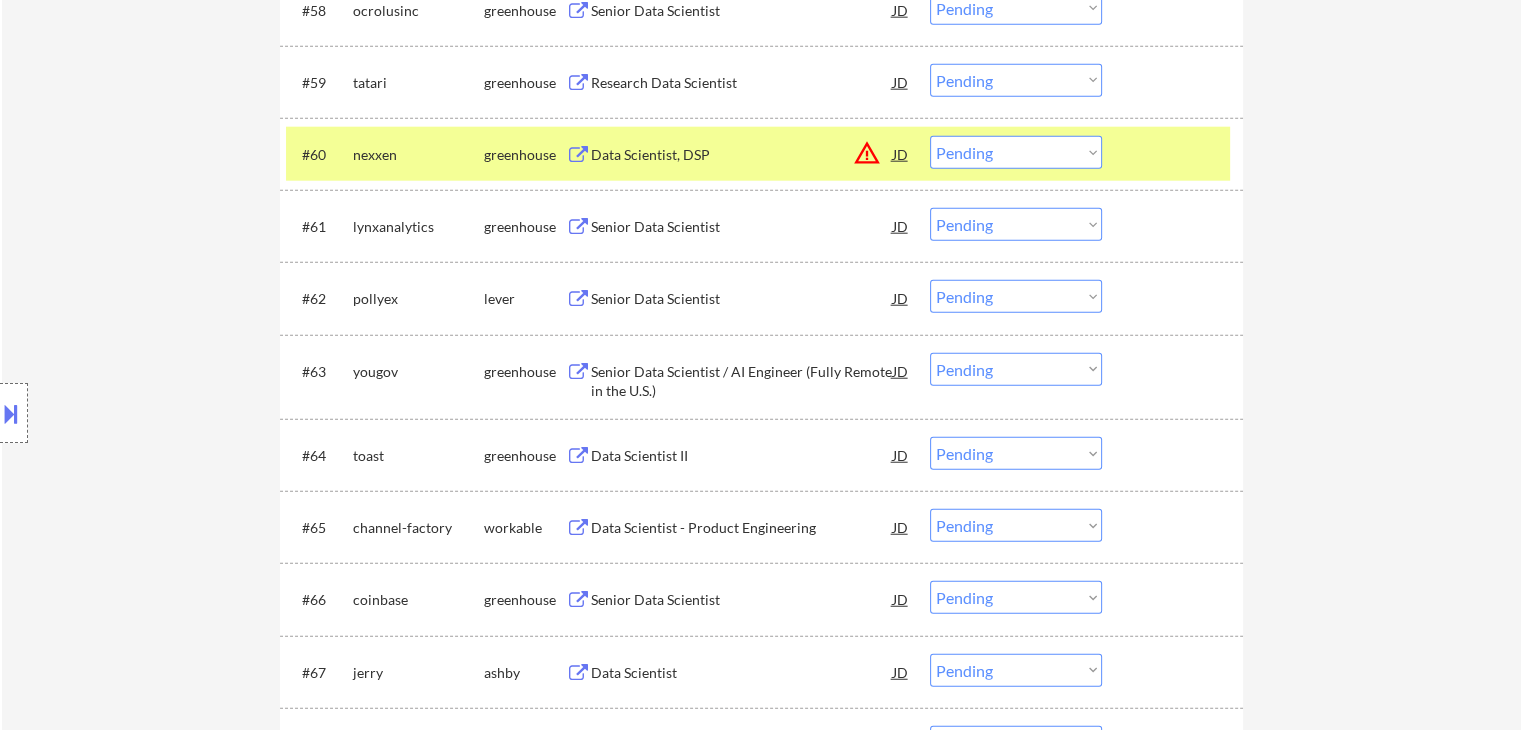 click on "Choose an option... Pending Applied Excluded (Questions) Excluded (Expired) Excluded (Location) Excluded (Bad Match) Excluded (Blocklist) Excluded (Salary) Excluded (Other)" at bounding box center (1016, 224) 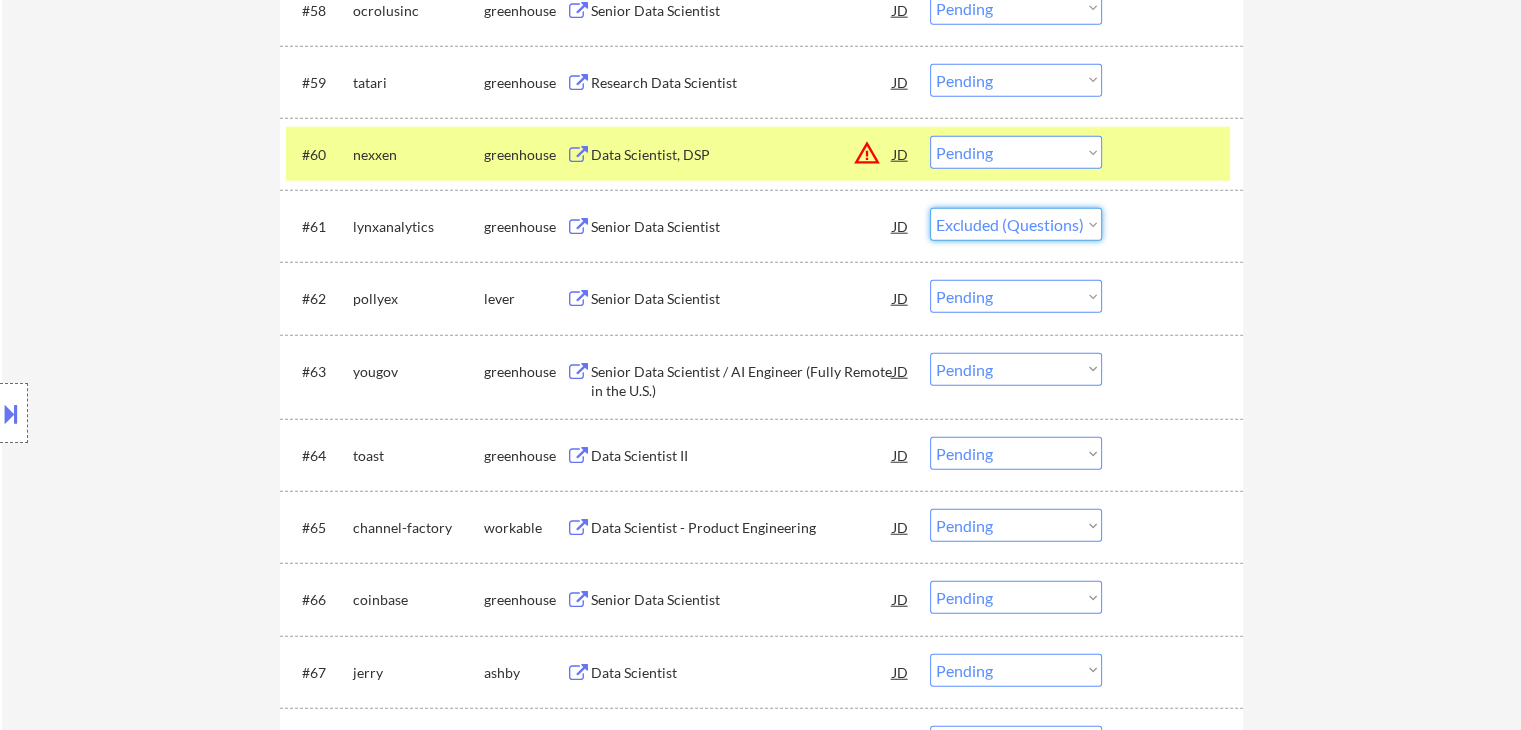 click on "Choose an option... Pending Applied Excluded (Questions) Excluded (Expired) Excluded (Location) Excluded (Bad Match) Excluded (Blocklist) Excluded (Salary) Excluded (Other)" at bounding box center (1016, 224) 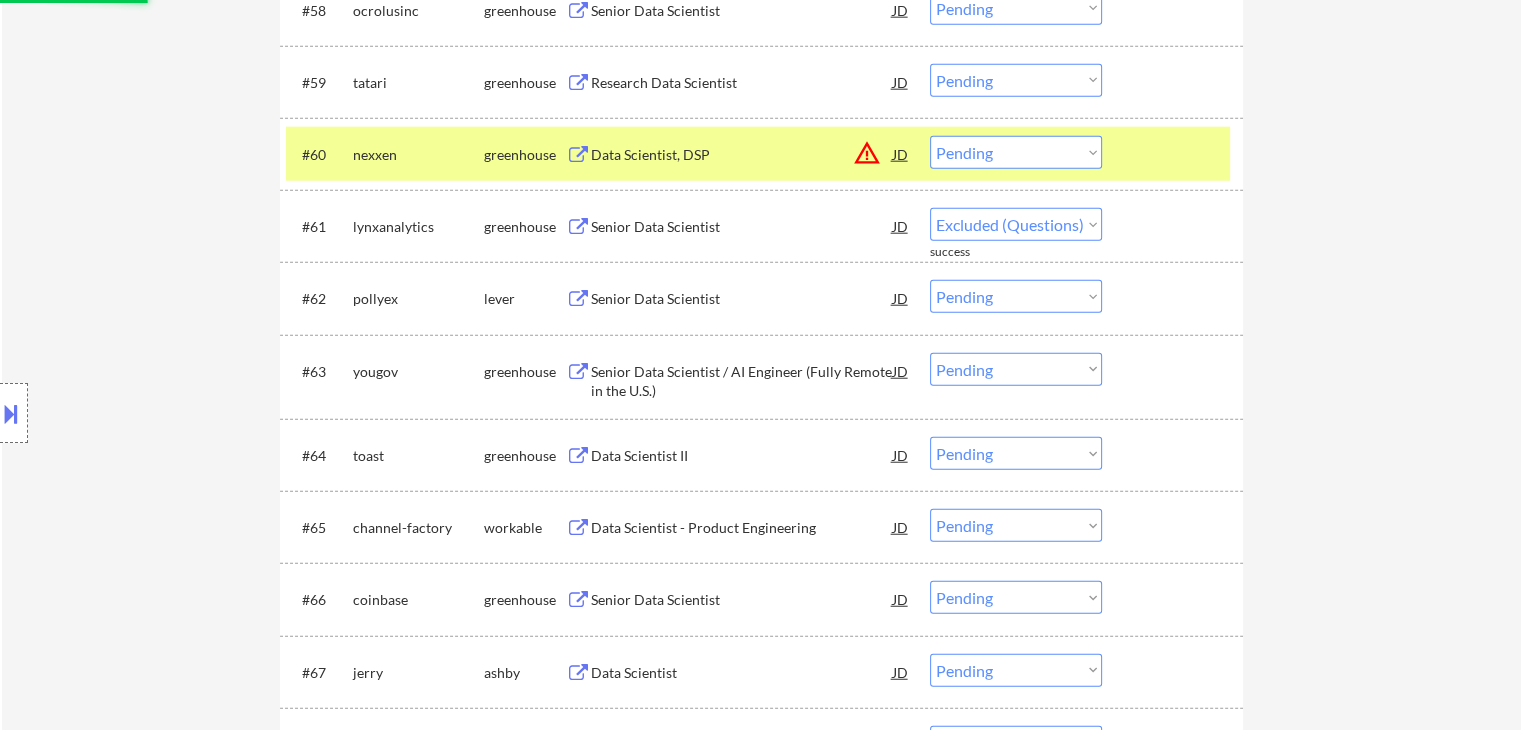 select on ""pending"" 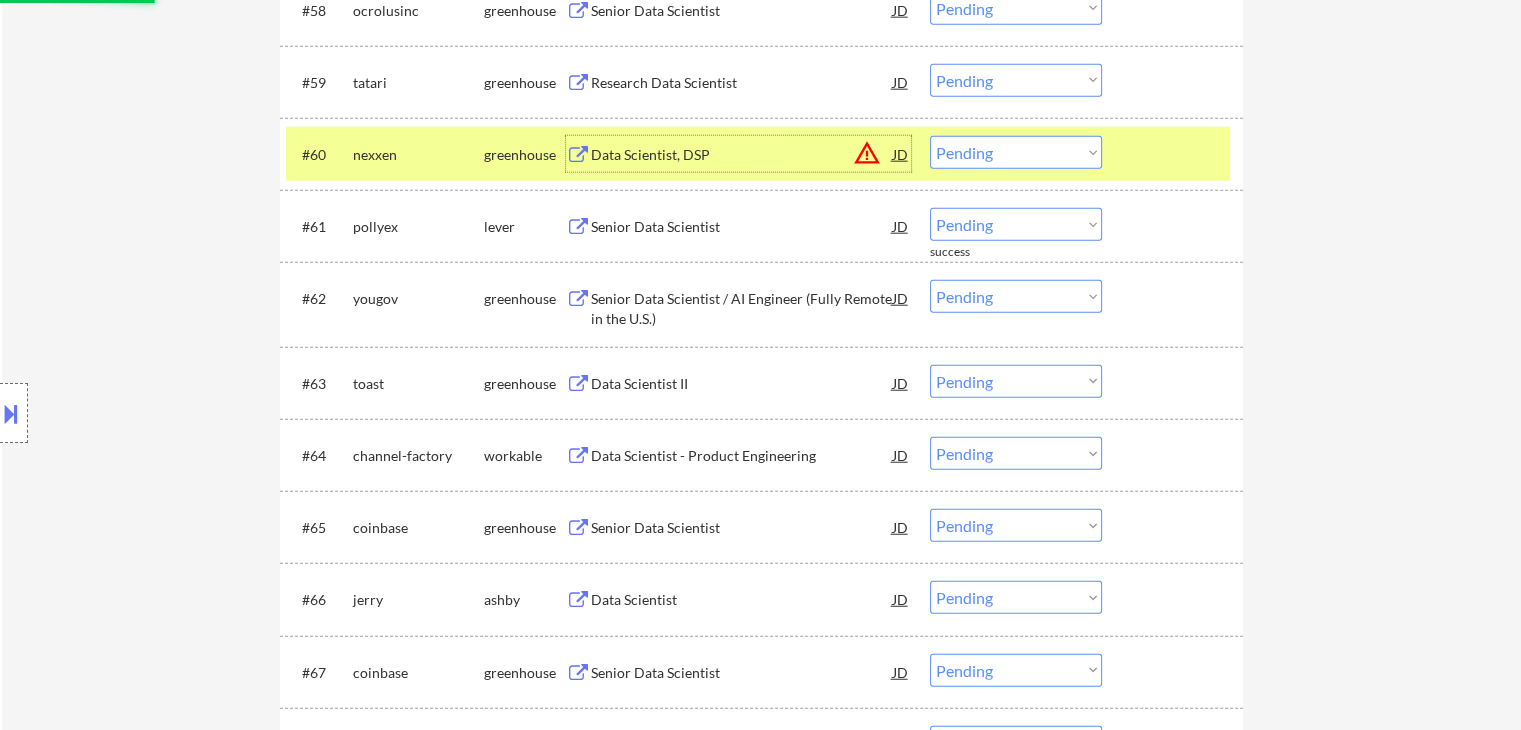 click on "Data Scientist, DSP" at bounding box center [742, 155] 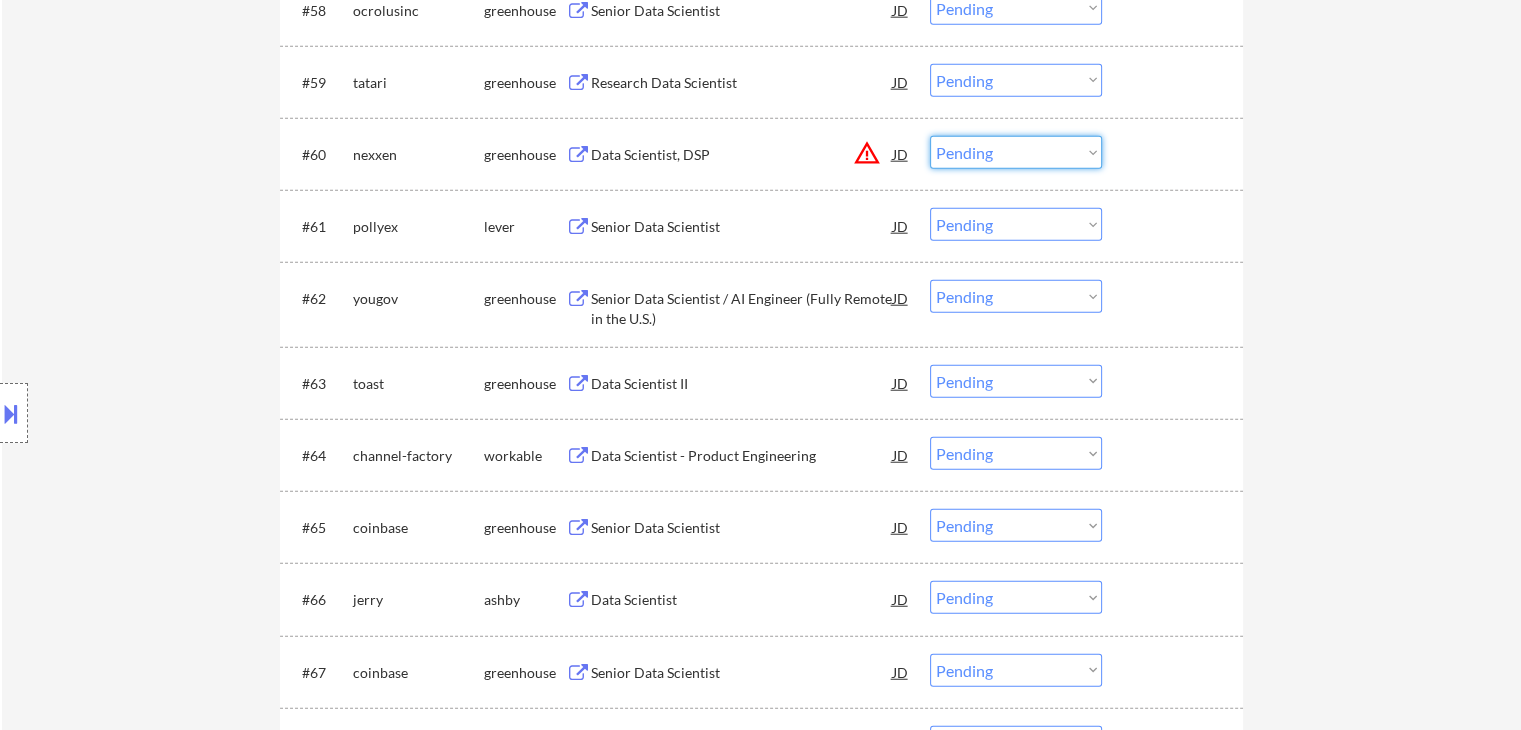 drag, startPoint x: 961, startPoint y: 154, endPoint x: 961, endPoint y: 165, distance: 11 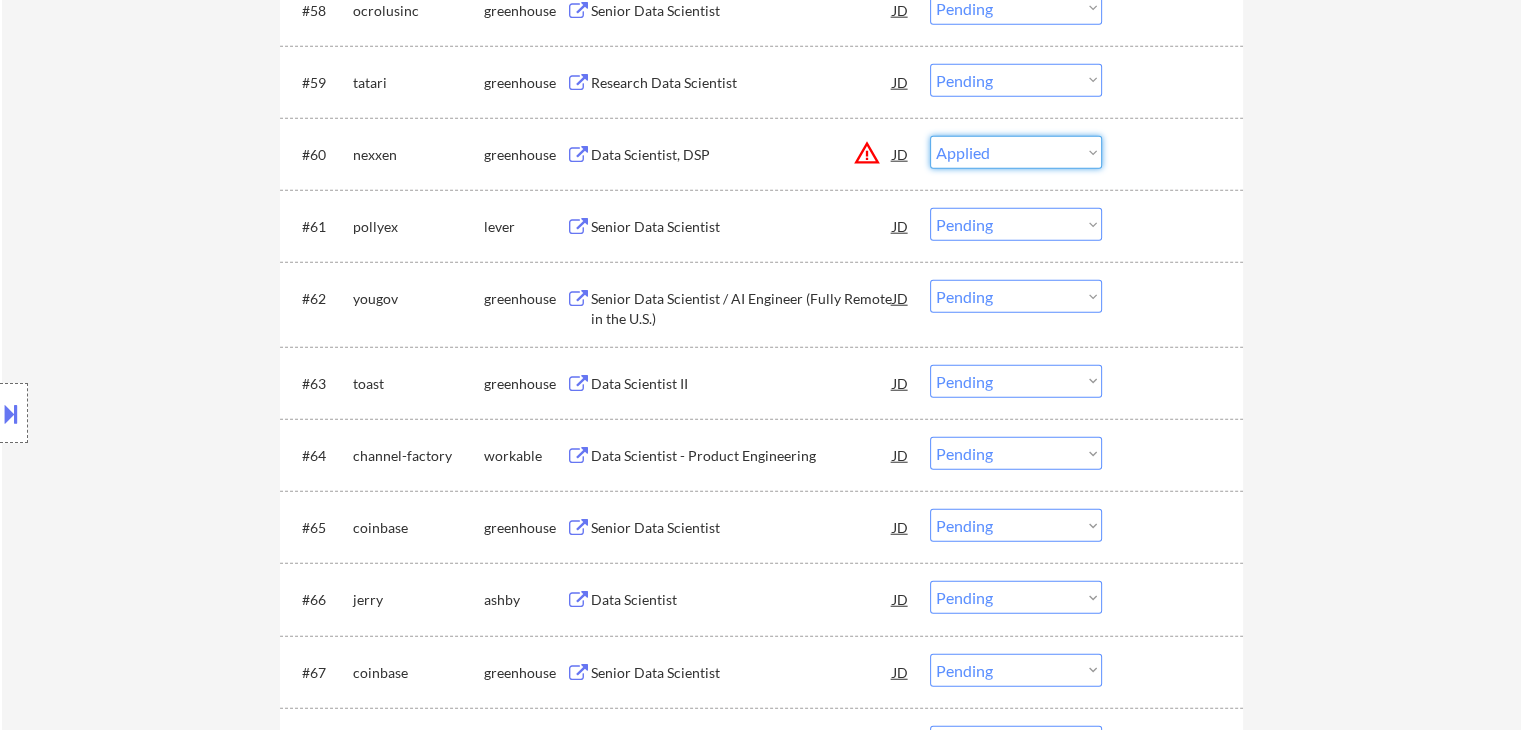 click on "Choose an option... Pending Applied Excluded (Questions) Excluded (Expired) Excluded (Location) Excluded (Bad Match) Excluded (Blocklist) Excluded (Salary) Excluded (Other)" at bounding box center (1016, 152) 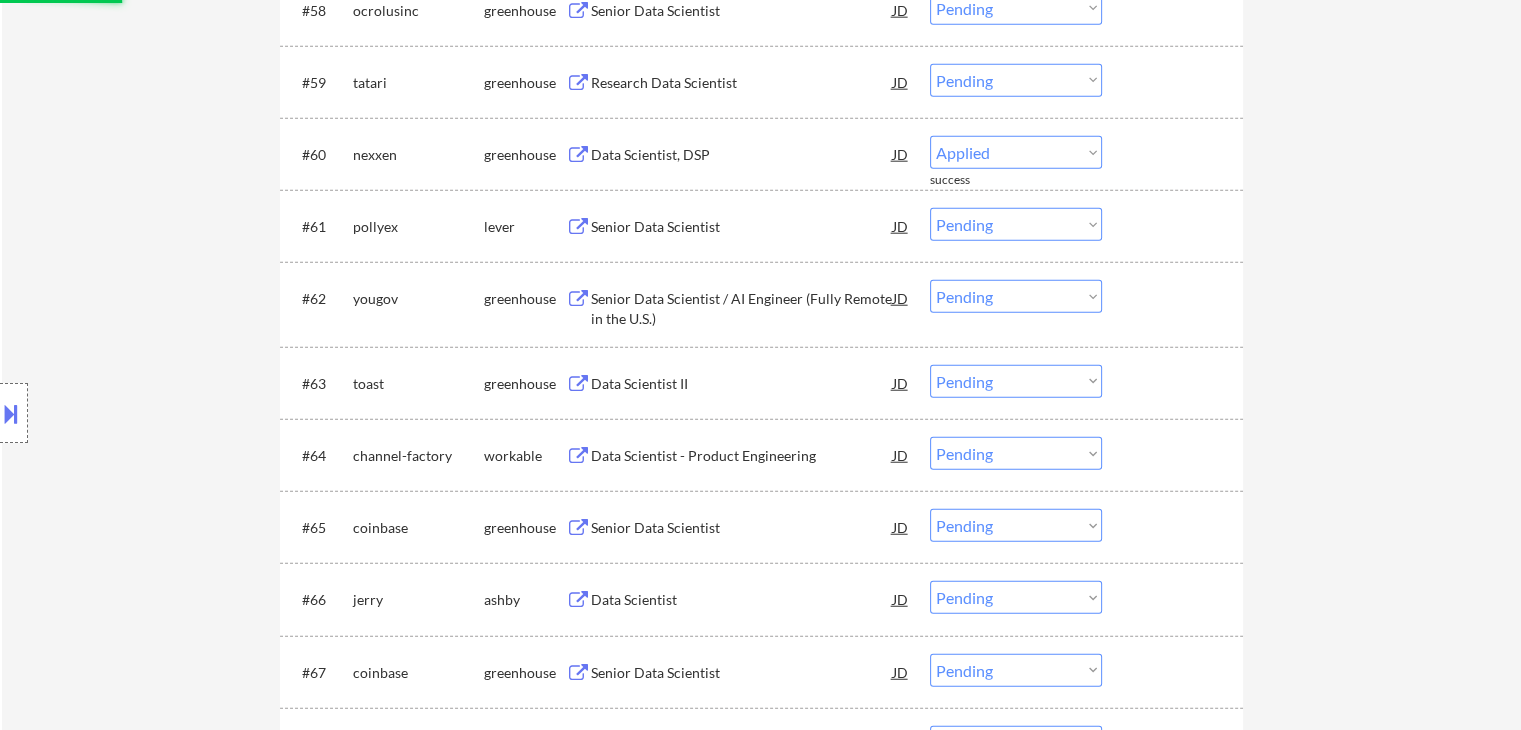 select on ""pending"" 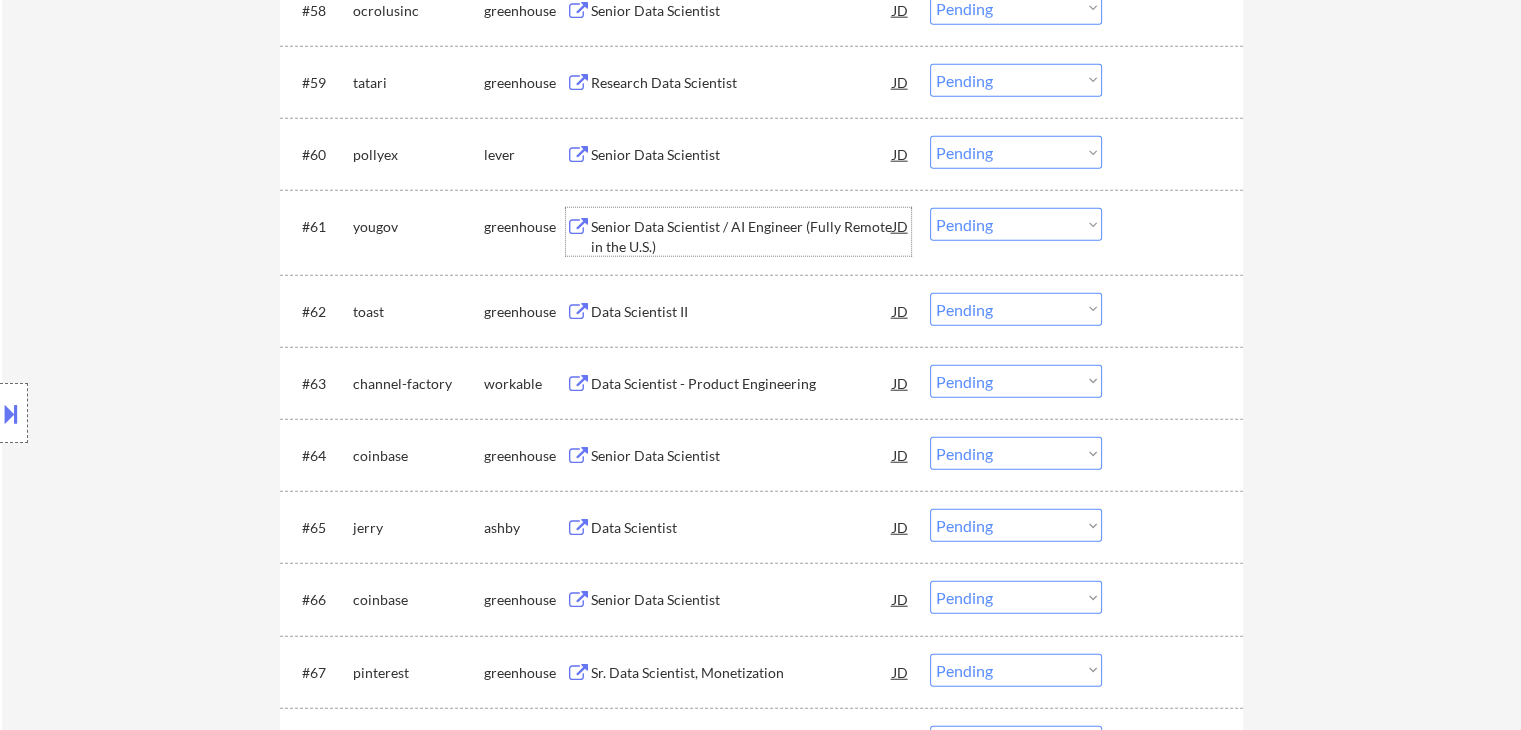 click on "Senior Data Scientist / AI Engineer (Fully Remote in the U.S.)" at bounding box center [742, 236] 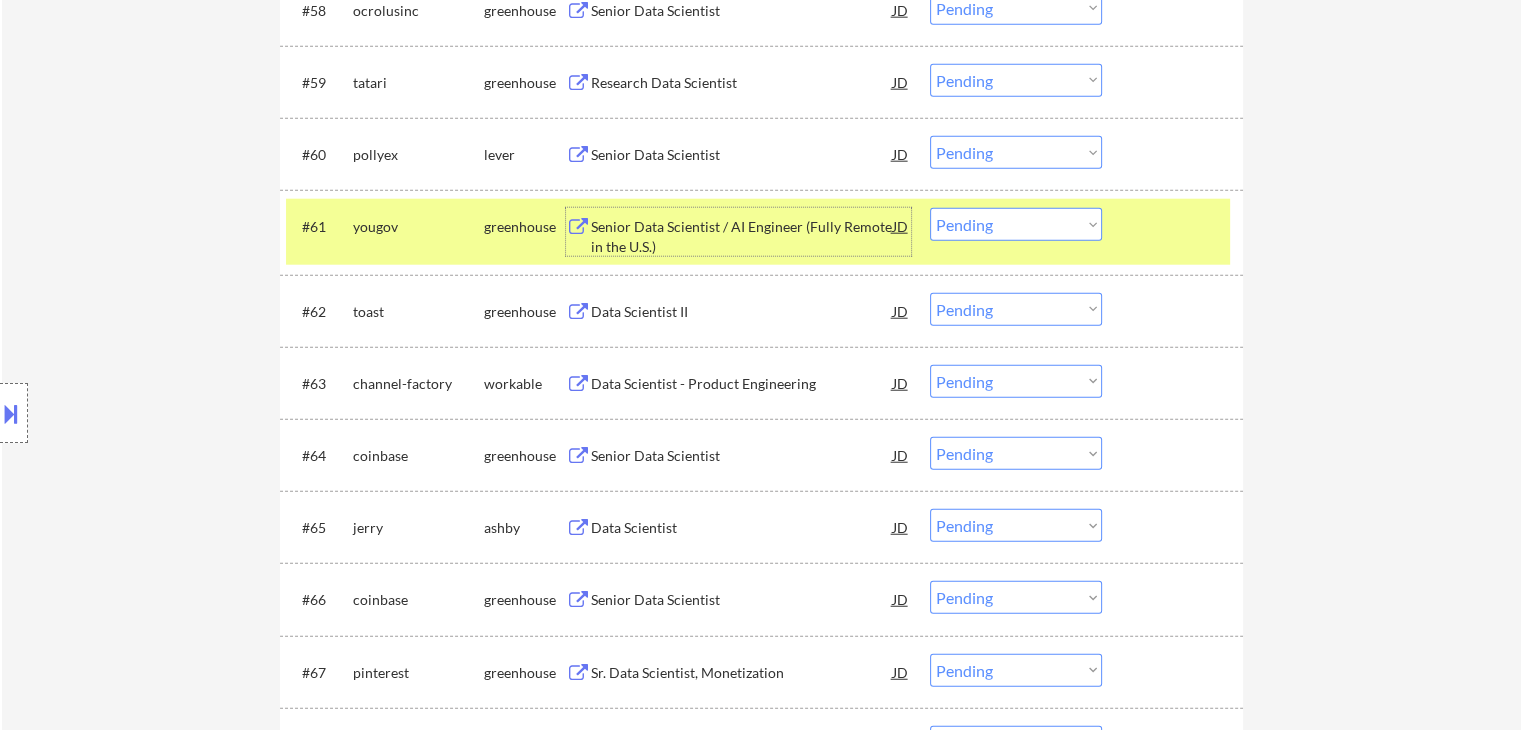 click on "Choose an option... Pending Applied Excluded (Questions) Excluded (Expired) Excluded (Location) Excluded (Bad Match) Excluded (Blocklist) Excluded (Salary) Excluded (Other)" at bounding box center (1016, 224) 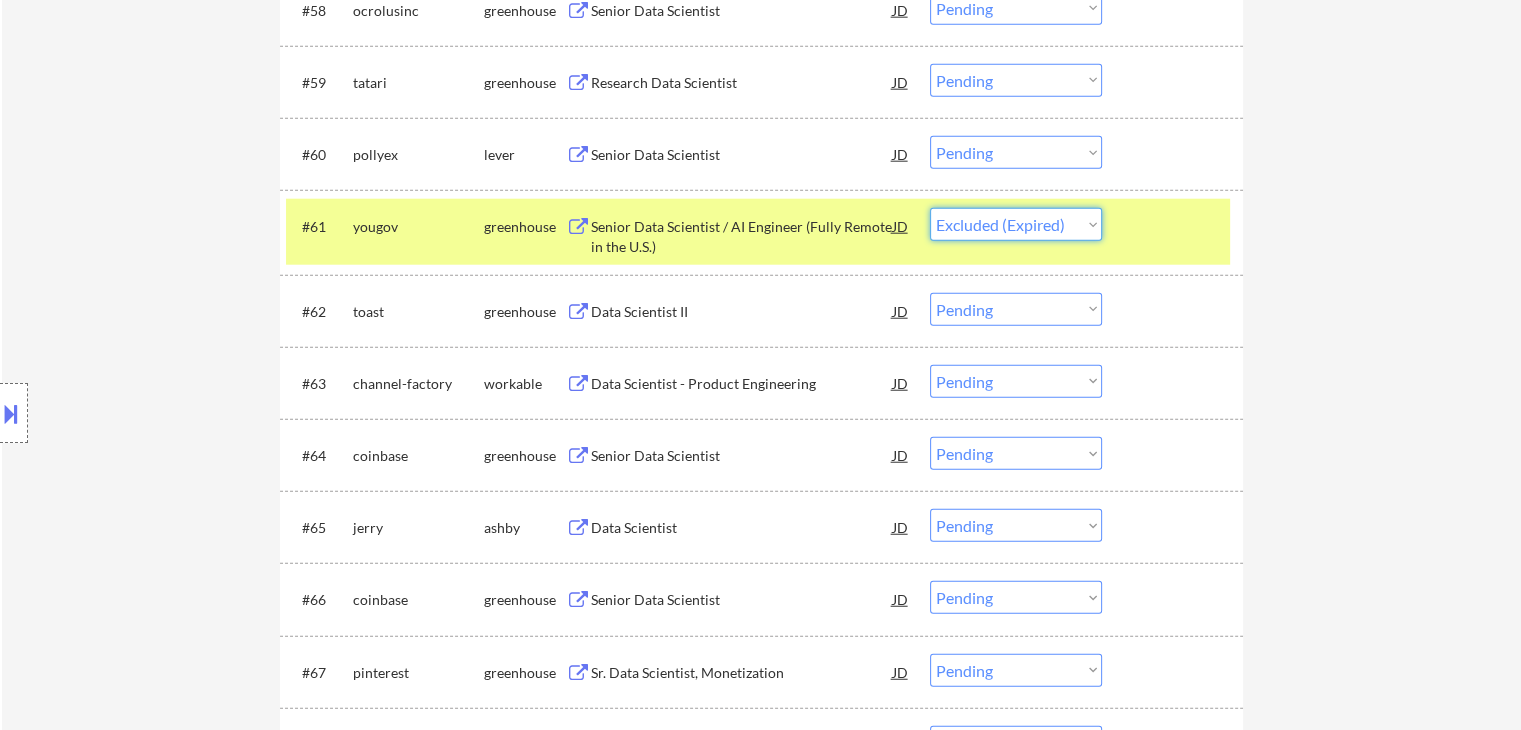 click on "Choose an option... Pending Applied Excluded (Questions) Excluded (Expired) Excluded (Location) Excluded (Bad Match) Excluded (Blocklist) Excluded (Salary) Excluded (Other)" at bounding box center (1016, 224) 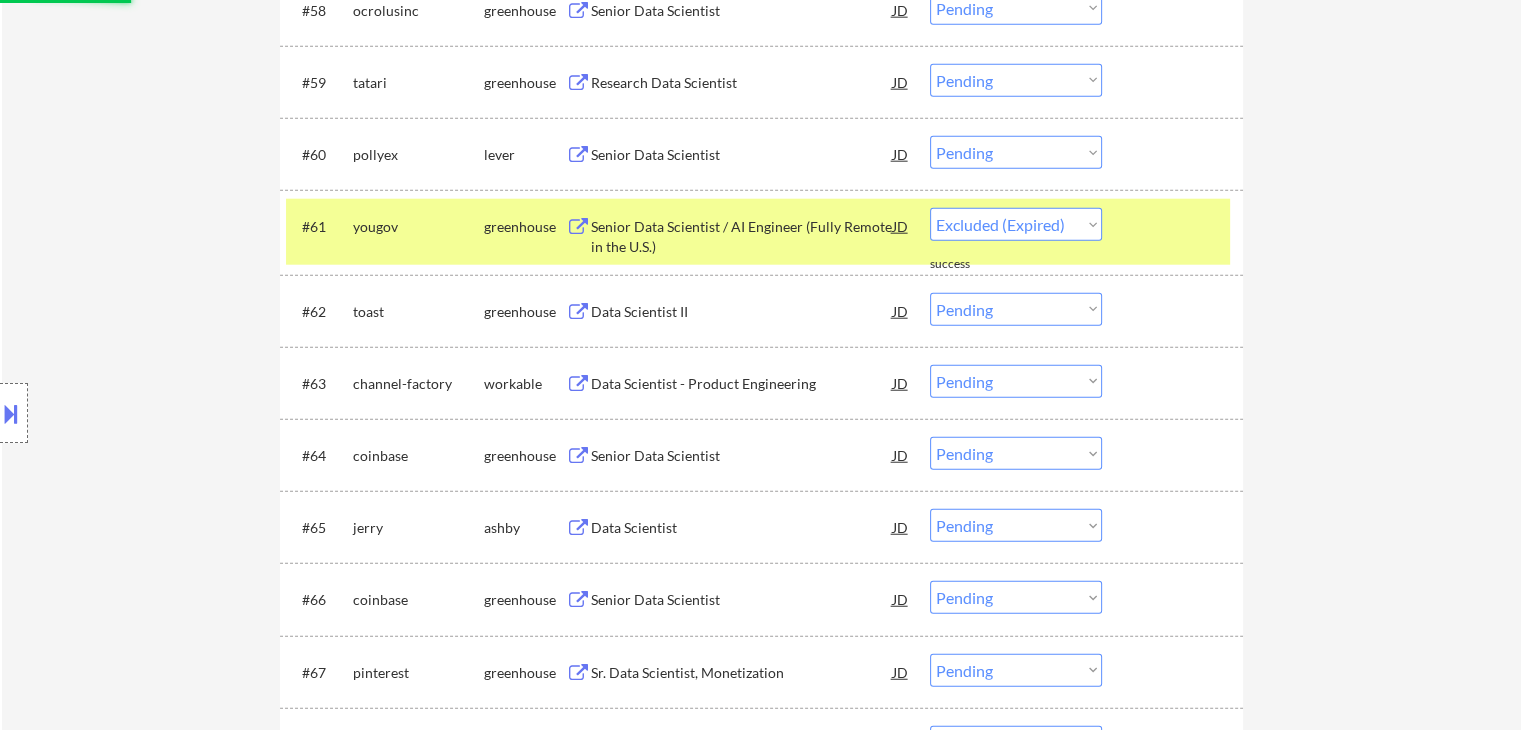 select on ""pending"" 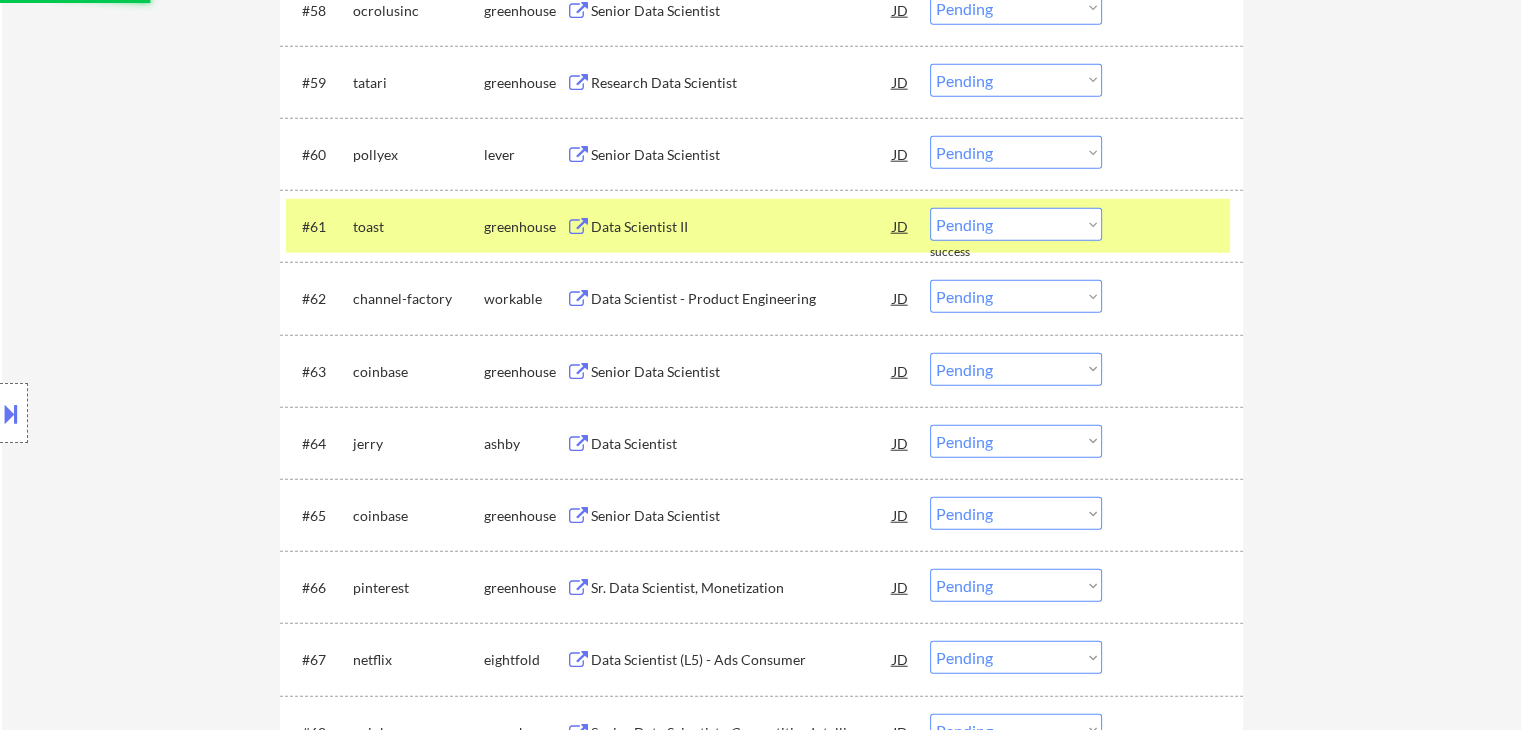 click on "Data Scientist II" at bounding box center [742, 227] 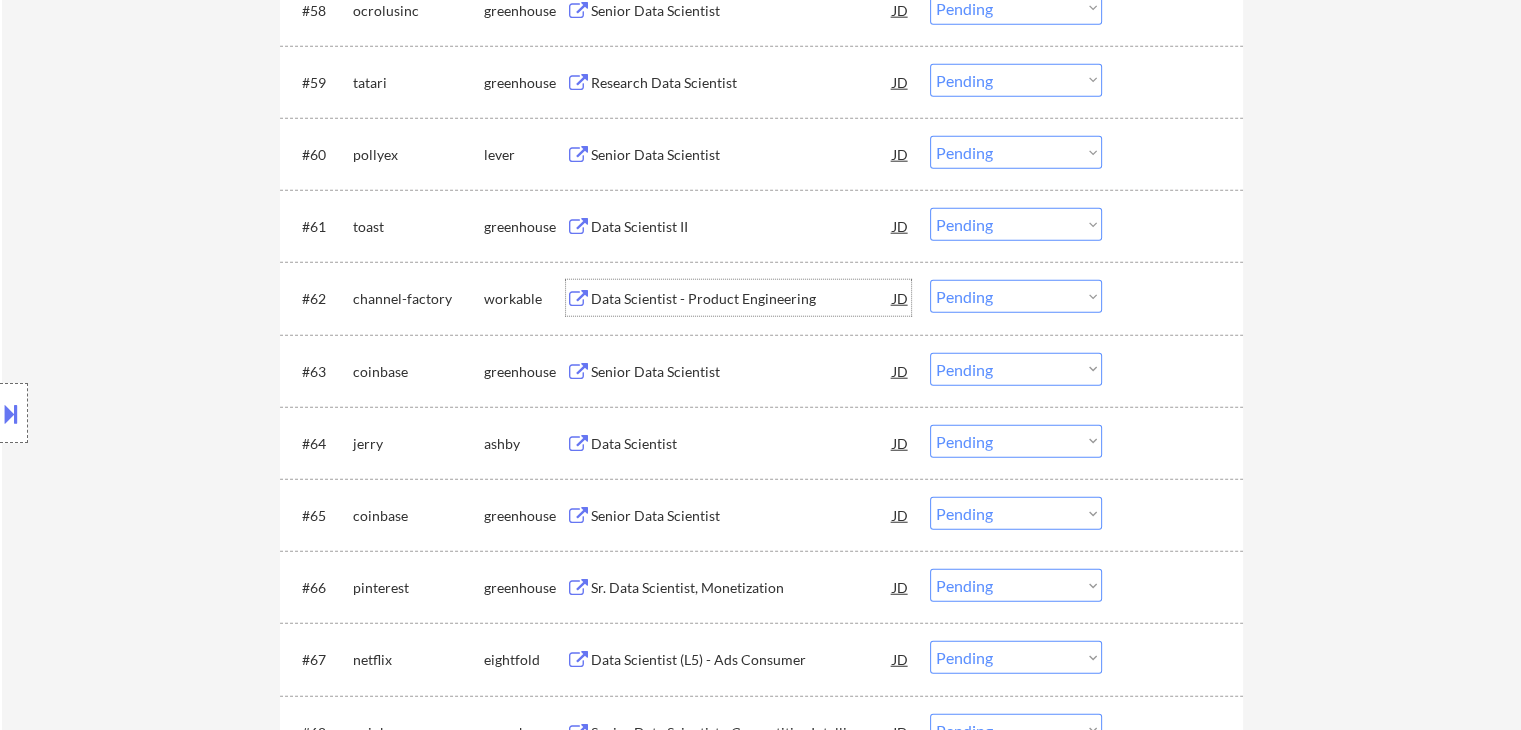 click on "Data Scientist - Product Engineering" at bounding box center [742, 299] 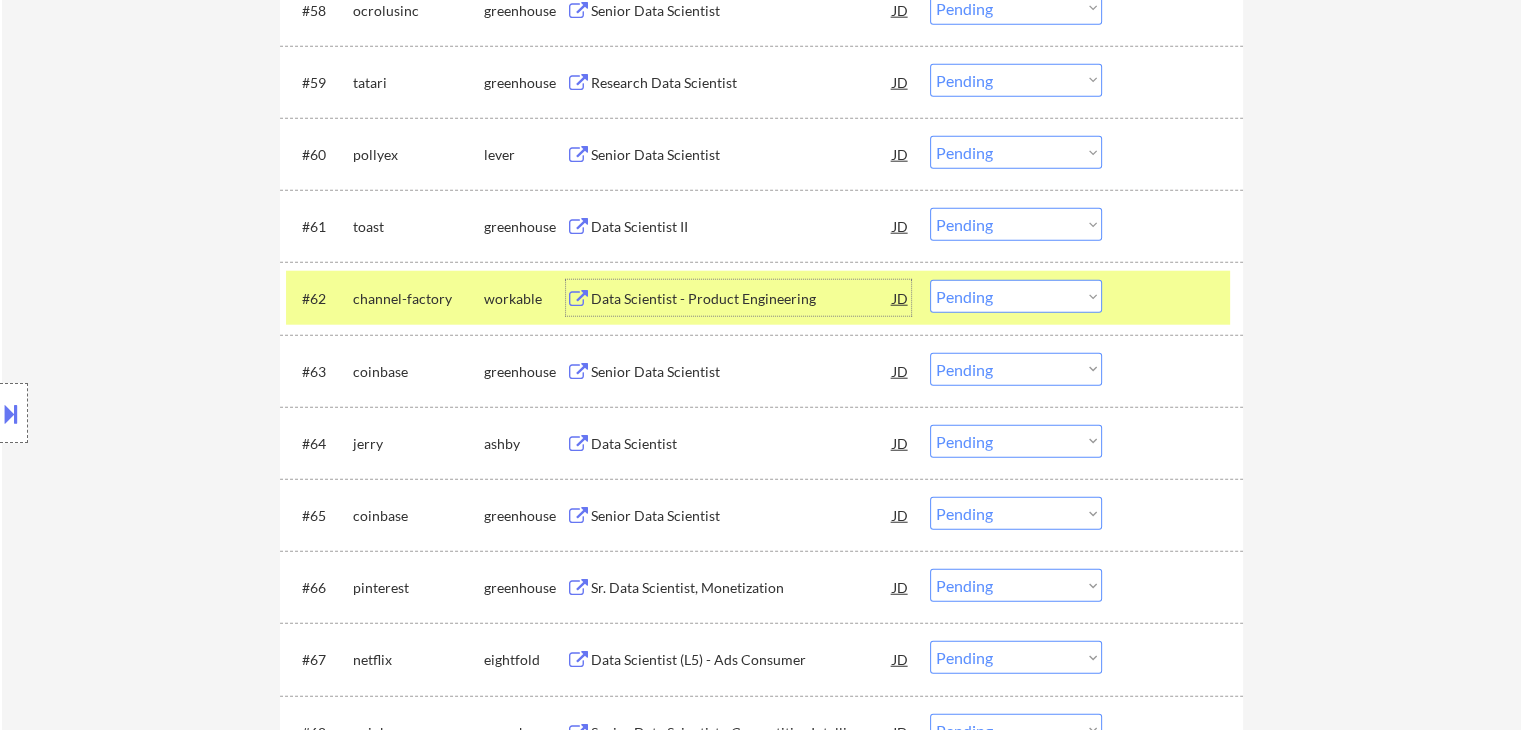 drag, startPoint x: 1025, startPoint y: 301, endPoint x: 1032, endPoint y: 310, distance: 11.401754 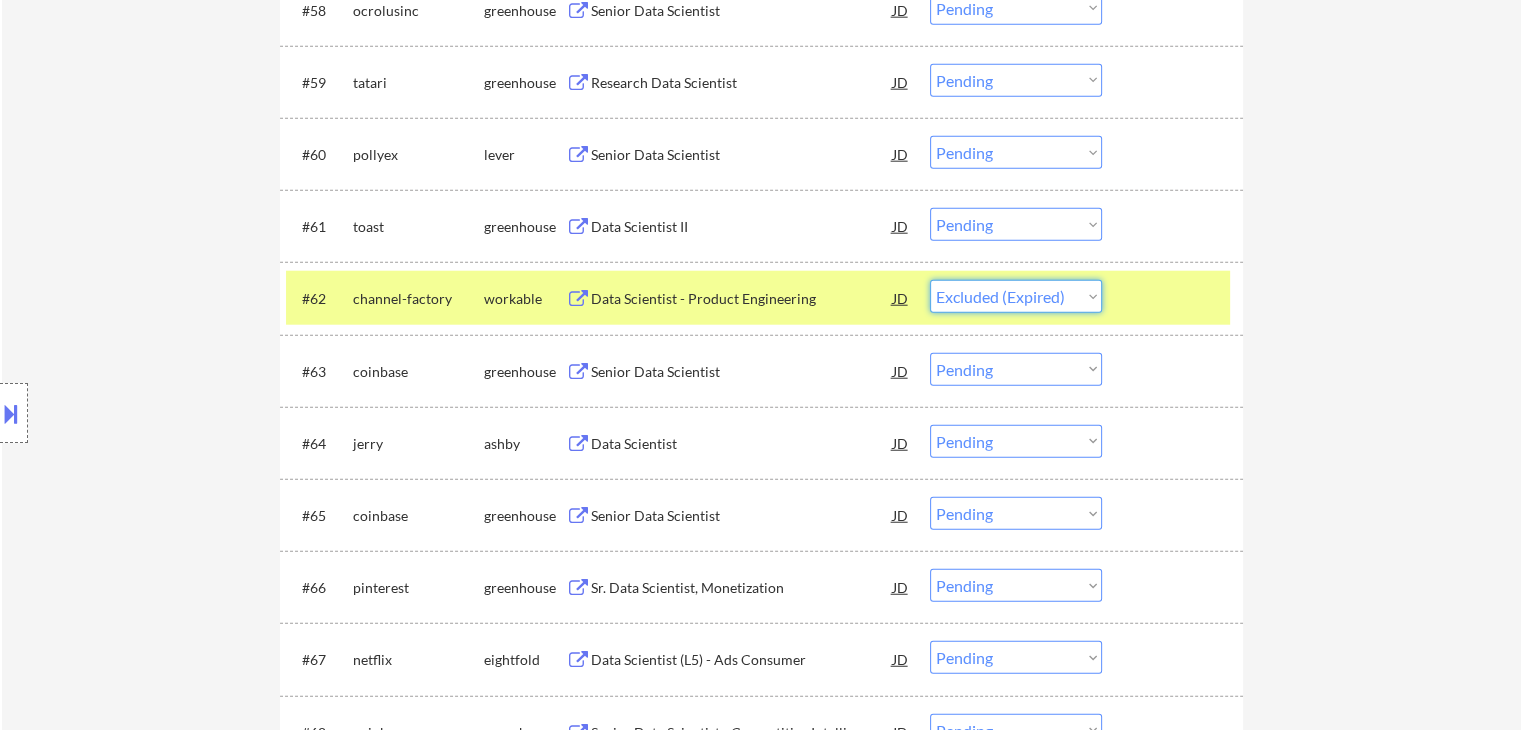 click on "Choose an option... Pending Applied Excluded (Questions) Excluded (Expired) Excluded (Location) Excluded (Bad Match) Excluded (Blocklist) Excluded (Salary) Excluded (Other)" at bounding box center (1016, 296) 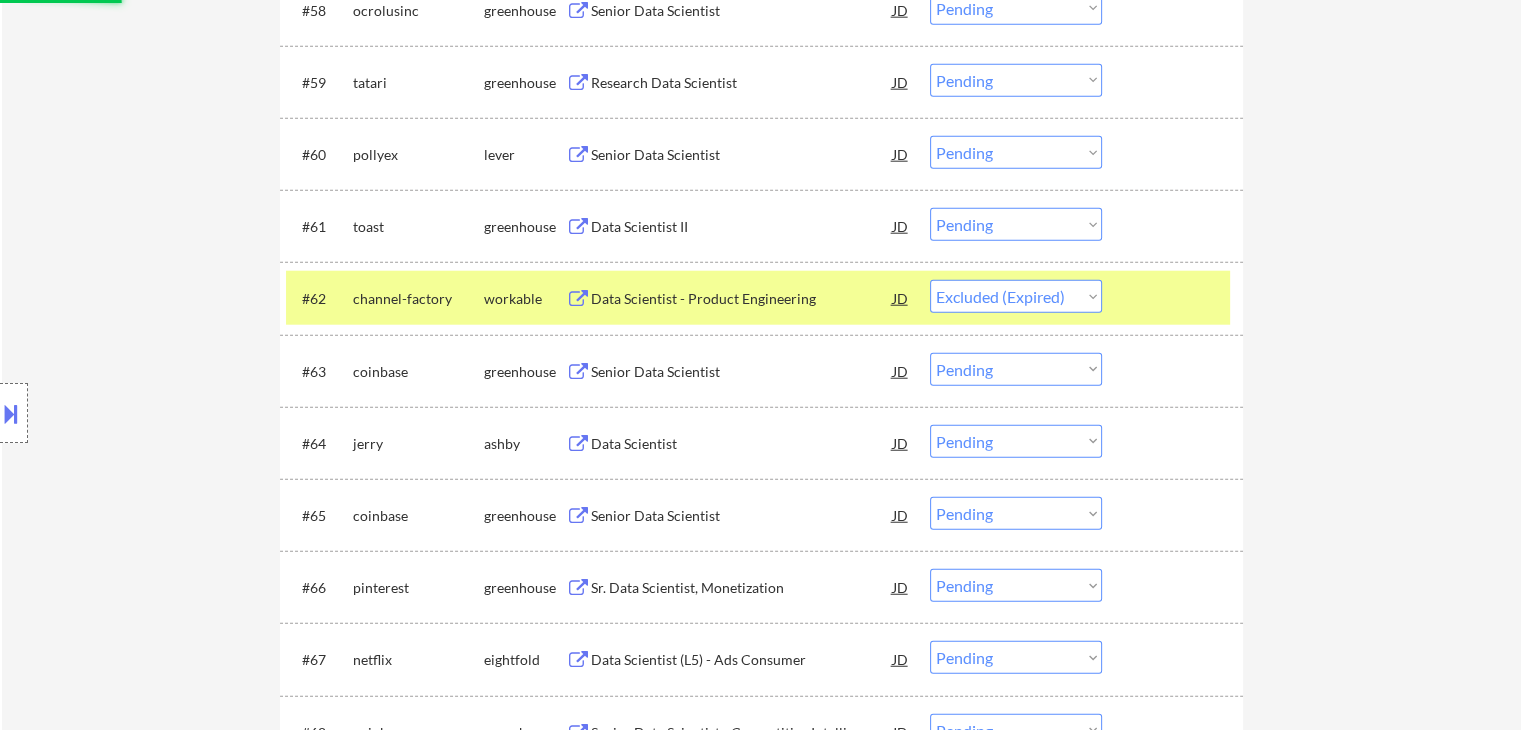 select on ""pending"" 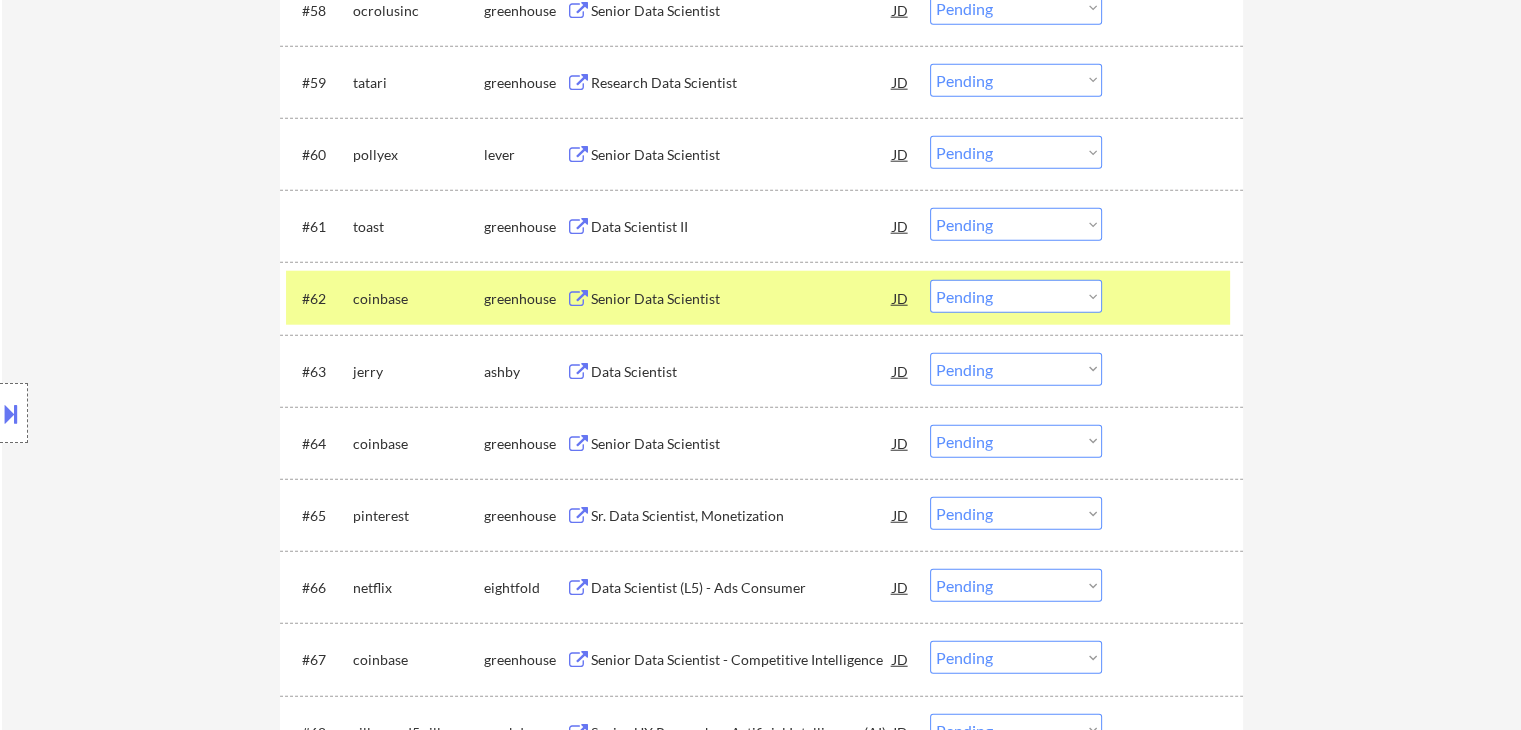 drag, startPoint x: 361, startPoint y: 292, endPoint x: 389, endPoint y: 284, distance: 29.12044 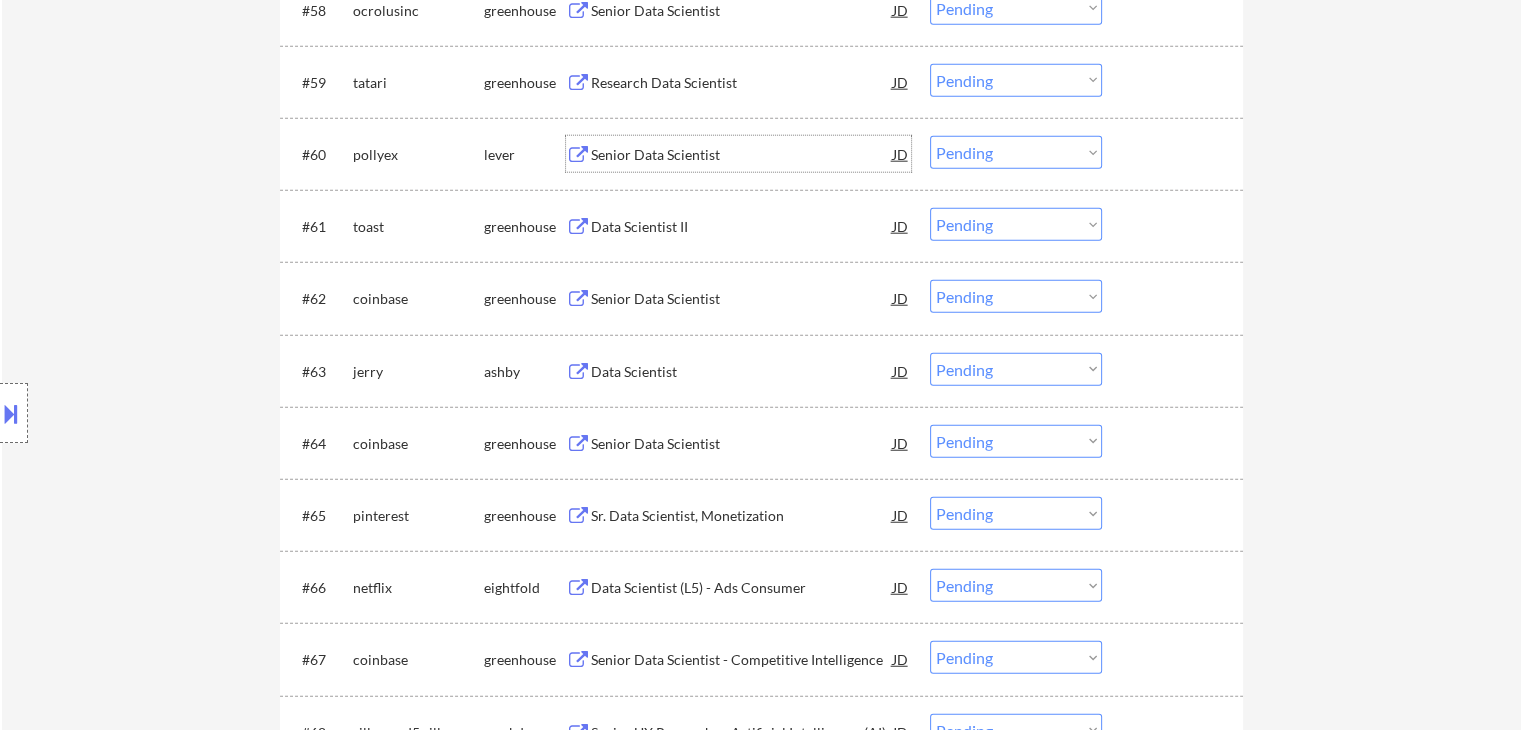 click on "Senior Data Scientist" at bounding box center [742, 155] 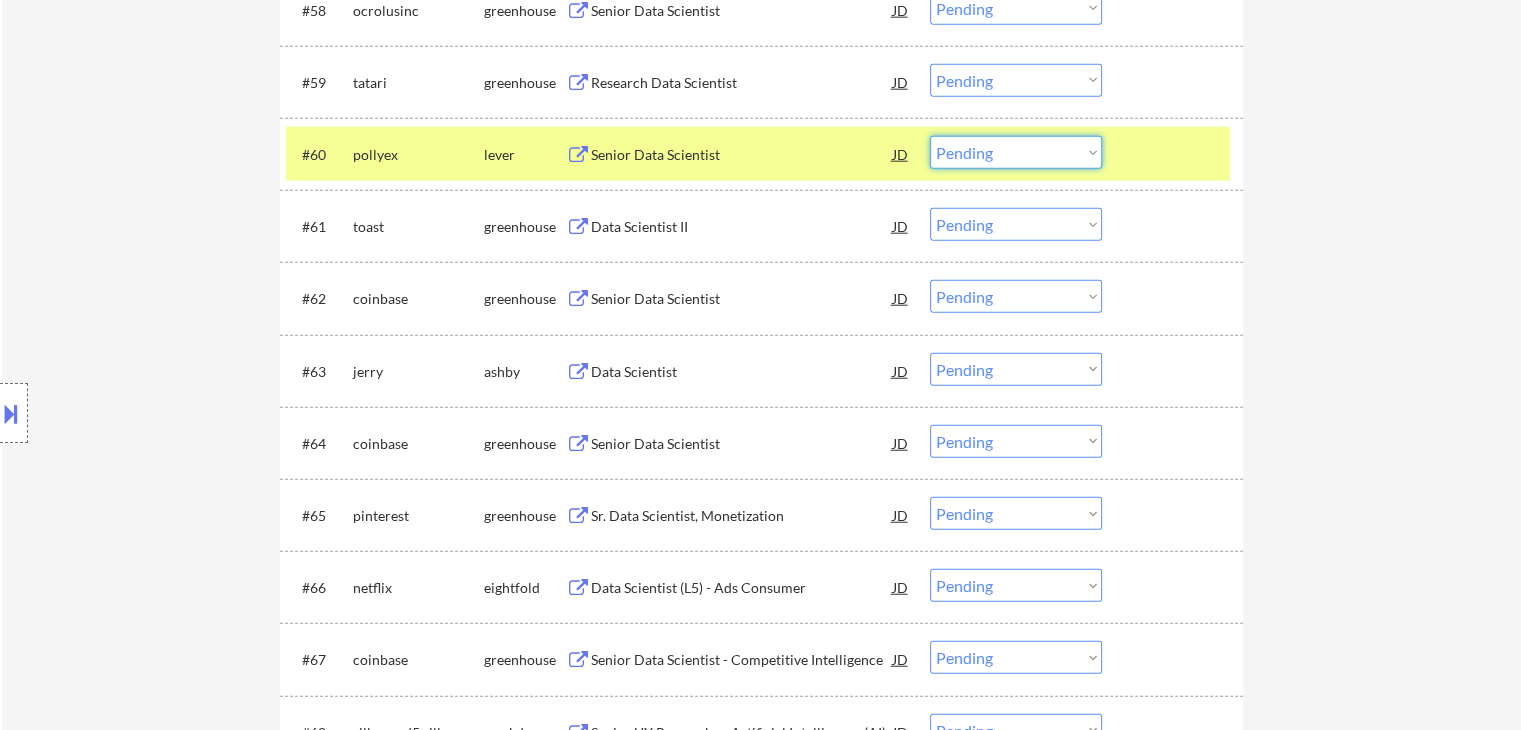 drag, startPoint x: 1011, startPoint y: 146, endPoint x: 1011, endPoint y: 164, distance: 18 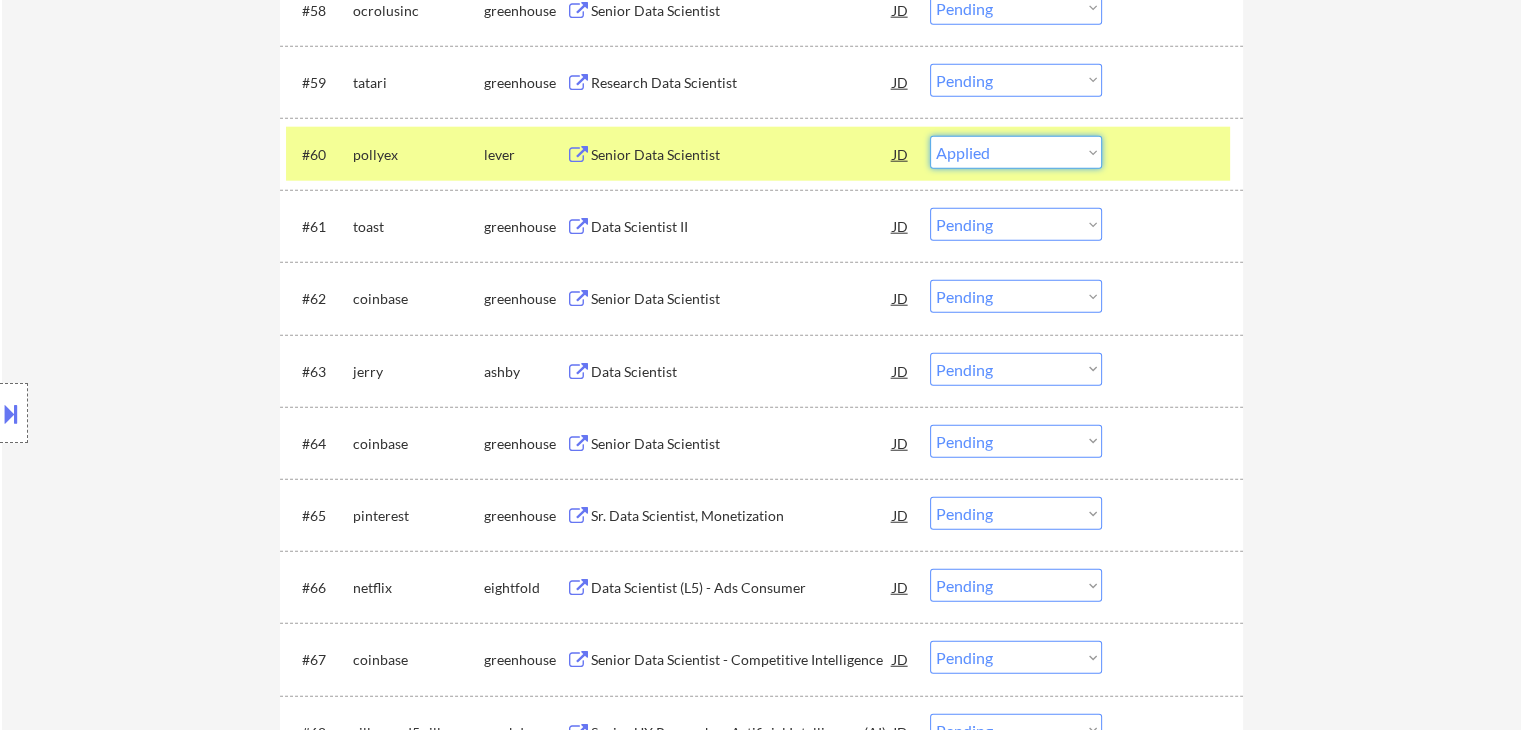 click on "Choose an option... Pending Applied Excluded (Questions) Excluded (Expired) Excluded (Location) Excluded (Bad Match) Excluded (Blocklist) Excluded (Salary) Excluded (Other)" at bounding box center [1016, 152] 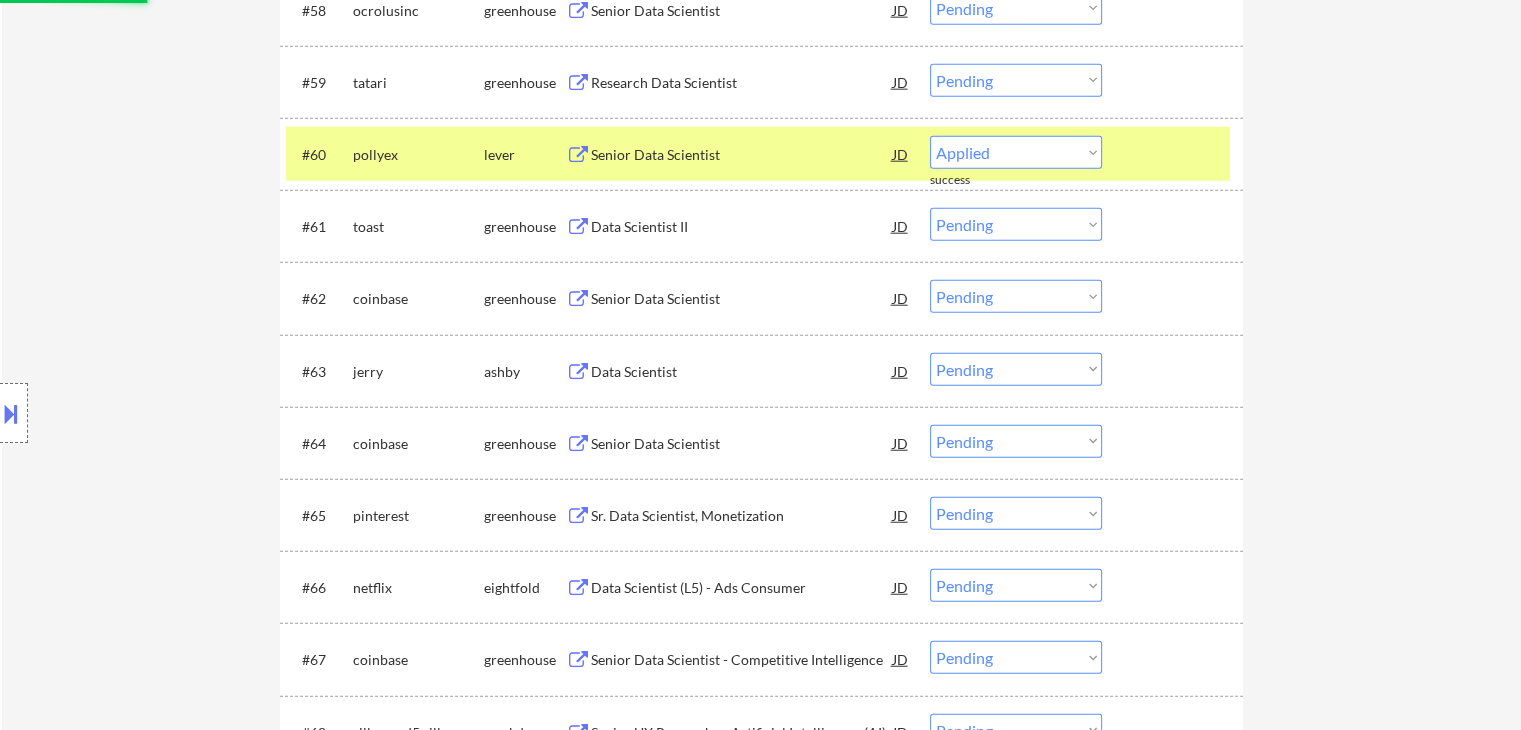 select on ""pending"" 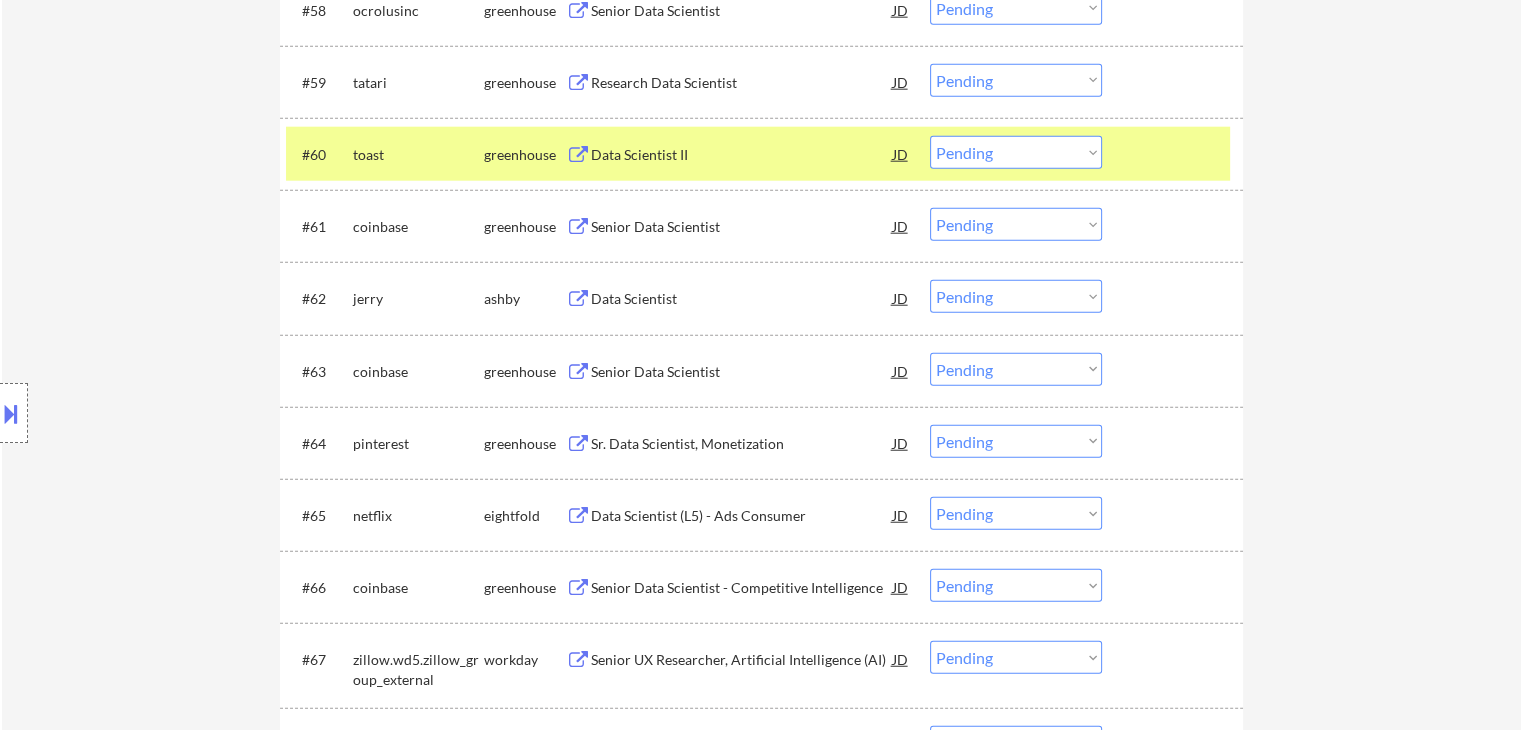 scroll, scrollTop: 4820, scrollLeft: 0, axis: vertical 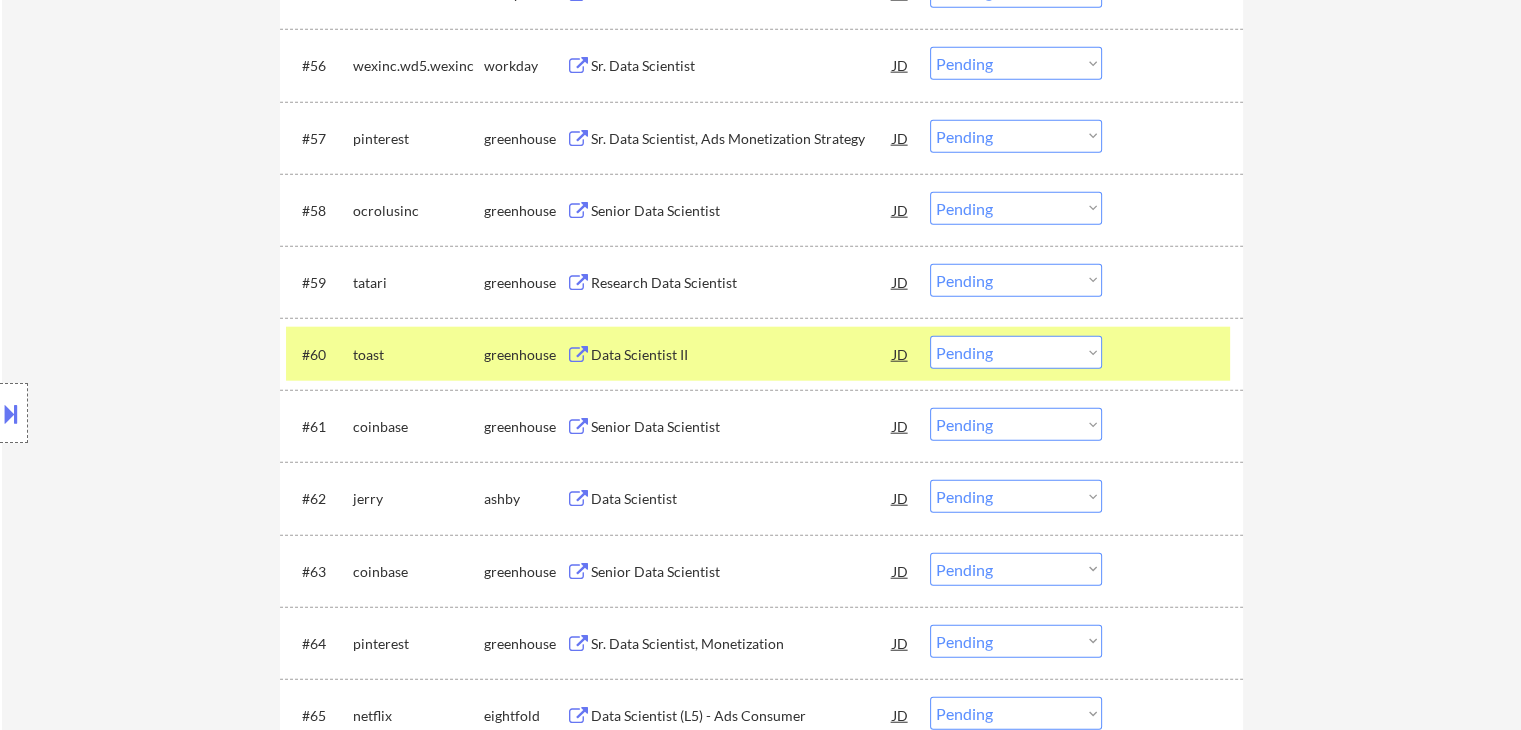 click on "toast" at bounding box center (418, 354) 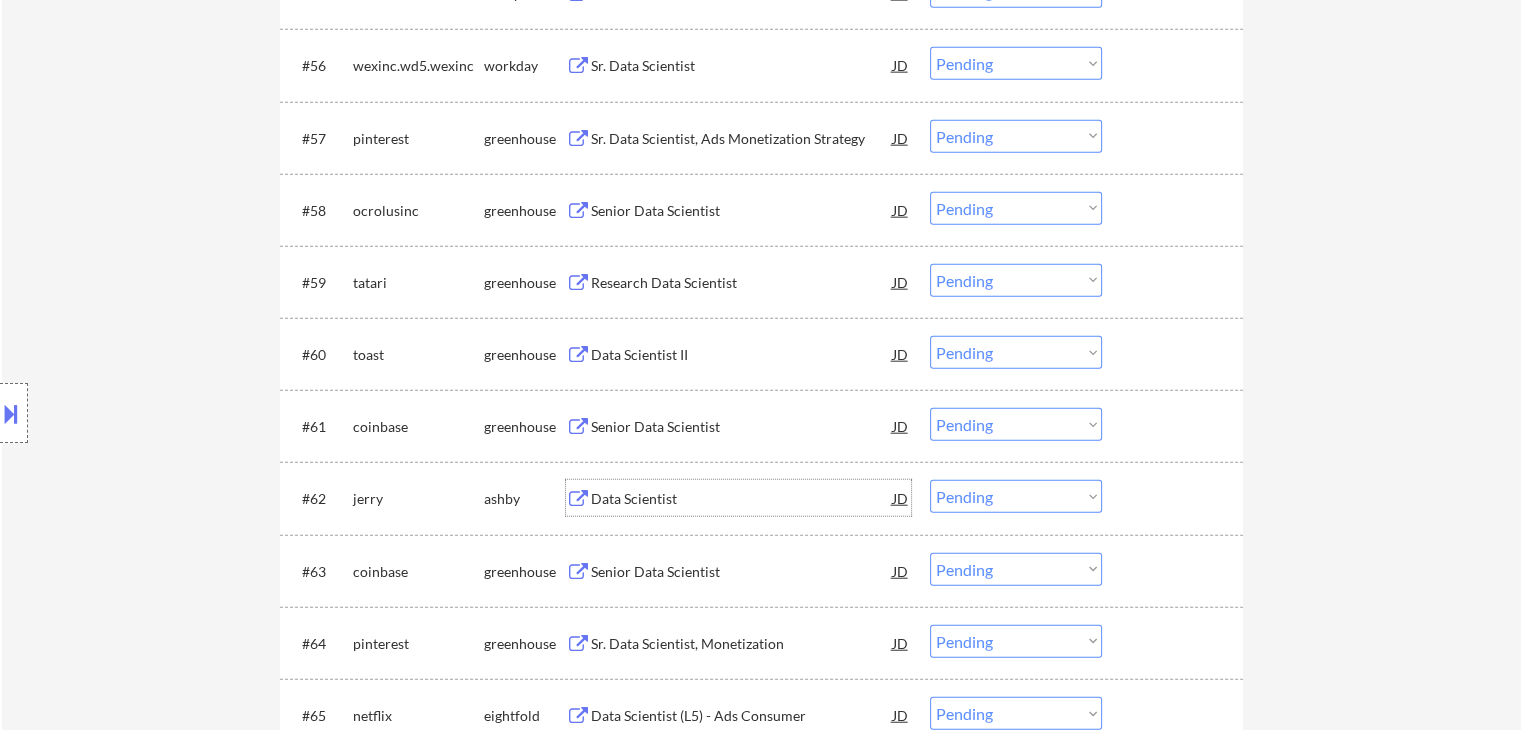 click on "Data Scientist" at bounding box center [742, 499] 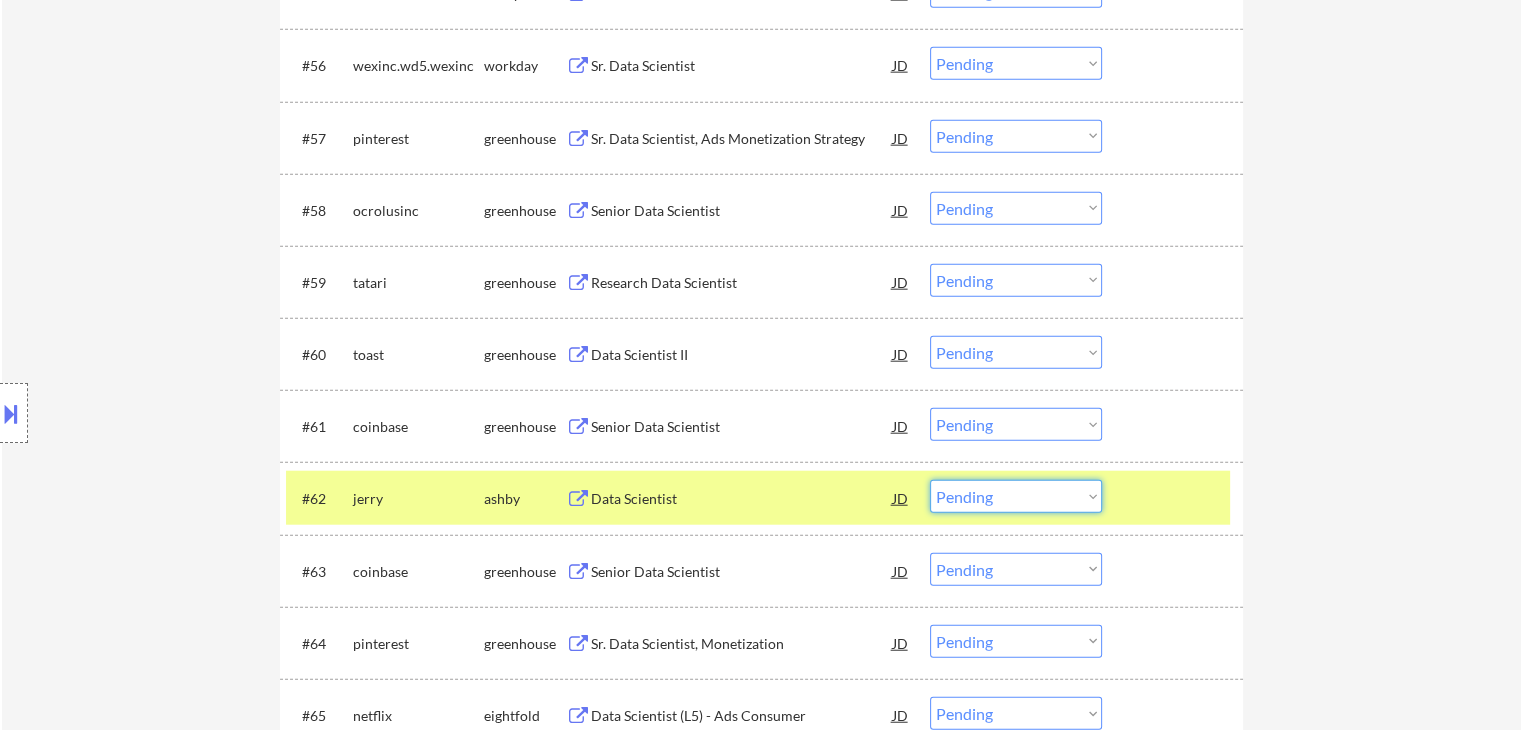drag, startPoint x: 1044, startPoint y: 493, endPoint x: 1035, endPoint y: 502, distance: 12.727922 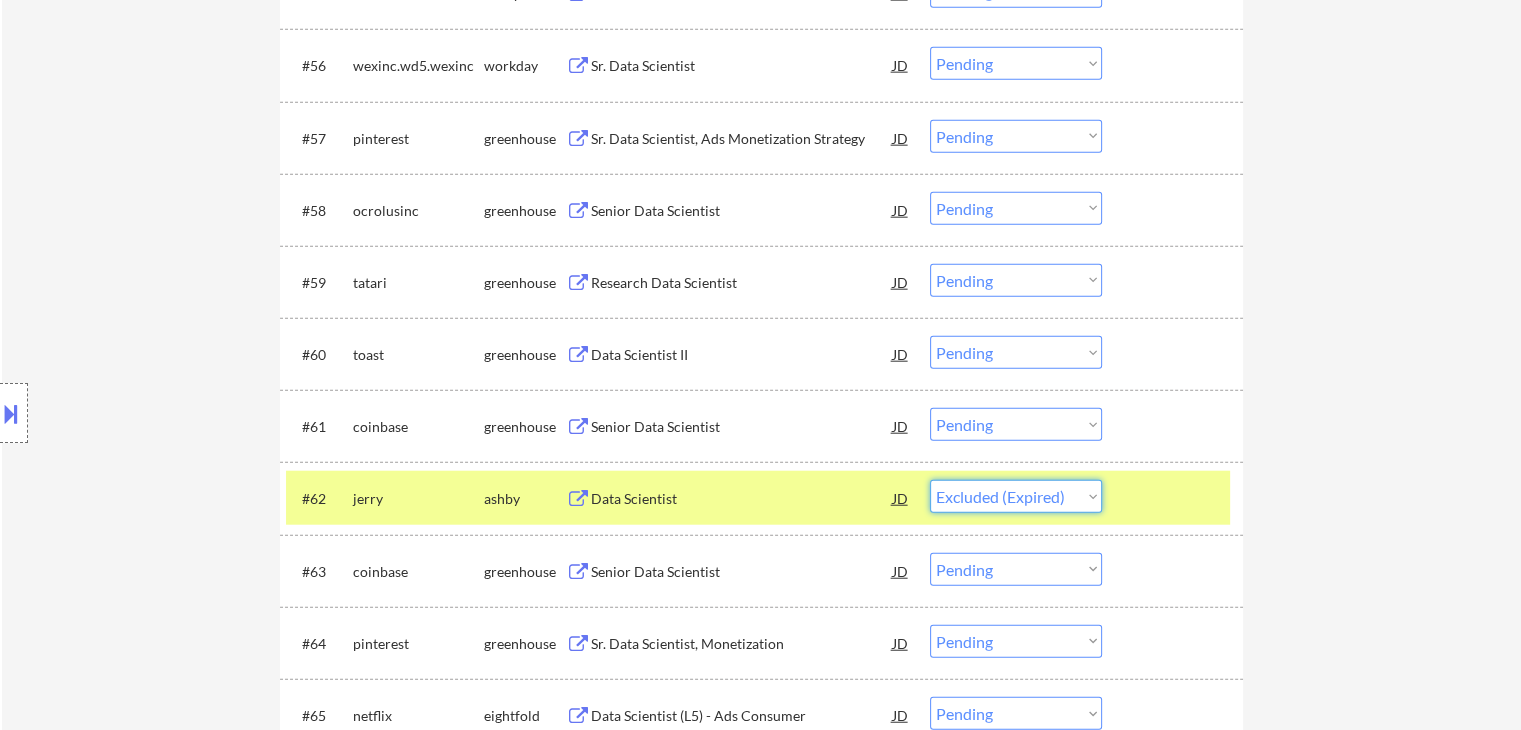 click on "Choose an option... Pending Applied Excluded (Questions) Excluded (Expired) Excluded (Location) Excluded (Bad Match) Excluded (Blocklist) Excluded (Salary) Excluded (Other)" at bounding box center (1016, 496) 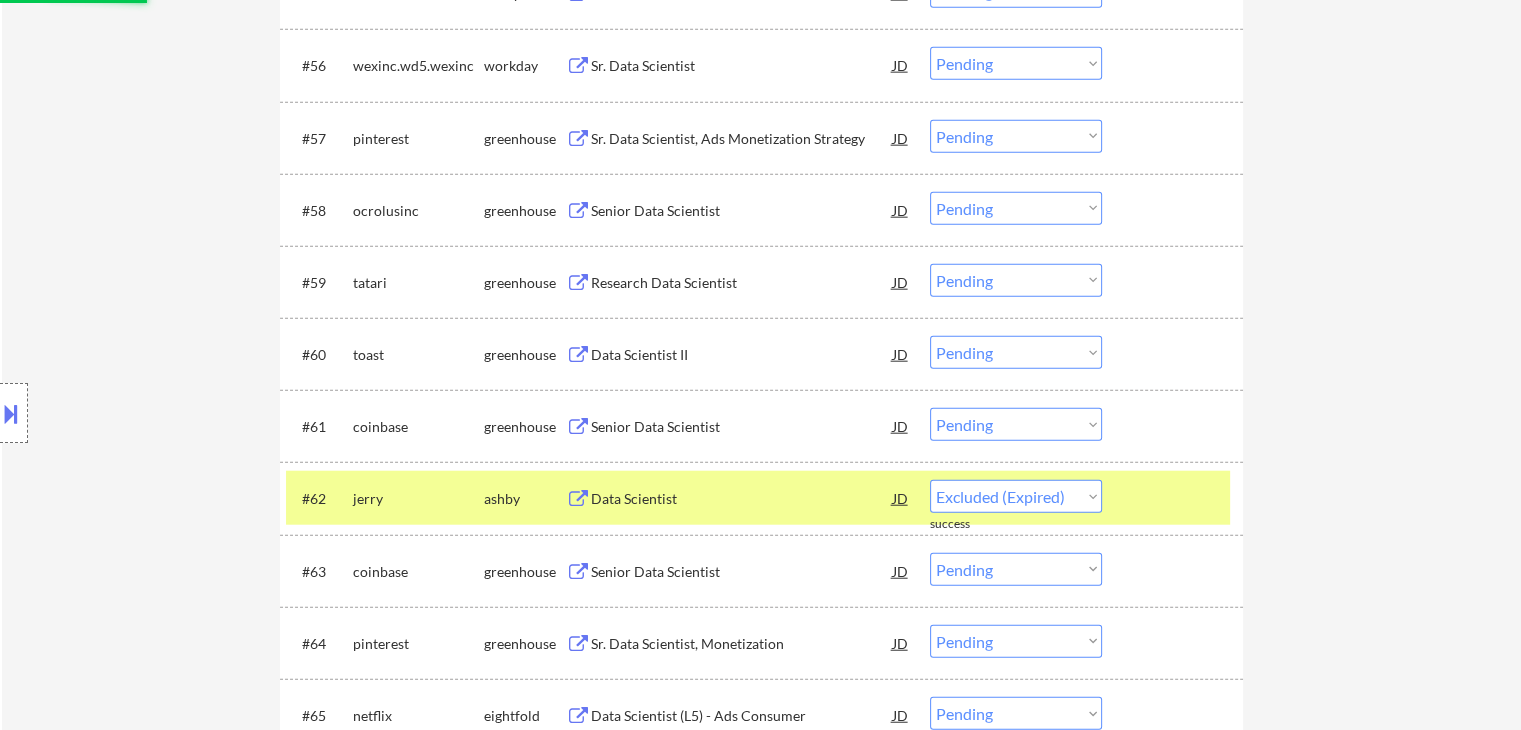 select on ""pending"" 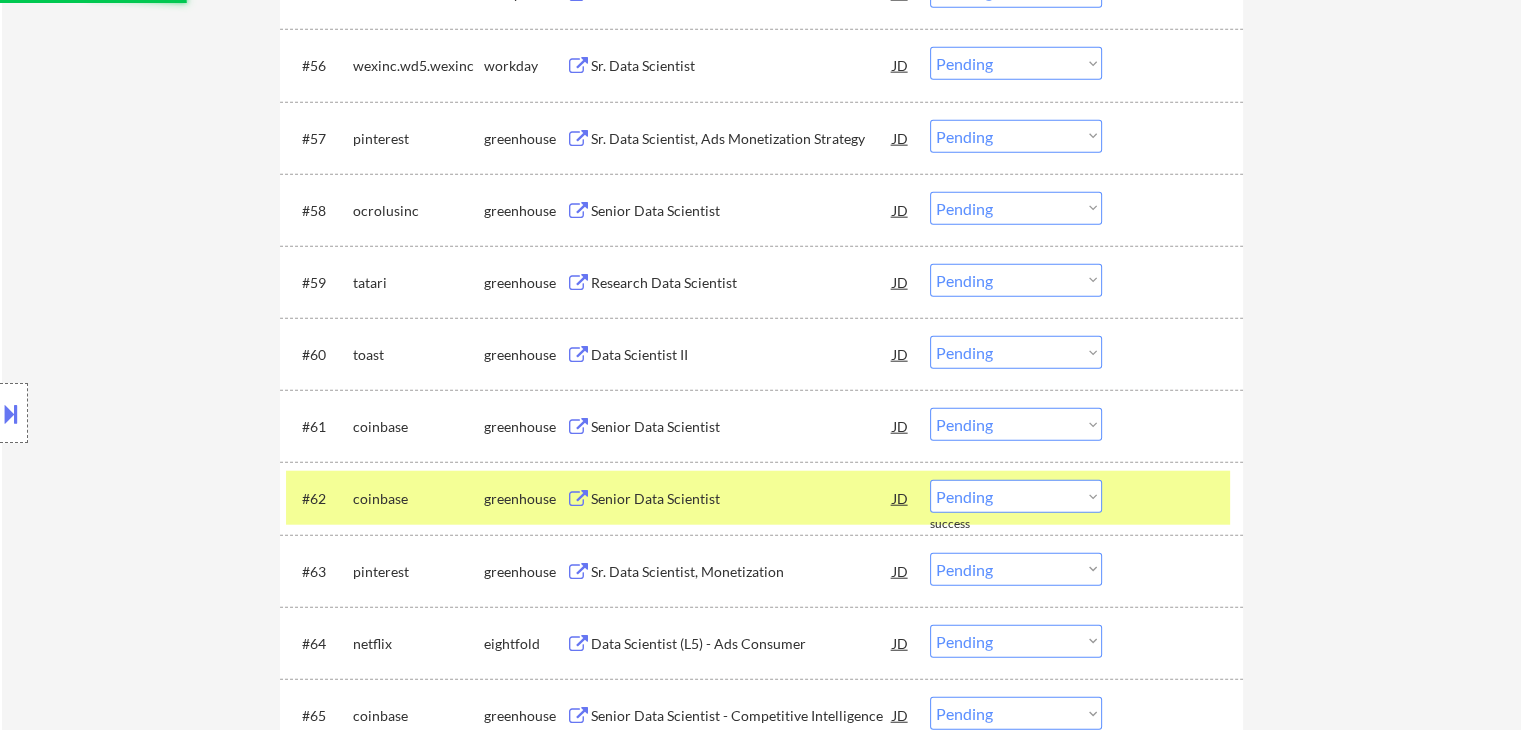 click on "Research Data Scientist" at bounding box center (742, 283) 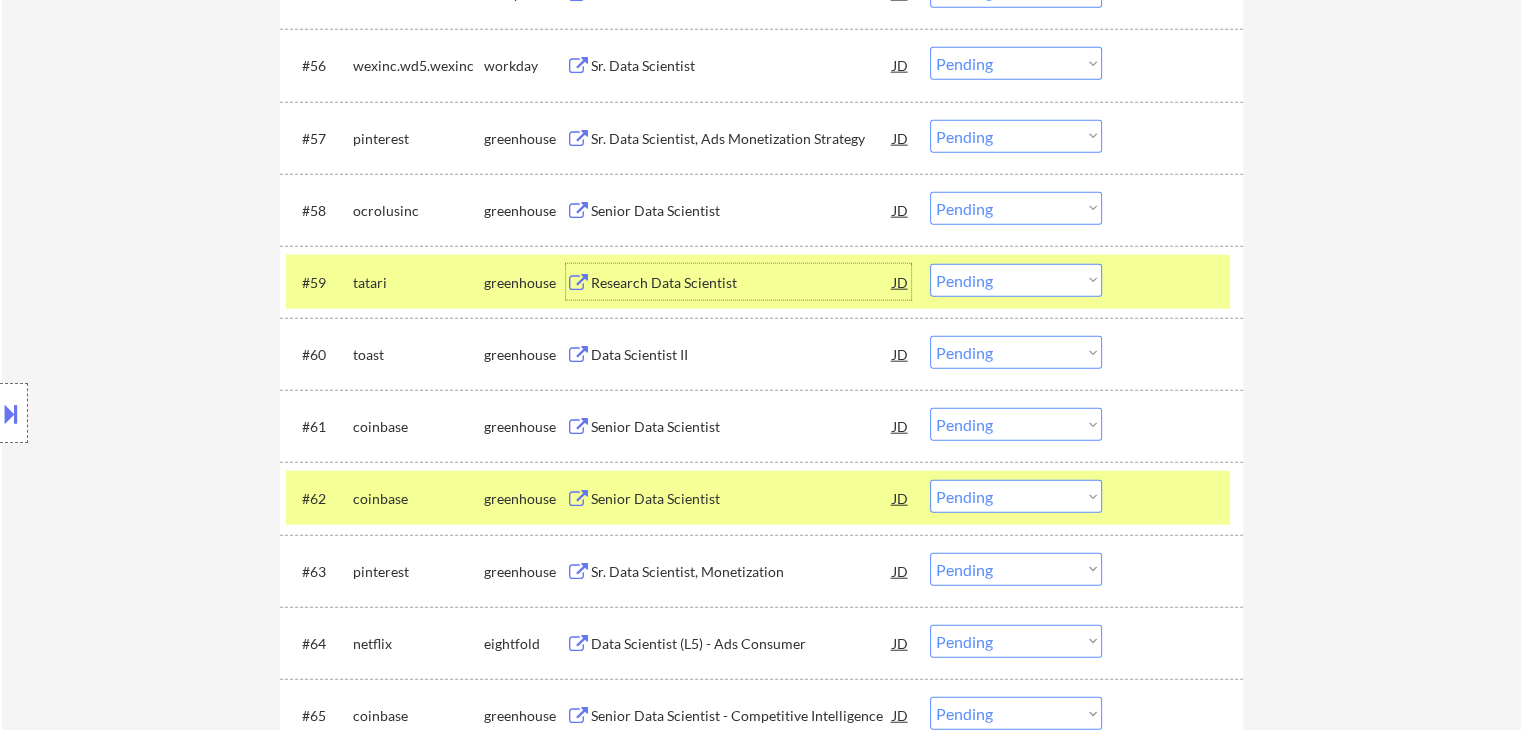 click on "Choose an option... Pending Applied Excluded (Questions) Excluded (Expired) Excluded (Location) Excluded (Bad Match) Excluded (Blocklist) Excluded (Salary) Excluded (Other)" at bounding box center [1016, 280] 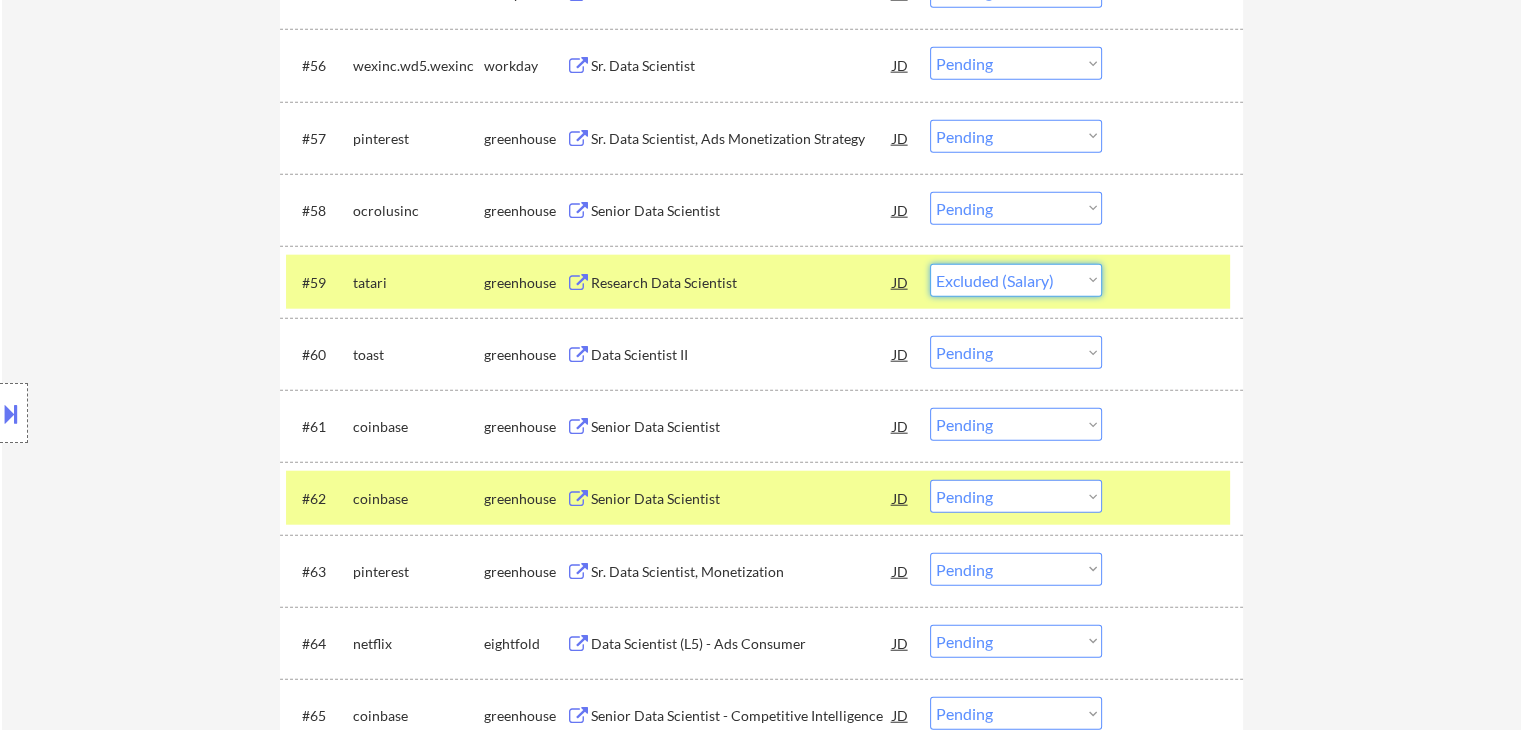 click on "Choose an option... Pending Applied Excluded (Questions) Excluded (Expired) Excluded (Location) Excluded (Bad Match) Excluded (Blocklist) Excluded (Salary) Excluded (Other)" at bounding box center [1016, 280] 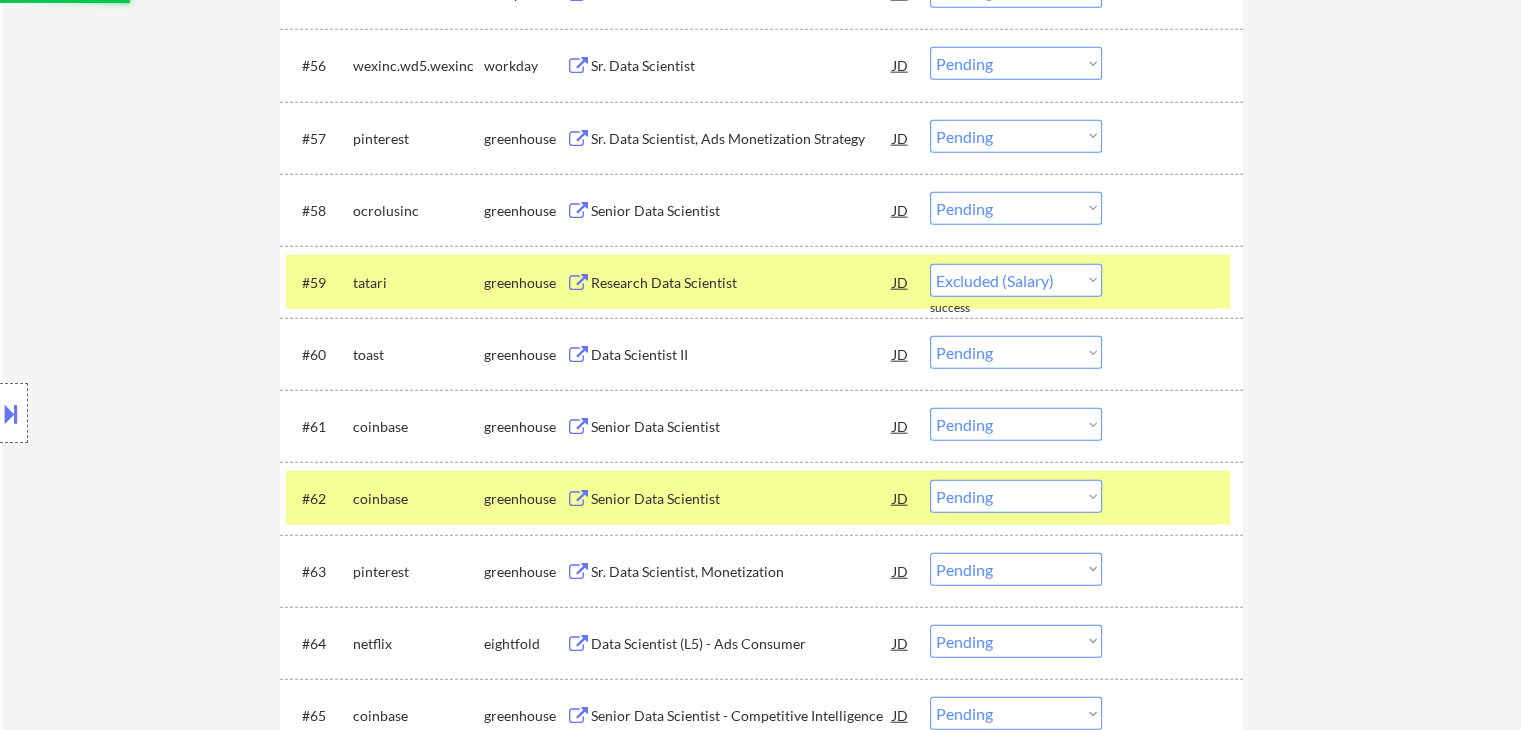 select on ""pending"" 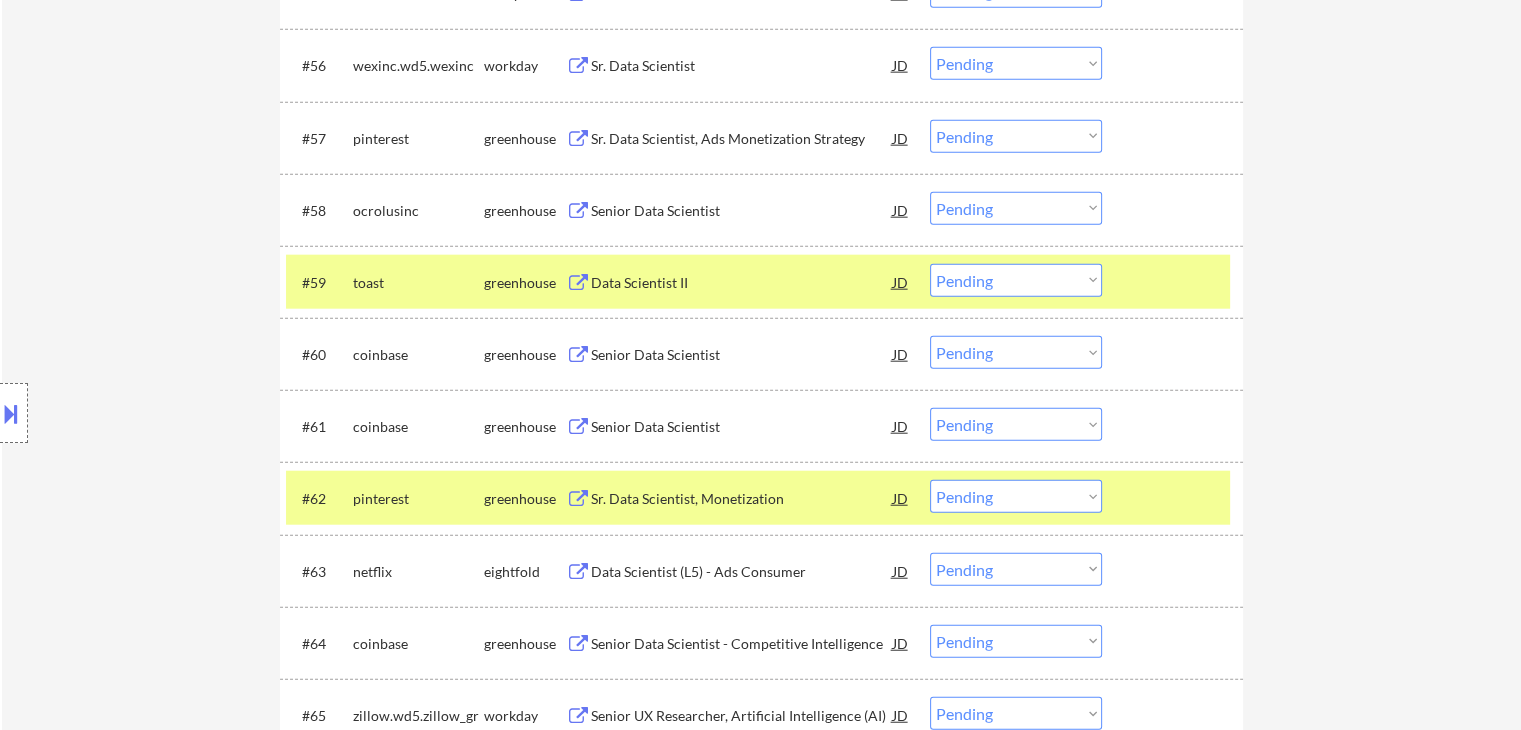 drag, startPoint x: 420, startPoint y: 274, endPoint x: 371, endPoint y: 425, distance: 158.75137 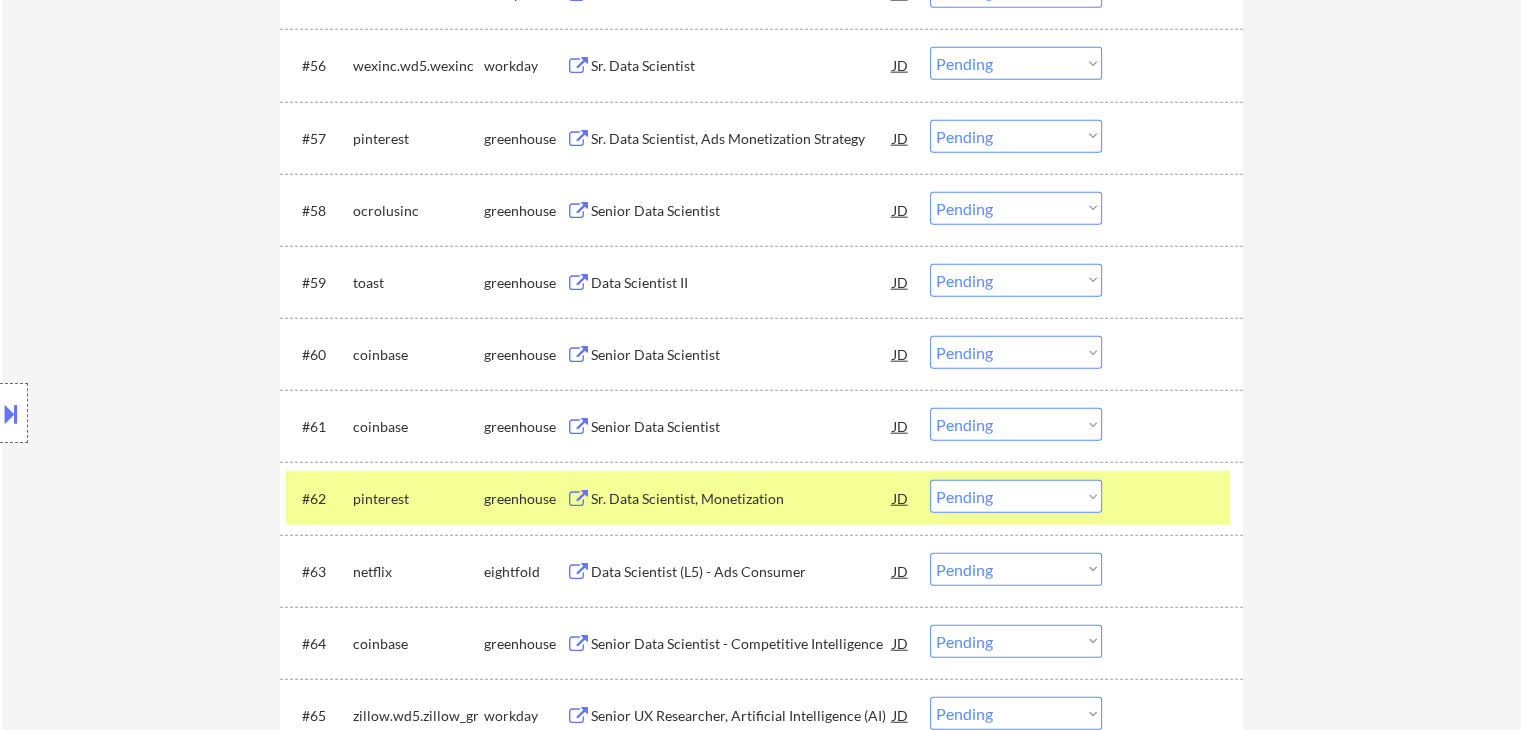 click on "pinterest" at bounding box center [418, 499] 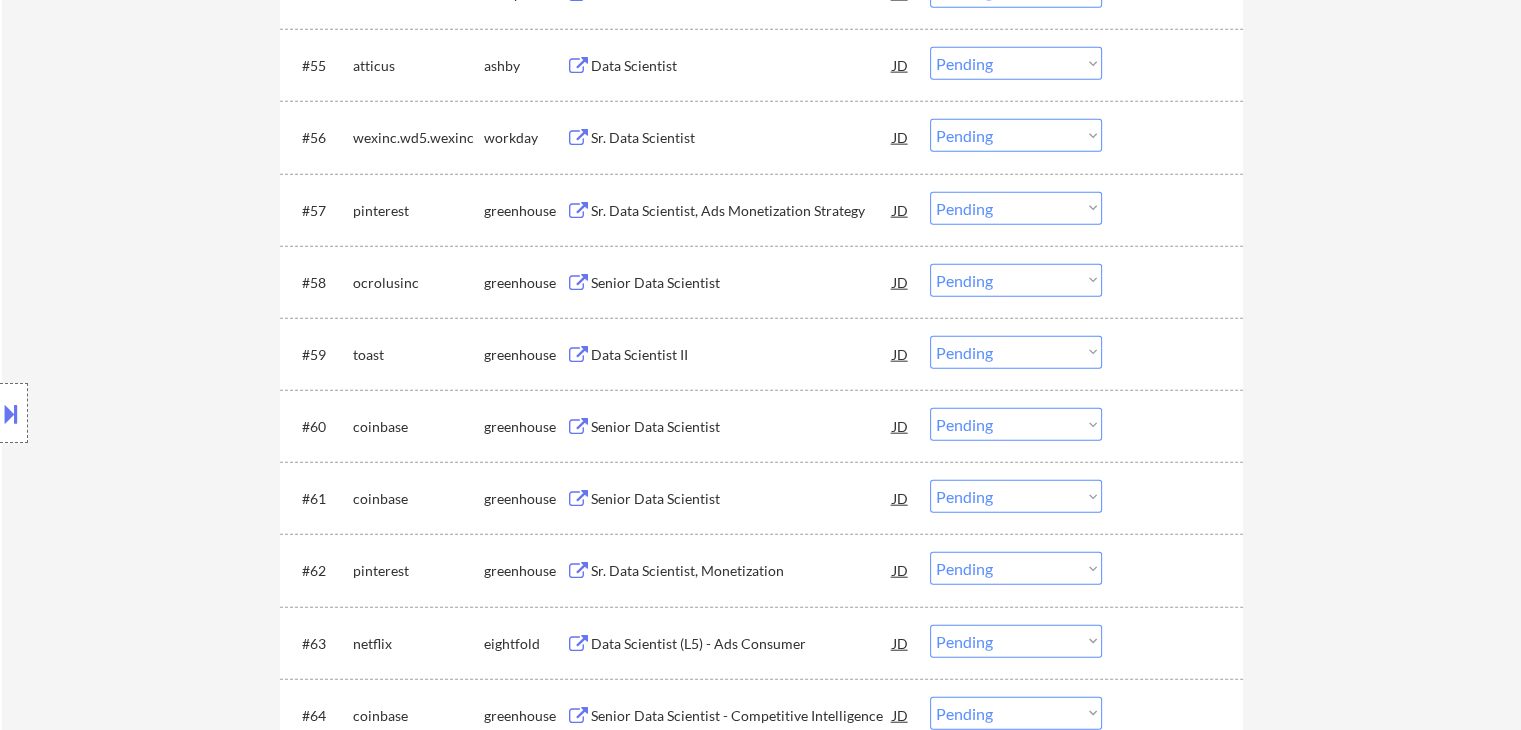scroll, scrollTop: 4620, scrollLeft: 0, axis: vertical 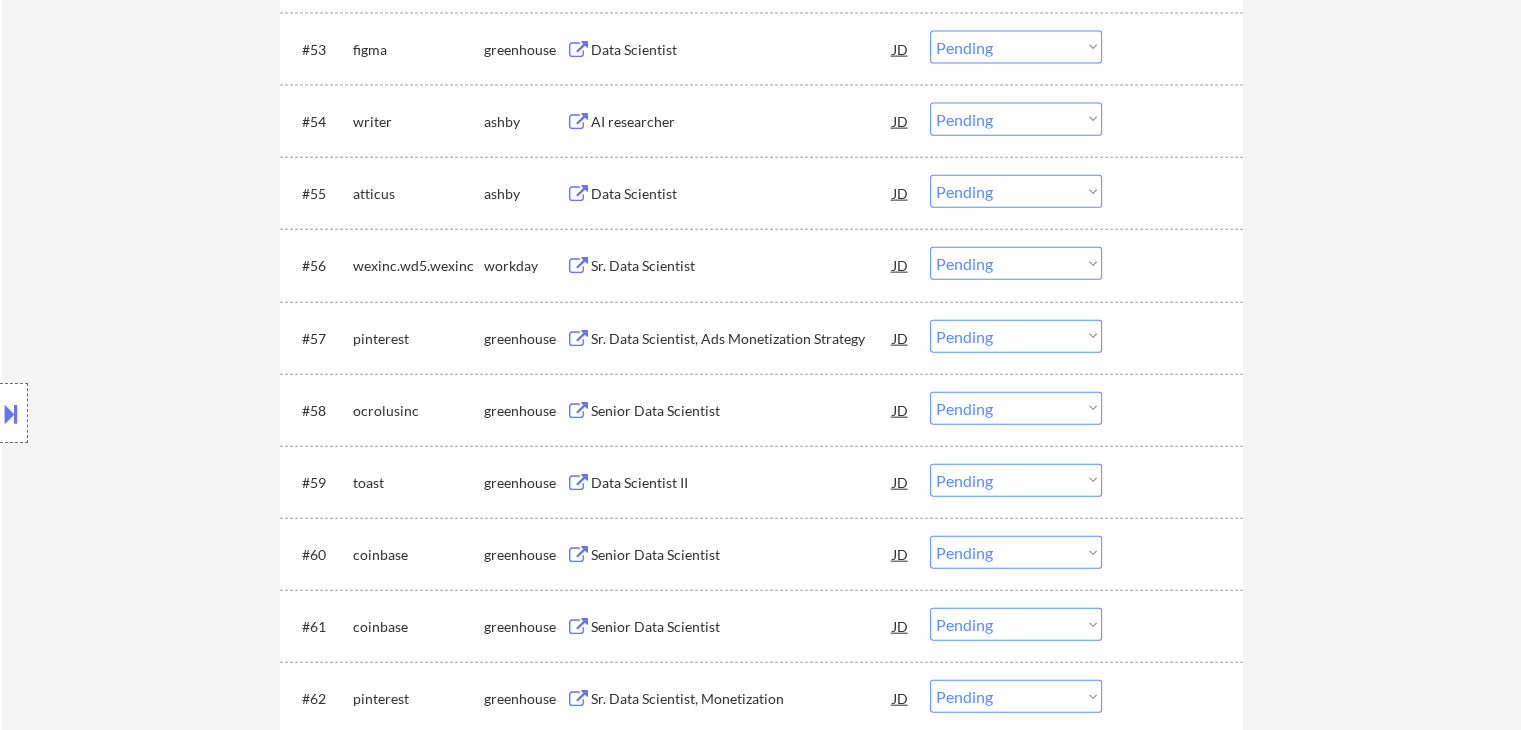 click on "Senior Data Scientist" at bounding box center (742, 411) 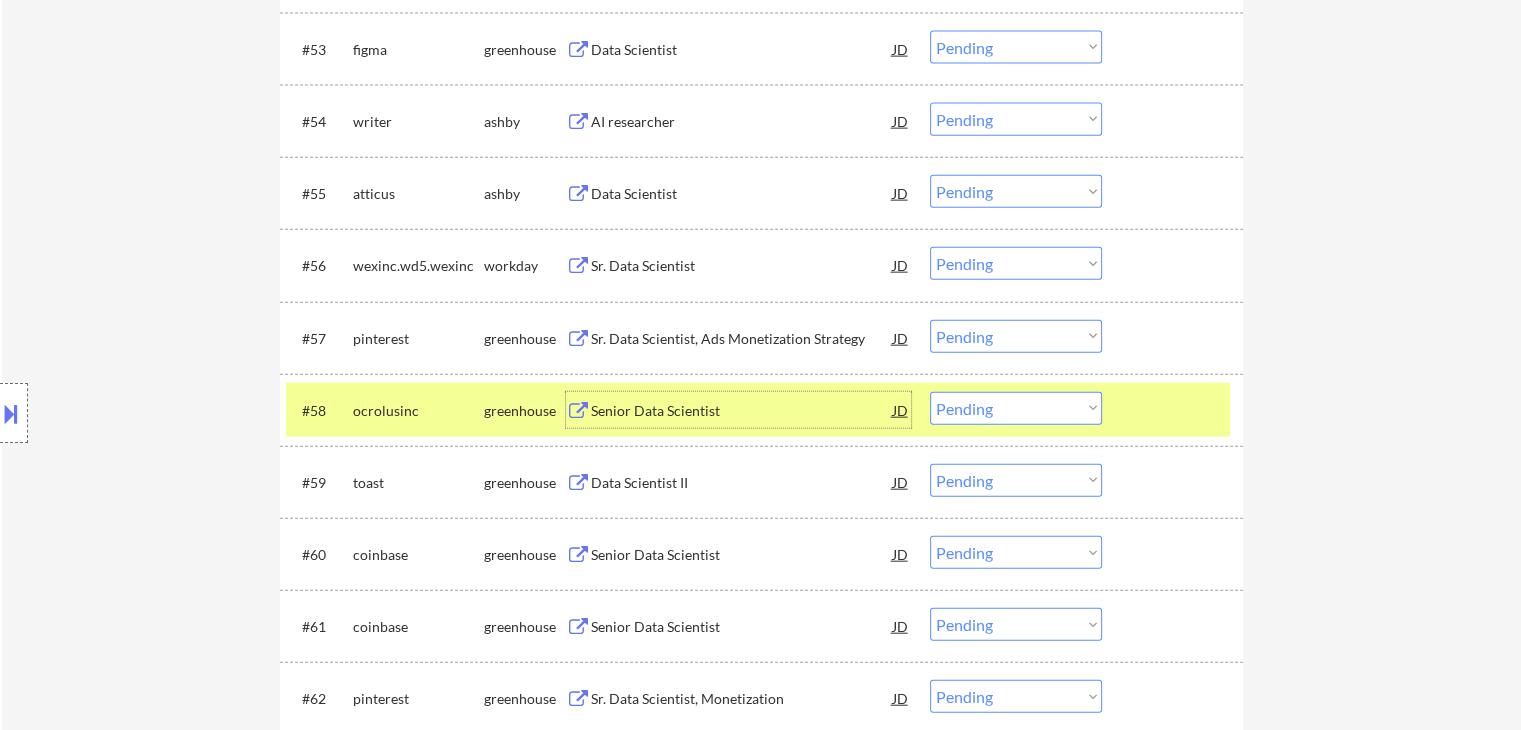 click on "Choose an option... Pending Applied Excluded (Questions) Excluded (Expired) Excluded (Location) Excluded (Bad Match) Excluded (Blocklist) Excluded (Salary) Excluded (Other)" at bounding box center [1016, 408] 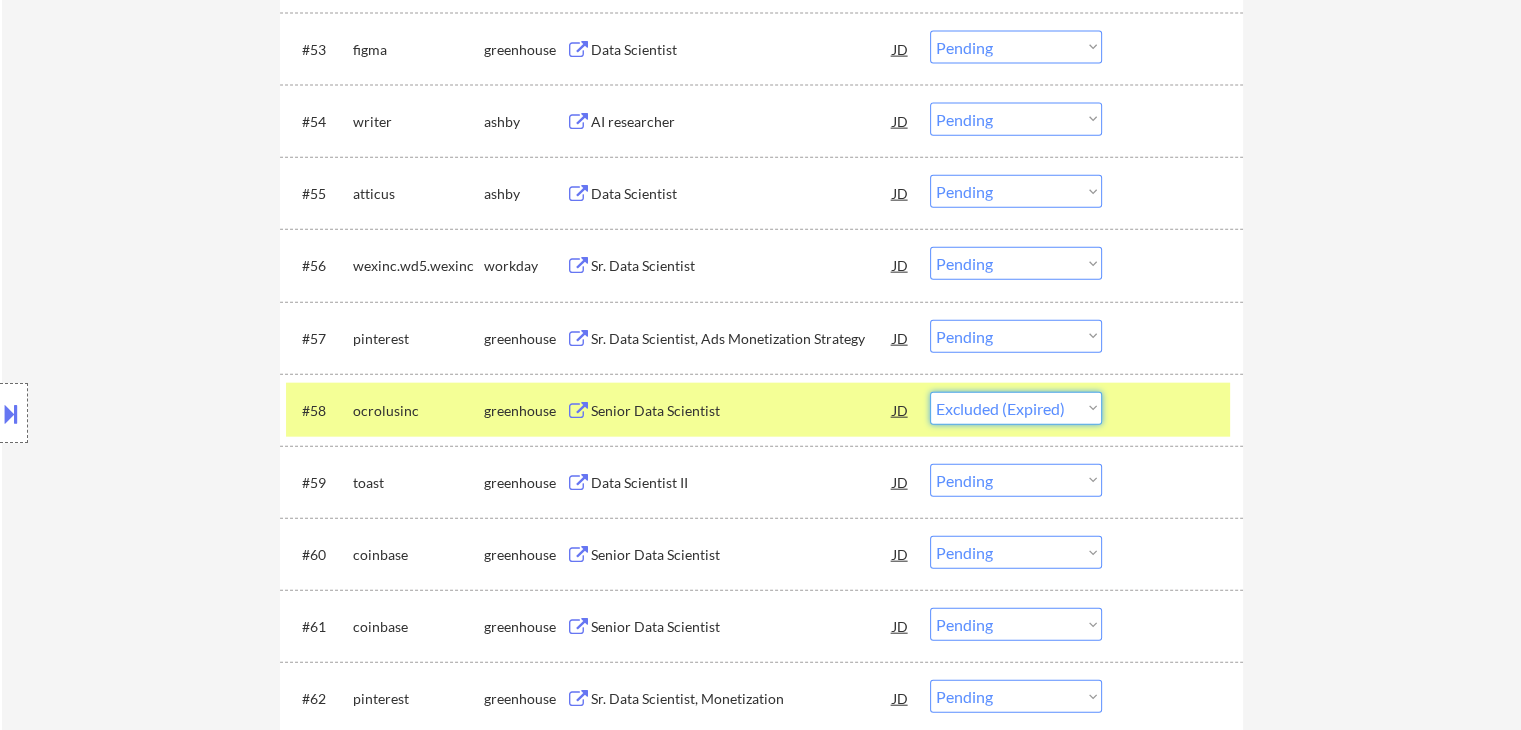 click on "Choose an option... Pending Applied Excluded (Questions) Excluded (Expired) Excluded (Location) Excluded (Bad Match) Excluded (Blocklist) Excluded (Salary) Excluded (Other)" at bounding box center (1016, 408) 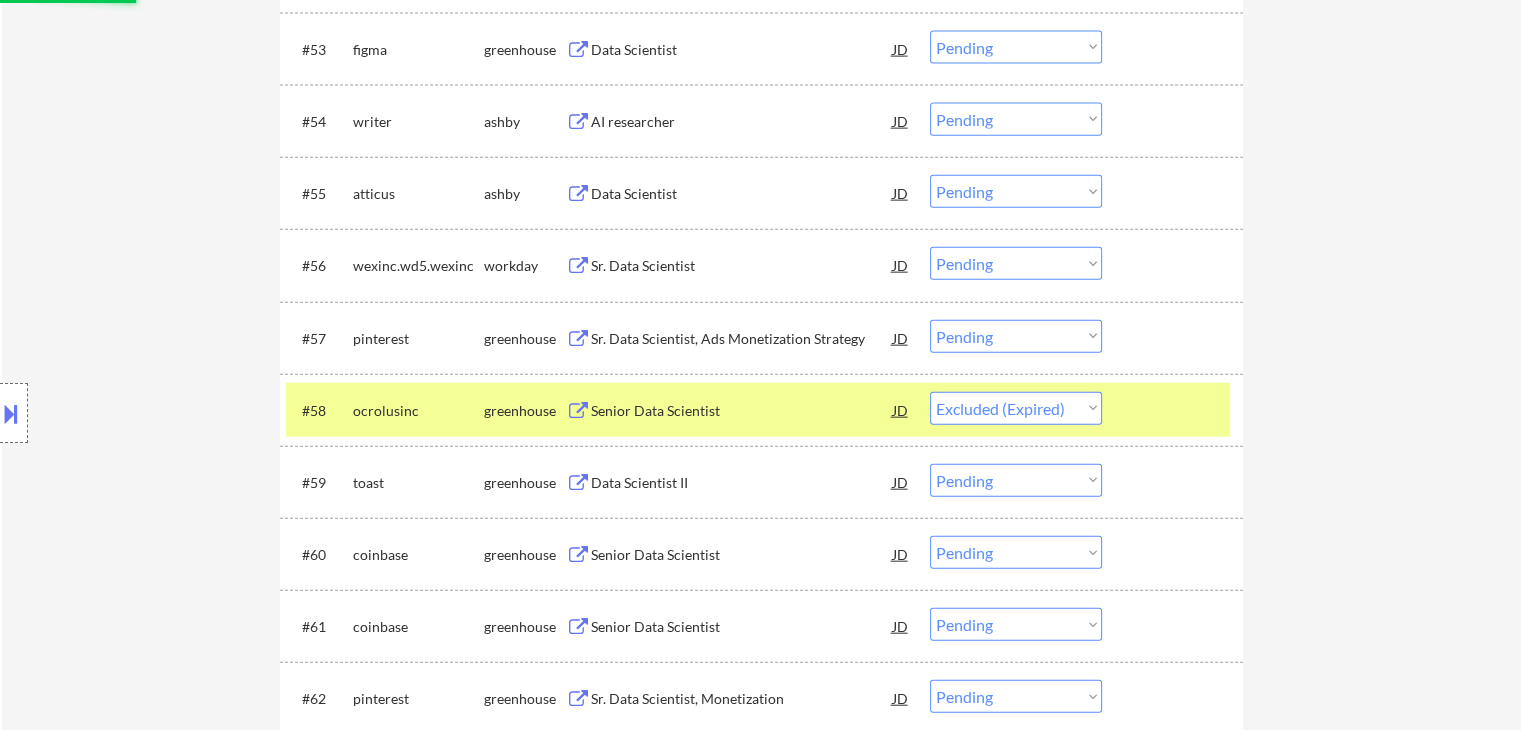 select on ""pending"" 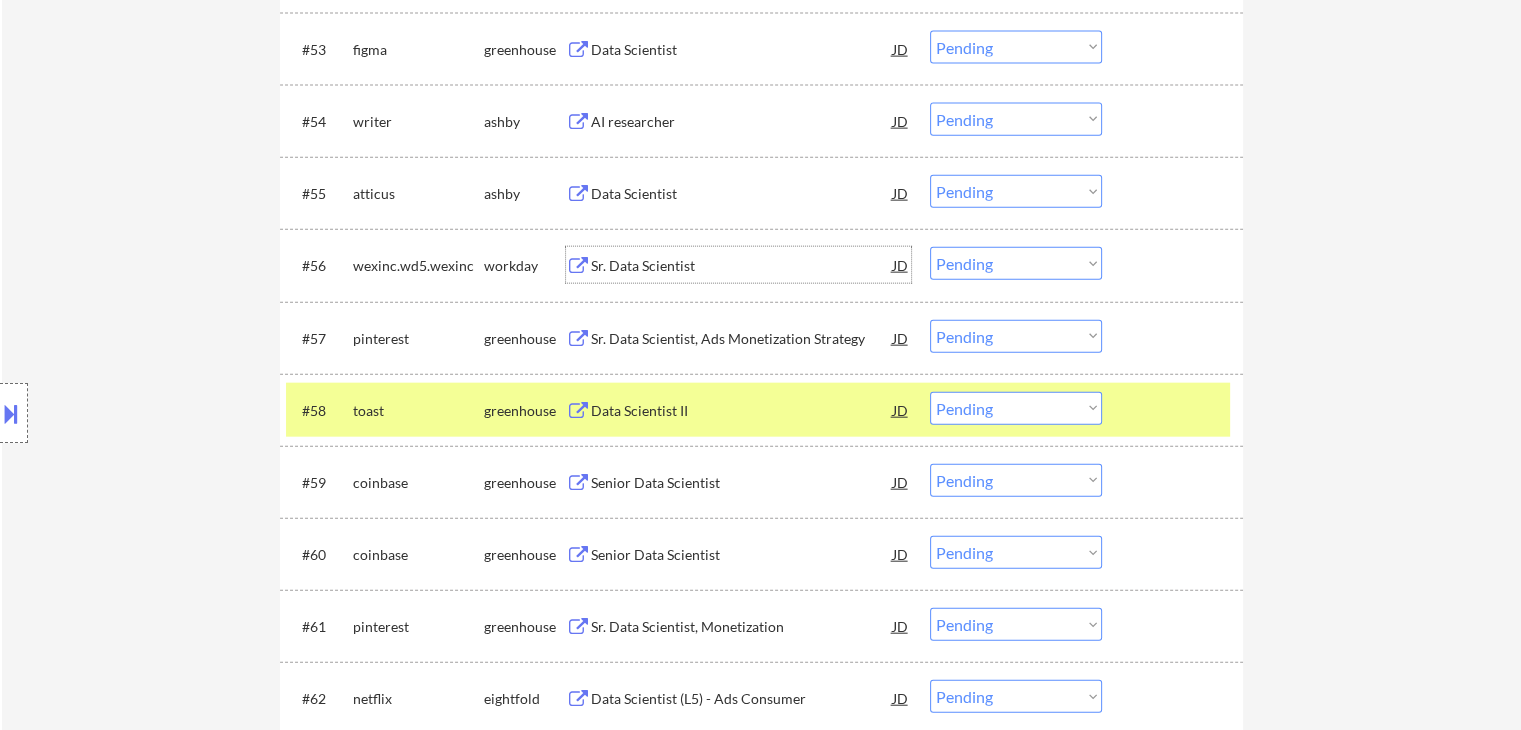 click on "Sr. Data Scientist" at bounding box center (742, 266) 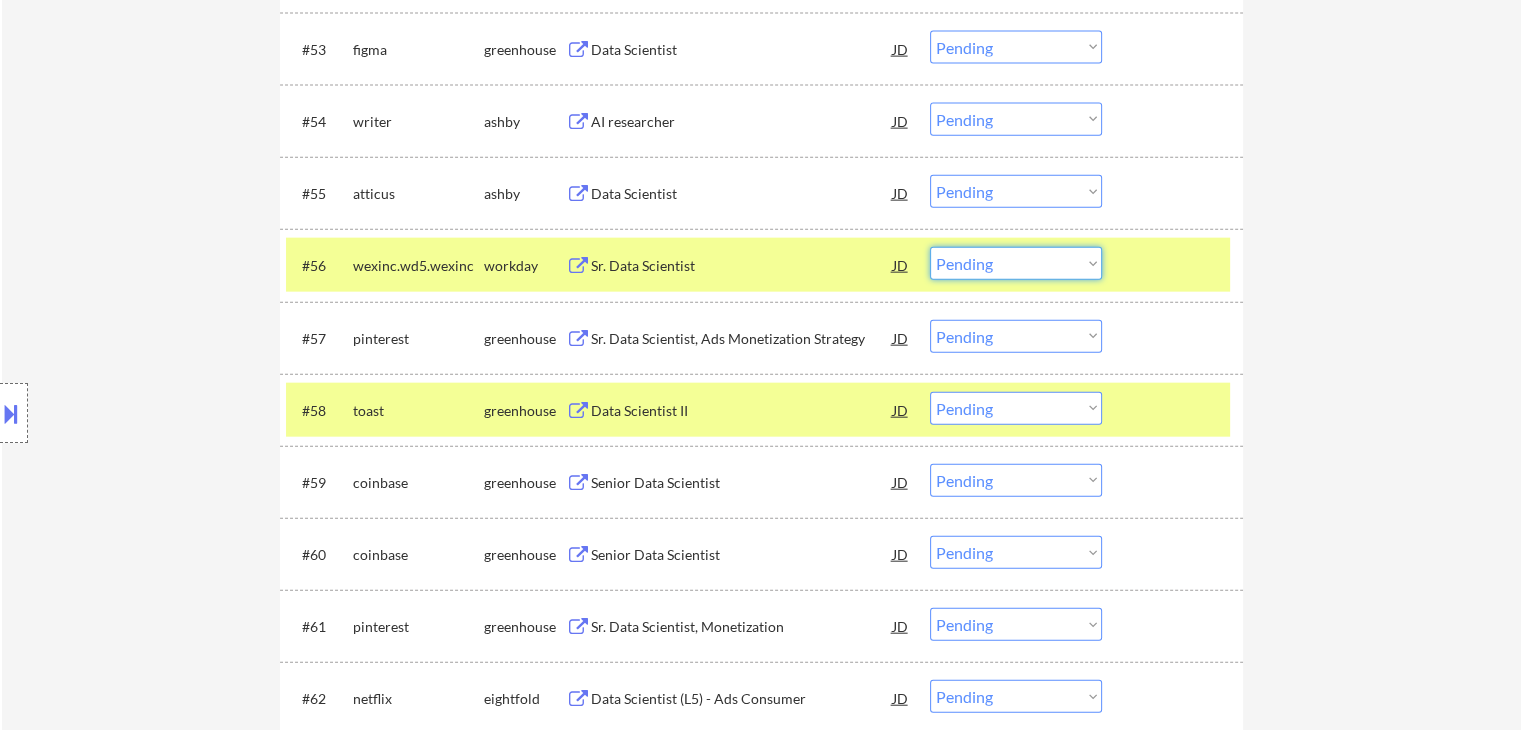 click on "Choose an option... Pending Applied Excluded (Questions) Excluded (Expired) Excluded (Location) Excluded (Bad Match) Excluded (Blocklist) Excluded (Salary) Excluded (Other)" at bounding box center [1016, 263] 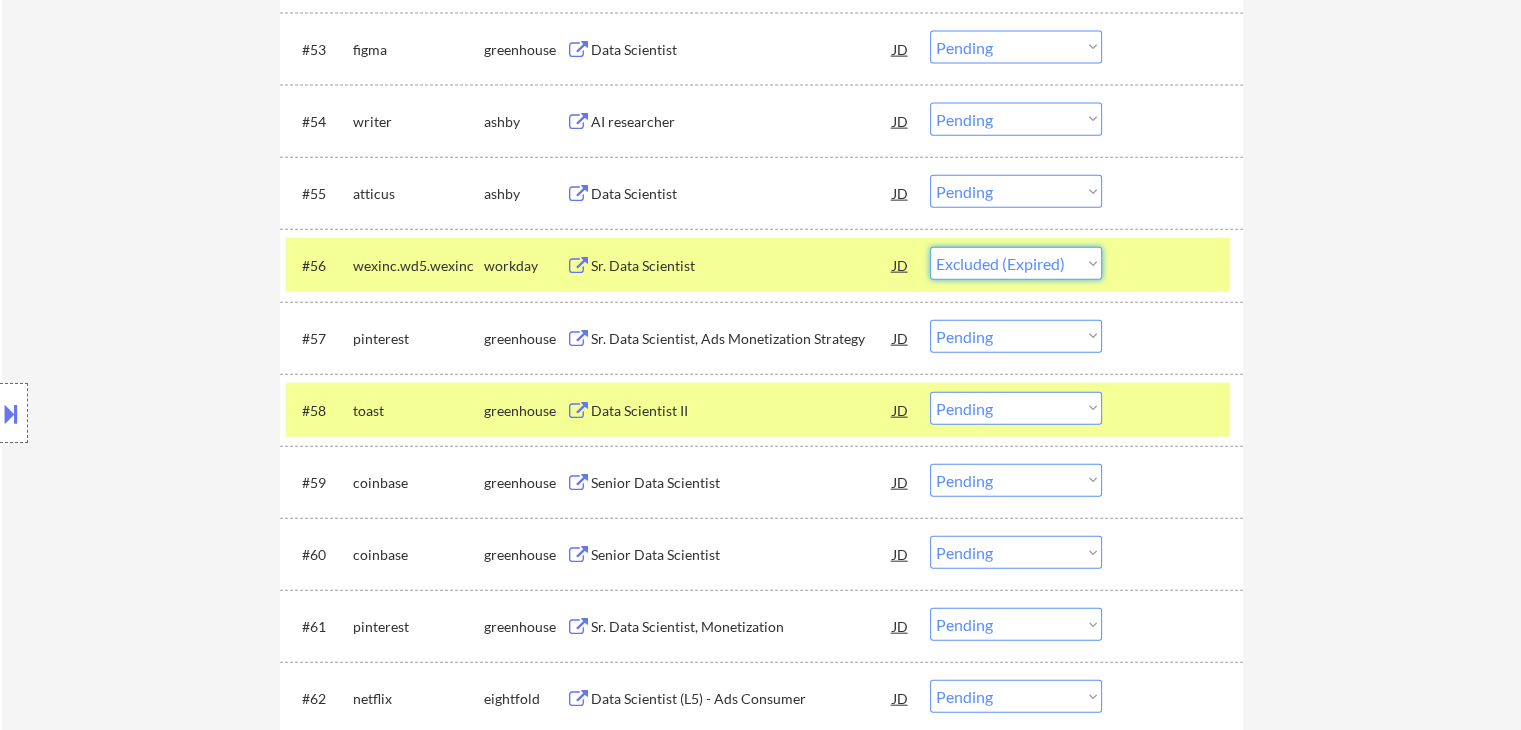 click on "Choose an option... Pending Applied Excluded (Questions) Excluded (Expired) Excluded (Location) Excluded (Bad Match) Excluded (Blocklist) Excluded (Salary) Excluded (Other)" at bounding box center [1016, 263] 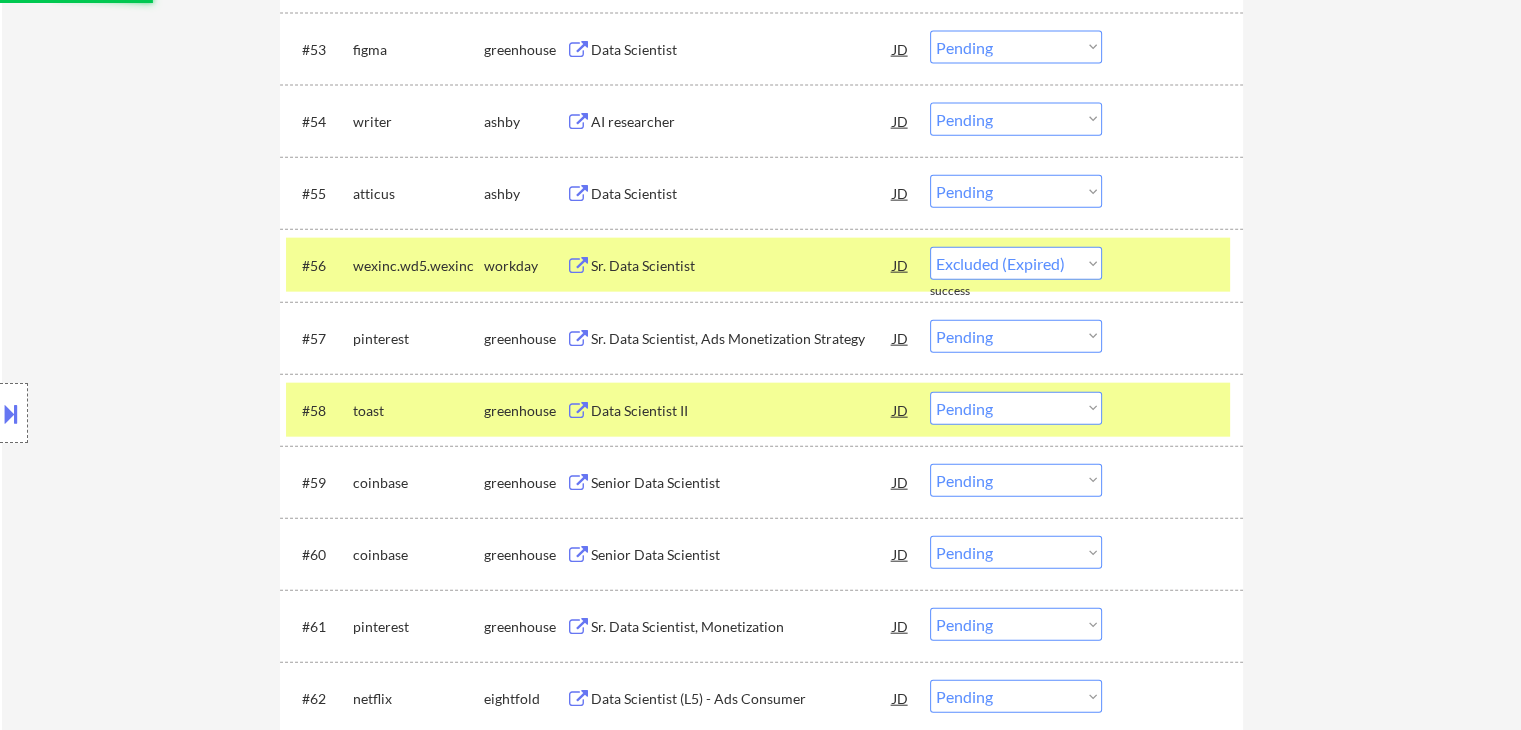 select on ""pending"" 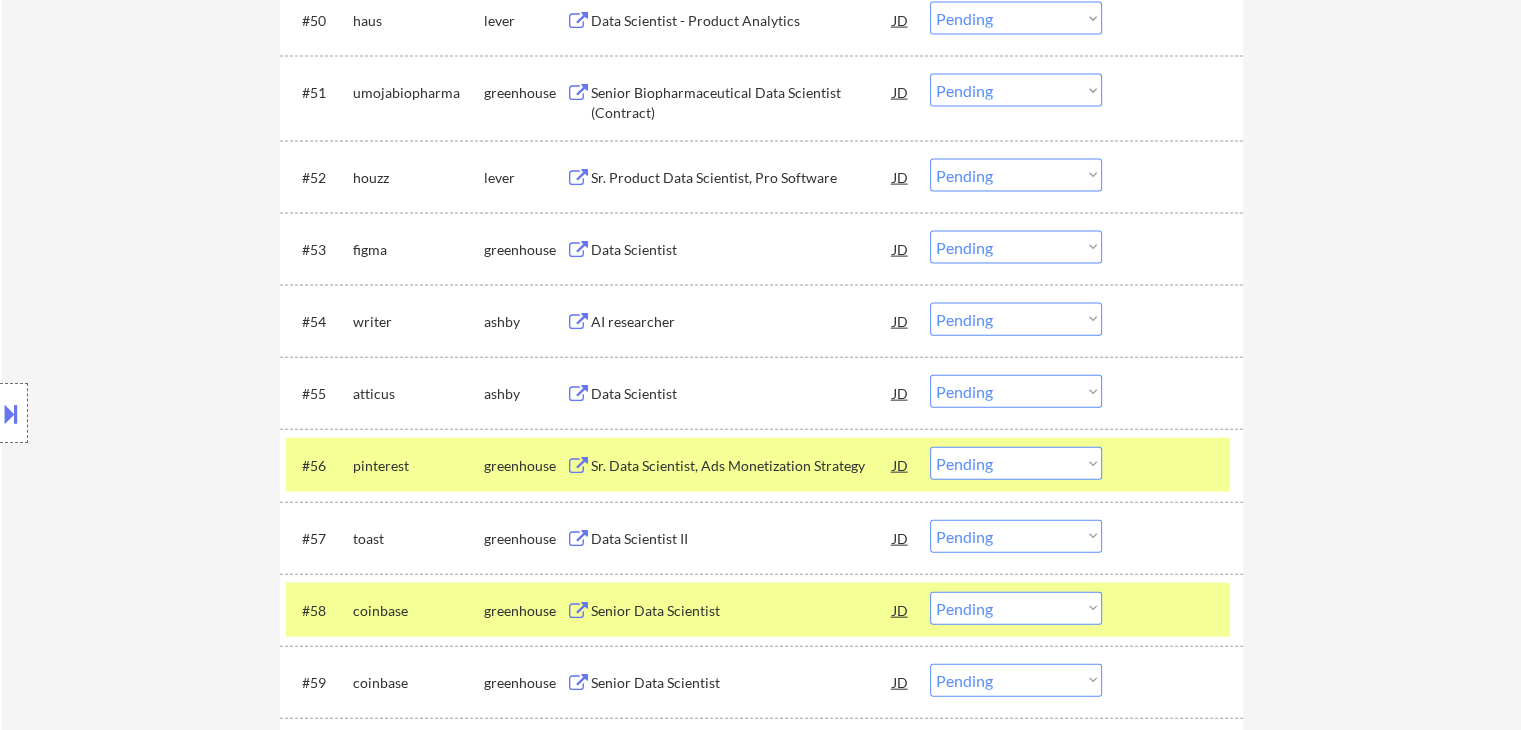 scroll, scrollTop: 4420, scrollLeft: 0, axis: vertical 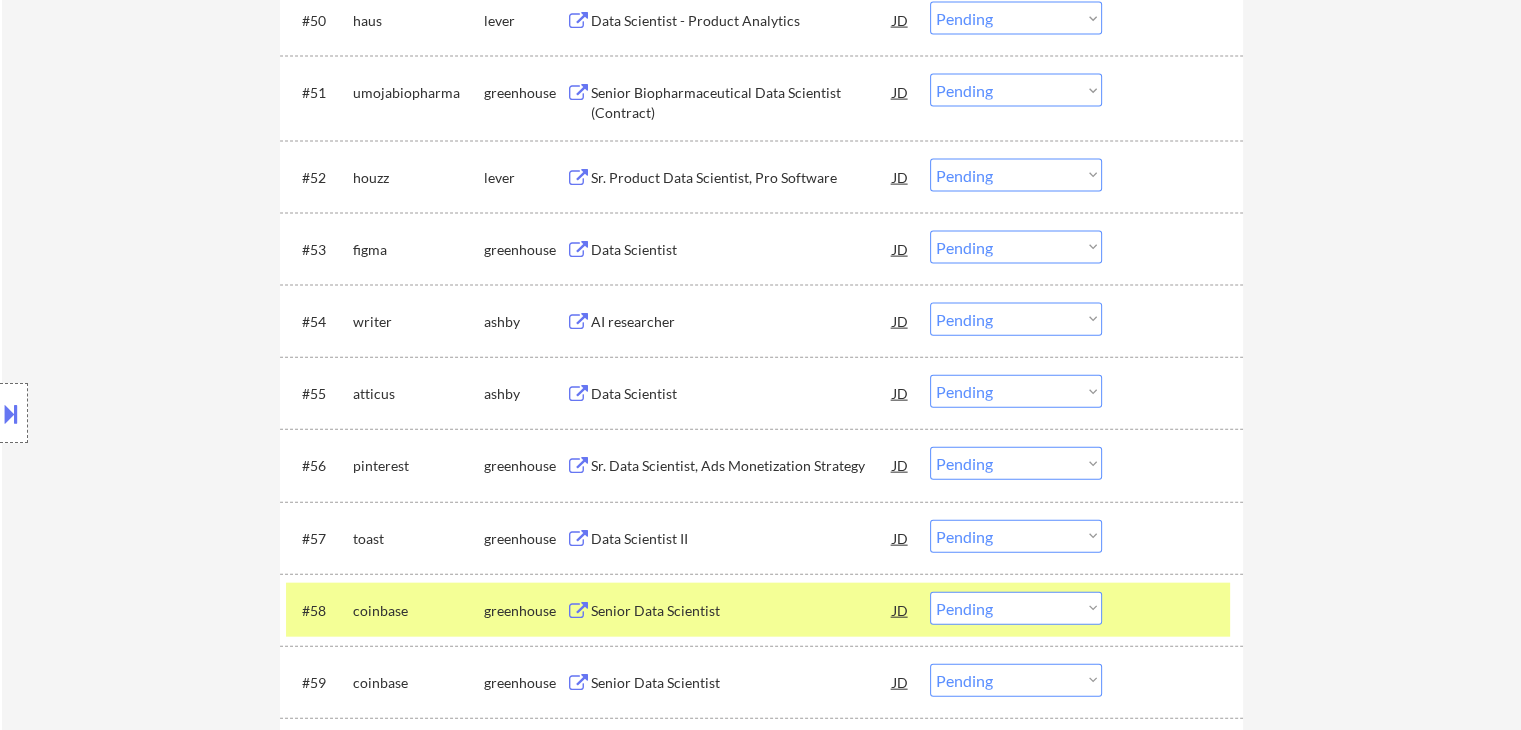 click on "coinbase" at bounding box center (418, 611) 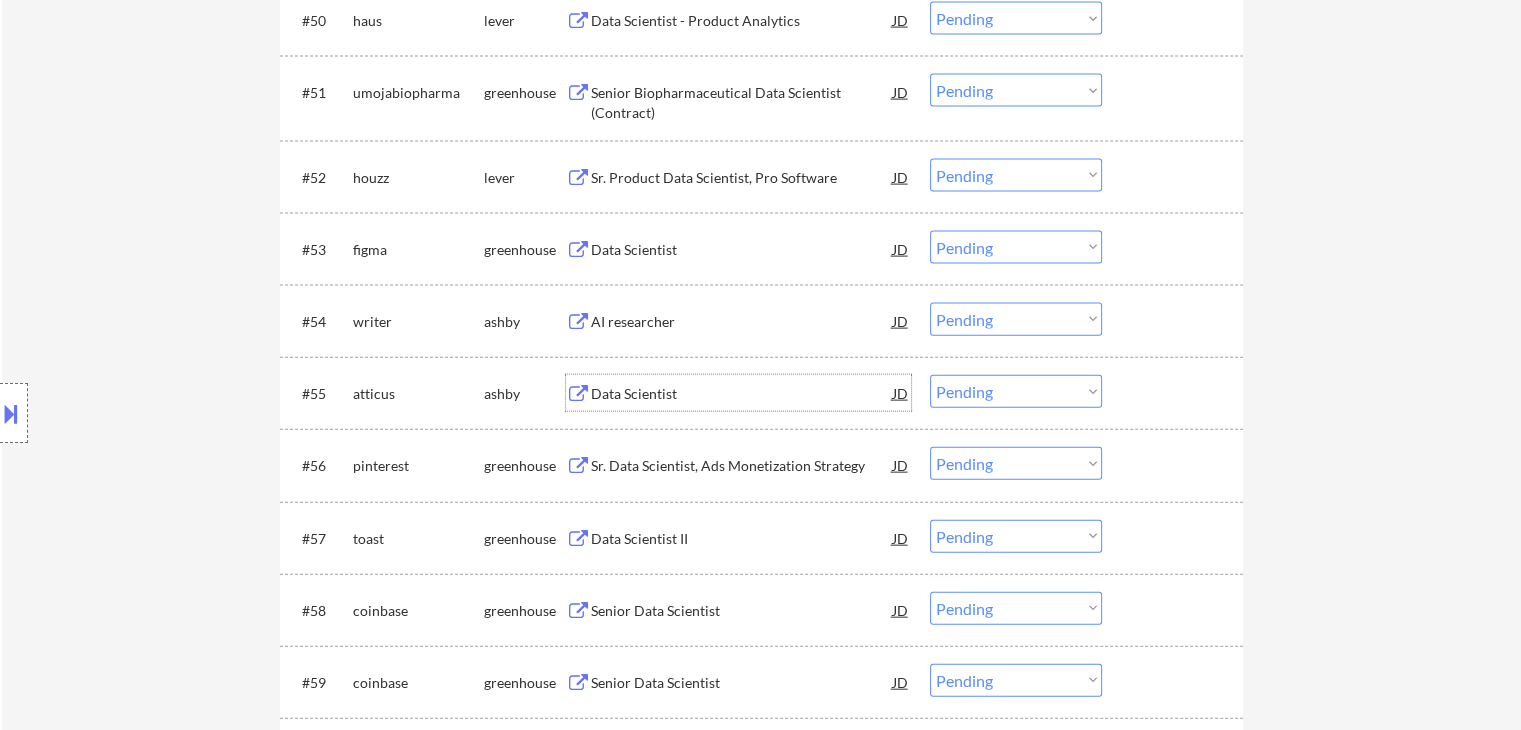 click on "Data Scientist" at bounding box center [742, 394] 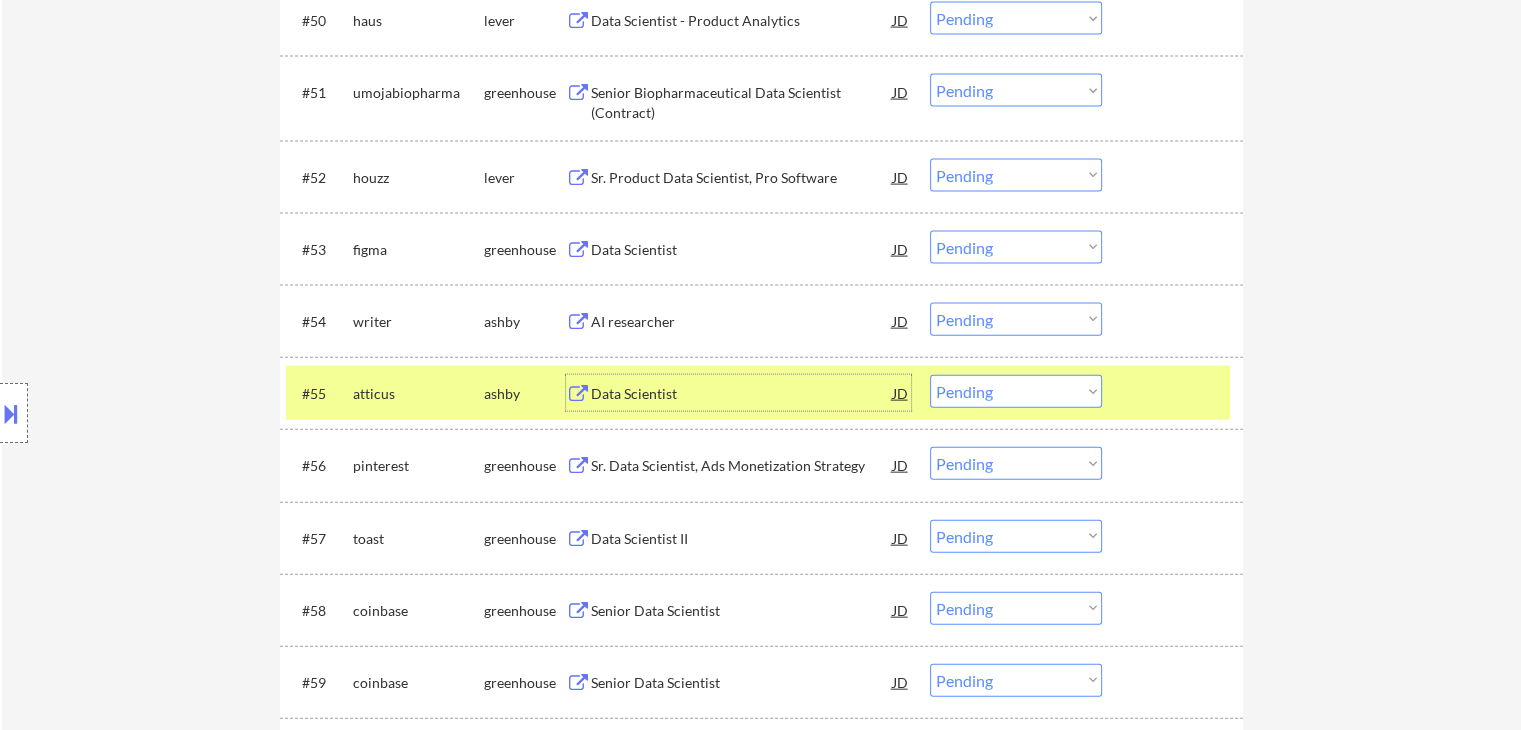 click on "Choose an option... Pending Applied Excluded (Questions) Excluded (Expired) Excluded (Location) Excluded (Bad Match) Excluded (Blocklist) Excluded (Salary) Excluded (Other)" at bounding box center [1016, 391] 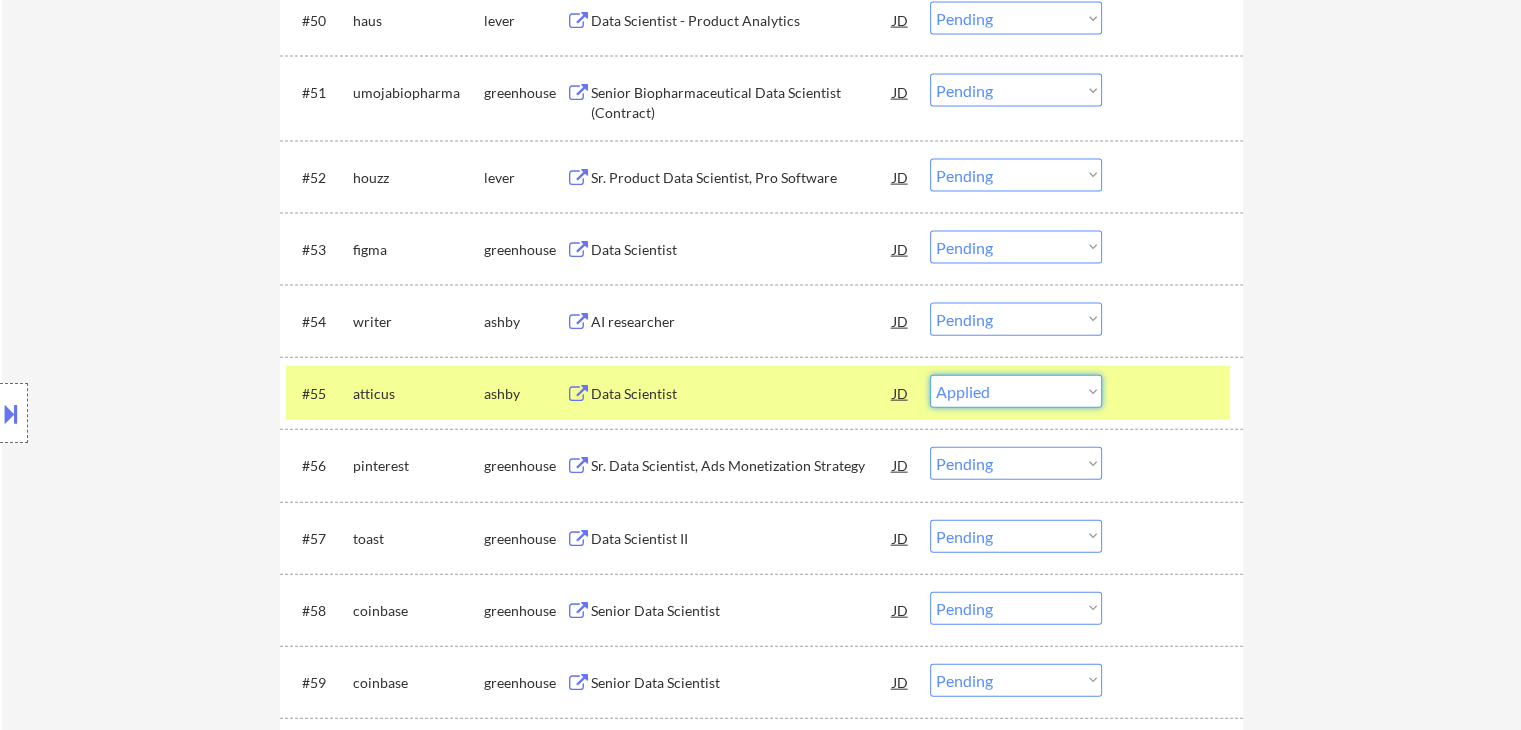 click on "Choose an option... Pending Applied Excluded (Questions) Excluded (Expired) Excluded (Location) Excluded (Bad Match) Excluded (Blocklist) Excluded (Salary) Excluded (Other)" at bounding box center [1016, 391] 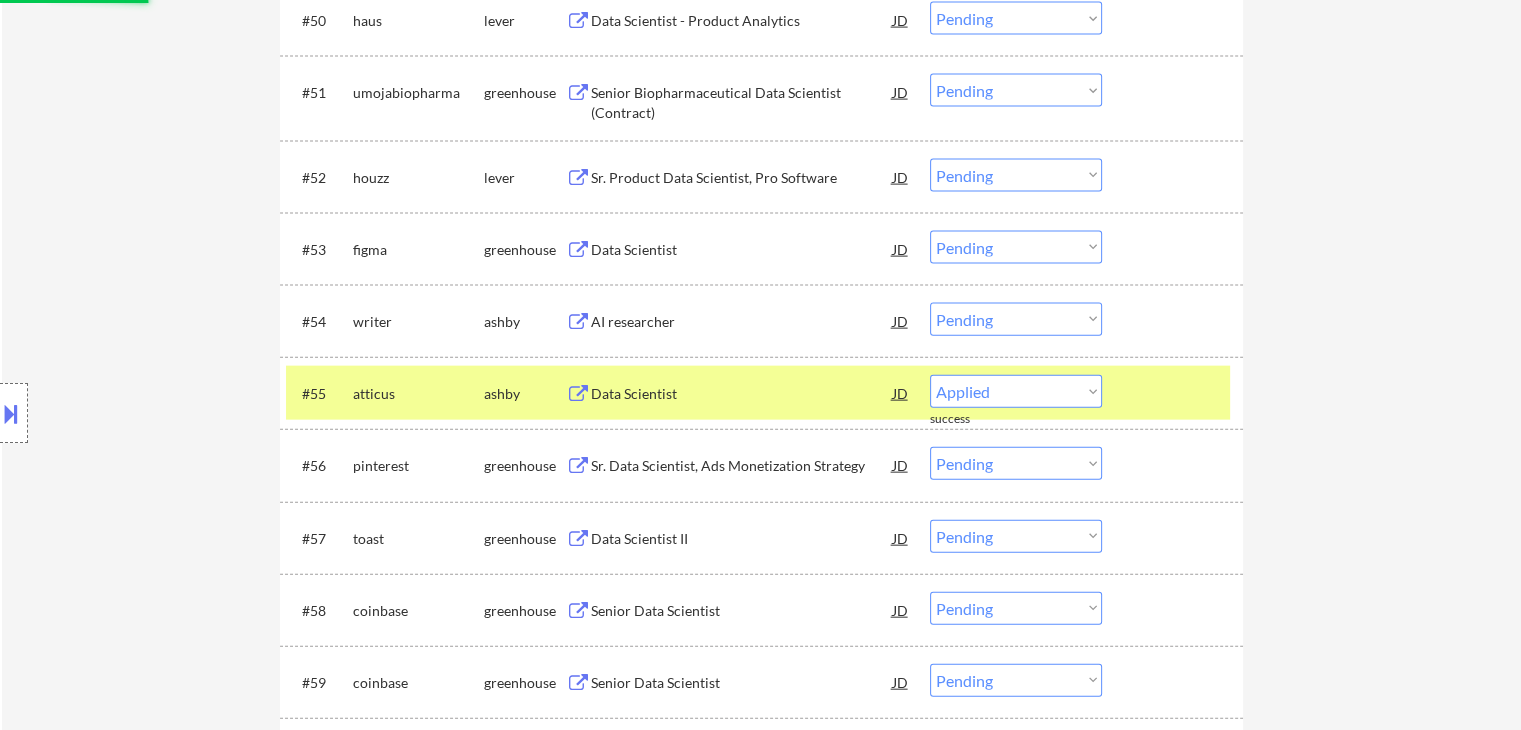select on ""pending"" 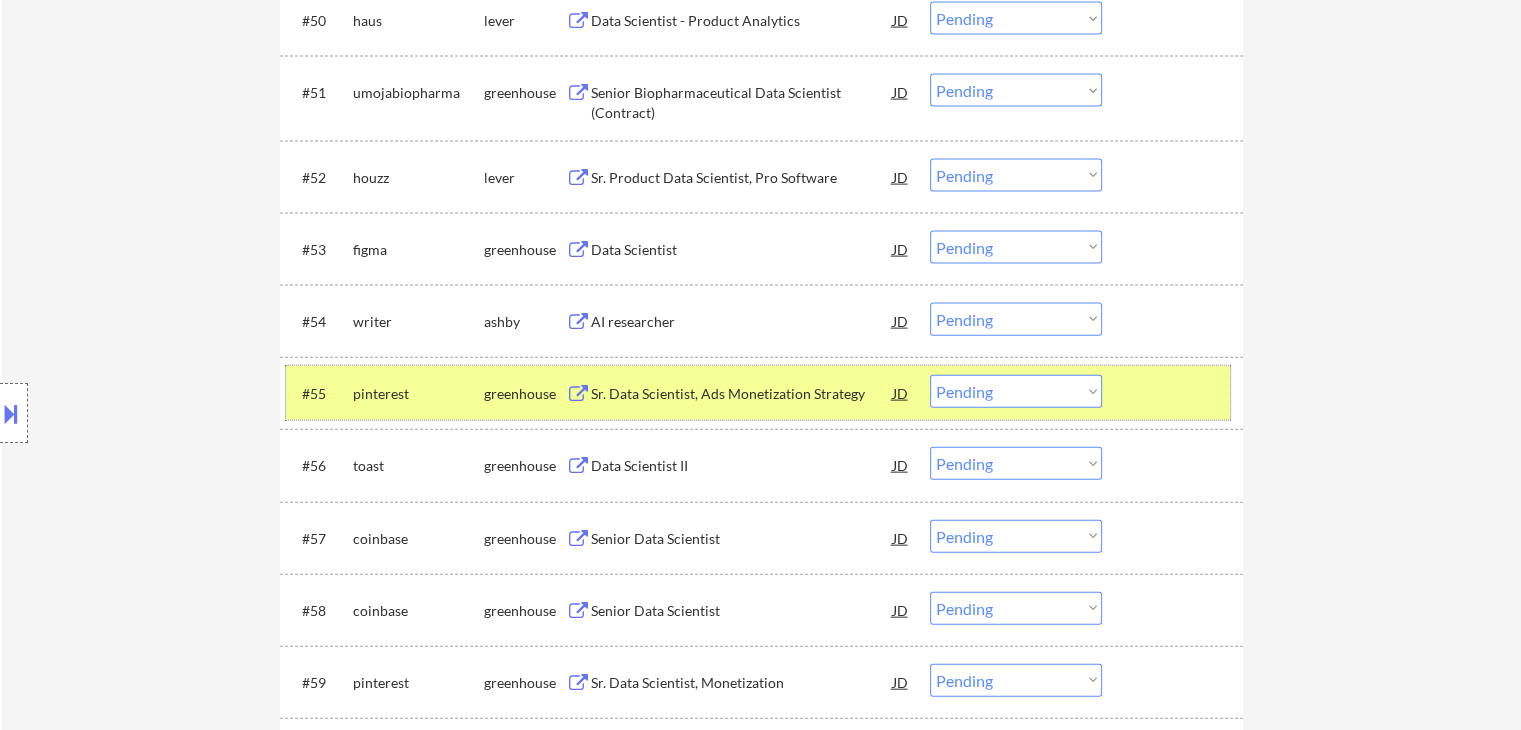 drag, startPoint x: 423, startPoint y: 401, endPoint x: 507, endPoint y: 355, distance: 95.77056 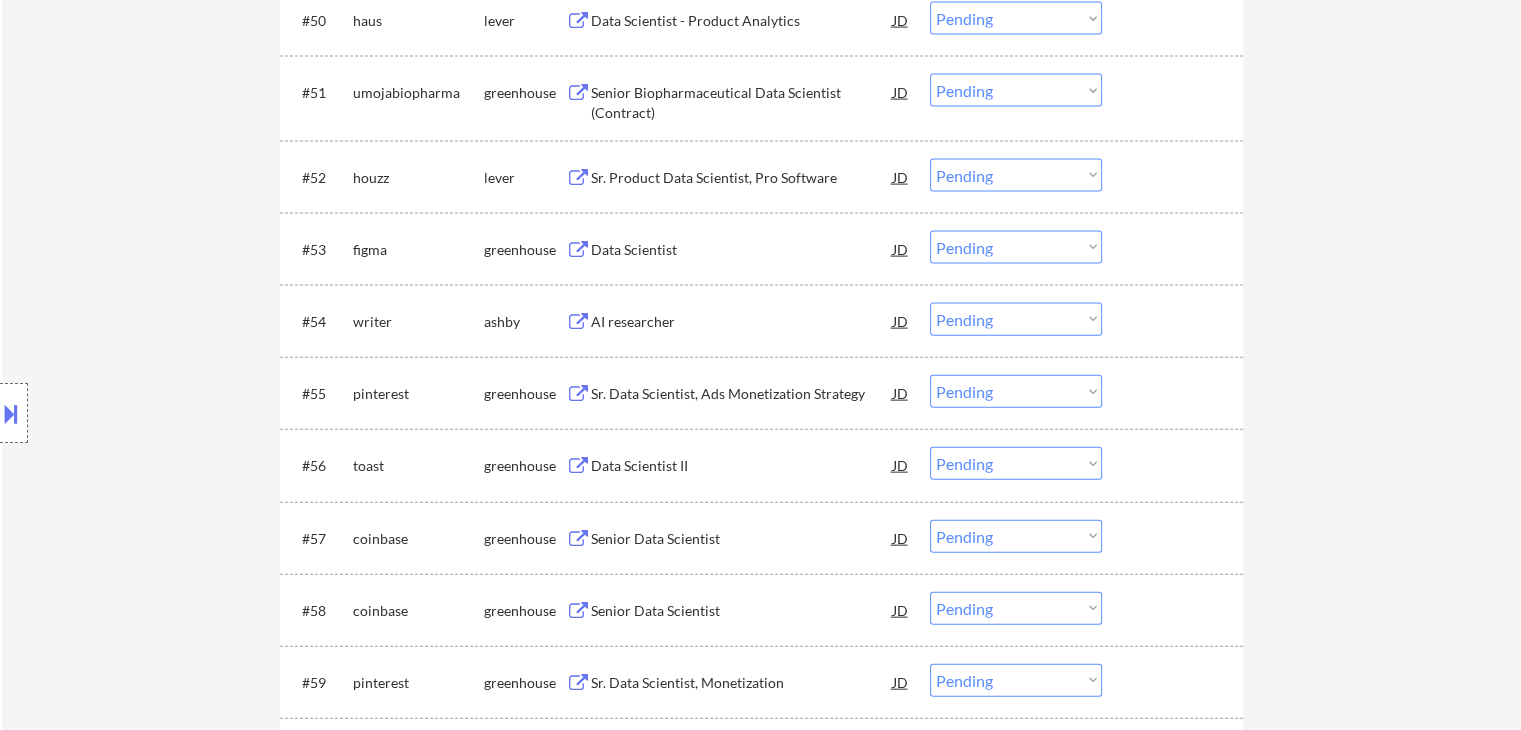 click on "AI researcher" at bounding box center [742, 322] 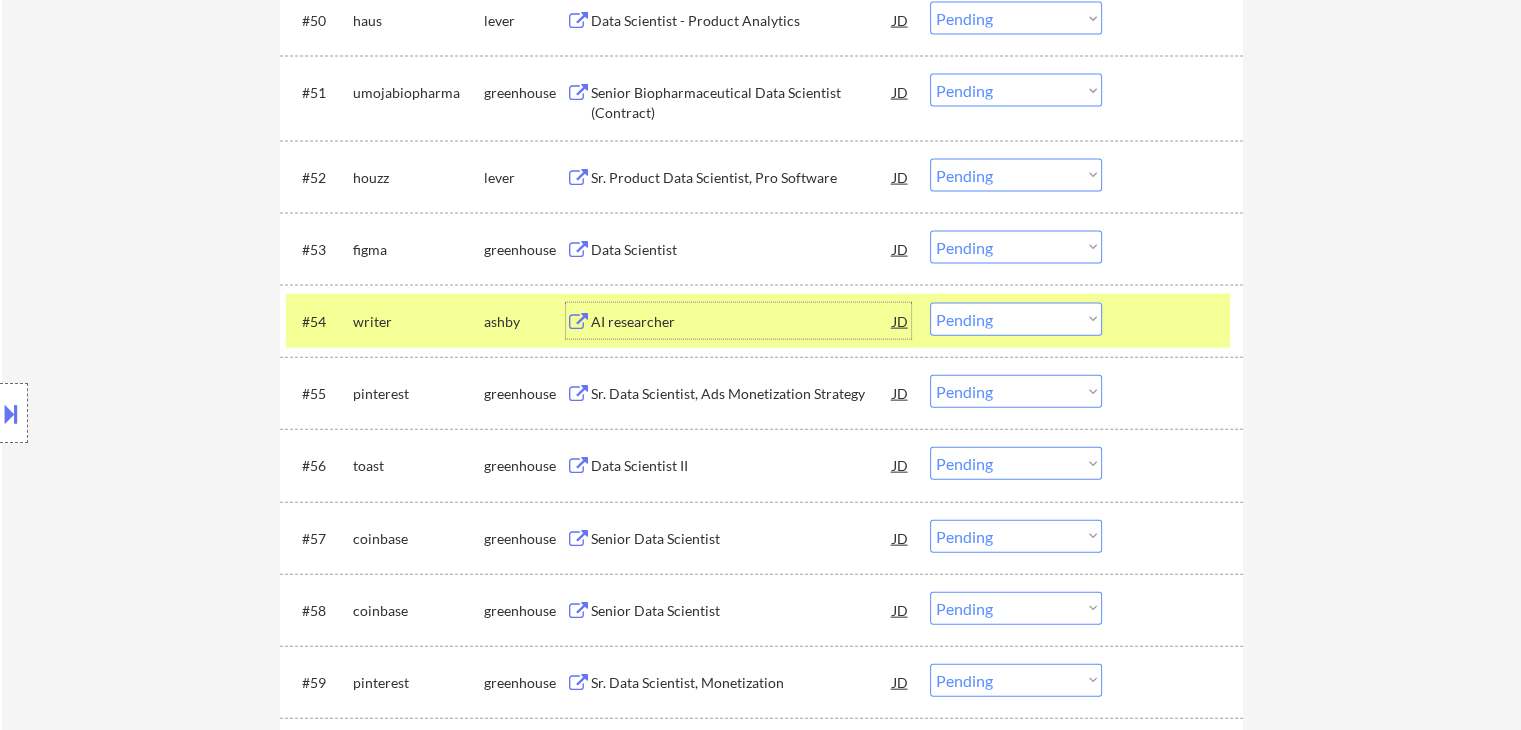 click on "Choose an option... Pending Applied Excluded (Questions) Excluded (Expired) Excluded (Location) Excluded (Bad Match) Excluded (Blocklist) Excluded (Salary) Excluded (Other)" at bounding box center [1016, 319] 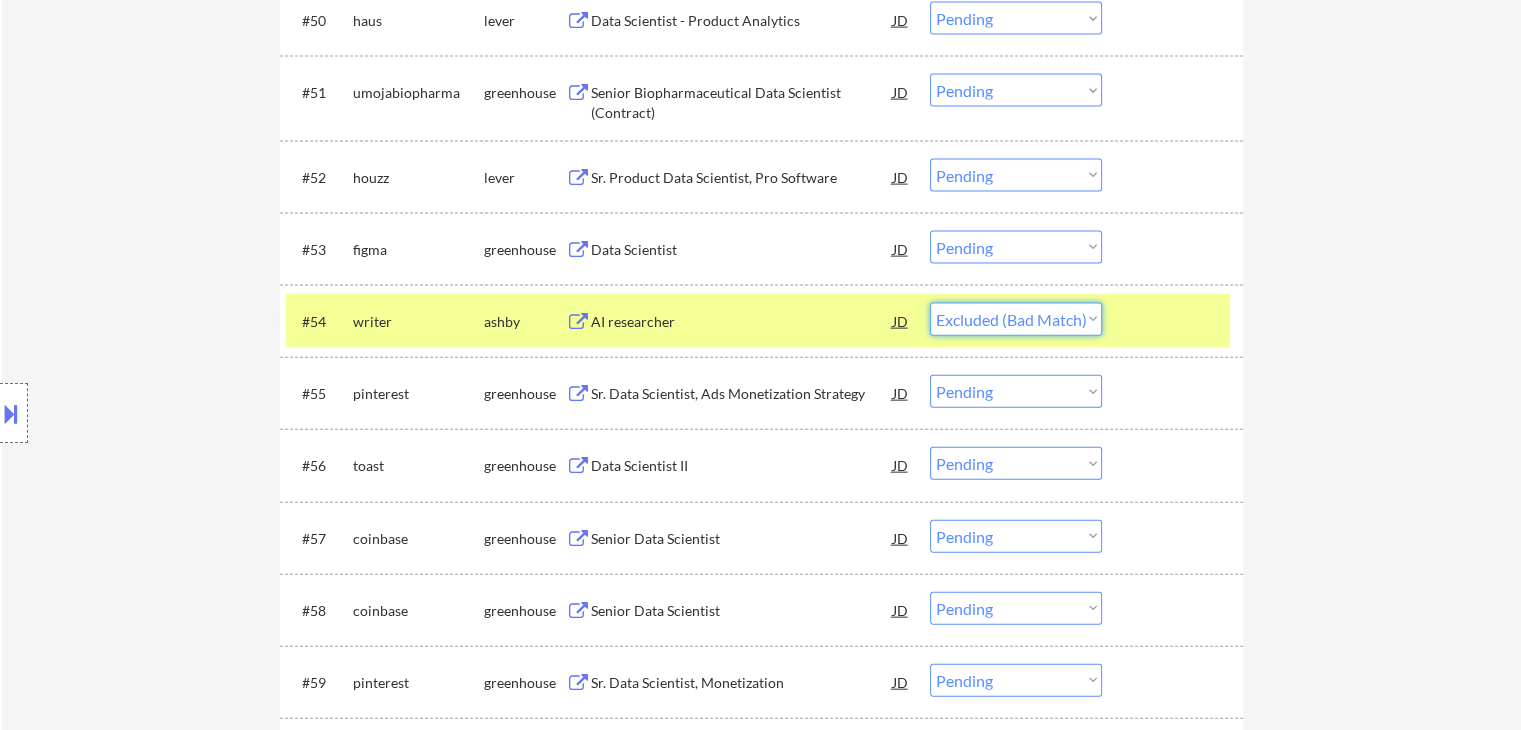 click on "Choose an option... Pending Applied Excluded (Questions) Excluded (Expired) Excluded (Location) Excluded (Bad Match) Excluded (Blocklist) Excluded (Salary) Excluded (Other)" at bounding box center [1016, 319] 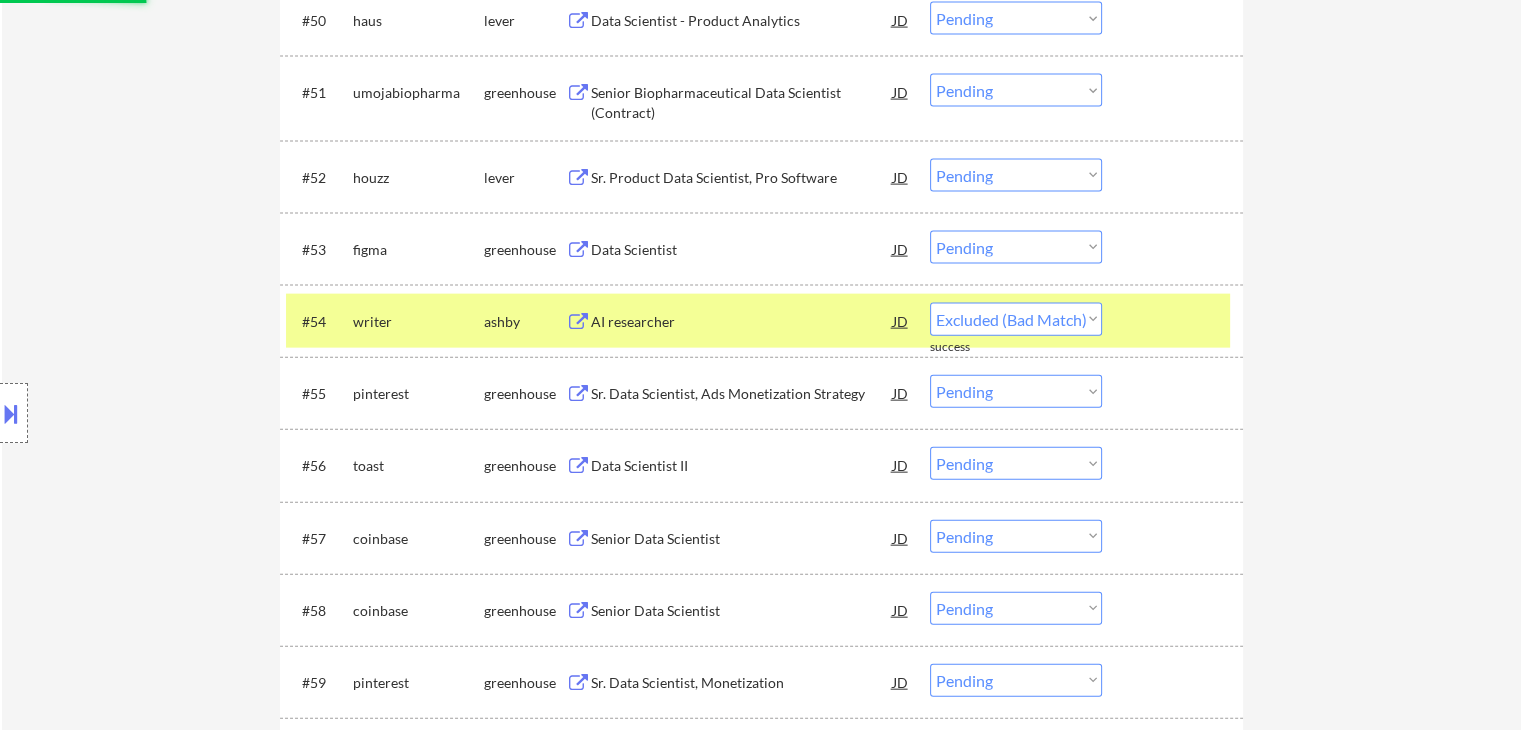 select on ""pending"" 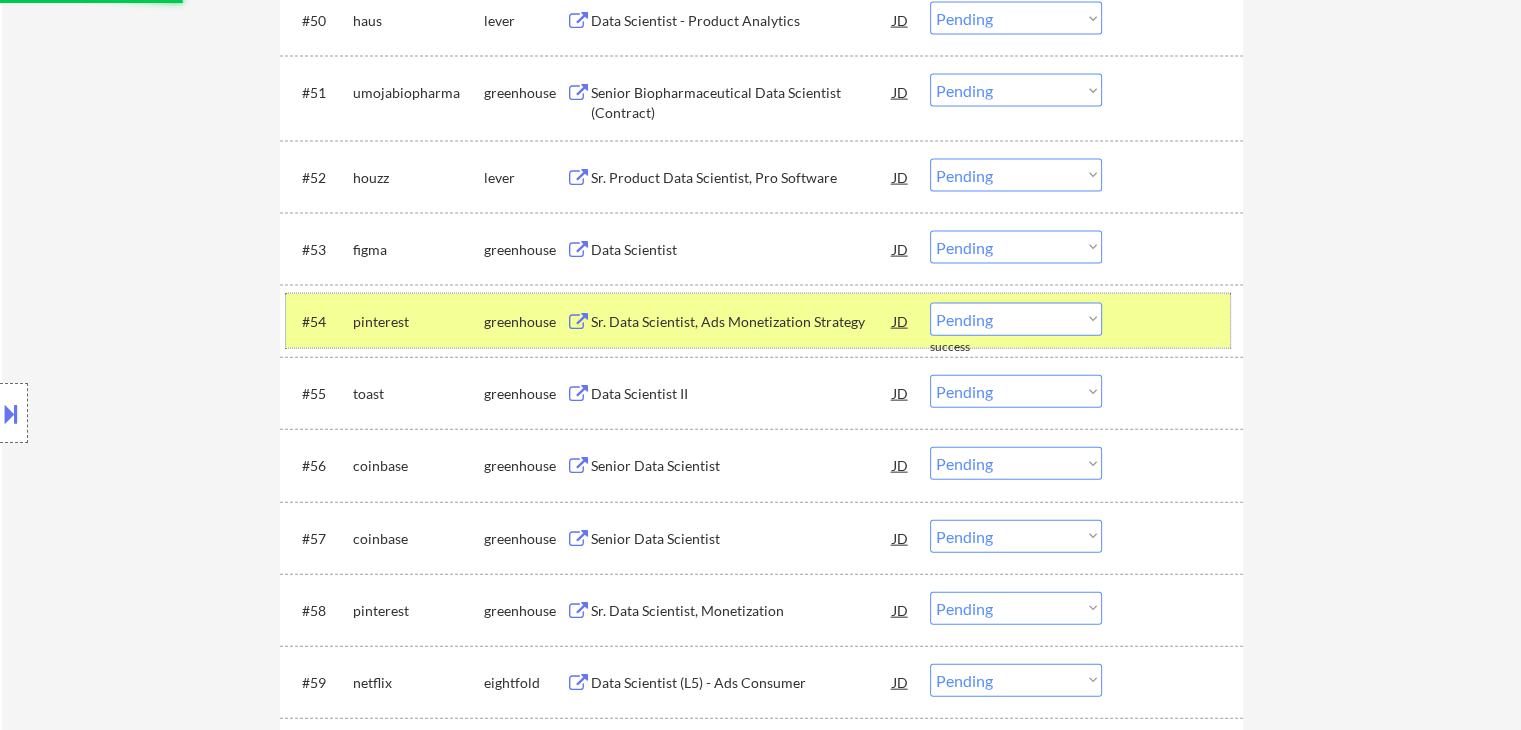 drag, startPoint x: 368, startPoint y: 326, endPoint x: 432, endPoint y: 309, distance: 66.21933 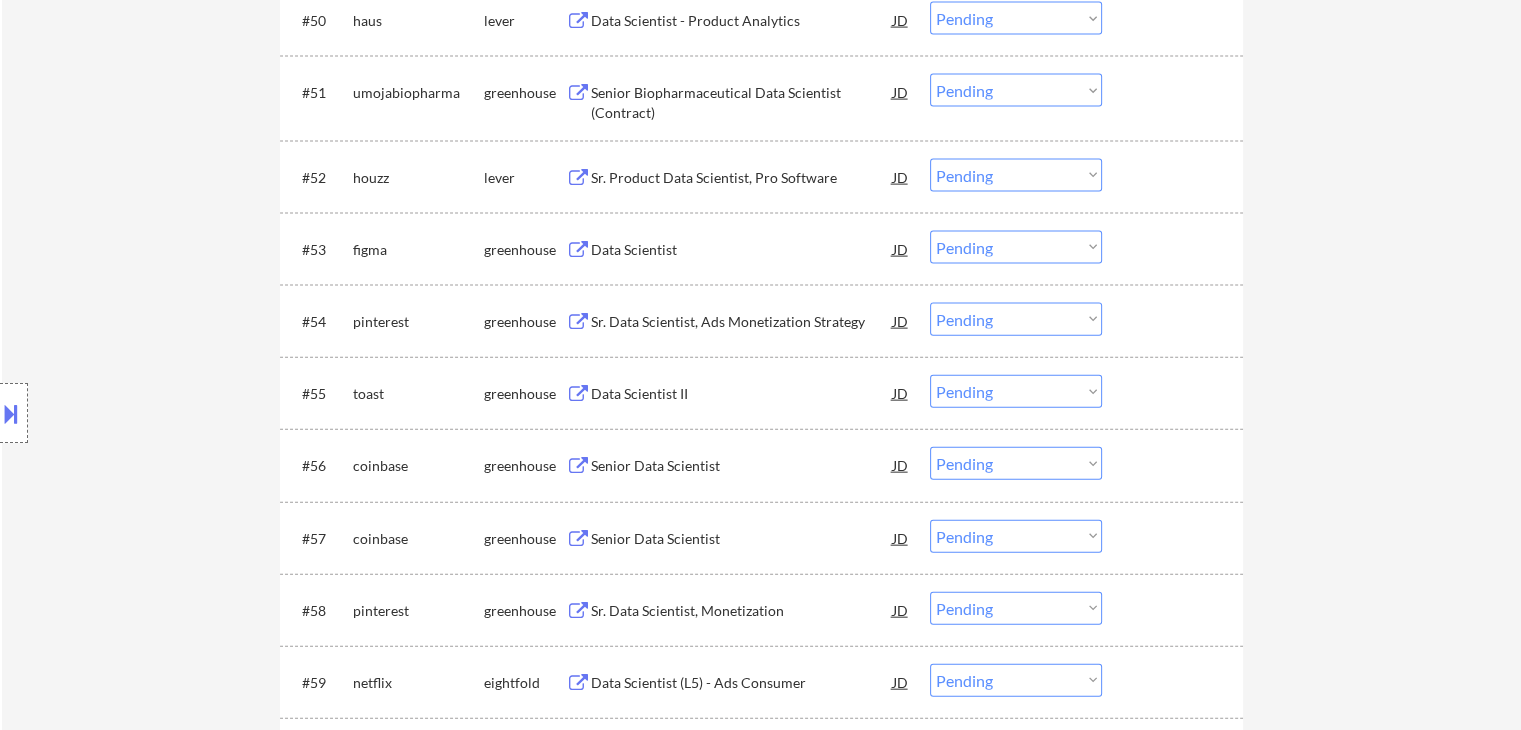 click on "Data Scientist" at bounding box center [742, 250] 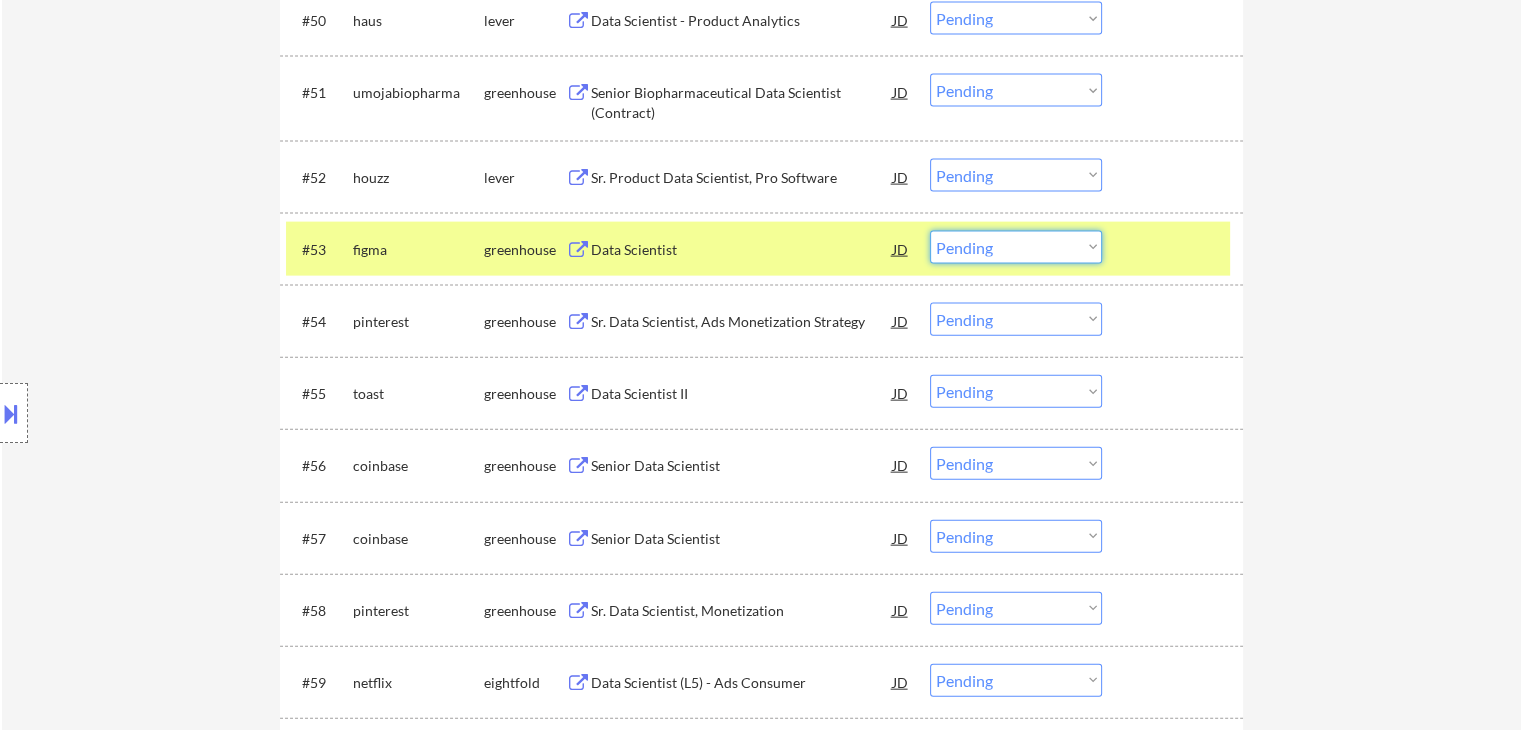 drag, startPoint x: 973, startPoint y: 252, endPoint x: 982, endPoint y: 261, distance: 12.727922 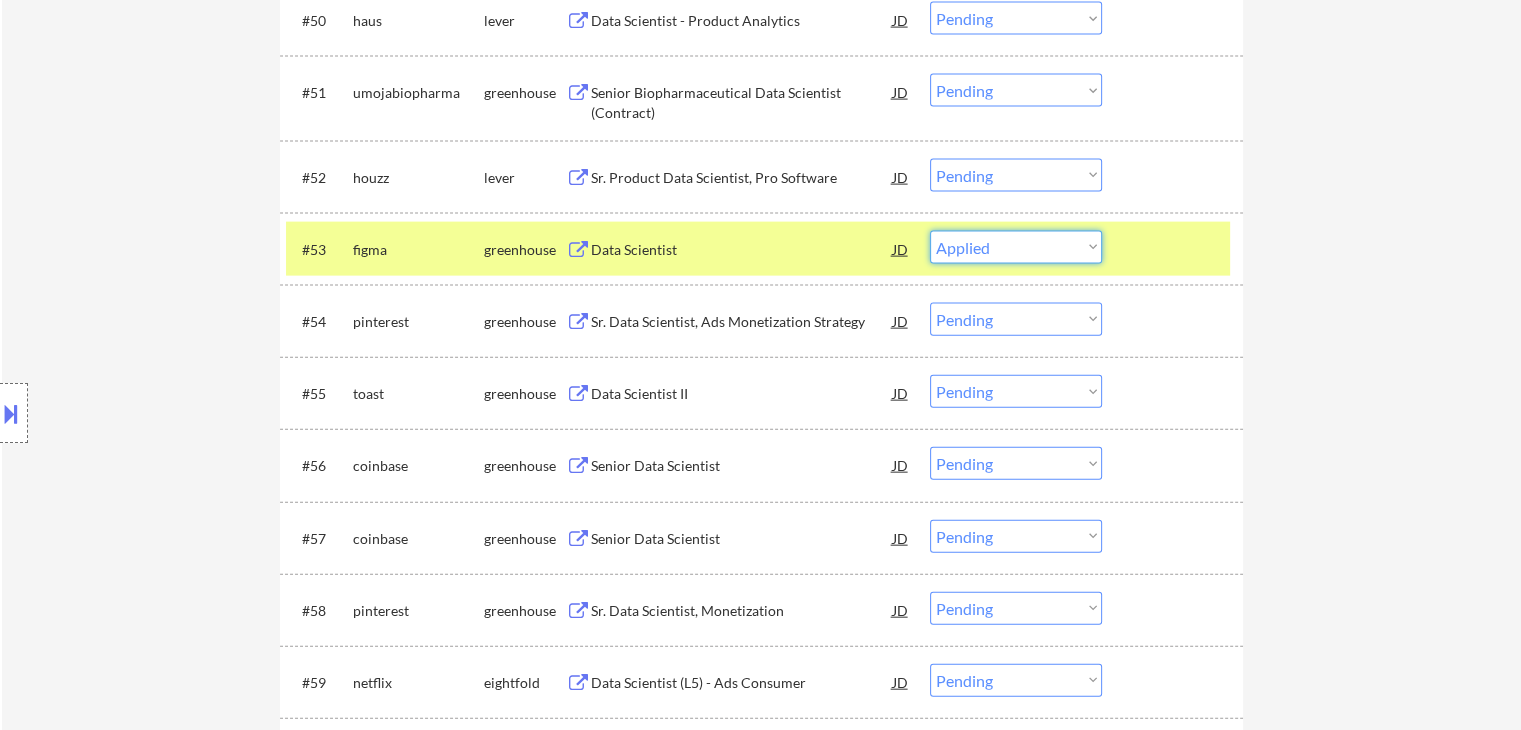 click on "Choose an option... Pending Applied Excluded (Questions) Excluded (Expired) Excluded (Location) Excluded (Bad Match) Excluded (Blocklist) Excluded (Salary) Excluded (Other)" at bounding box center [1016, 247] 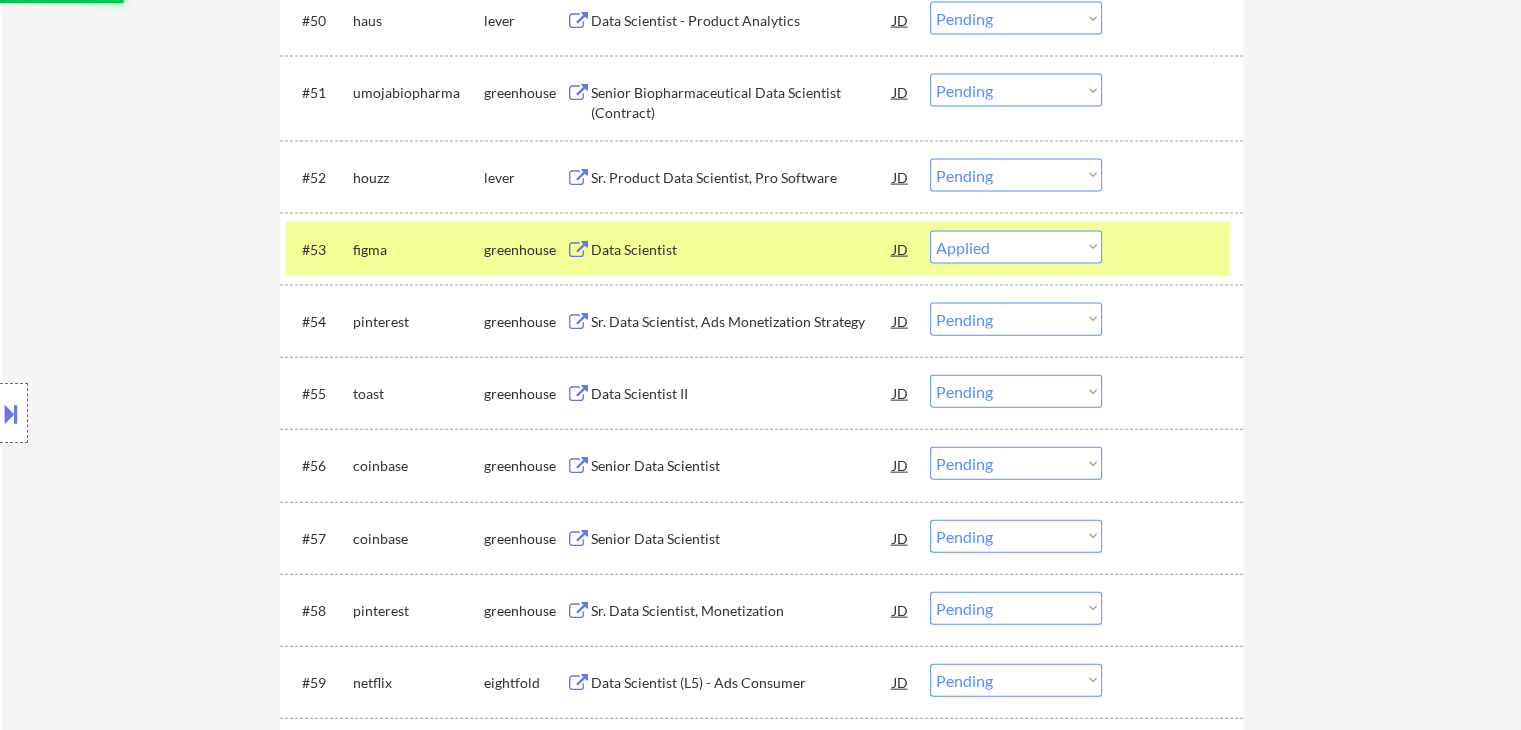 select on ""pending"" 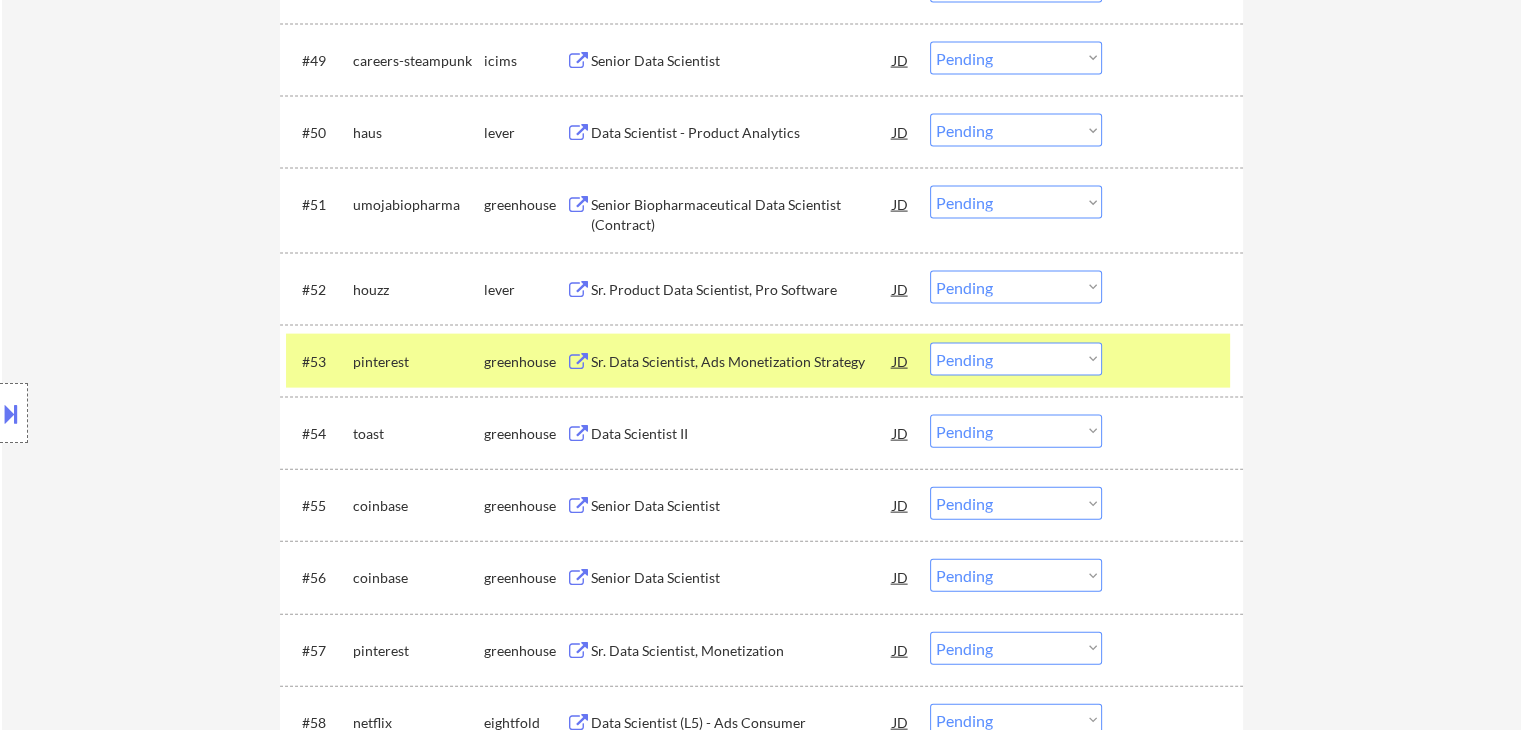 scroll, scrollTop: 4120, scrollLeft: 0, axis: vertical 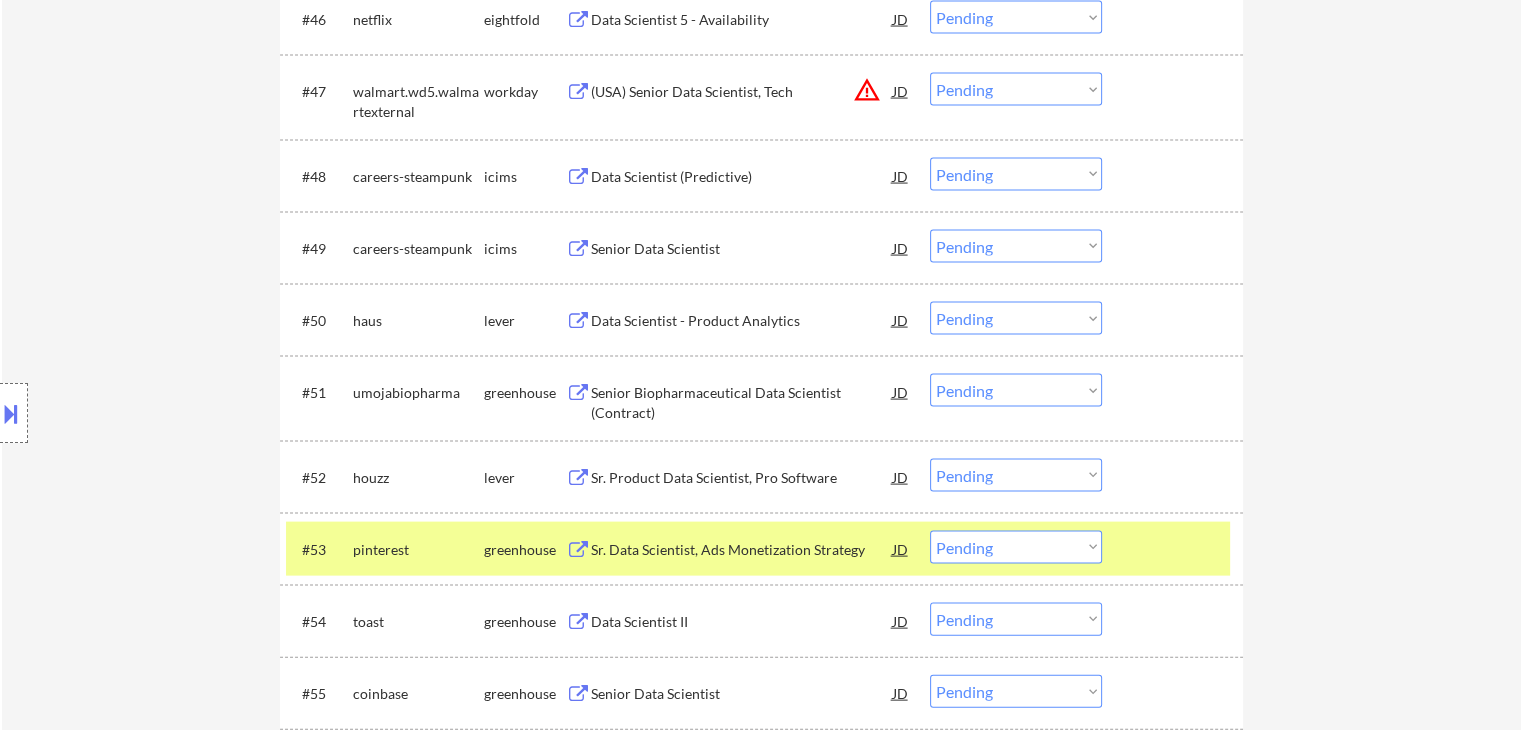 click on "Sr. Product Data Scientist, Pro Software" at bounding box center (742, 478) 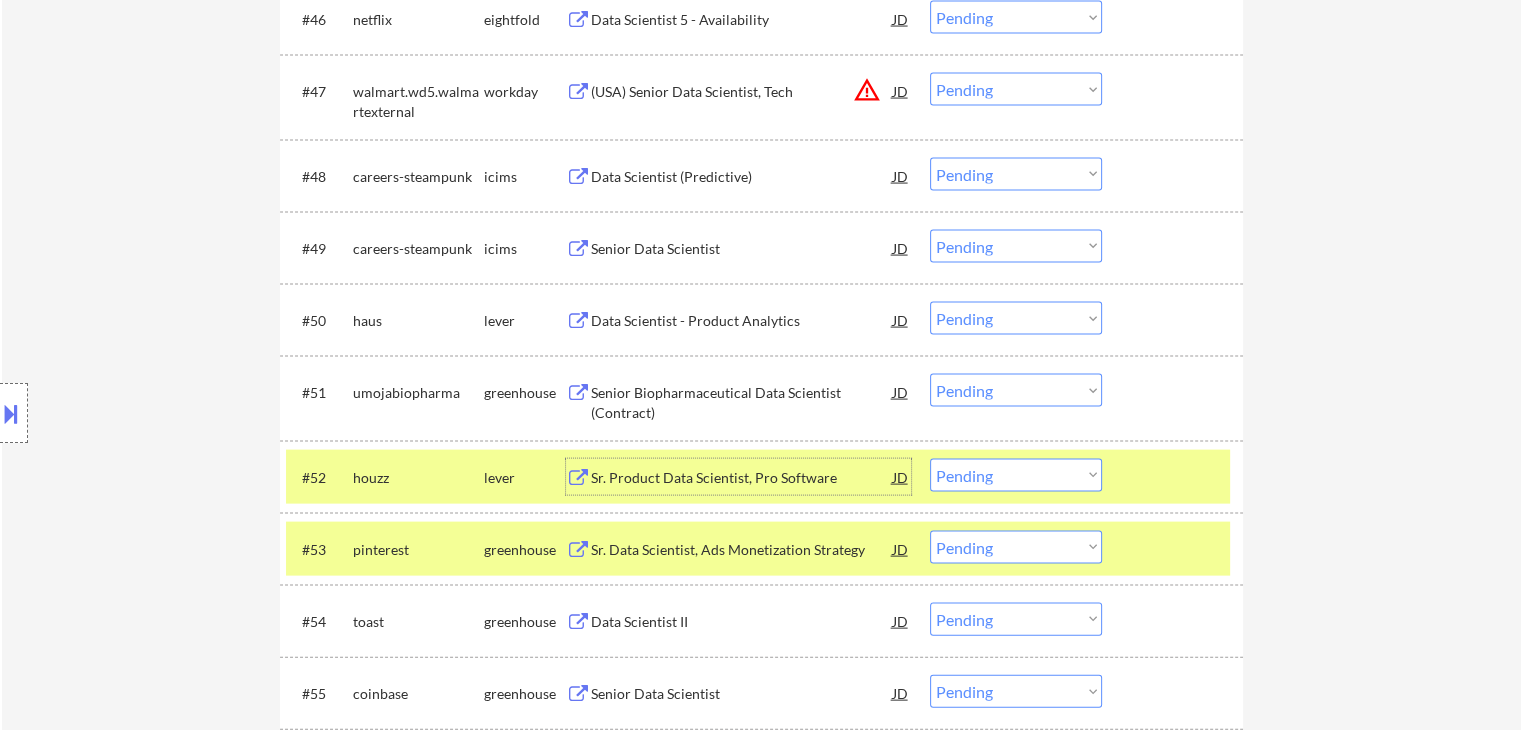 click on "Choose an option... Pending Applied Excluded (Questions) Excluded (Expired) Excluded (Location) Excluded (Bad Match) Excluded (Blocklist) Excluded (Salary) Excluded (Other)" at bounding box center (1016, 475) 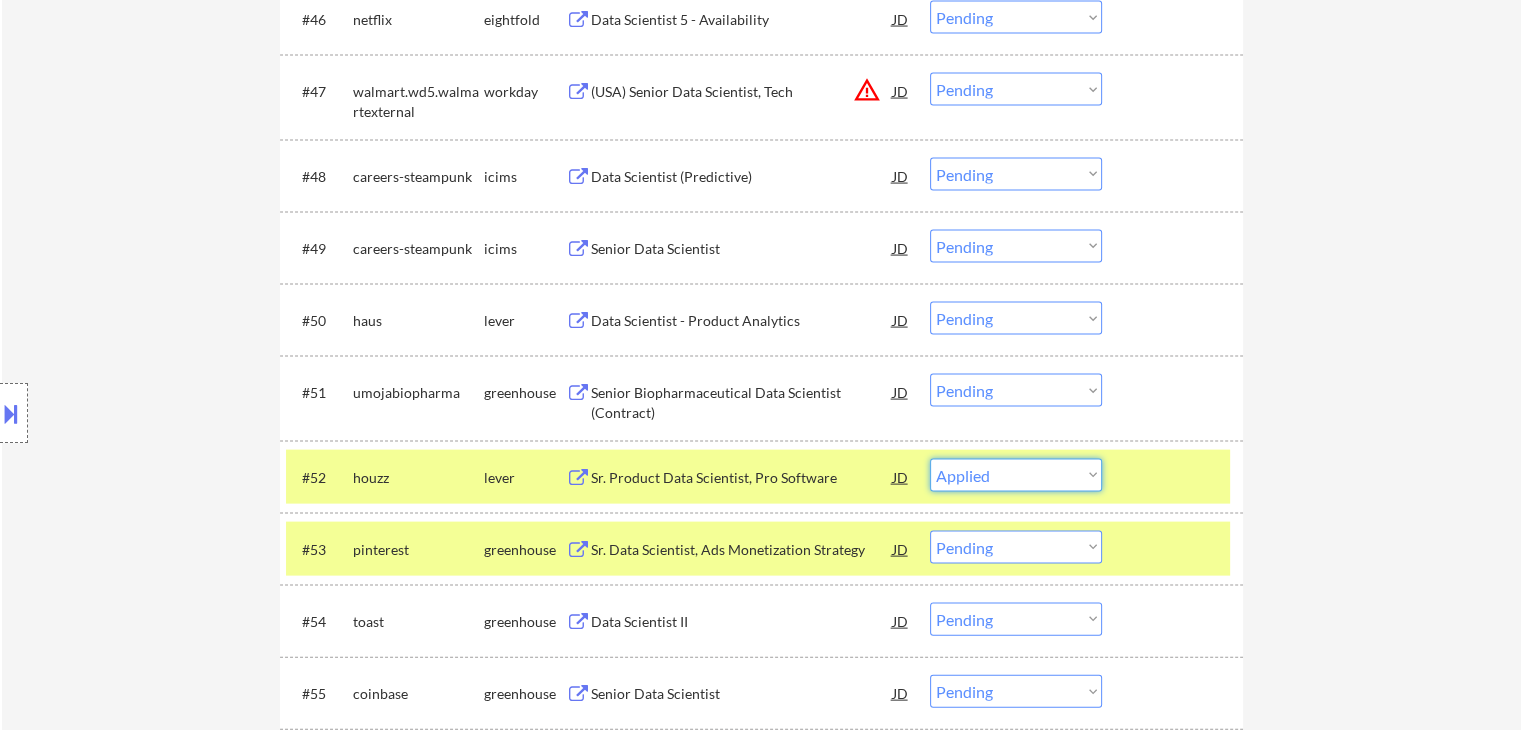 click on "Choose an option... Pending Applied Excluded (Questions) Excluded (Expired) Excluded (Location) Excluded (Bad Match) Excluded (Blocklist) Excluded (Salary) Excluded (Other)" at bounding box center [1016, 475] 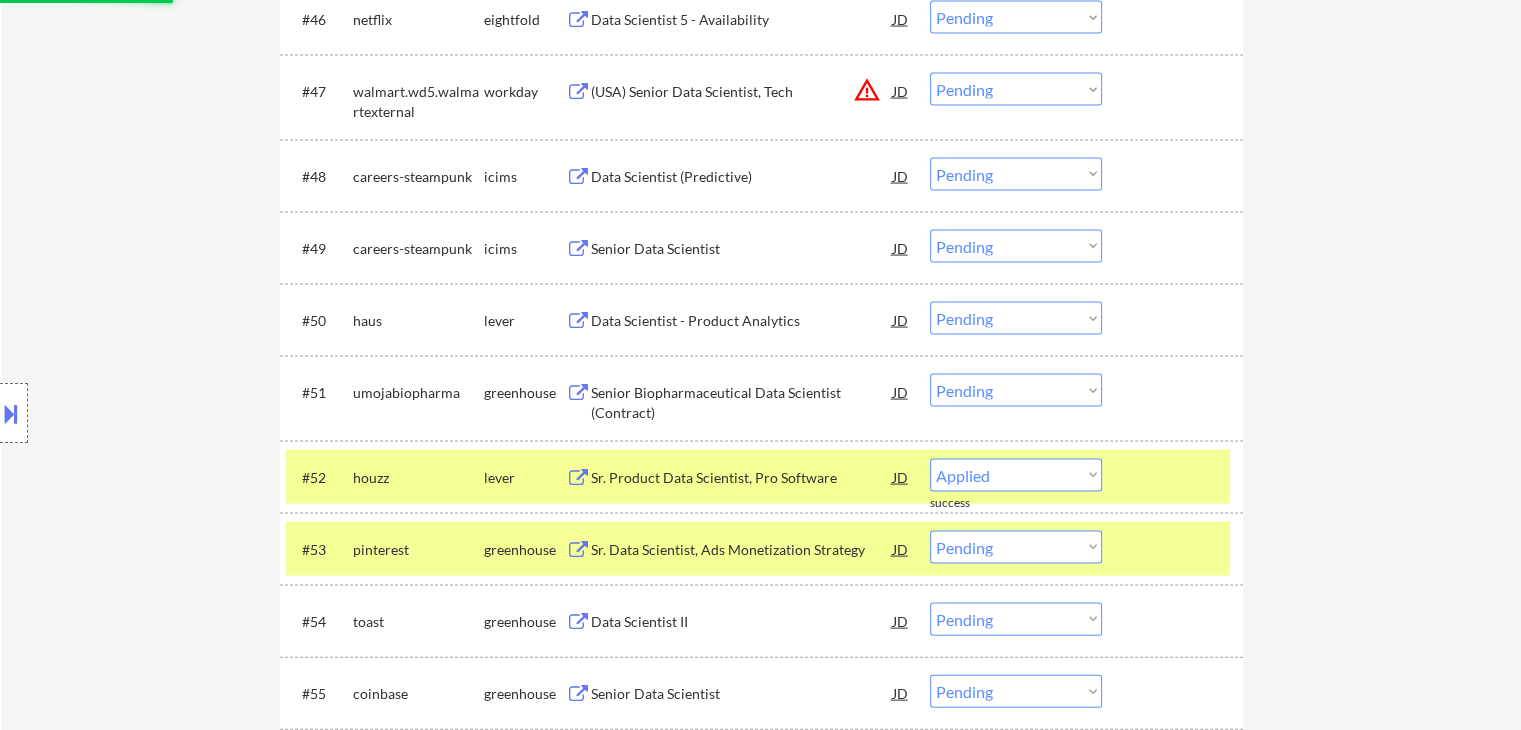 select on ""pending"" 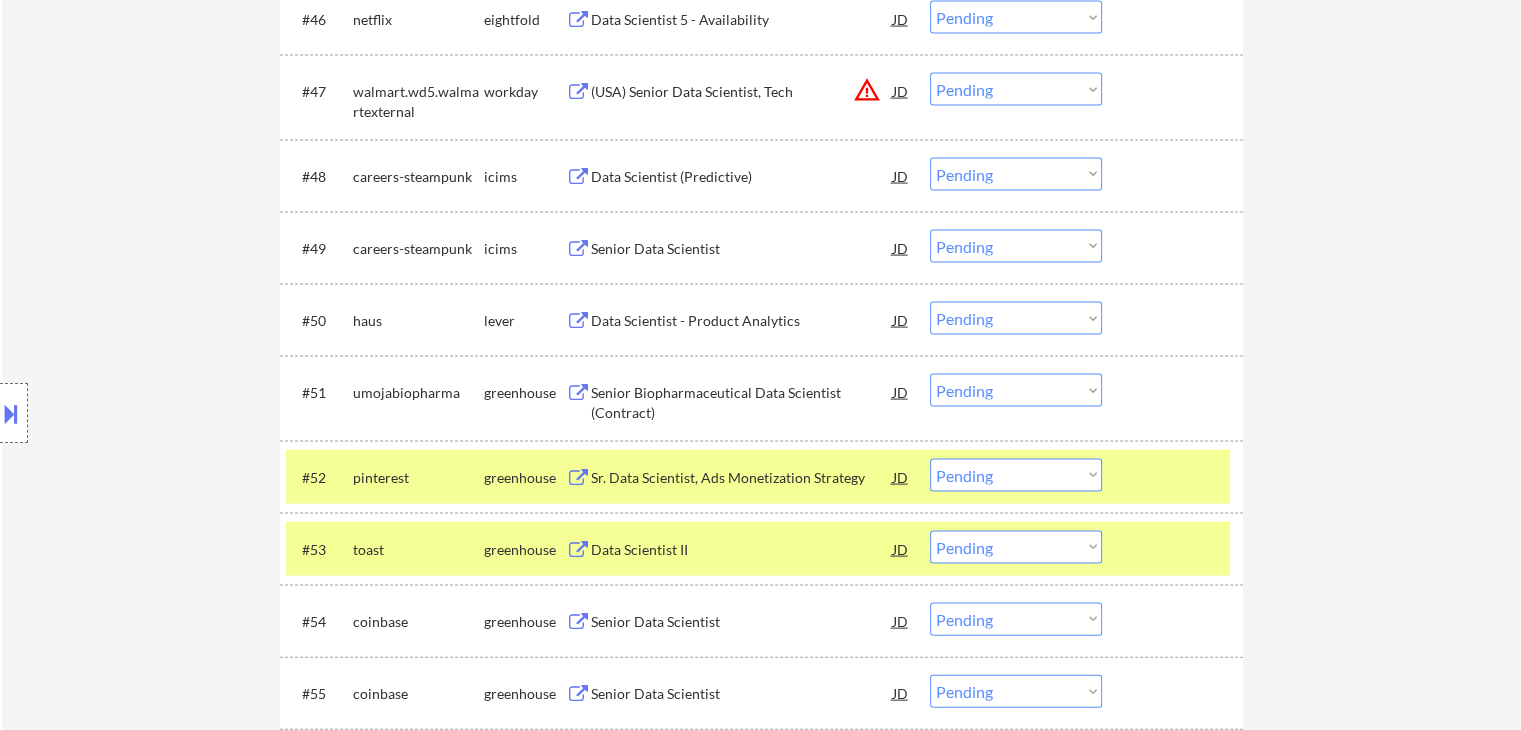 click on "pinterest" at bounding box center [418, 477] 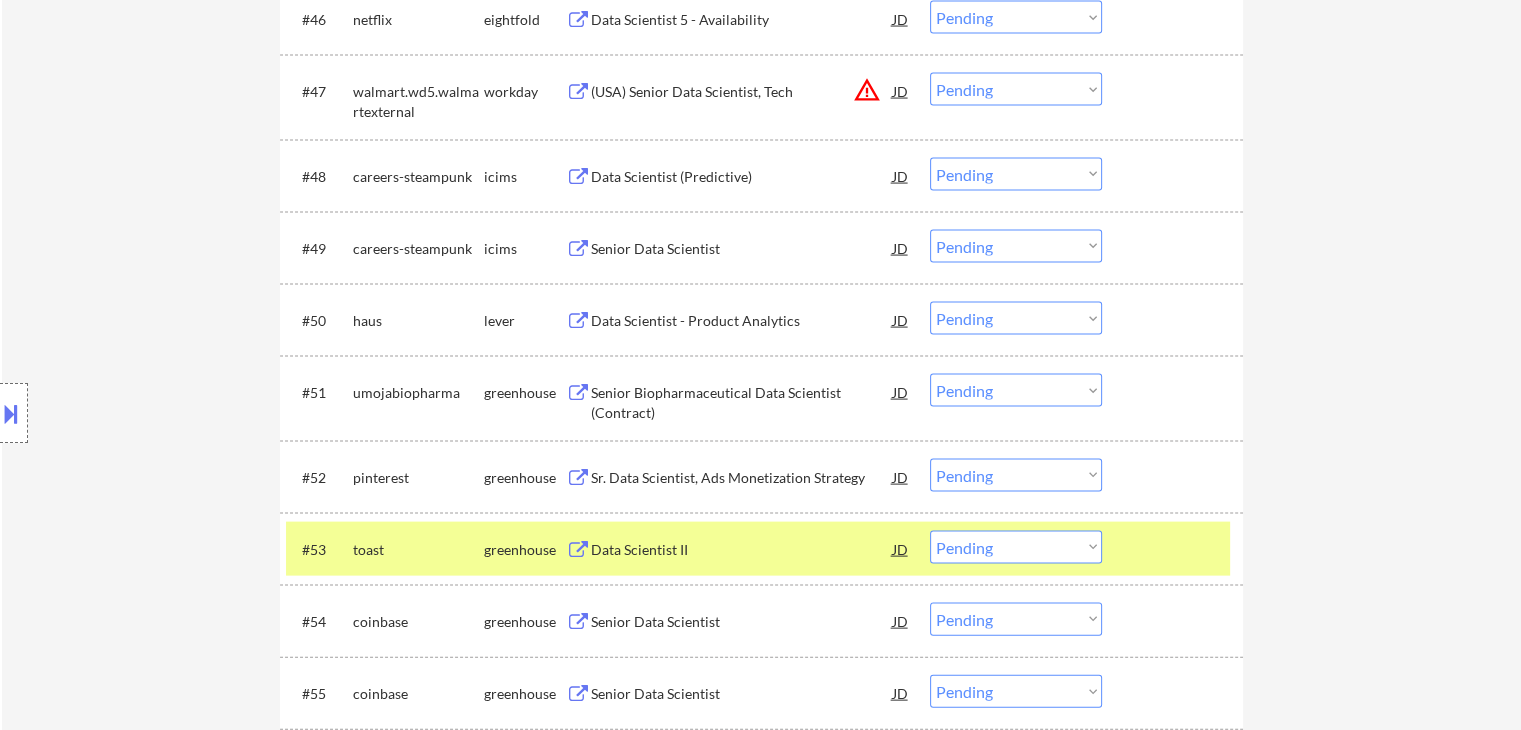 click on "toast" at bounding box center [418, 549] 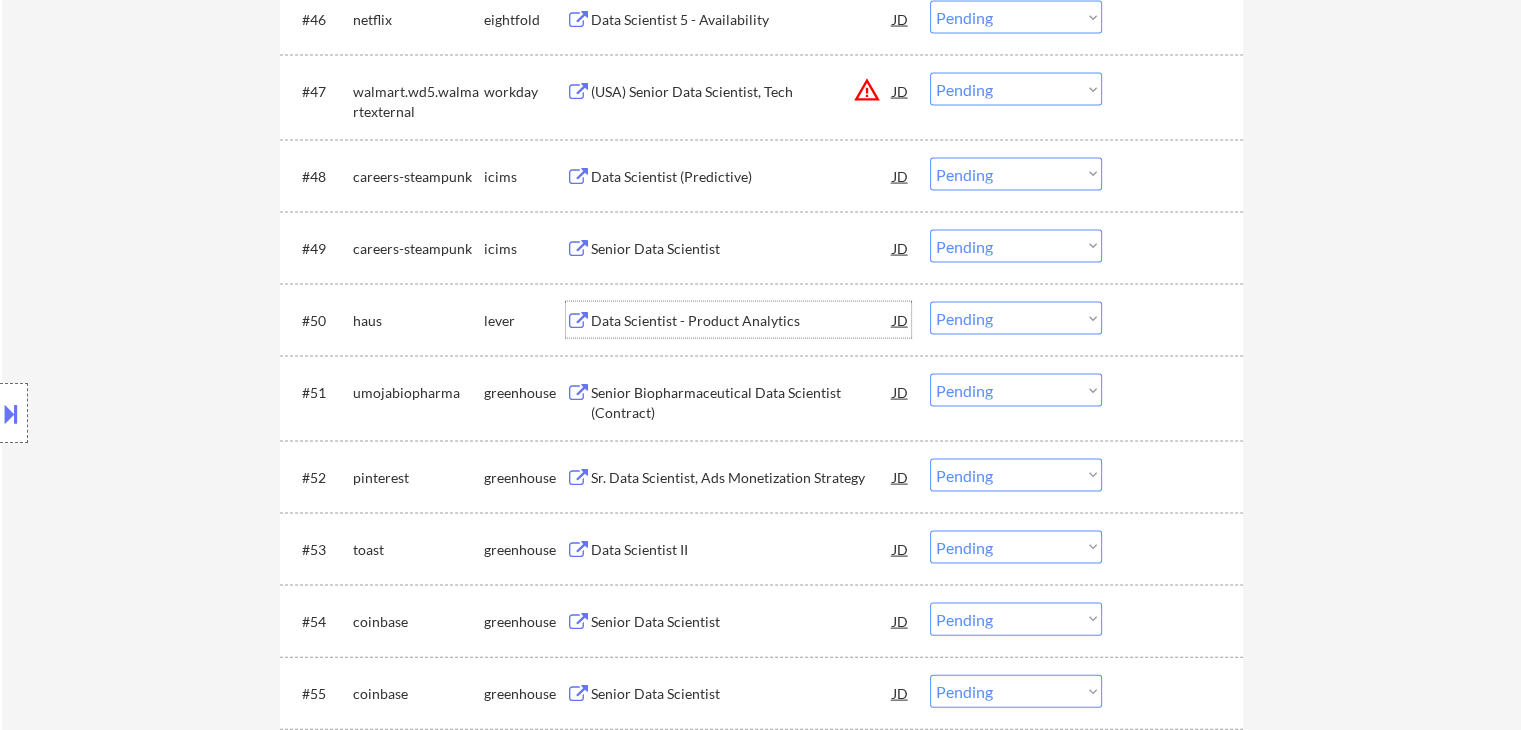 click on "Data Scientist - Product Analytics" at bounding box center (742, 321) 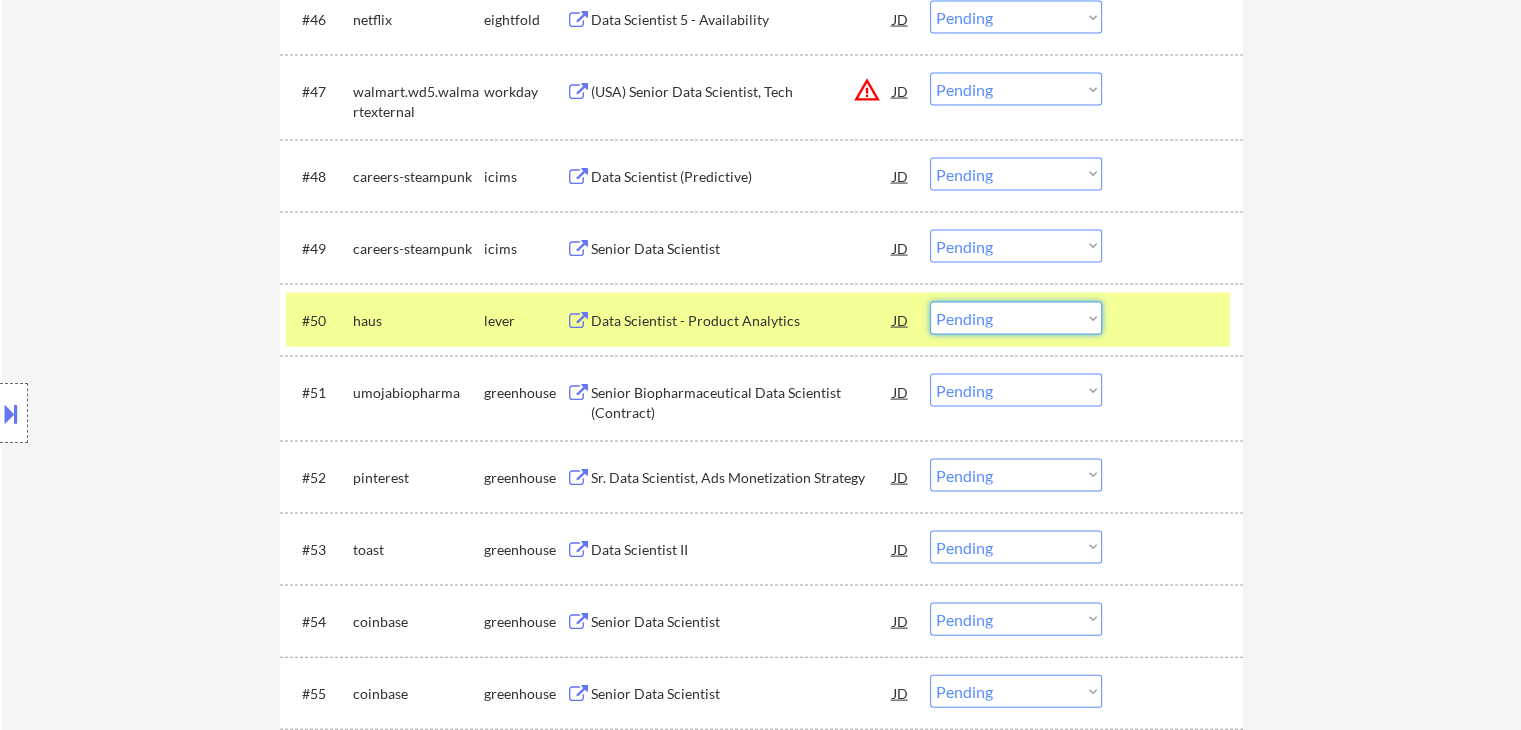 drag, startPoint x: 964, startPoint y: 319, endPoint x: 969, endPoint y: 330, distance: 12.083046 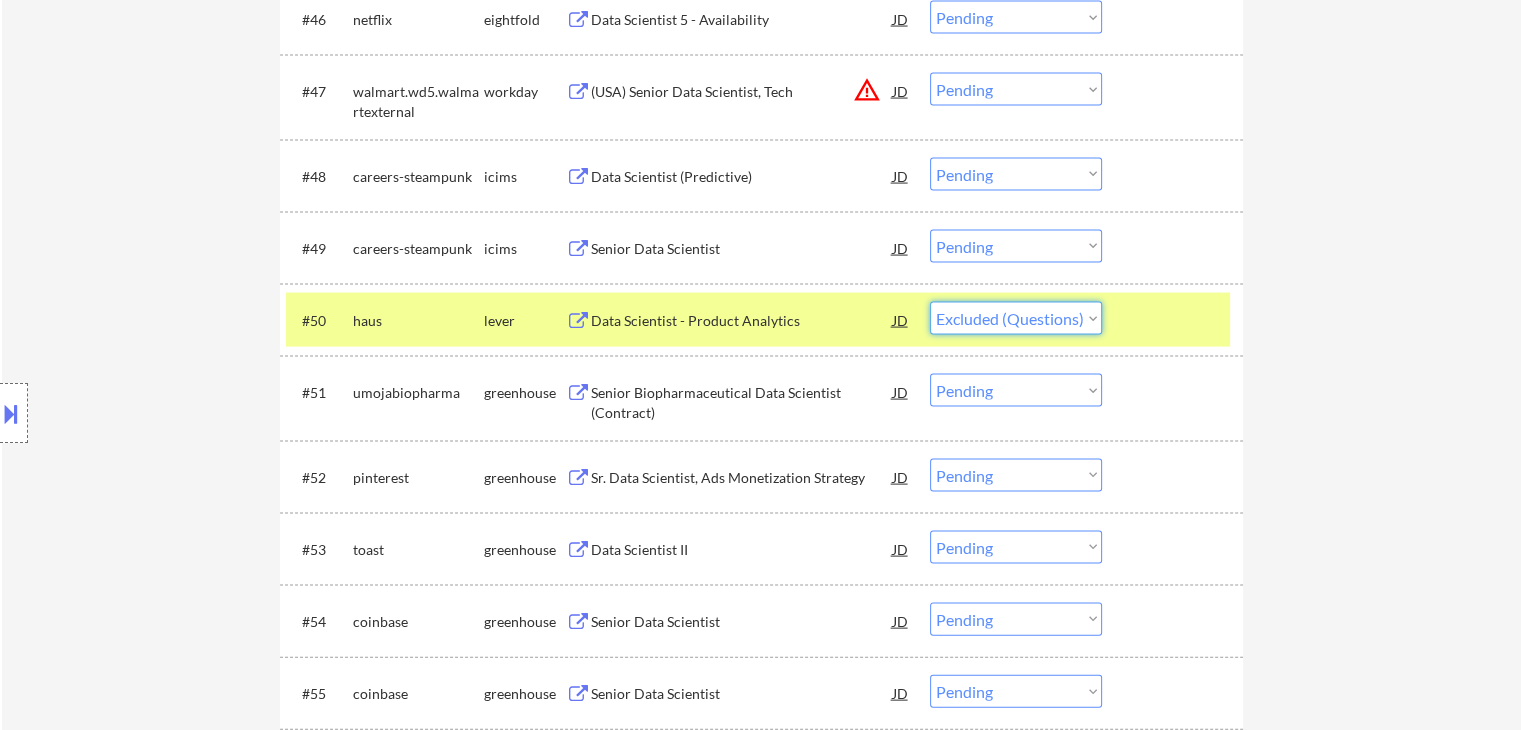 click on "Choose an option... Pending Applied Excluded (Questions) Excluded (Expired) Excluded (Location) Excluded (Bad Match) Excluded (Blocklist) Excluded (Salary) Excluded (Other)" at bounding box center (1016, 318) 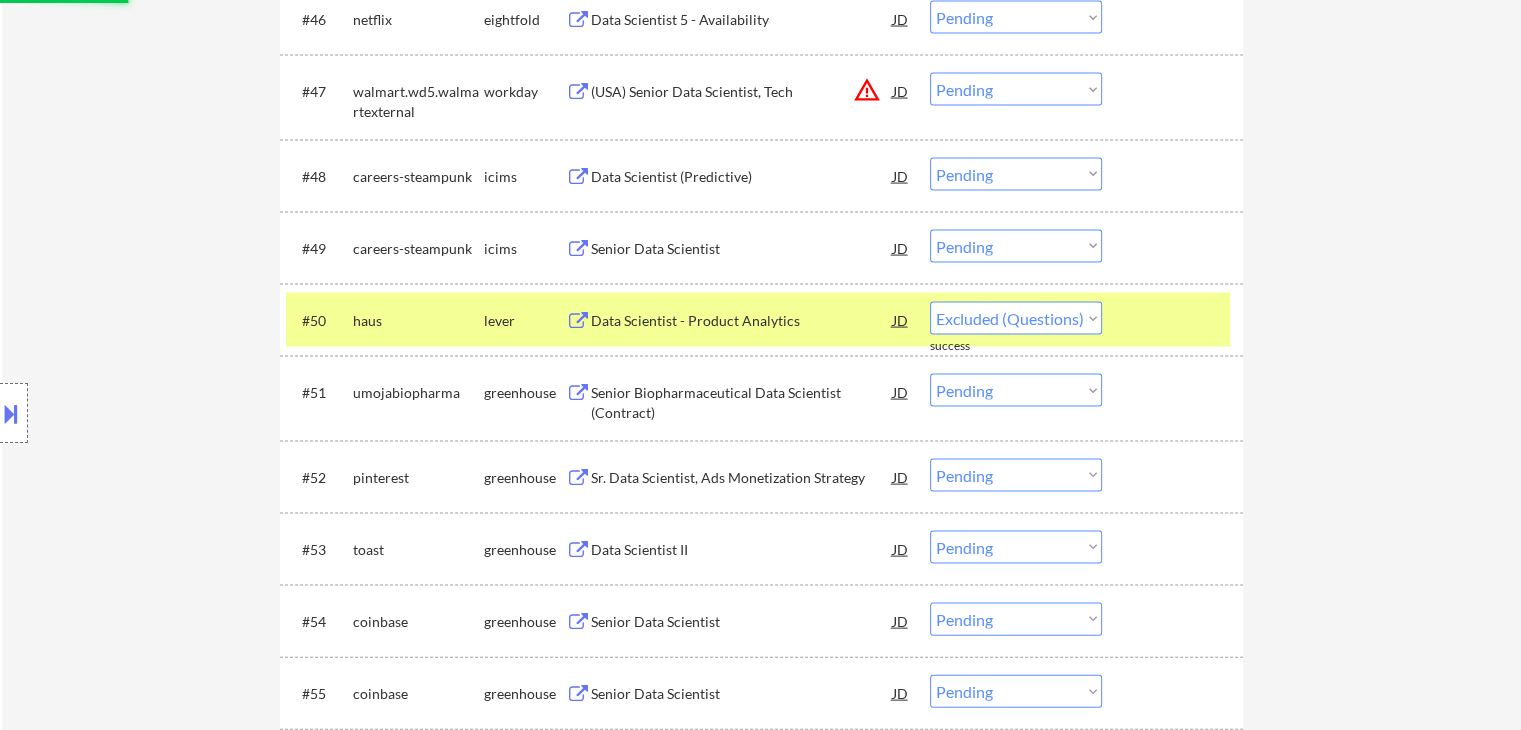 select on ""pending"" 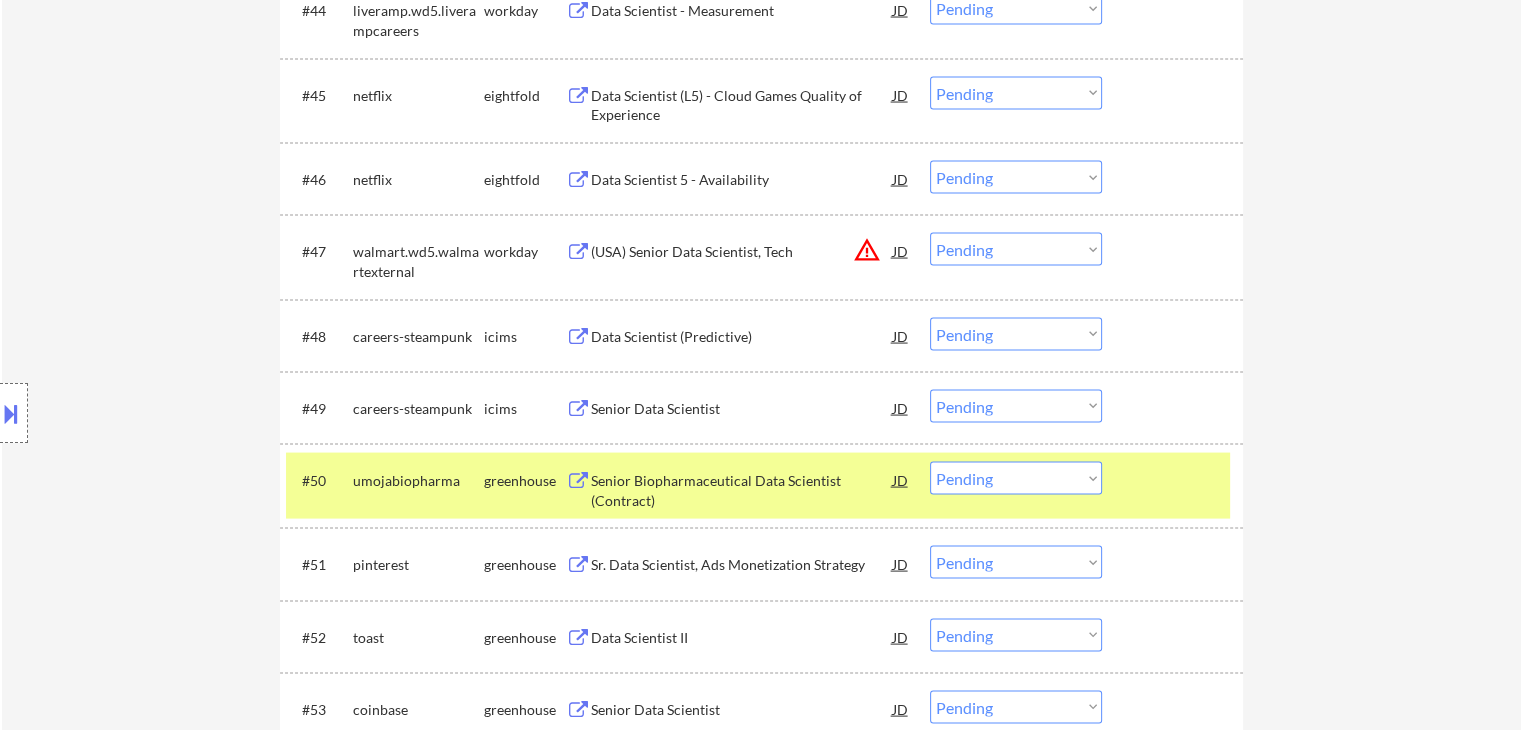 scroll, scrollTop: 3920, scrollLeft: 0, axis: vertical 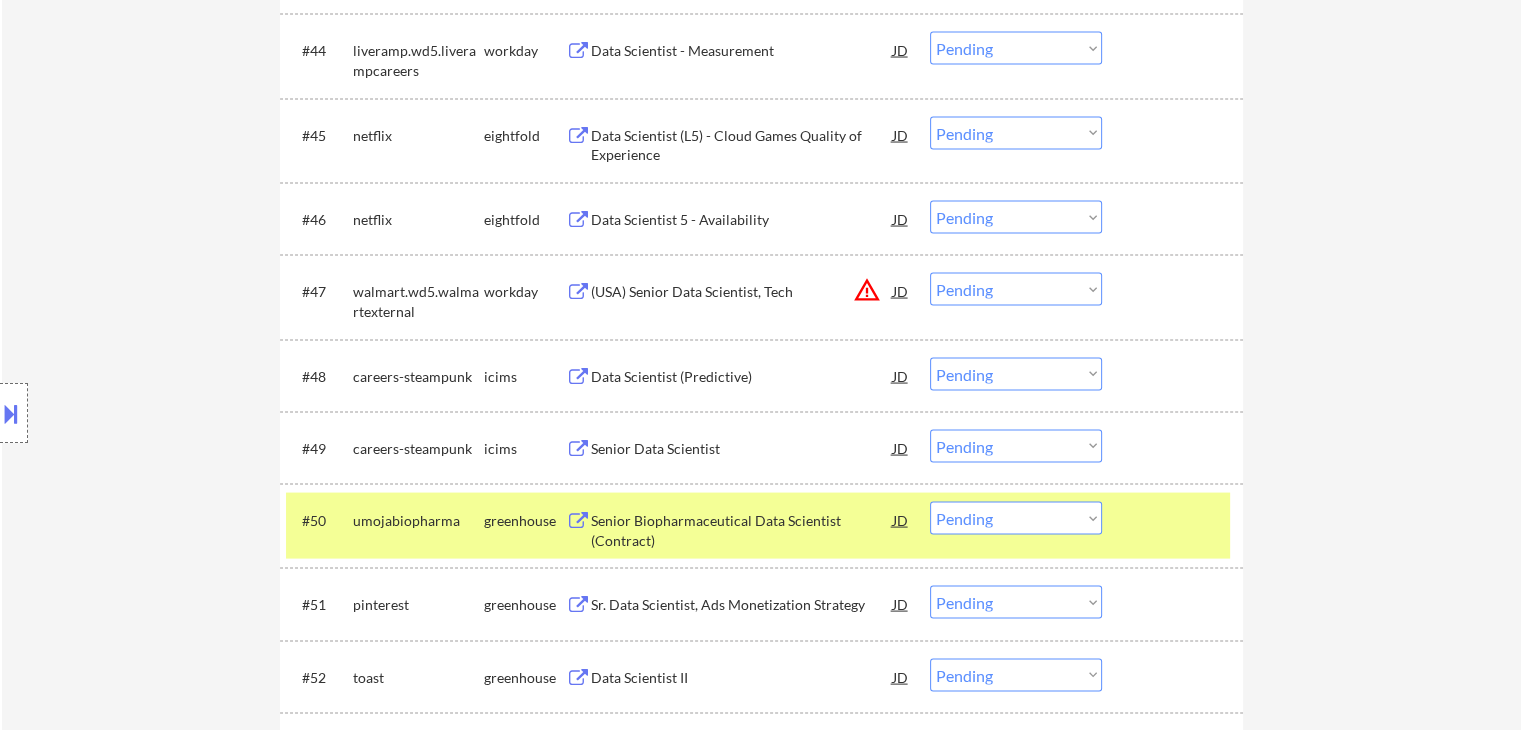 click on "Data Scientist (Predictive)" at bounding box center [742, 377] 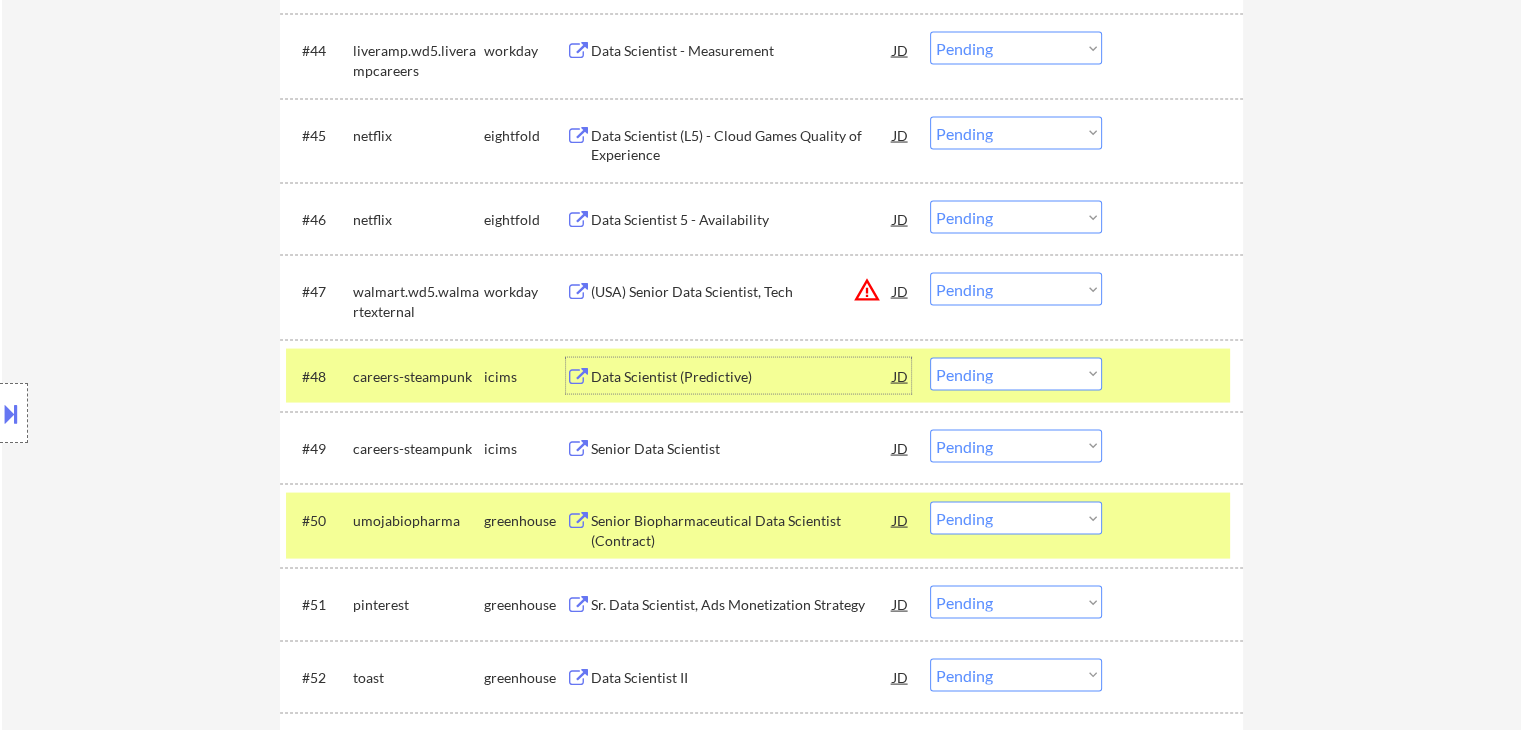click on "Choose an option... Pending Applied Excluded (Questions) Excluded (Expired) Excluded (Location) Excluded (Bad Match) Excluded (Blocklist) Excluded (Salary) Excluded (Other)" at bounding box center [1016, 374] 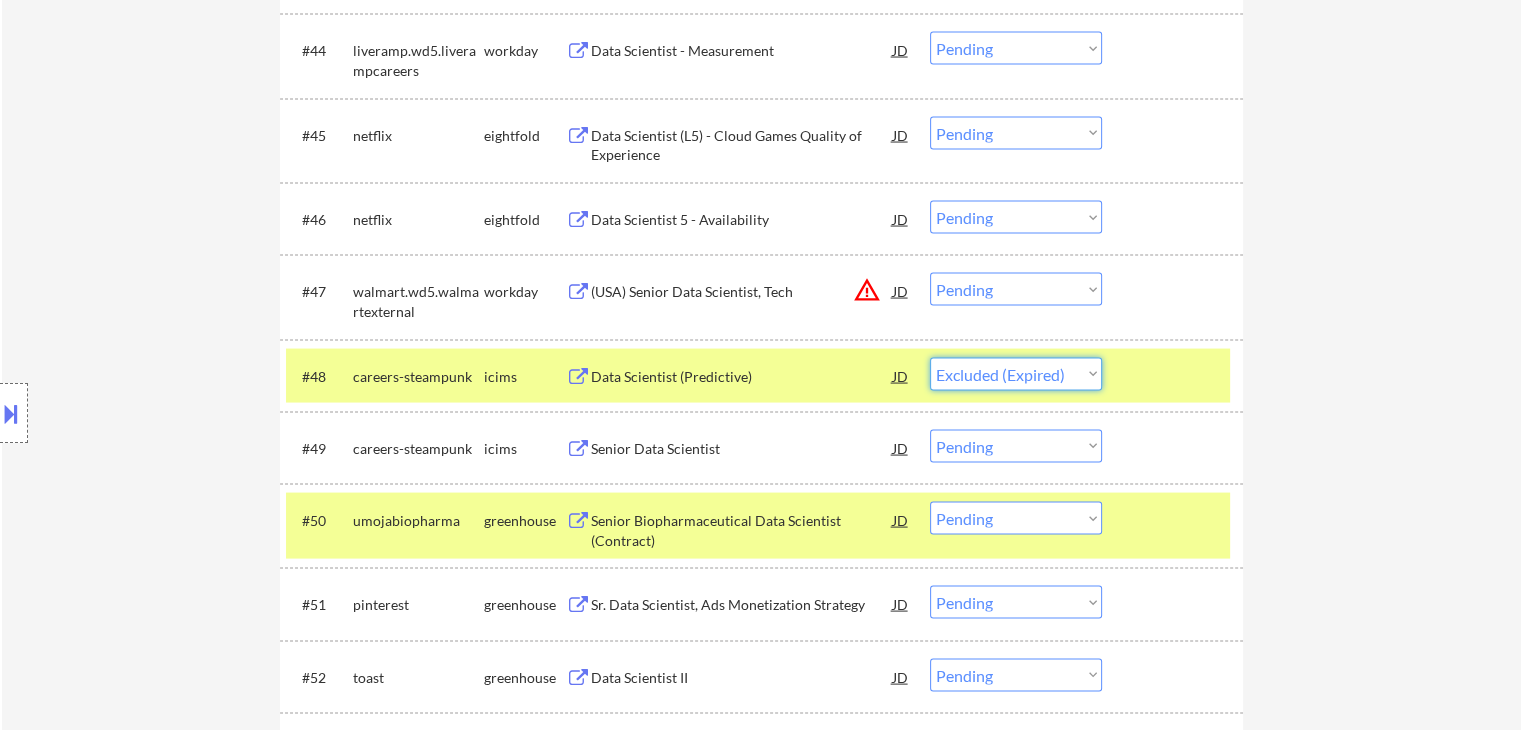 click on "Choose an option... Pending Applied Excluded (Questions) Excluded (Expired) Excluded (Location) Excluded (Bad Match) Excluded (Blocklist) Excluded (Salary) Excluded (Other)" at bounding box center [1016, 374] 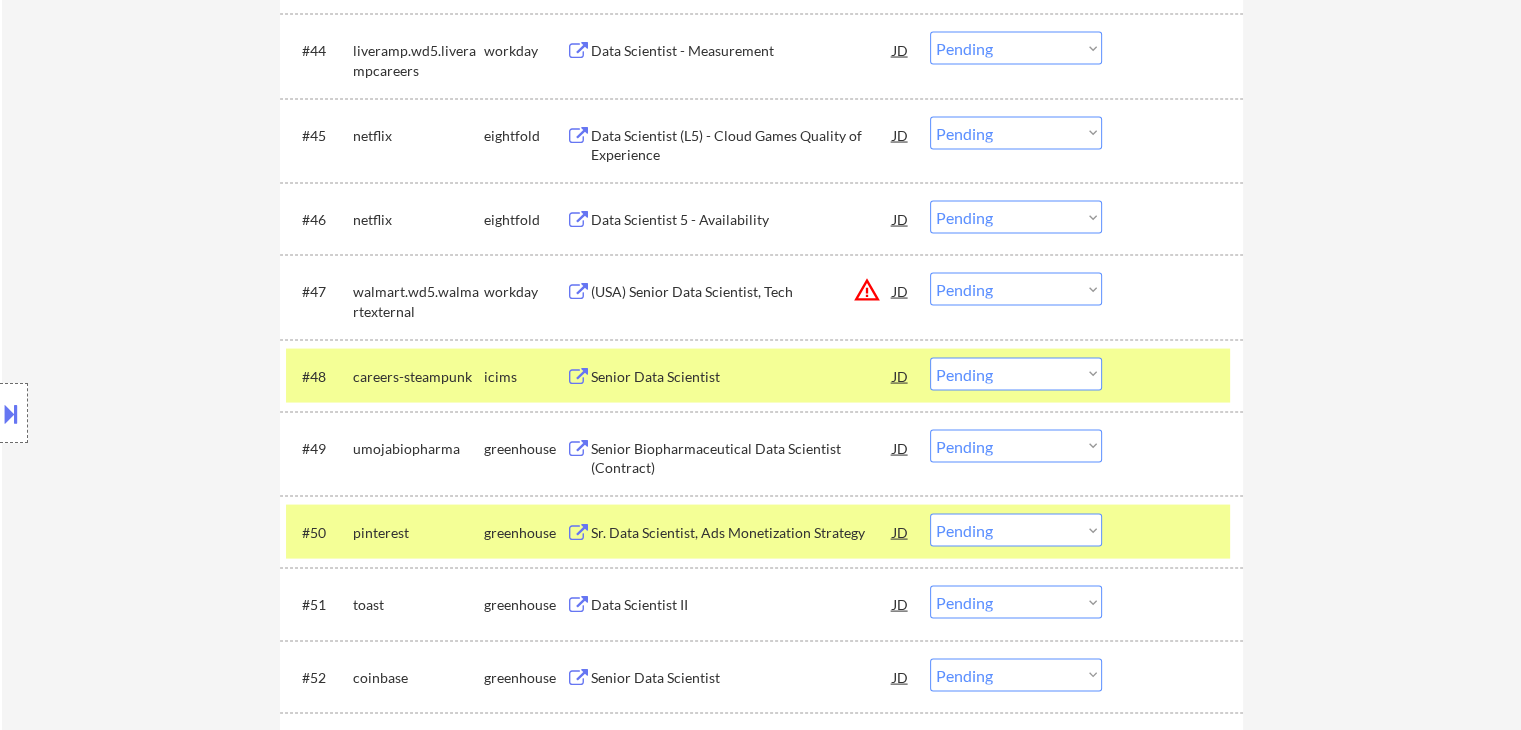 click on "careers-steampunk" at bounding box center (418, 377) 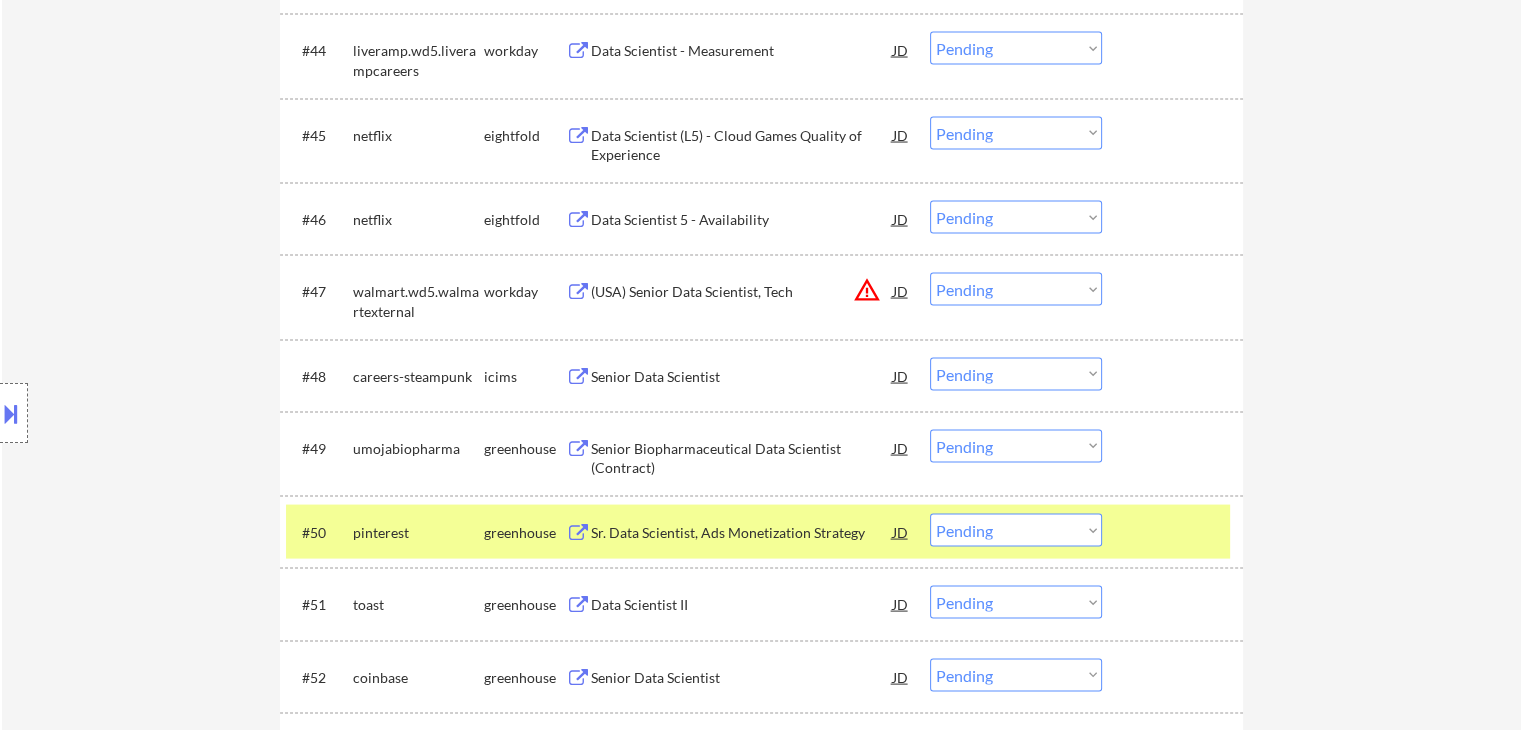 click on "Choose an option... Pending Applied Excluded (Questions) Excluded (Expired) Excluded (Location) Excluded (Bad Match) Excluded (Blocklist) Excluded (Salary) Excluded (Other)" at bounding box center [1016, 374] 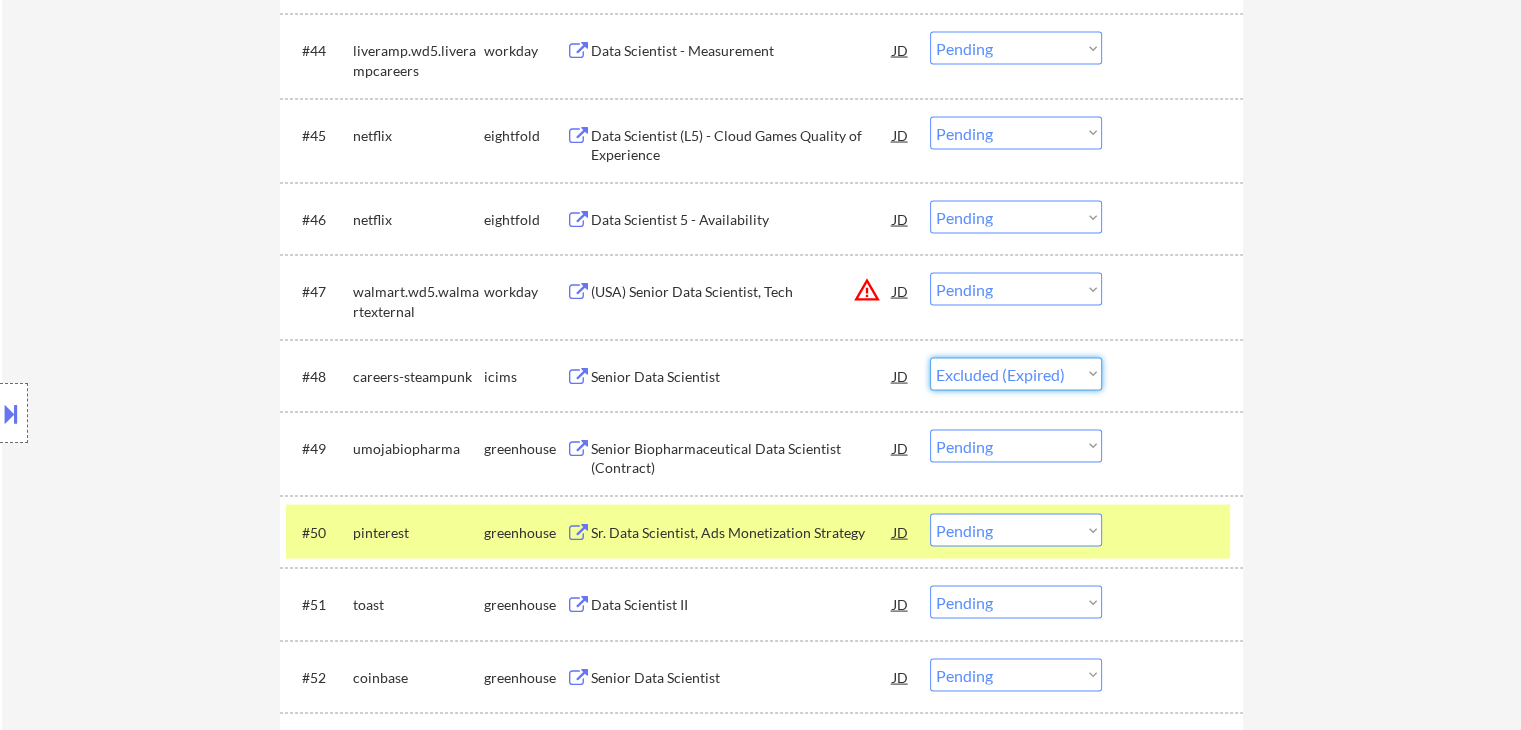 click on "Choose an option... Pending Applied Excluded (Questions) Excluded (Expired) Excluded (Location) Excluded (Bad Match) Excluded (Blocklist) Excluded (Salary) Excluded (Other)" at bounding box center (1016, 374) 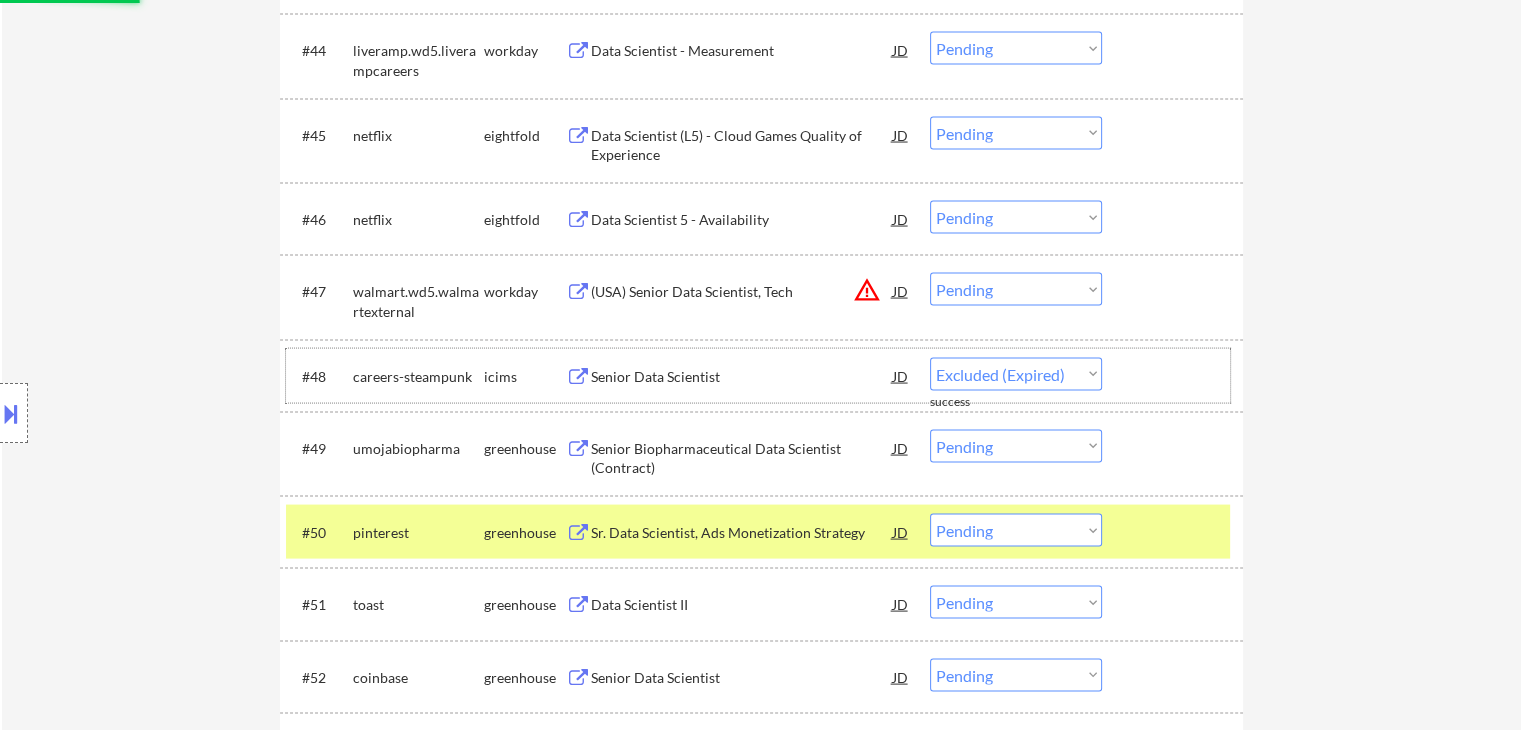 click on "careers-steampunk" at bounding box center [418, 377] 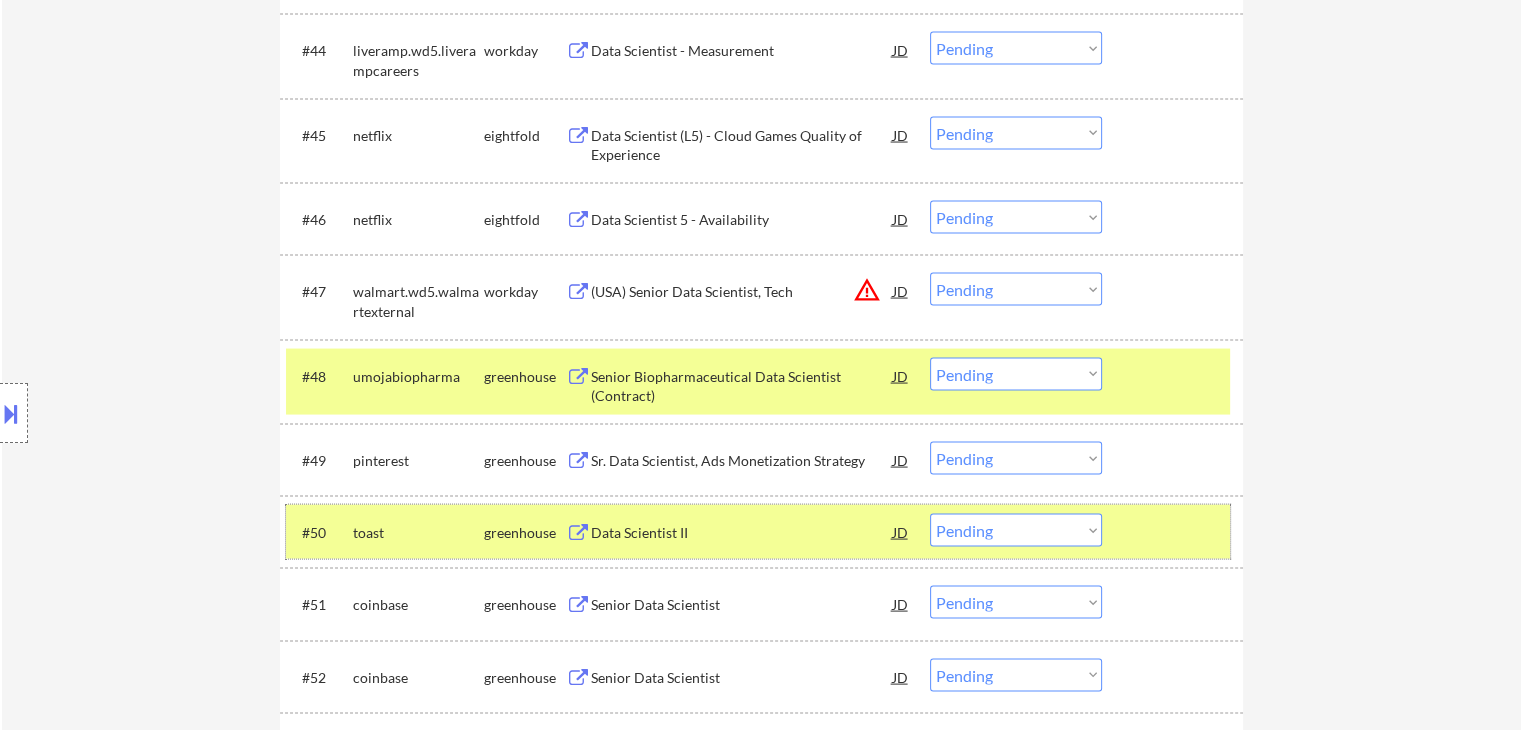 drag, startPoint x: 366, startPoint y: 535, endPoint x: 394, endPoint y: 497, distance: 47.201694 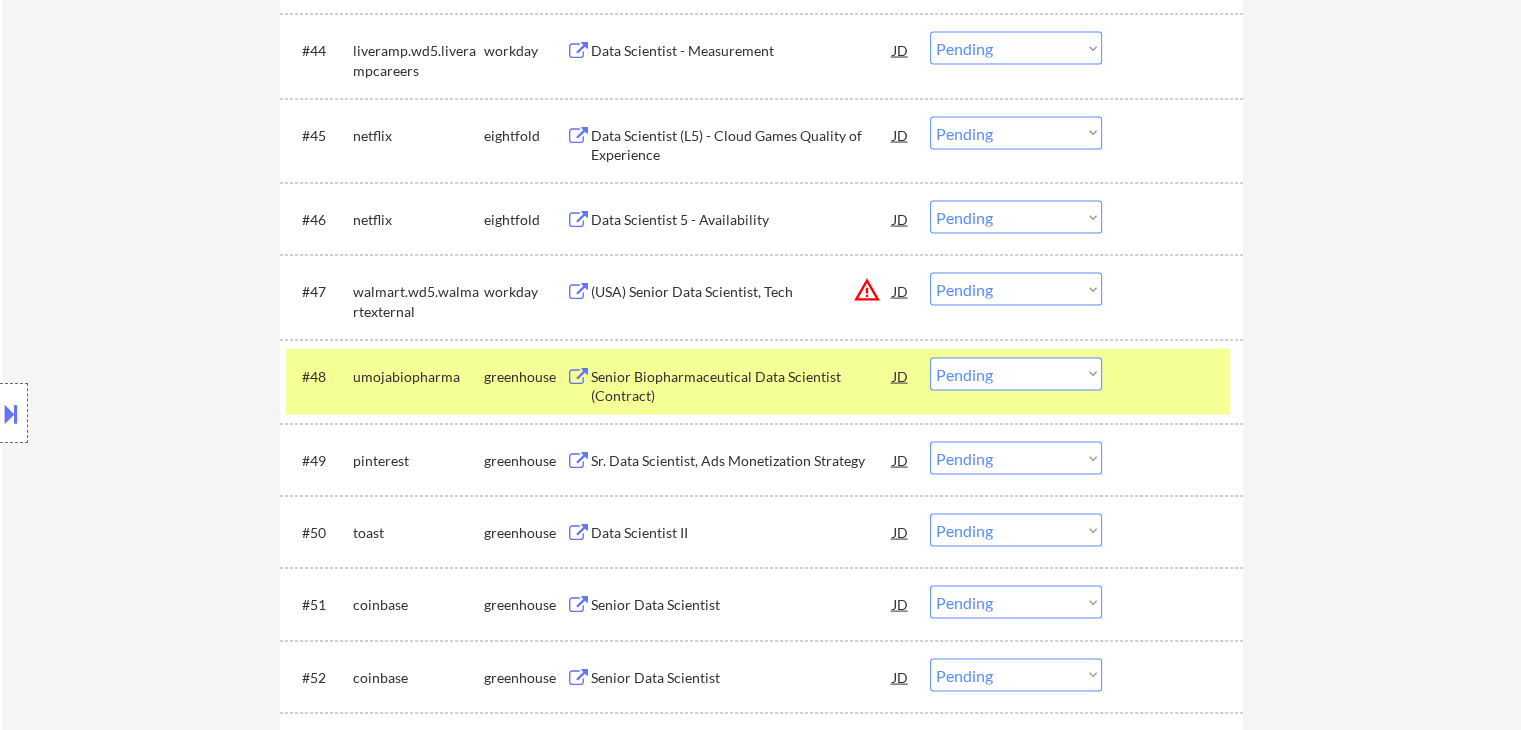 click on "Senior Biopharmaceutical Data Scientist (Contract)" at bounding box center [742, 386] 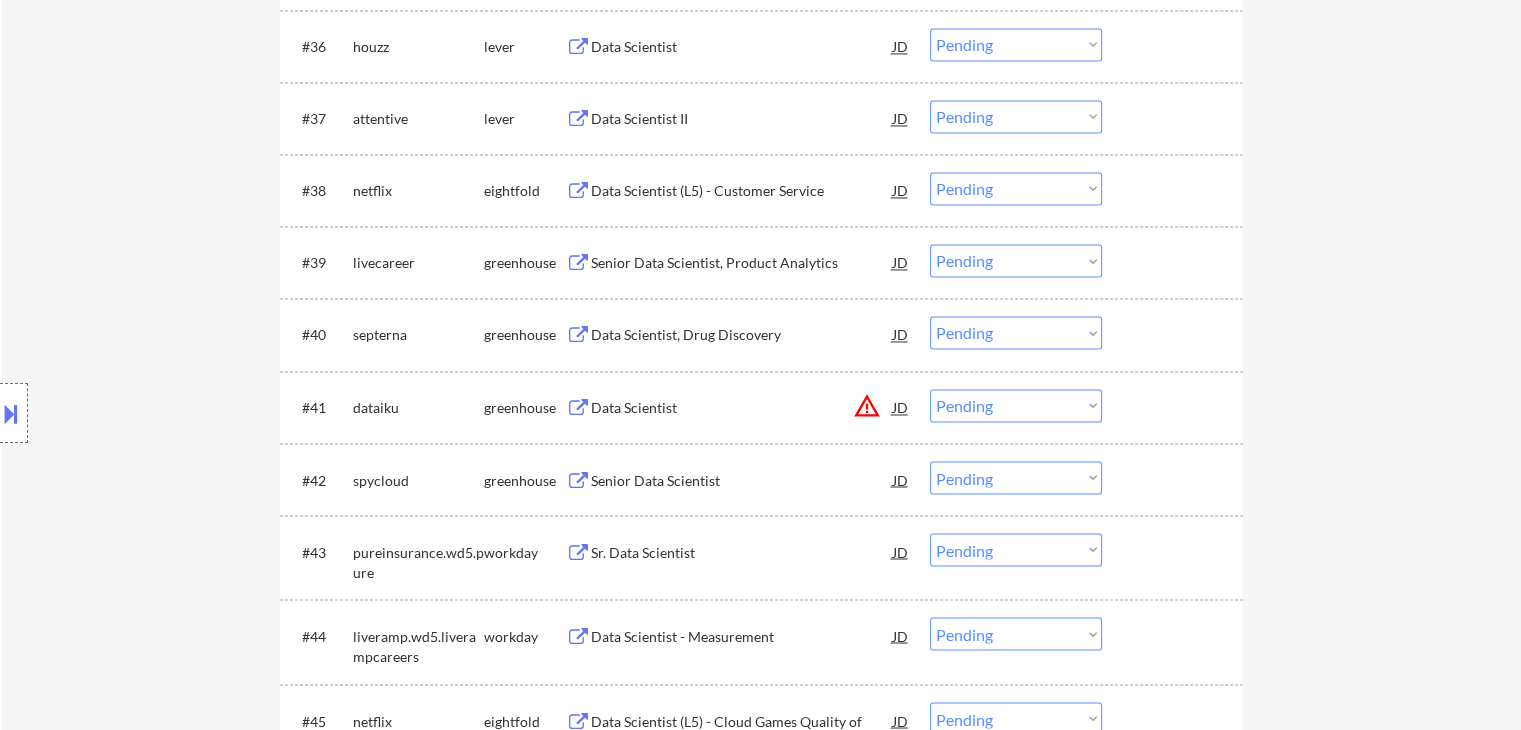 scroll, scrollTop: 3120, scrollLeft: 0, axis: vertical 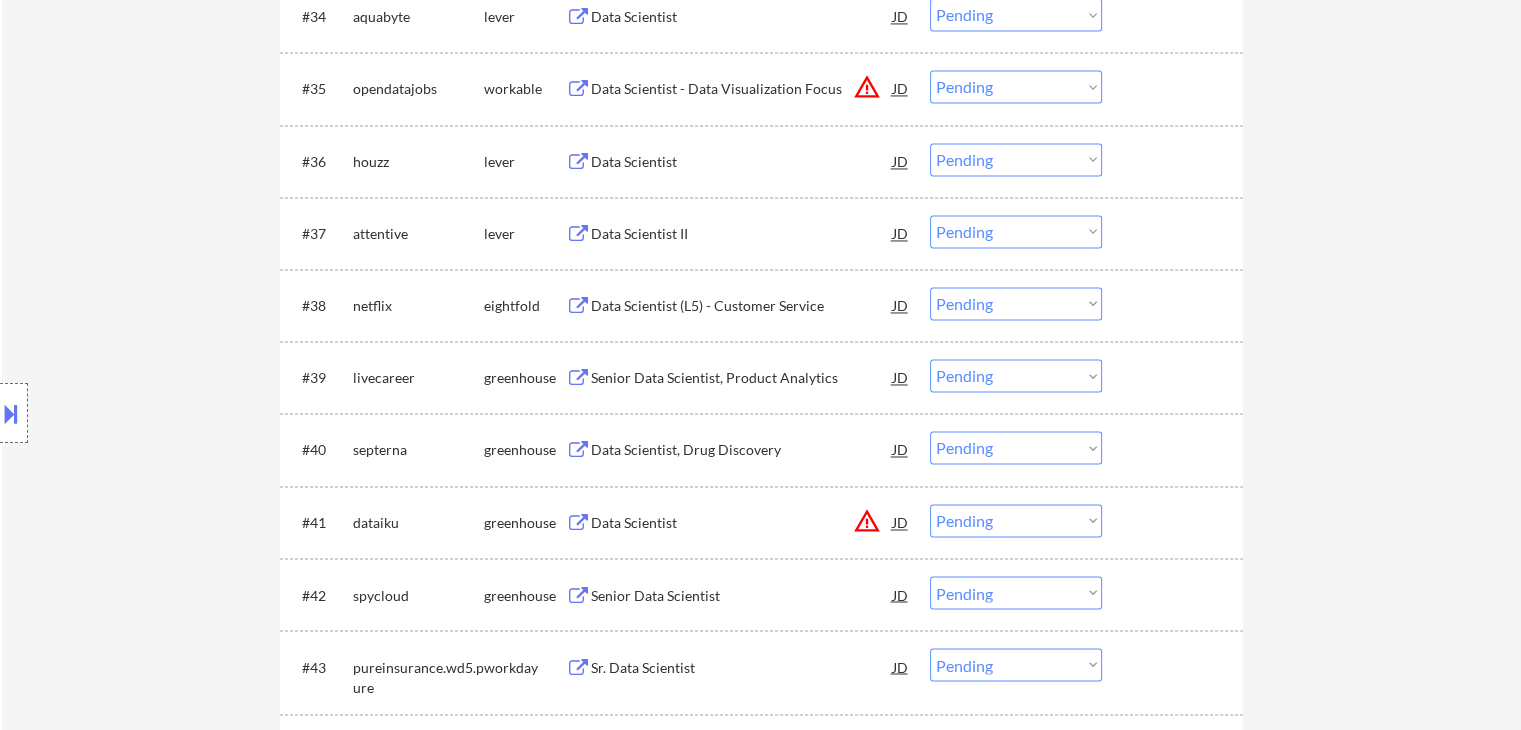 select on ""pending"" 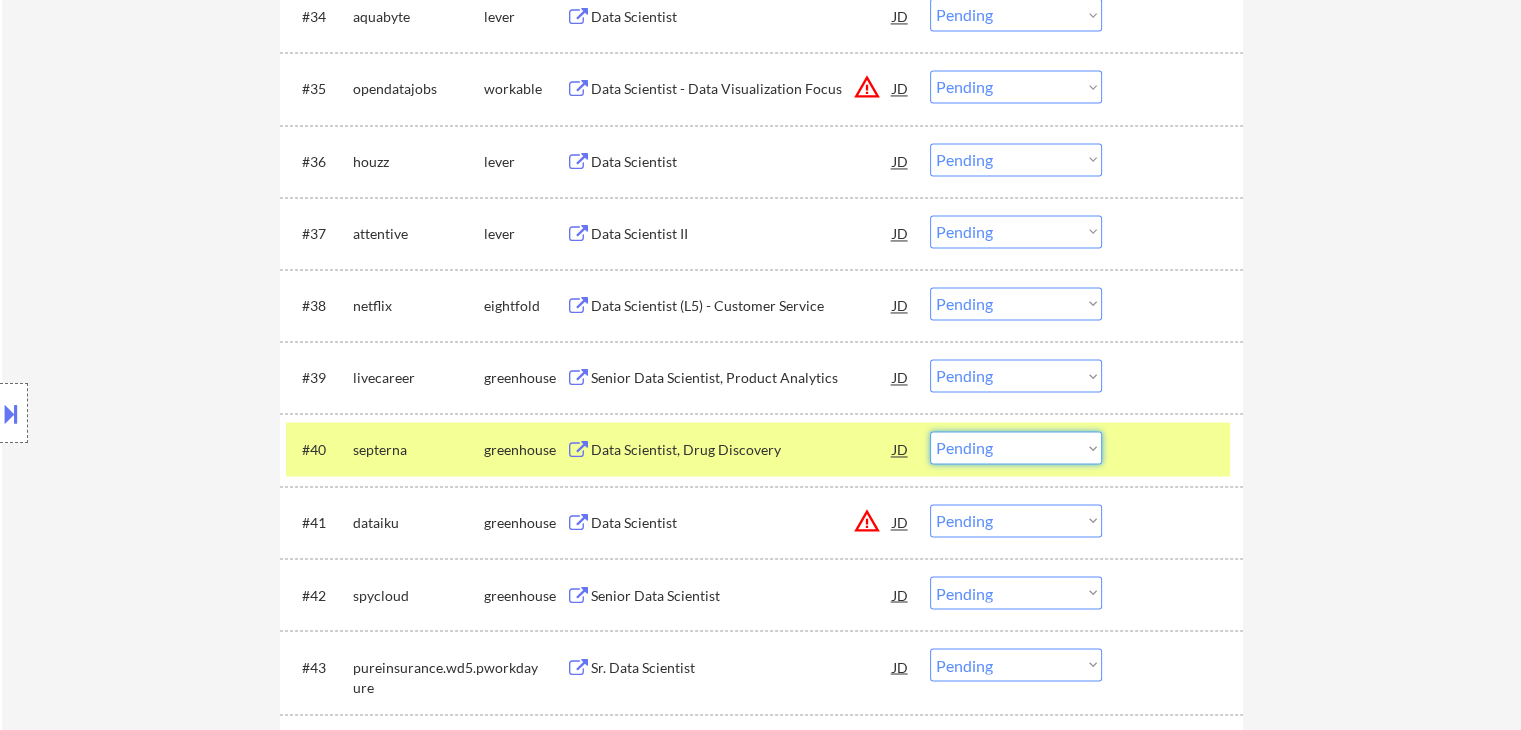 drag, startPoint x: 995, startPoint y: 440, endPoint x: 984, endPoint y: 452, distance: 16.27882 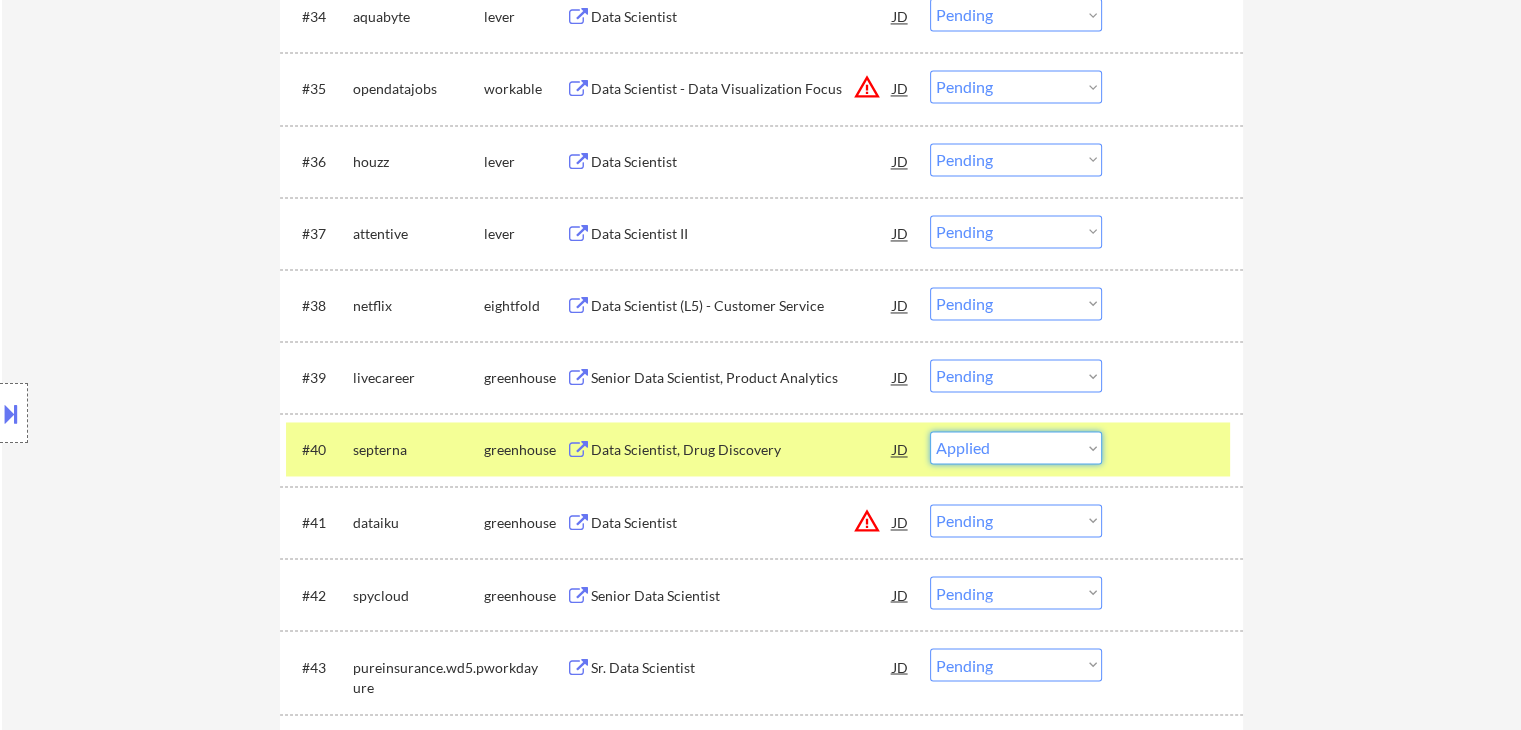 click on "Choose an option... Pending Applied Excluded (Questions) Excluded (Expired) Excluded (Location) Excluded (Bad Match) Excluded (Blocklist) Excluded (Salary) Excluded (Other)" at bounding box center (1016, 447) 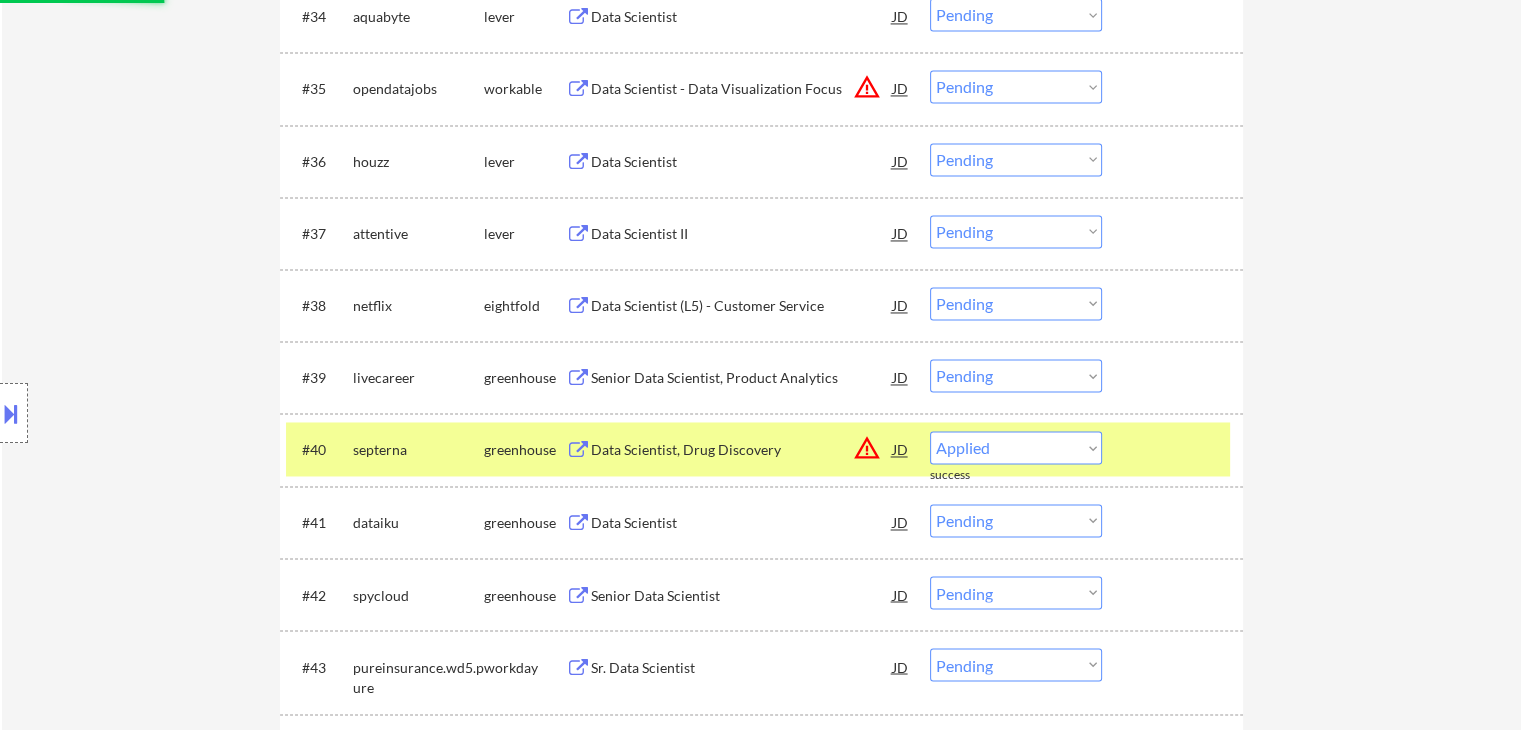 select on ""pending"" 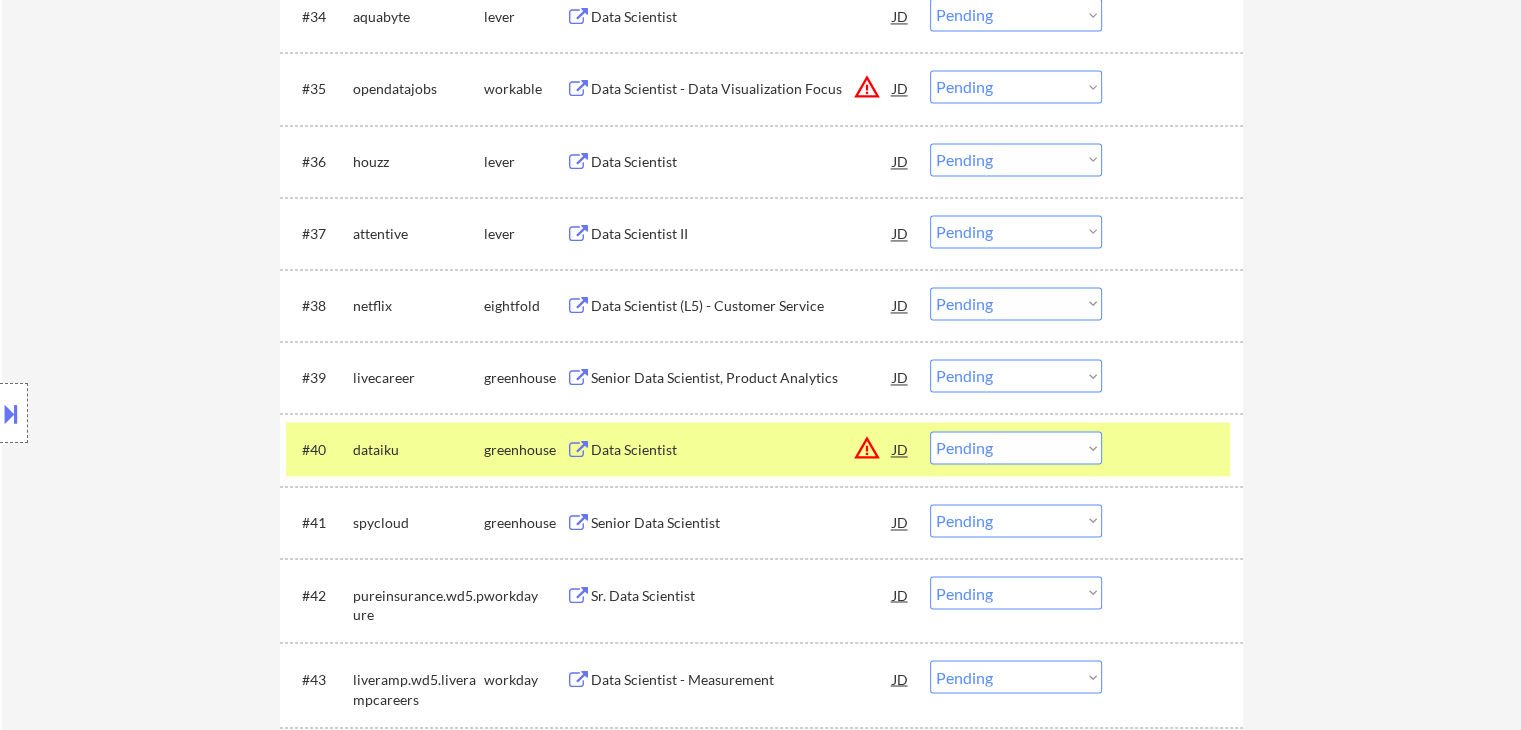 click on "dataiku" at bounding box center (418, 450) 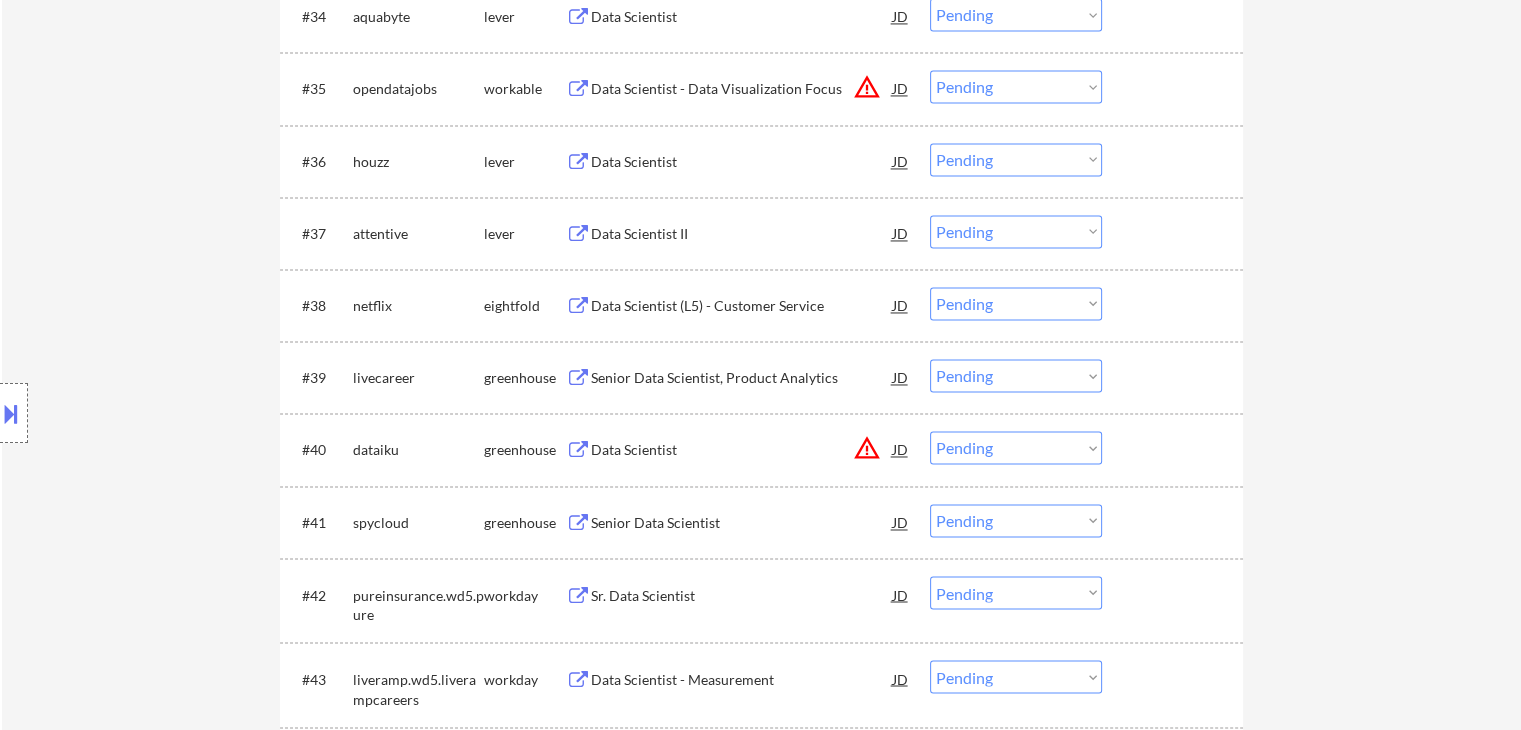 click on "Senior Data Scientist" at bounding box center (742, 523) 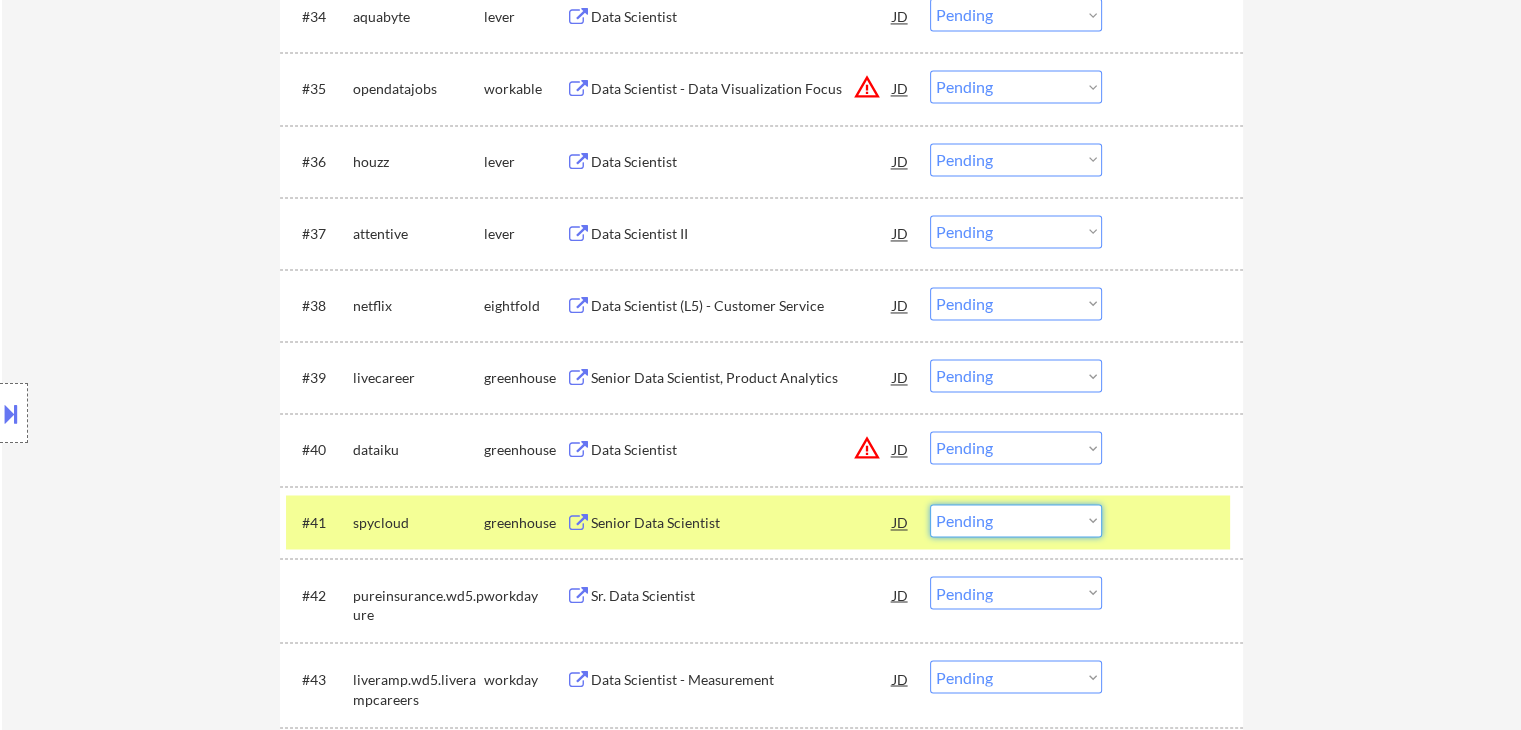 click on "Choose an option... Pending Applied Excluded (Questions) Excluded (Expired) Excluded (Location) Excluded (Bad Match) Excluded (Blocklist) Excluded (Salary) Excluded (Other)" at bounding box center (1016, 520) 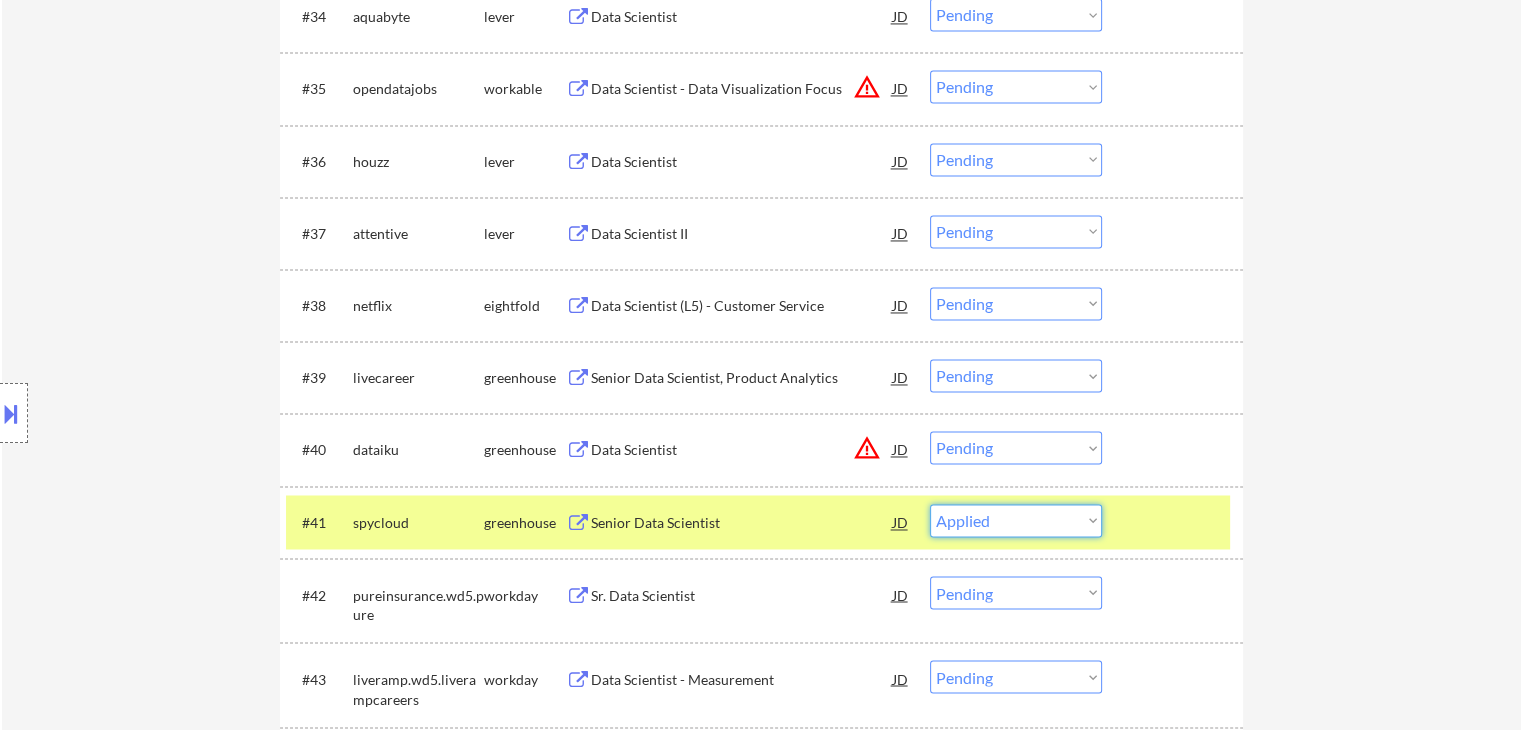 click on "Choose an option... Pending Applied Excluded (Questions) Excluded (Expired) Excluded (Location) Excluded (Bad Match) Excluded (Blocklist) Excluded (Salary) Excluded (Other)" at bounding box center (1016, 520) 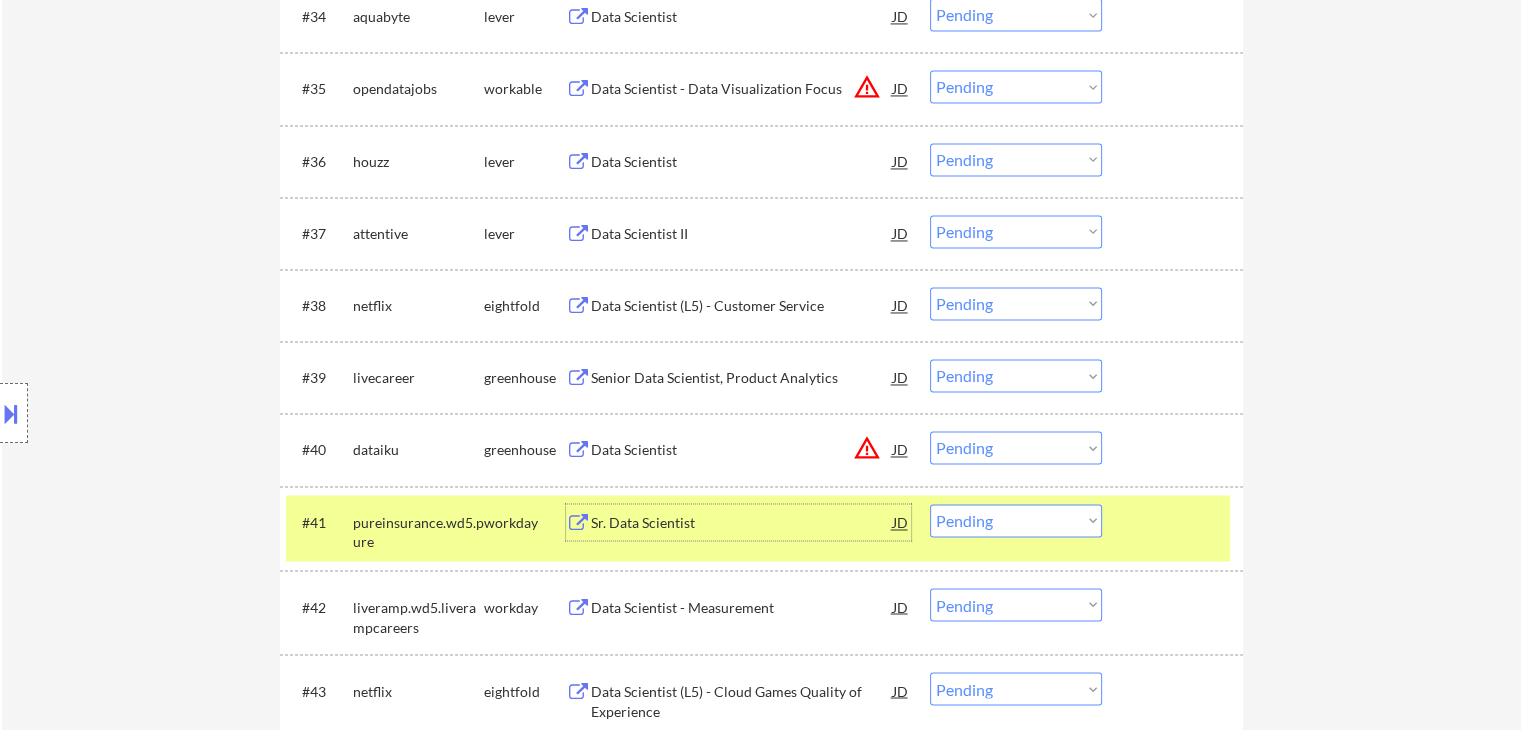 click on "Sr. Data Scientist" at bounding box center [742, 522] 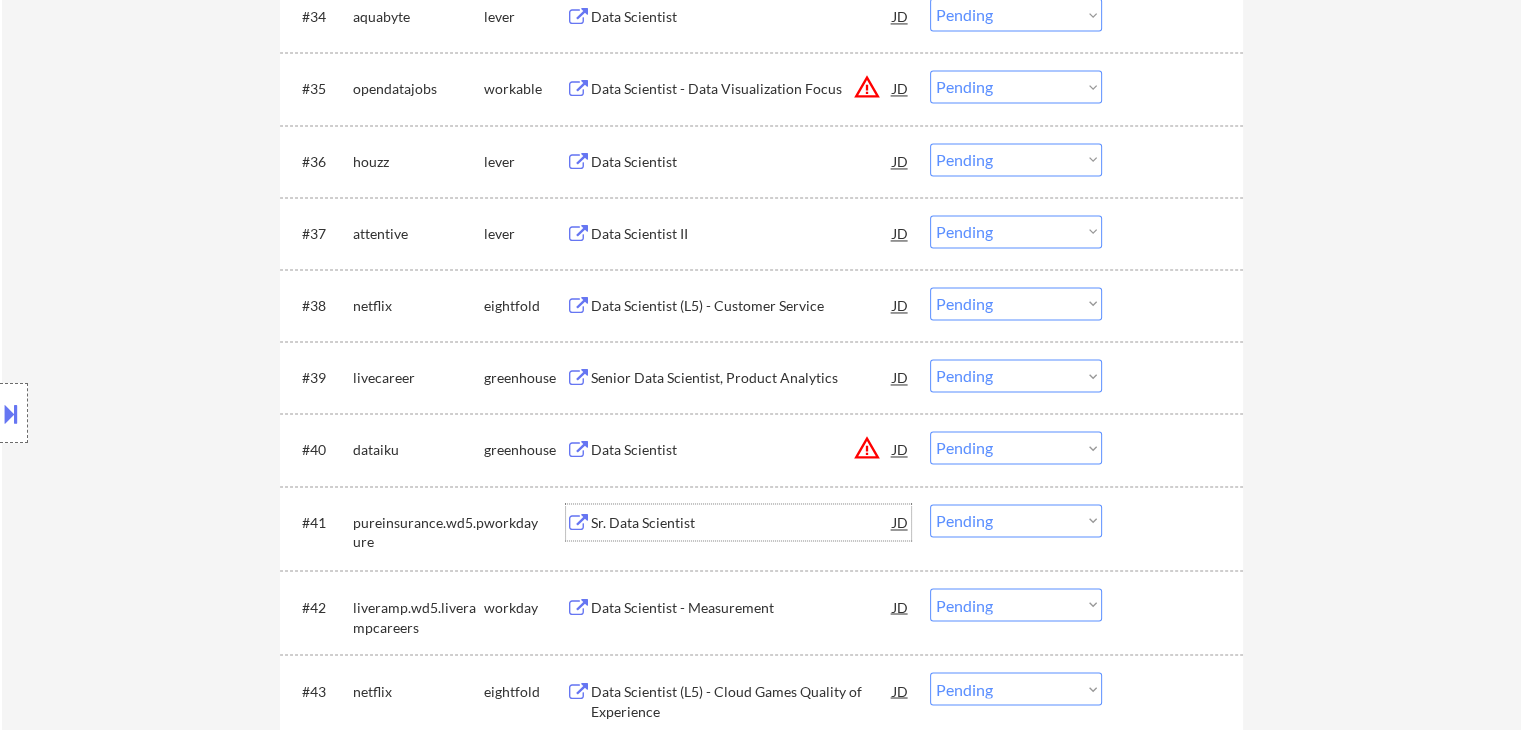 click on "Choose an option... Pending Applied Excluded (Questions) Excluded (Expired) Excluded (Location) Excluded (Bad Match) Excluded (Blocklist) Excluded (Salary) Excluded (Other)" at bounding box center (1016, 520) 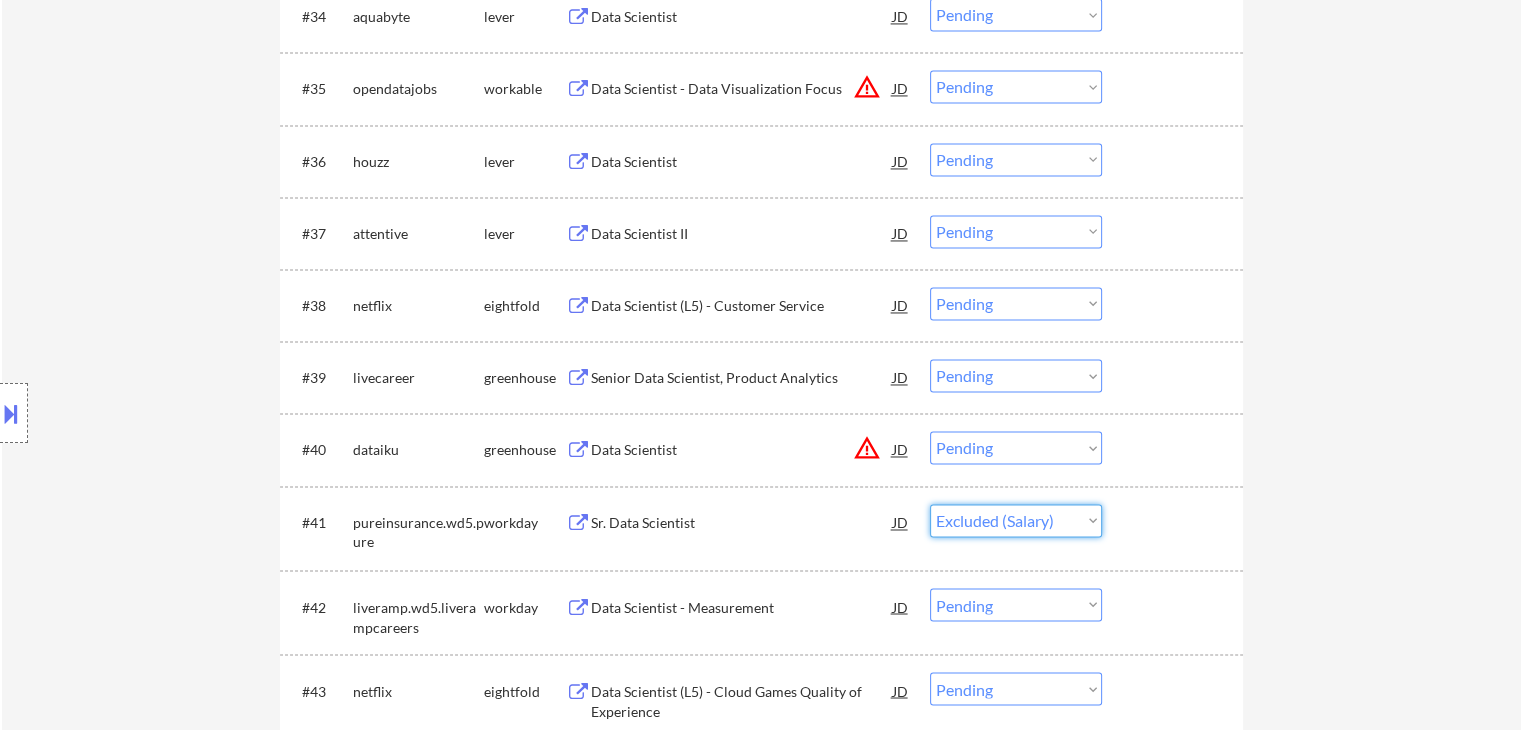 click on "Choose an option... Pending Applied Excluded (Questions) Excluded (Expired) Excluded (Location) Excluded (Bad Match) Excluded (Blocklist) Excluded (Salary) Excluded (Other)" at bounding box center [1016, 520] 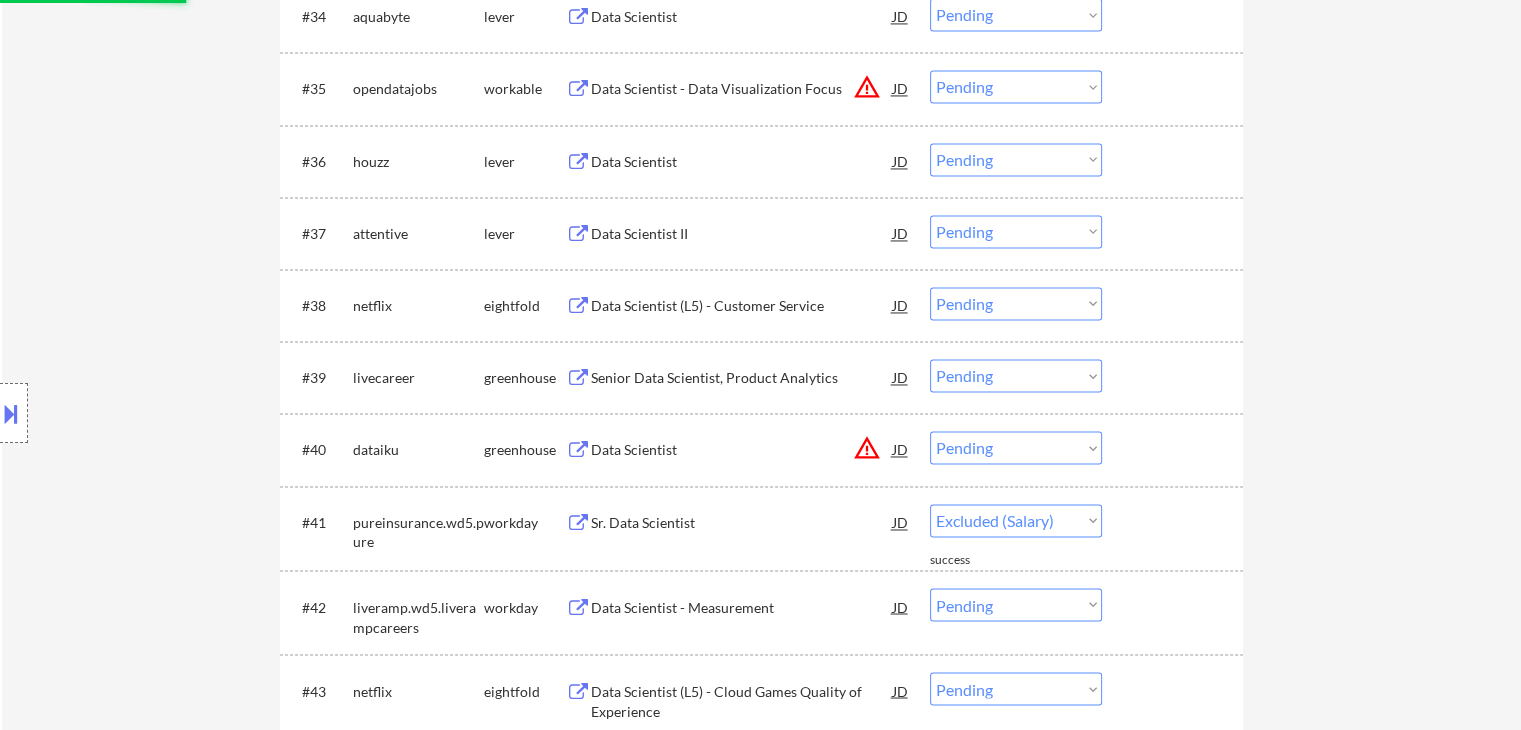 select on ""pending"" 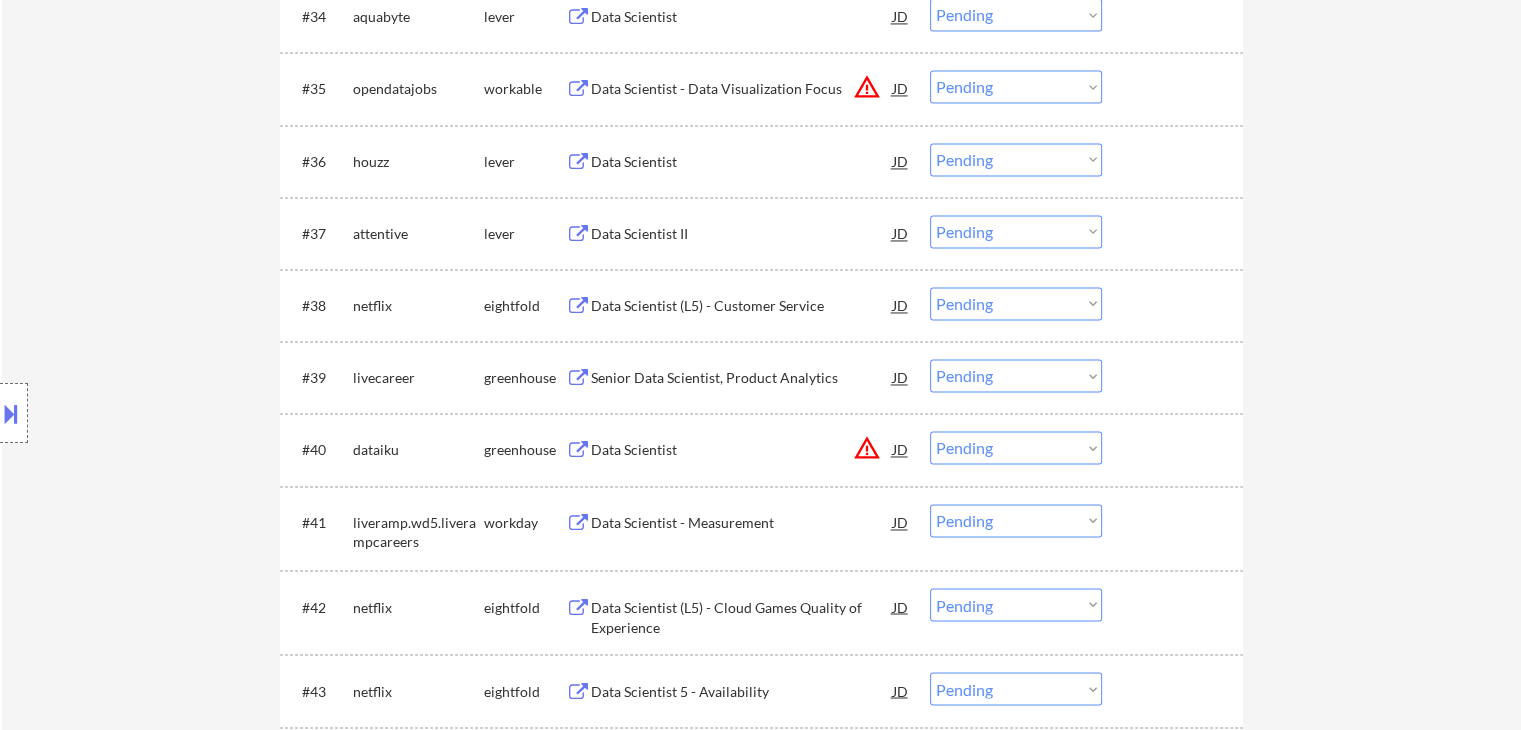 click on "Senior Data Scientist, Product Analytics" at bounding box center (742, 378) 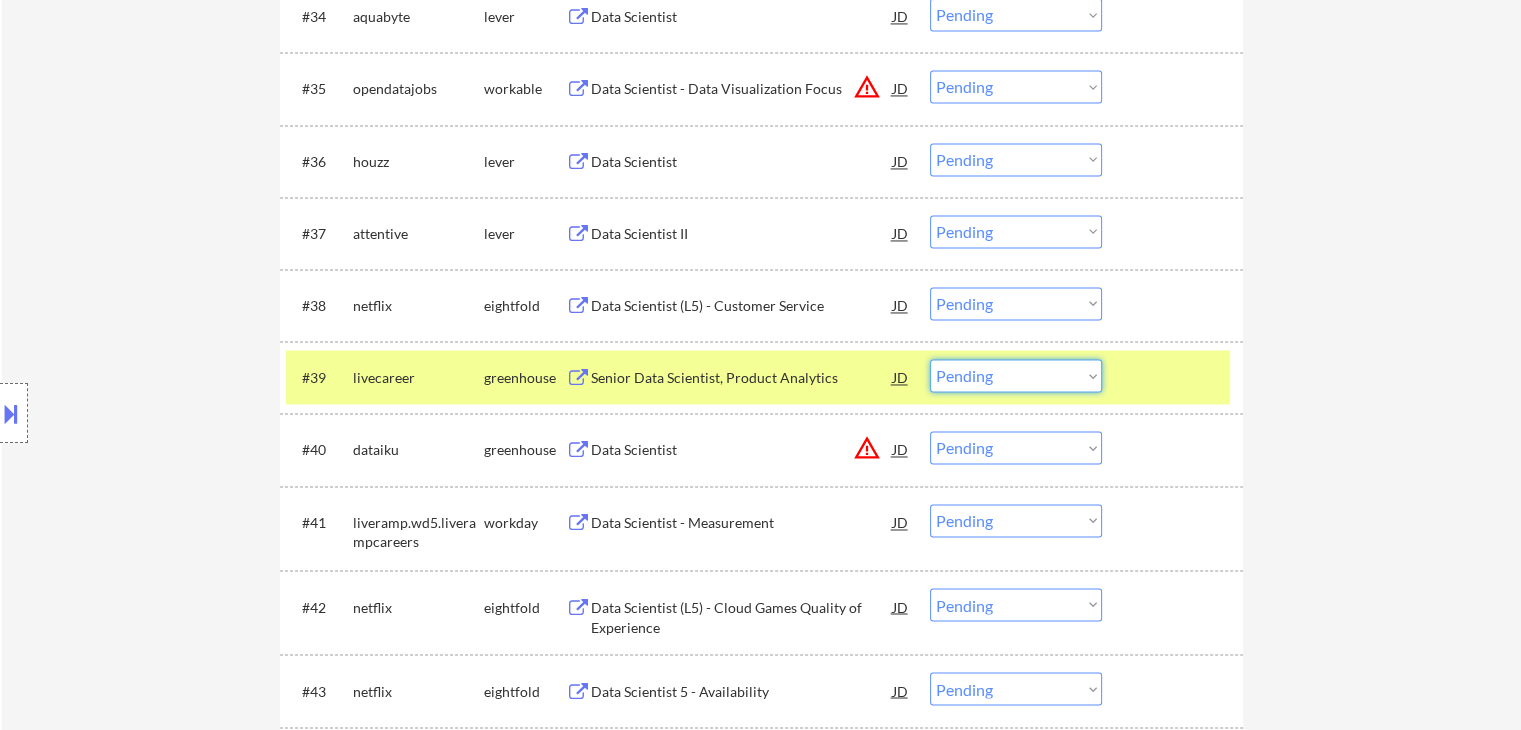 drag, startPoint x: 1024, startPoint y: 370, endPoint x: 1031, endPoint y: 388, distance: 19.313208 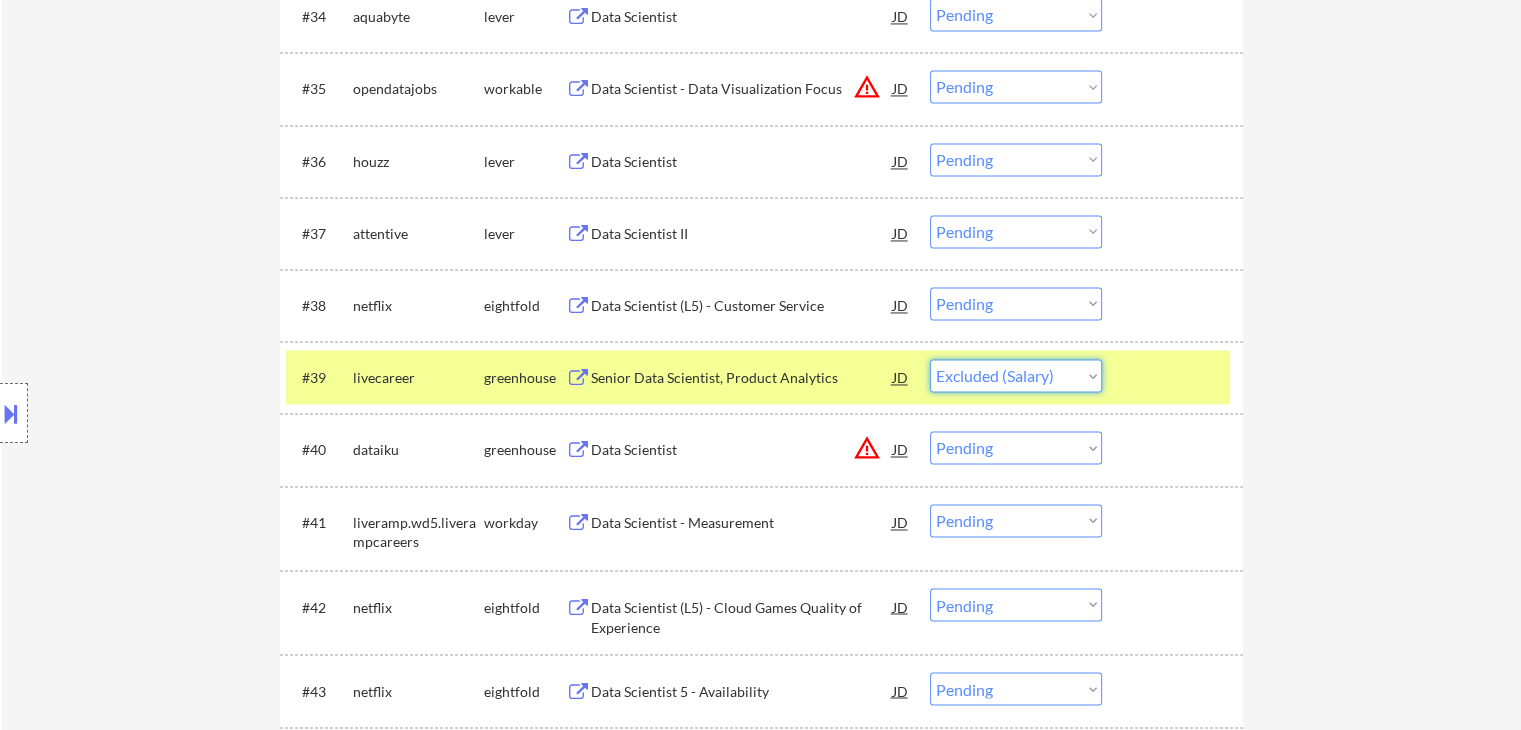 click on "Choose an option... Pending Applied Excluded (Questions) Excluded (Expired) Excluded (Location) Excluded (Bad Match) Excluded (Blocklist) Excluded (Salary) Excluded (Other)" at bounding box center (1016, 375) 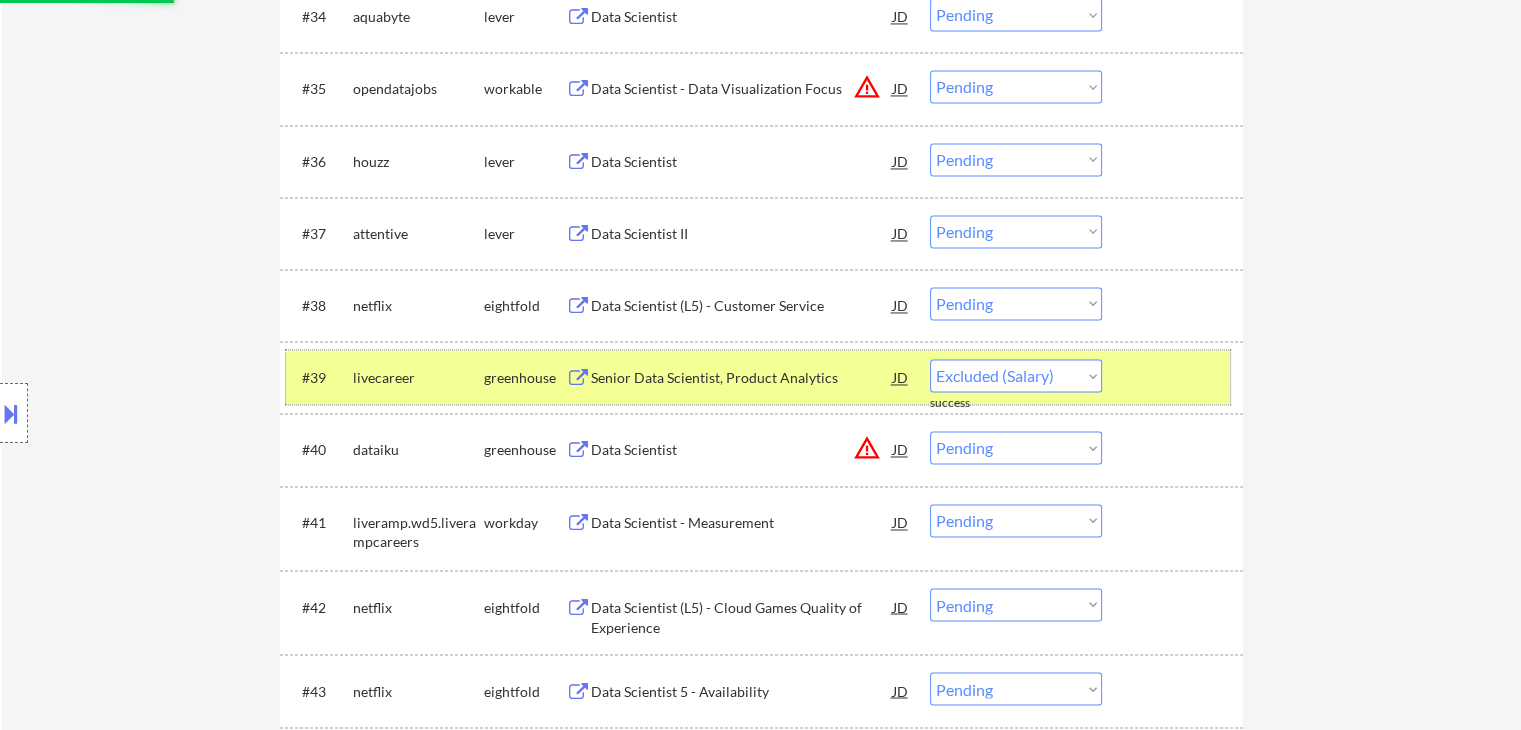 click on "livecareer" at bounding box center [418, 378] 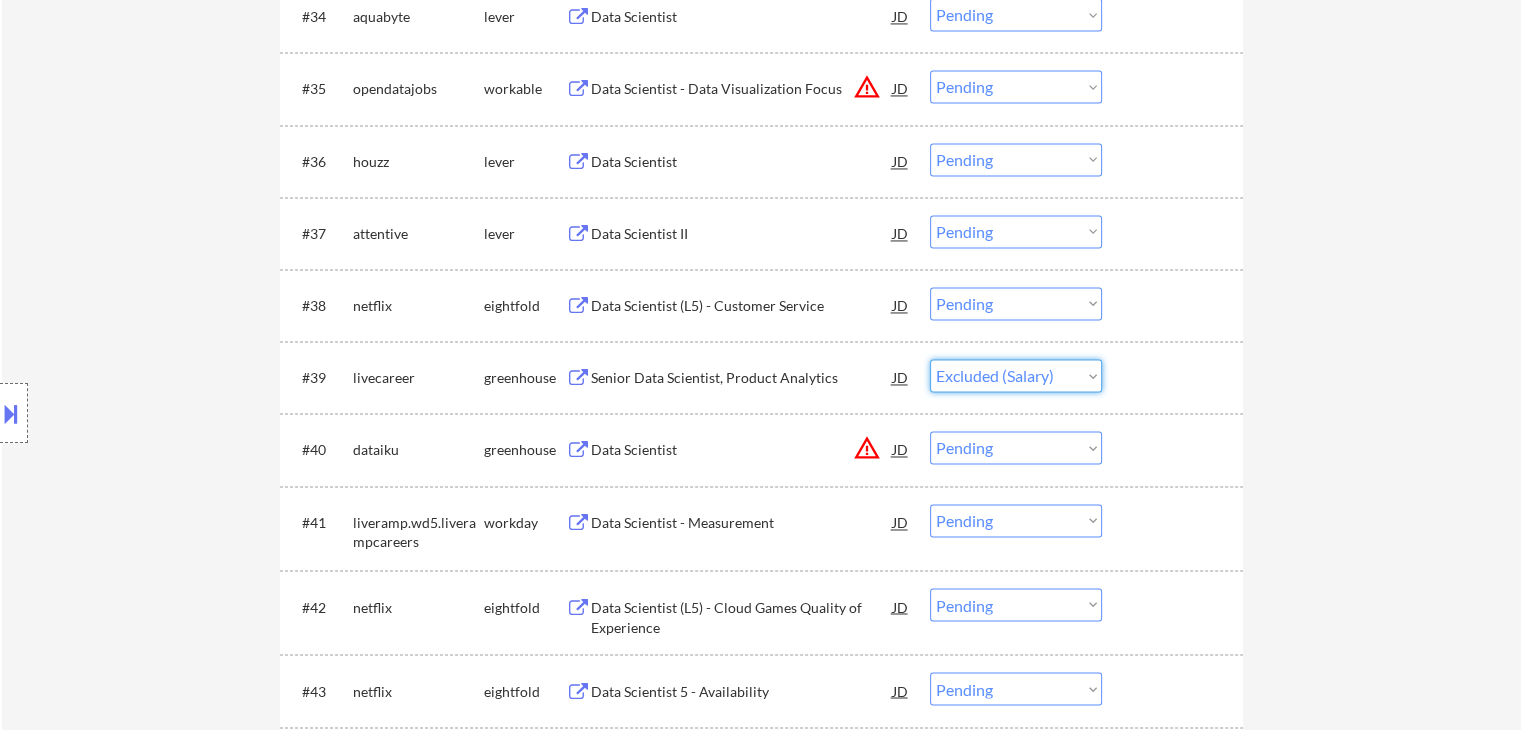 click on "Choose an option... Pending Applied Excluded (Questions) Excluded (Expired) Excluded (Location) Excluded (Bad Match) Excluded (Blocklist) Excluded (Salary) Excluded (Other)" at bounding box center (1016, 375) 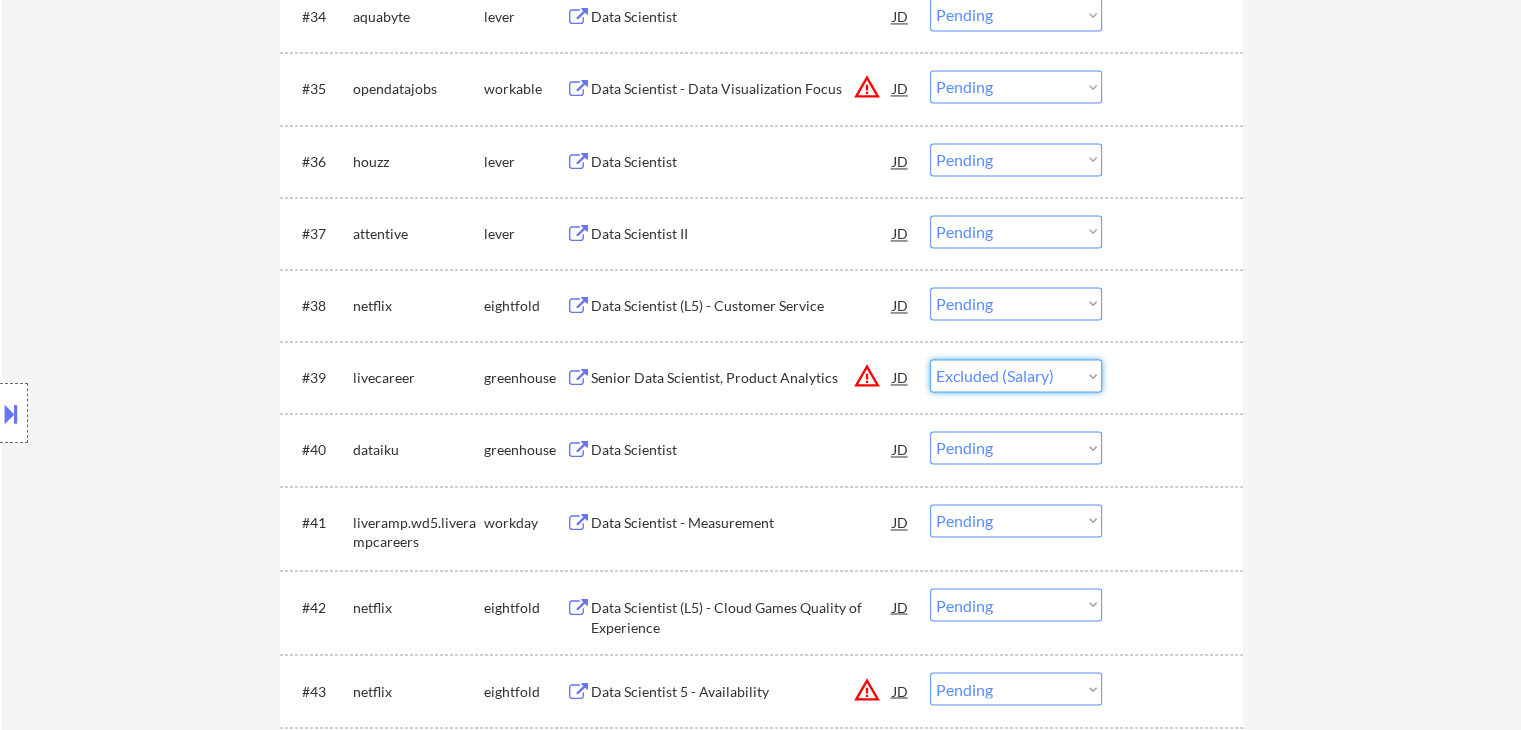 select on ""pending"" 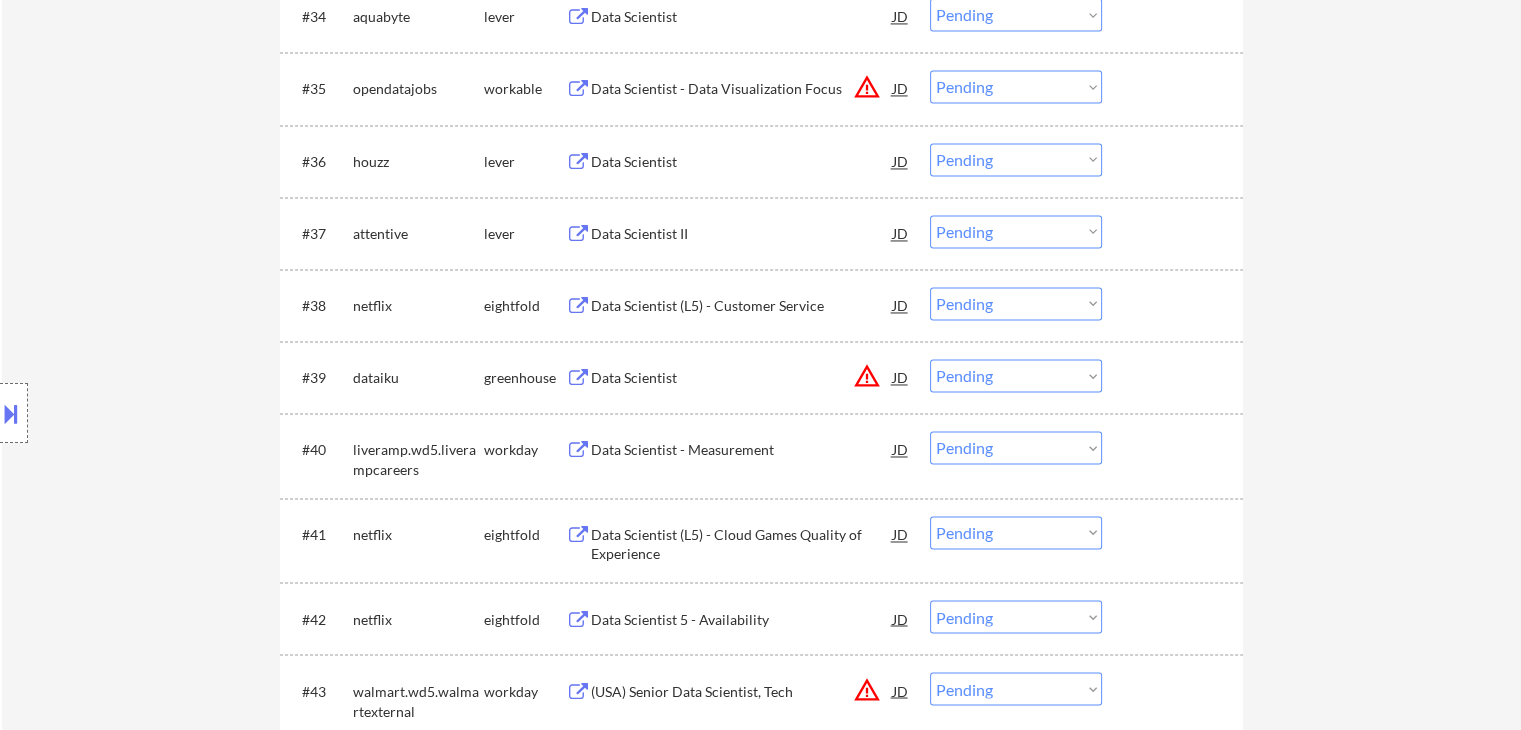 drag, startPoint x: 1468, startPoint y: 491, endPoint x: 1376, endPoint y: 468, distance: 94.83143 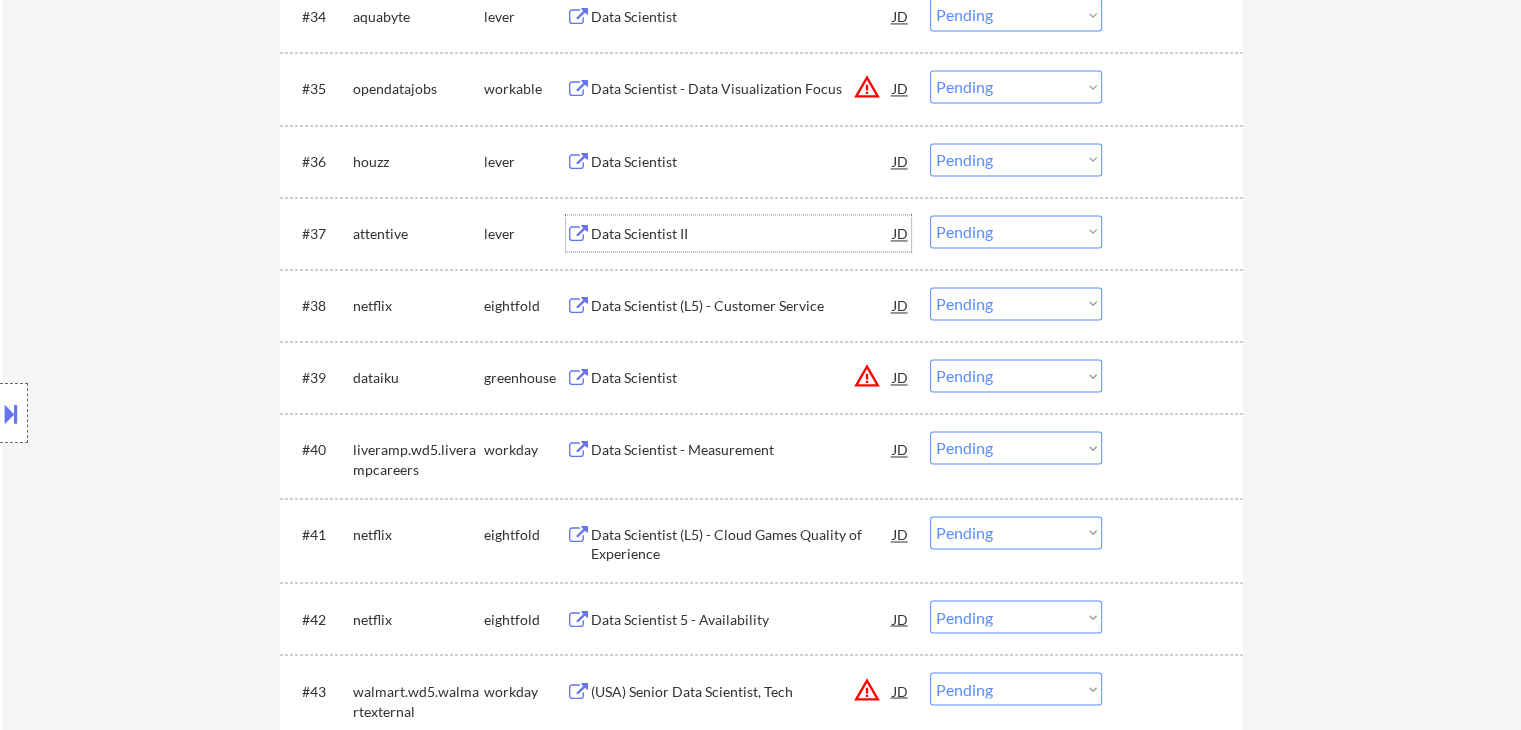 click on "Data Scientist II" at bounding box center (742, 234) 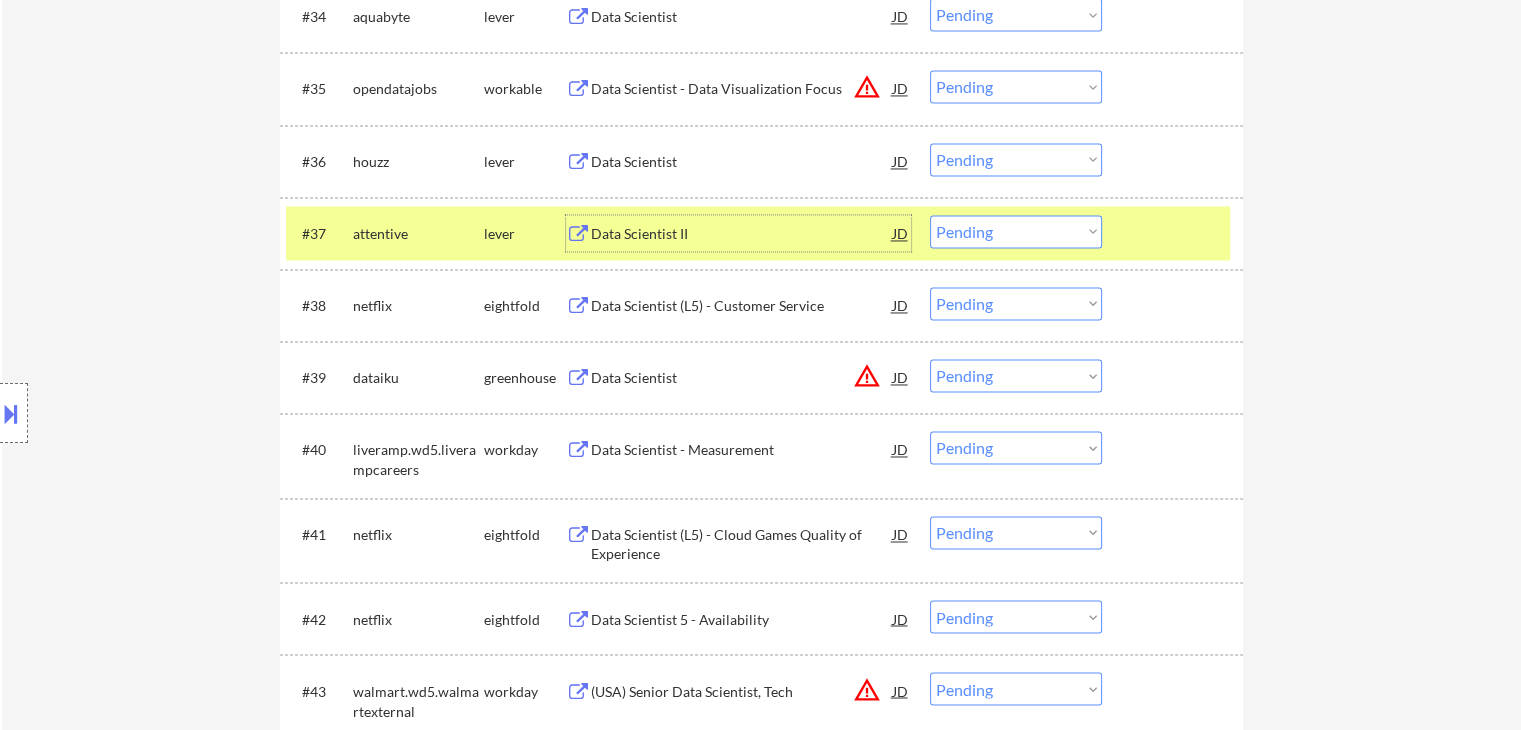 drag, startPoint x: 1016, startPoint y: 235, endPoint x: 1017, endPoint y: 245, distance: 10.049875 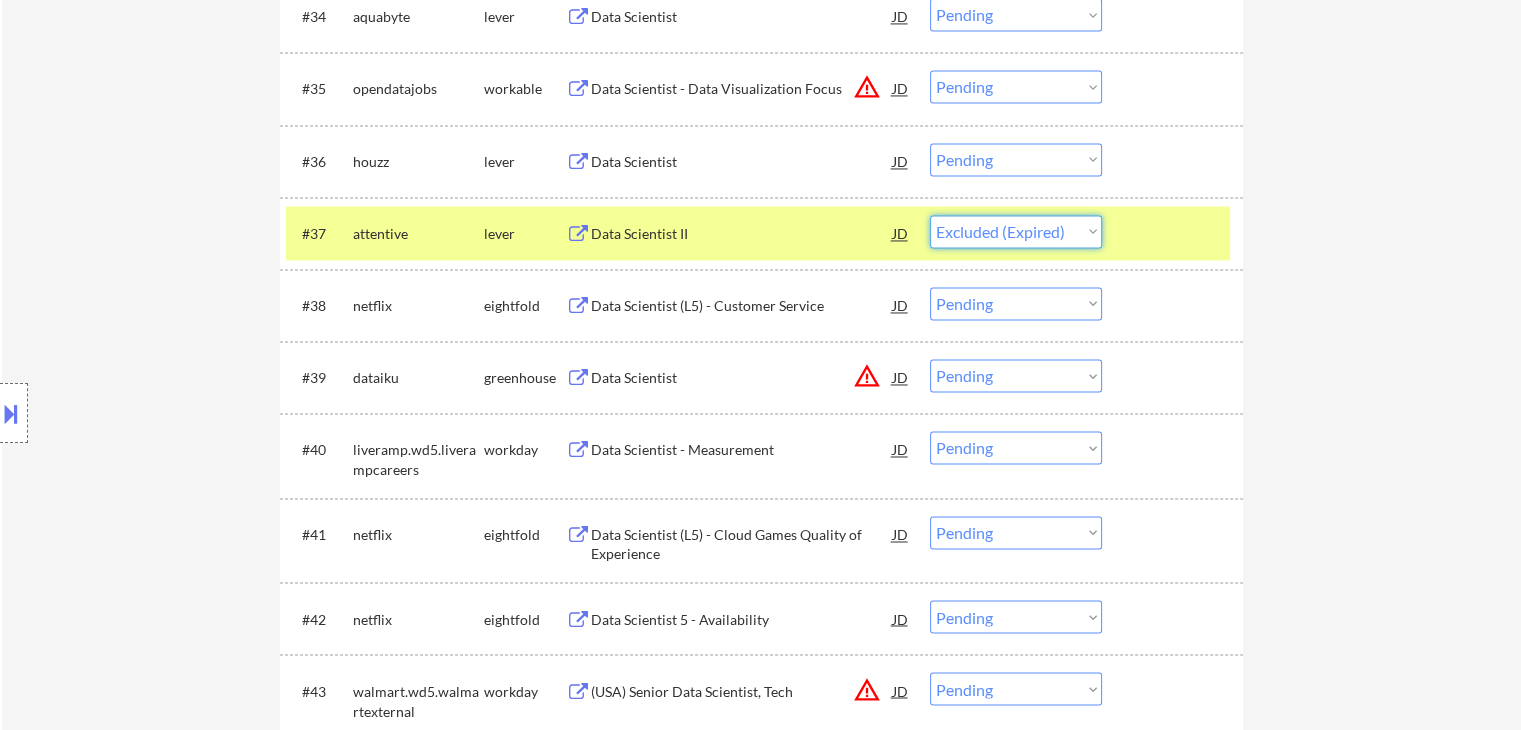 click on "Choose an option... Pending Applied Excluded (Questions) Excluded (Expired) Excluded (Location) Excluded (Bad Match) Excluded (Blocklist) Excluded (Salary) Excluded (Other)" at bounding box center (1016, 231) 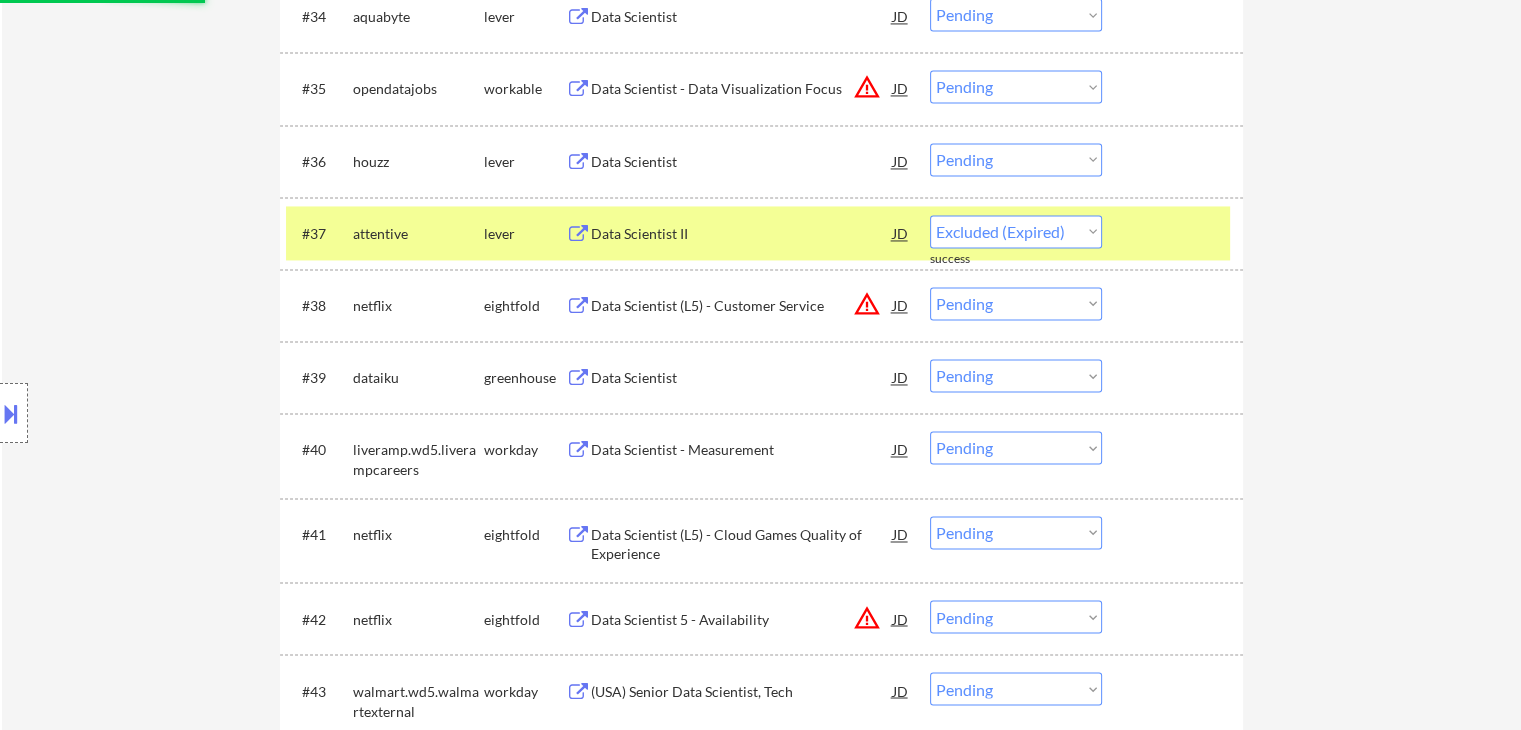 select on ""pending"" 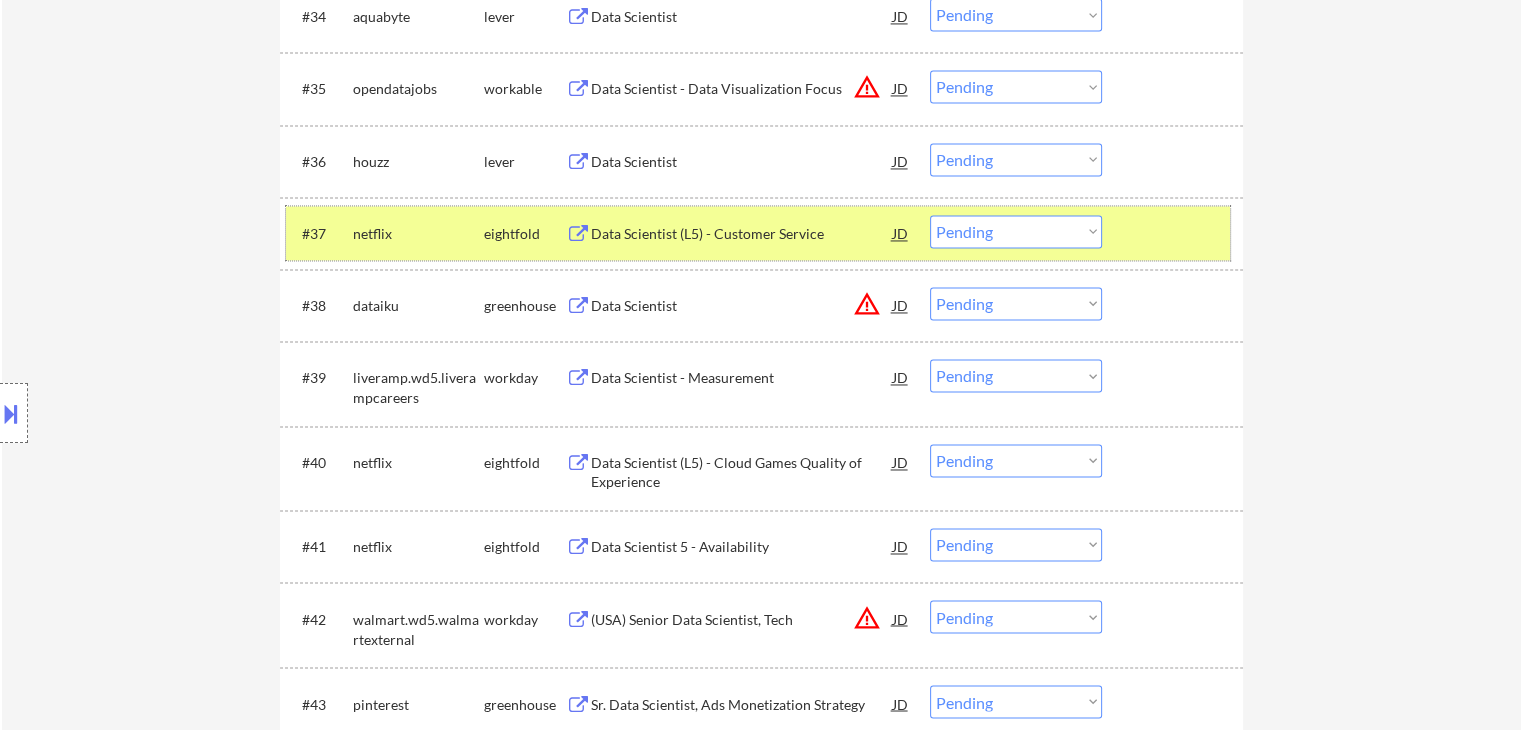 click on "netflix" at bounding box center [418, 234] 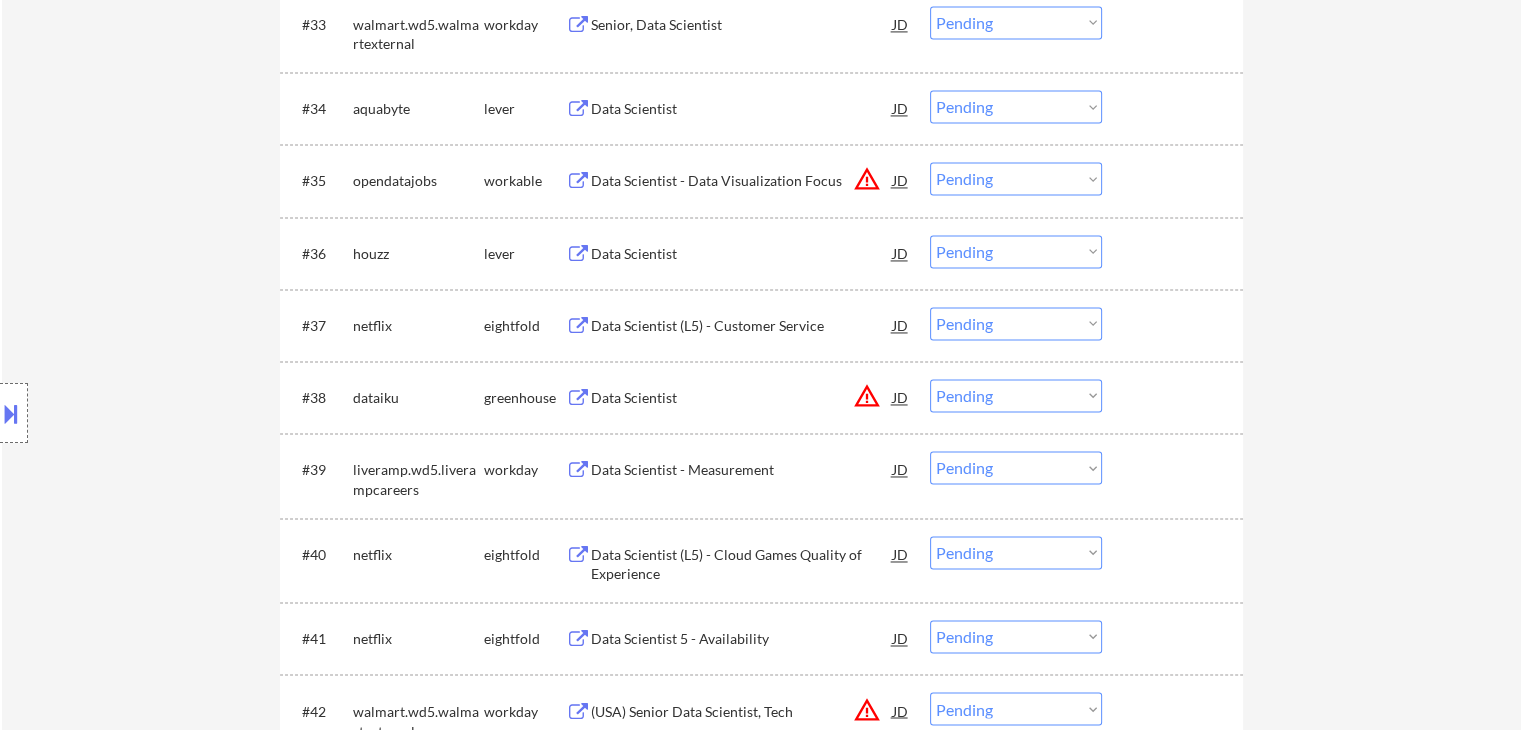 scroll, scrollTop: 3020, scrollLeft: 0, axis: vertical 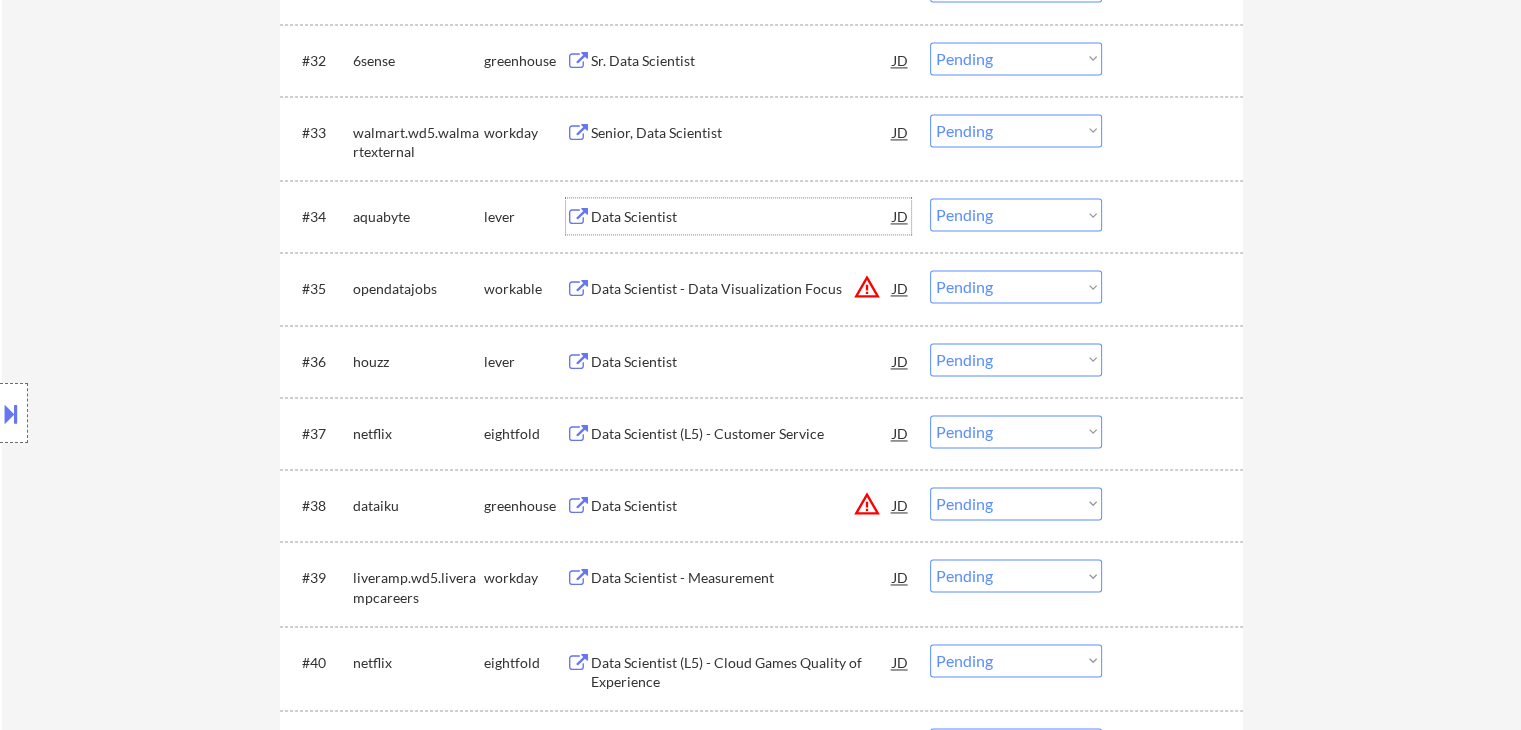 click on "Data Scientist" at bounding box center (742, 217) 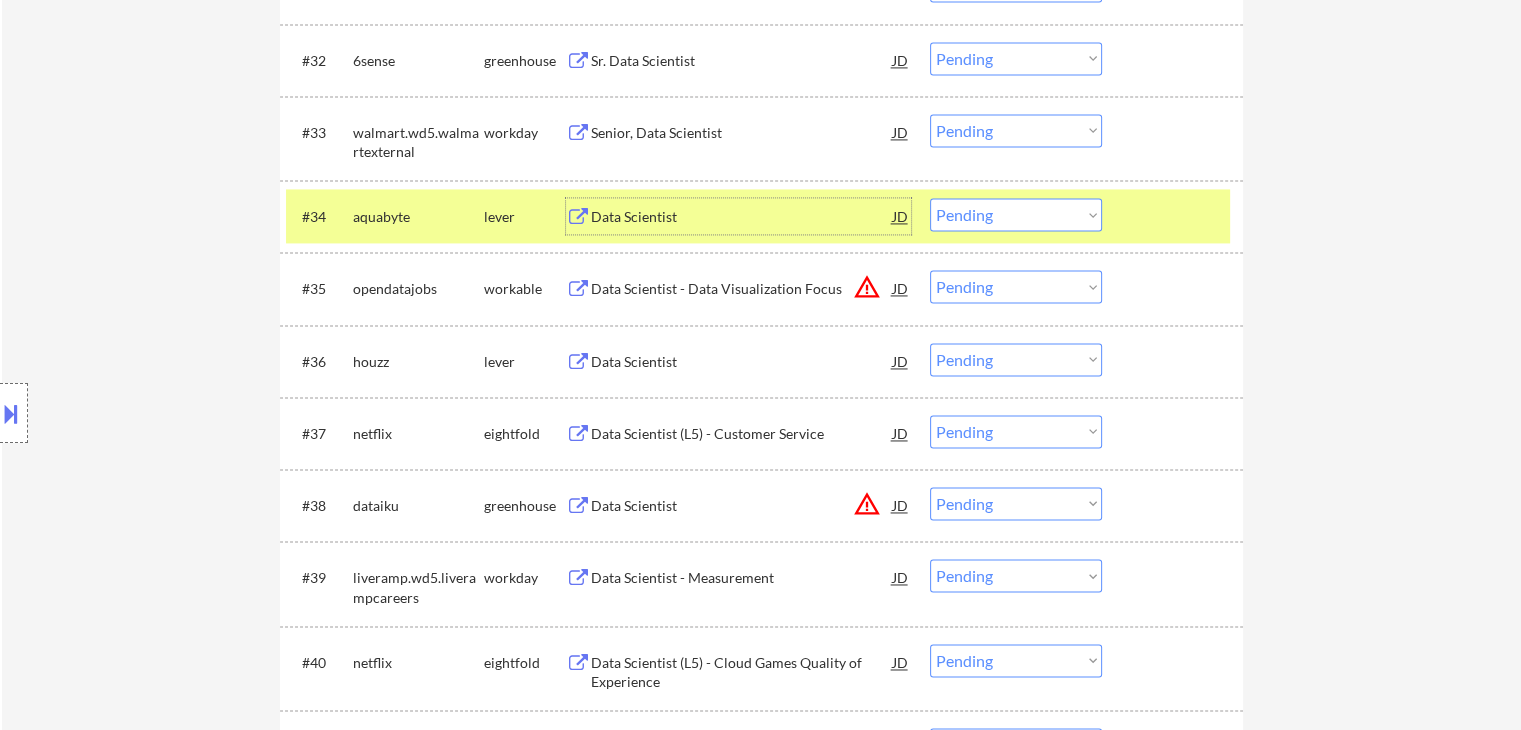 drag, startPoint x: 996, startPoint y: 215, endPoint x: 1001, endPoint y: 225, distance: 11.18034 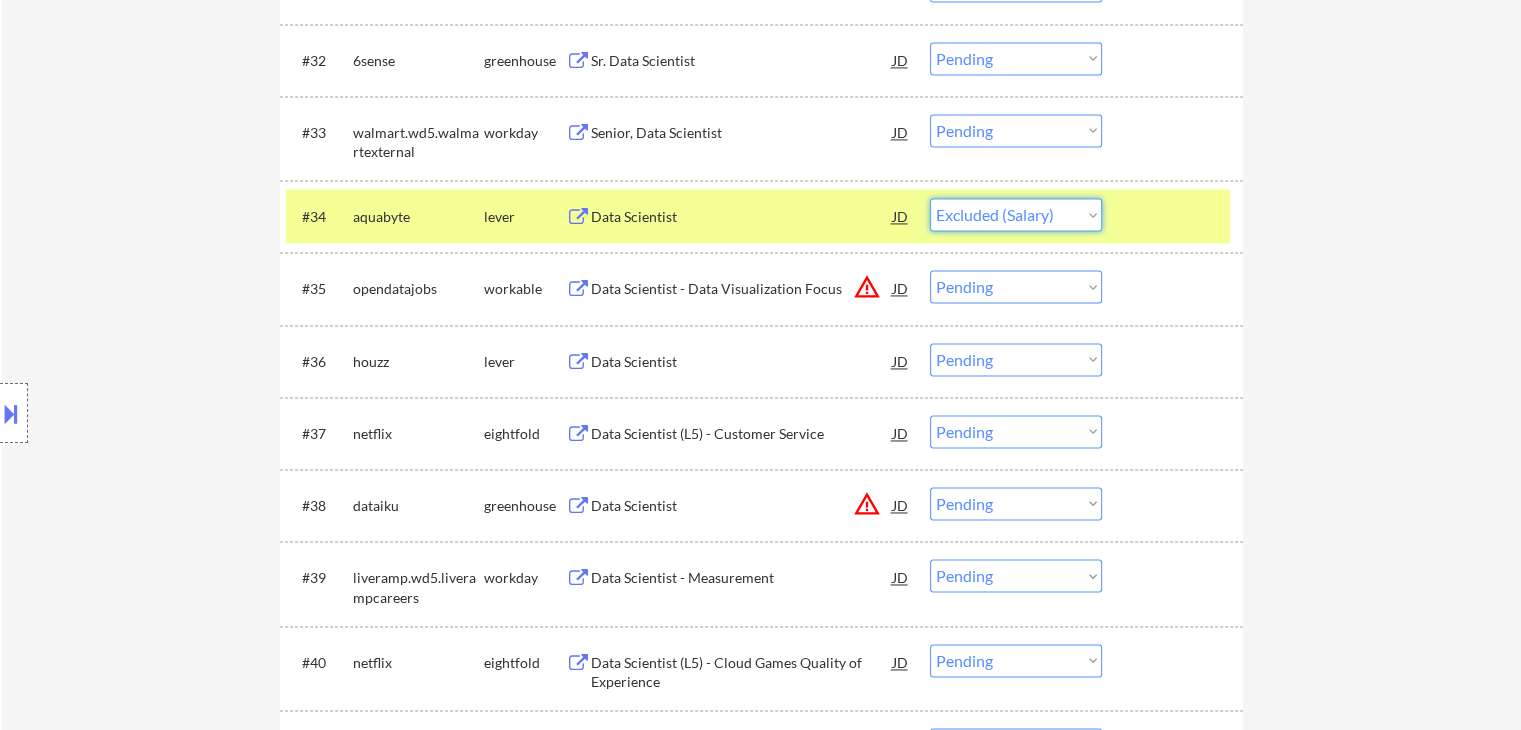 click on "Choose an option... Pending Applied Excluded (Questions) Excluded (Expired) Excluded (Location) Excluded (Bad Match) Excluded (Blocklist) Excluded (Salary) Excluded (Other)" at bounding box center (1016, 214) 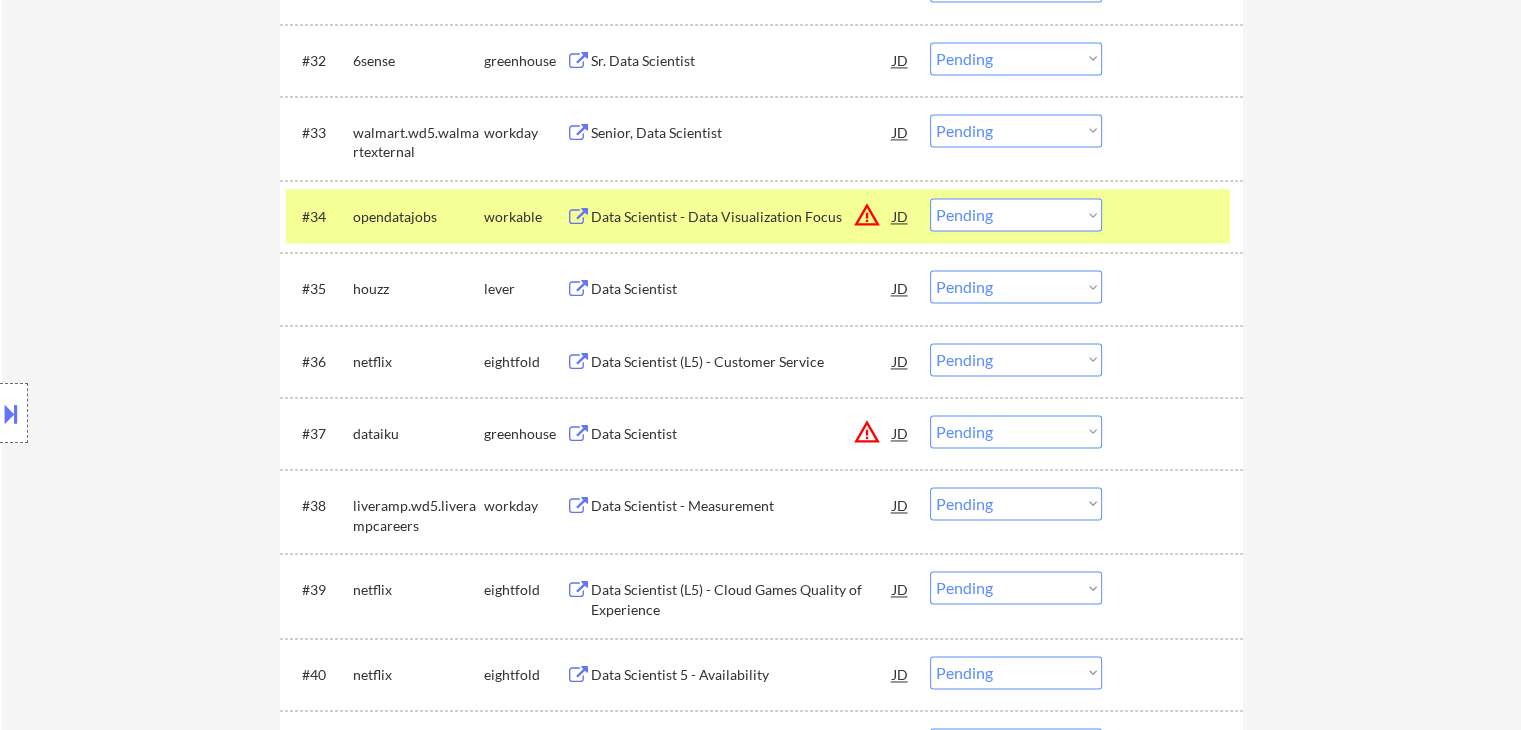 drag, startPoint x: 398, startPoint y: 203, endPoint x: 407, endPoint y: 209, distance: 10.816654 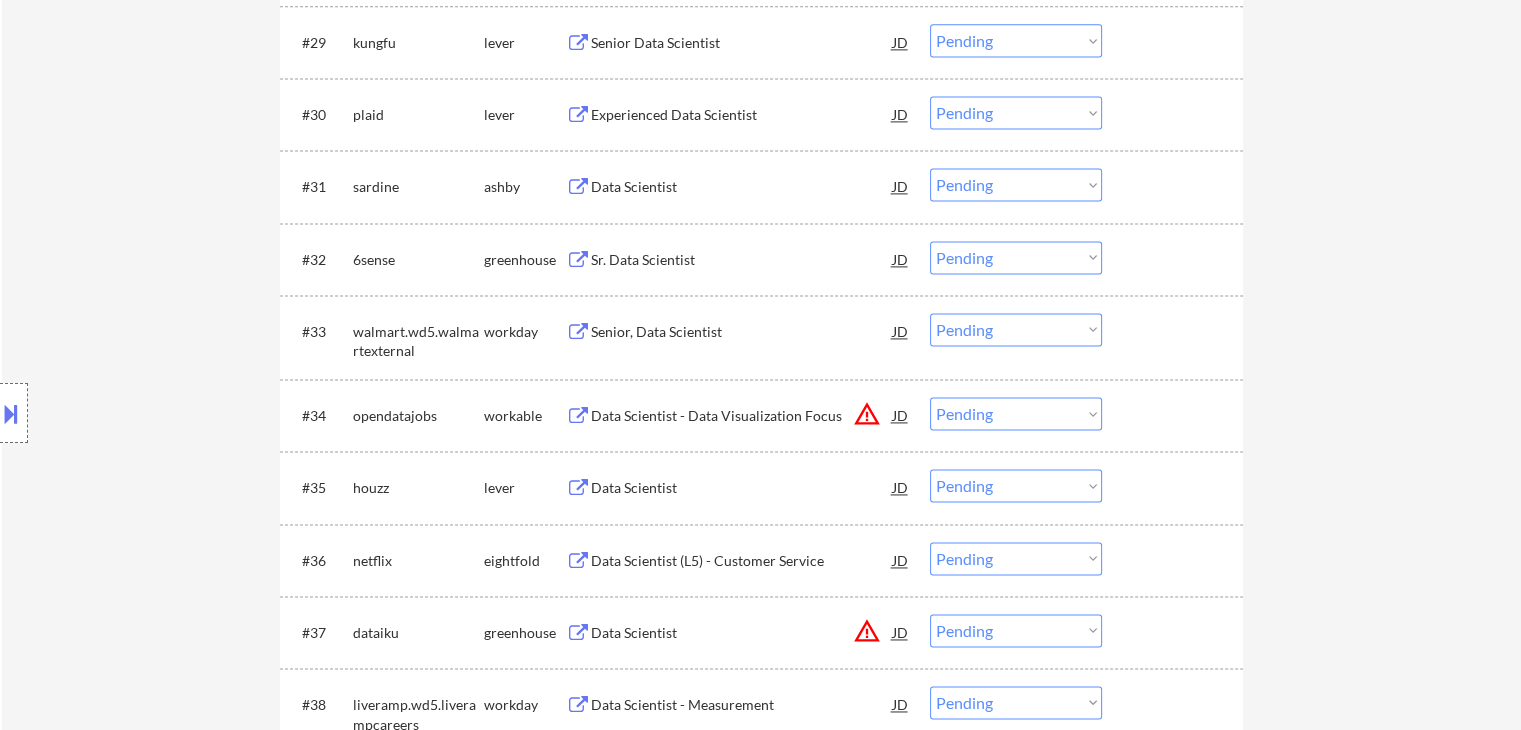 scroll, scrollTop: 2820, scrollLeft: 0, axis: vertical 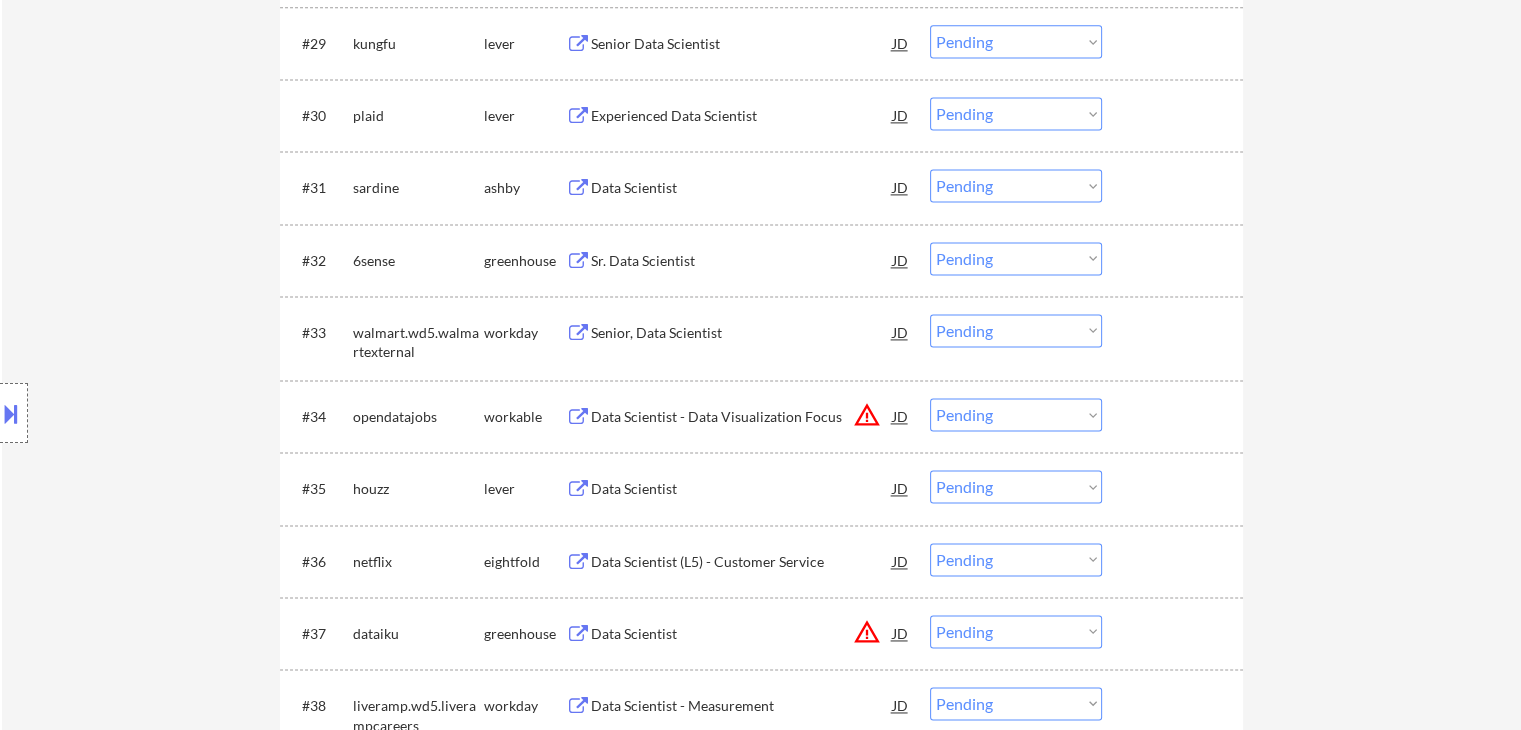 click on "Data Scientist - Data Visualization Focus" at bounding box center [742, 417] 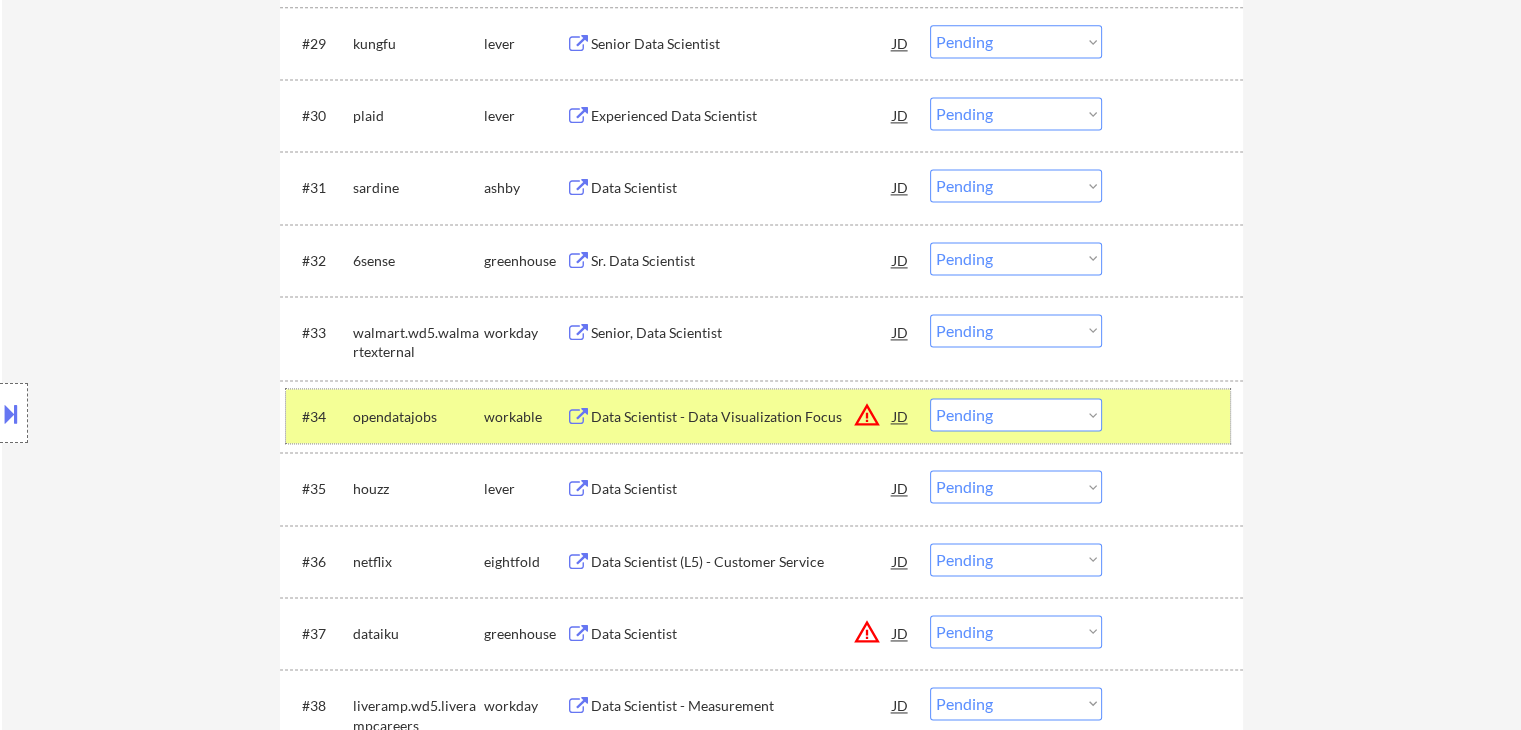 click on "#34 opendatajobs workable Data Scientist - Data Visualization Focus JD warning_amber Choose an option... Pending Applied Excluded (Questions) Excluded (Expired) Excluded (Location) Excluded (Bad Match) Excluded (Blocklist) Excluded (Salary) Excluded (Other)" at bounding box center (758, 416) 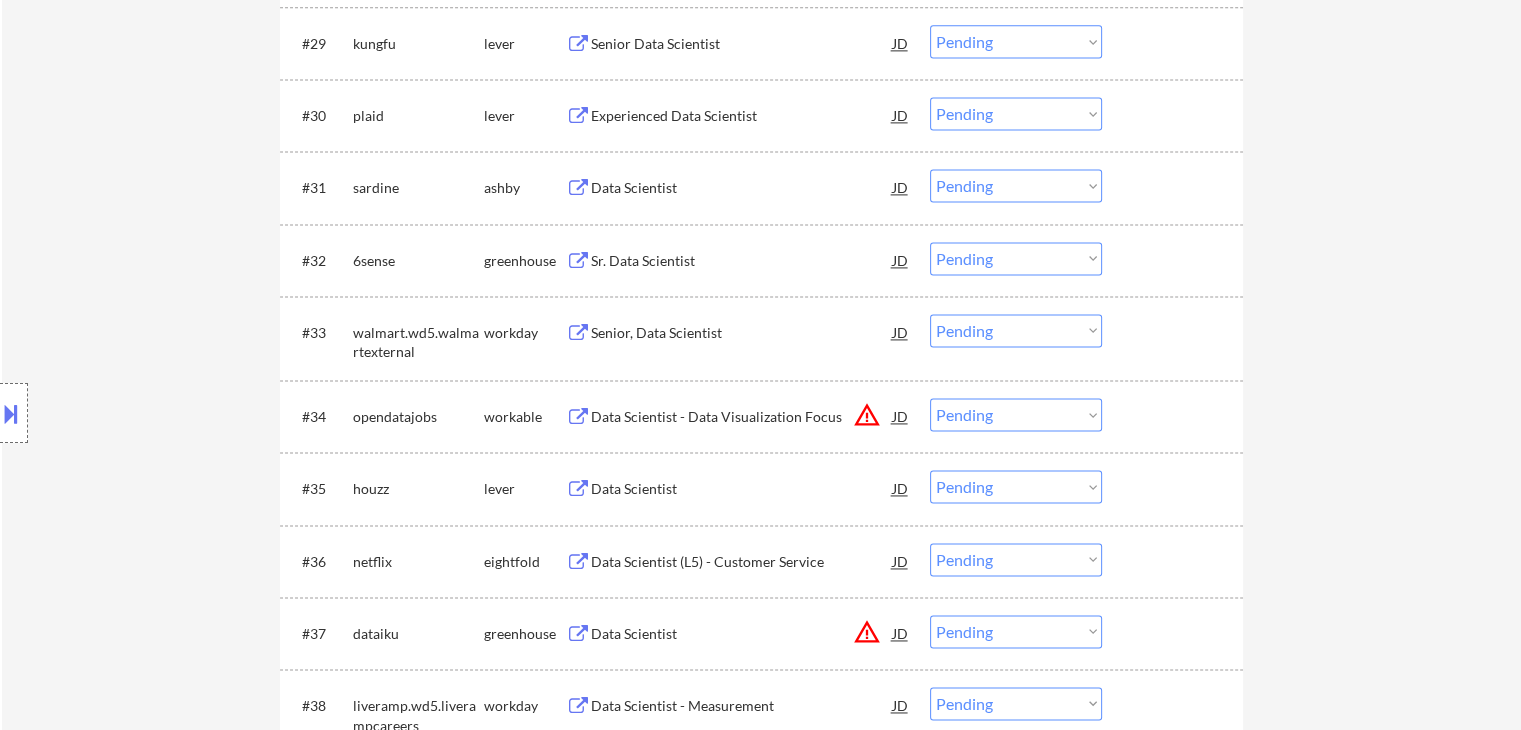 click on "Choose an option... Pending Applied Excluded (Questions) Excluded (Expired) Excluded (Location) Excluded (Bad Match) Excluded (Blocklist) Excluded (Salary) Excluded (Other)" at bounding box center (1016, 414) 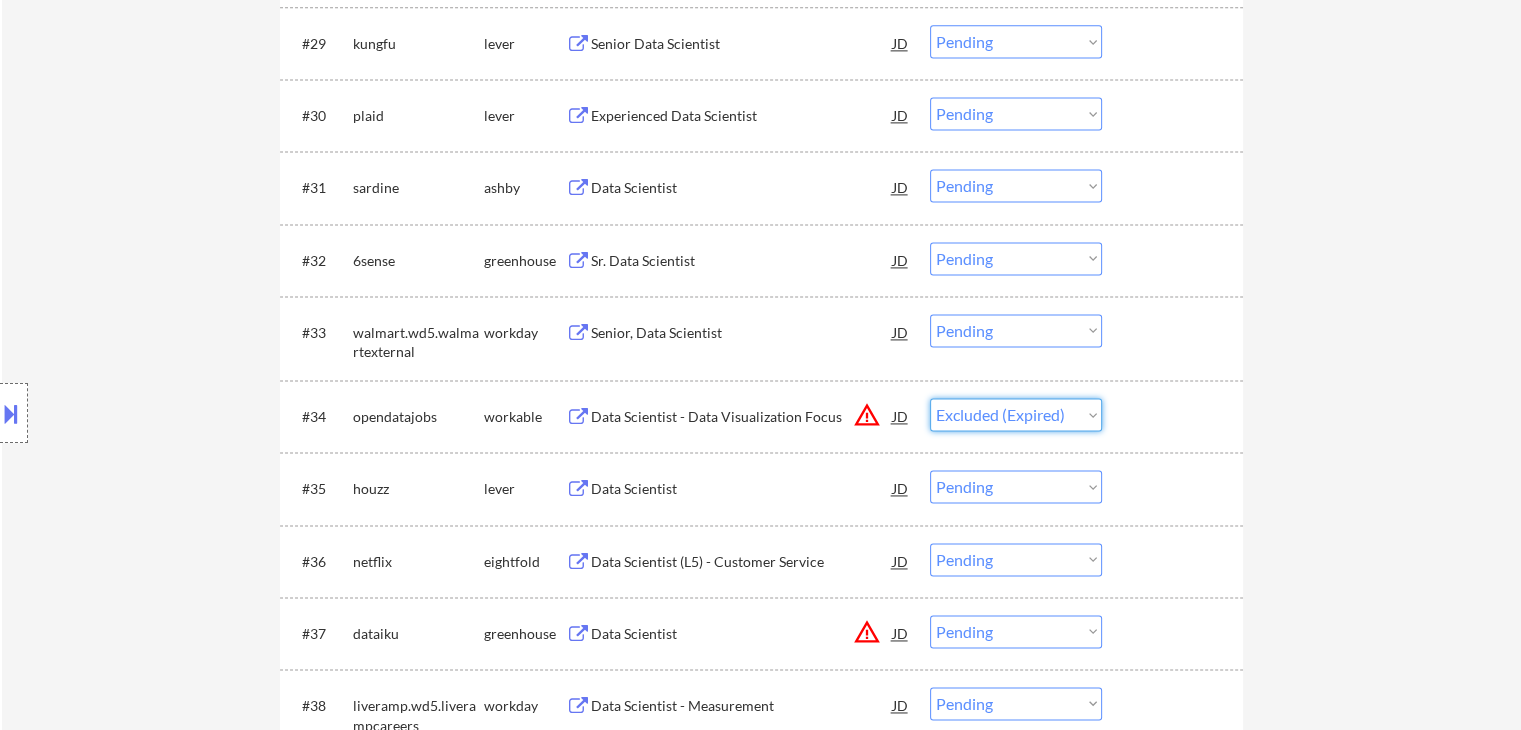 click on "Choose an option... Pending Applied Excluded (Questions) Excluded (Expired) Excluded (Location) Excluded (Bad Match) Excluded (Blocklist) Excluded (Salary) Excluded (Other)" at bounding box center (1016, 414) 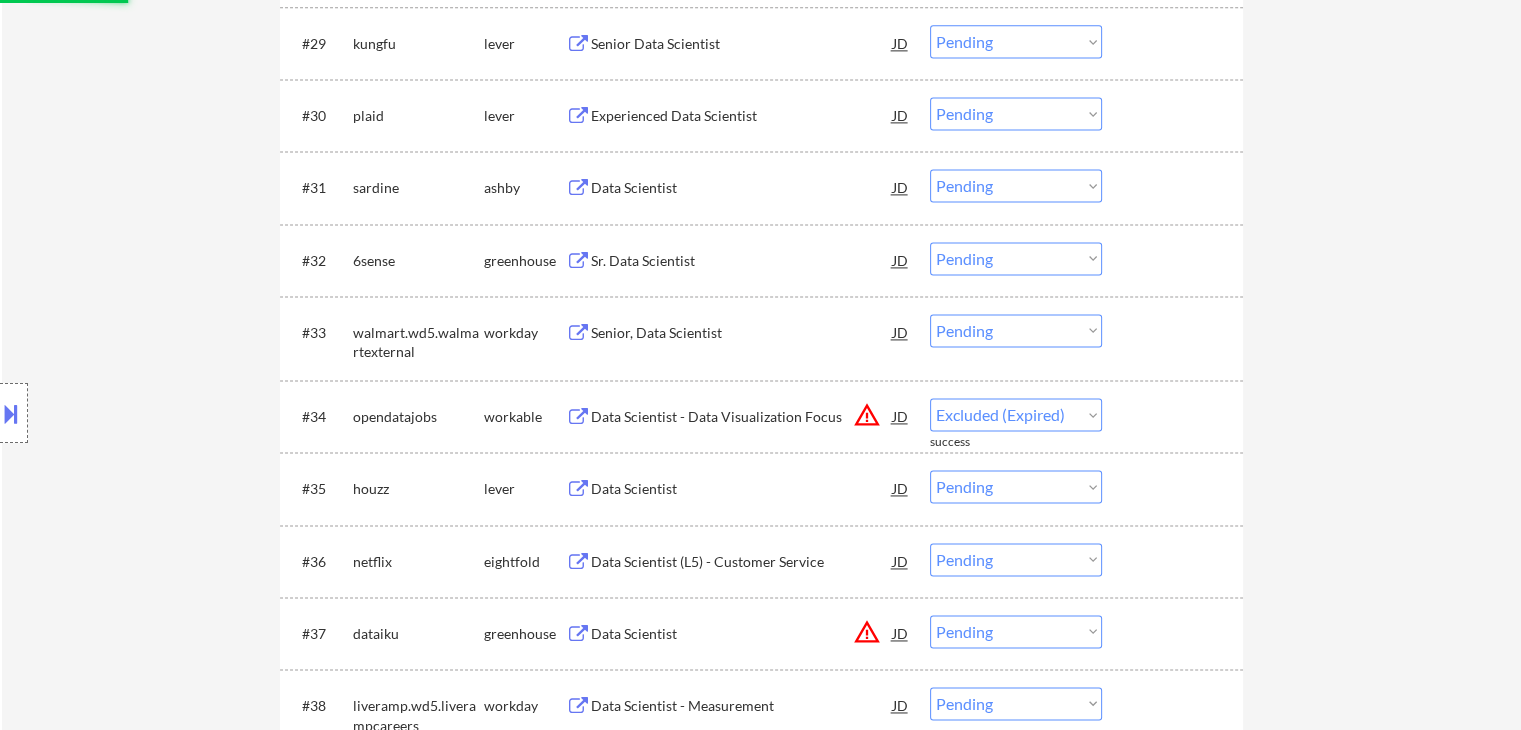 select on ""pending"" 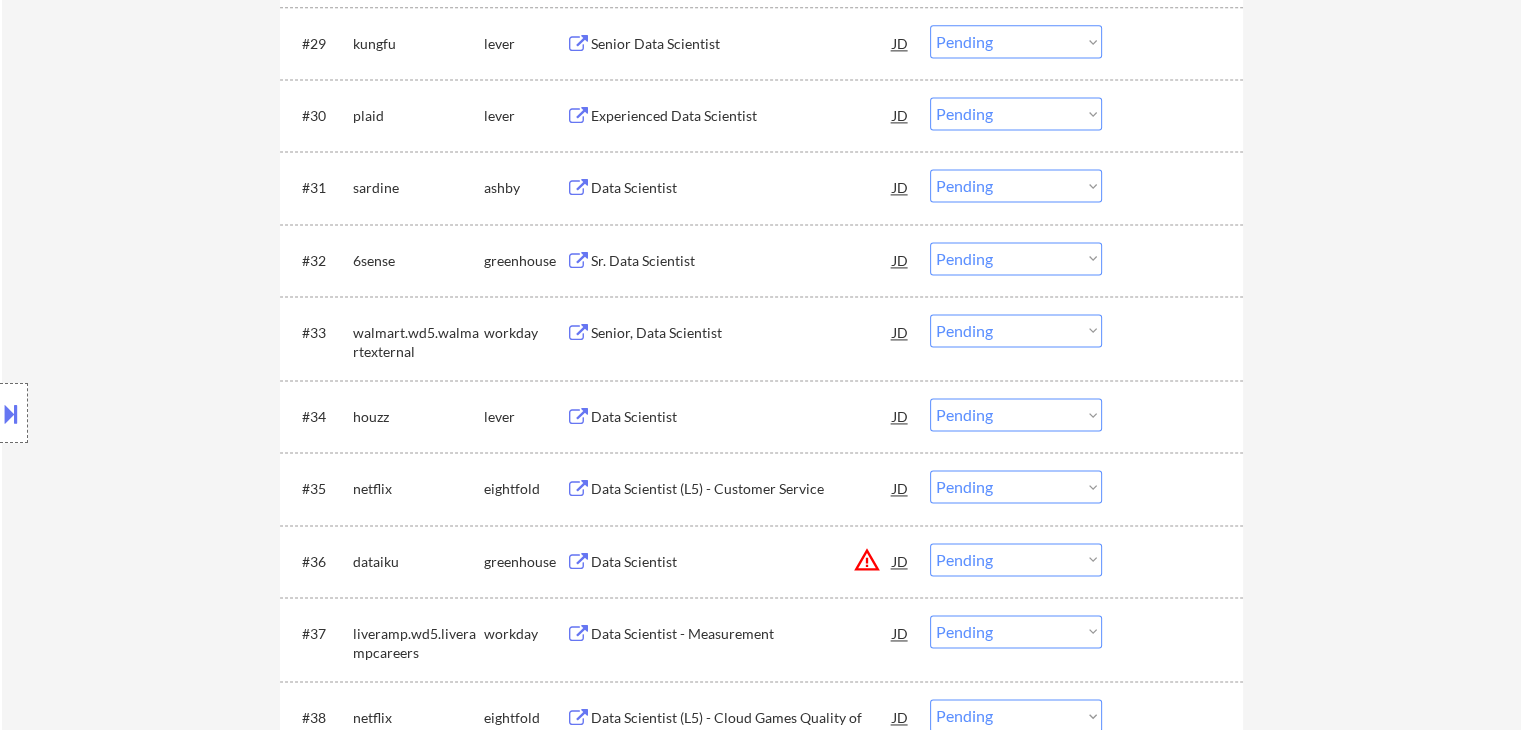 click on "← Return to /applysquad Mailslurp Inbox Job Search Builder Shane Francis User Email:  dtaspire@gmail.com Application Email:  dtaspire@gmail.com Mailslurp Email:  shane.francis@mailflux.com LinkedIn:   https://www.linkedin.com/in/sfeconomist/
Phone:  760.889.3091 Current Location:  Oceanside, California Applies:  93 sent / 205 bought Internal Notes +5 for late - 8/1 AB
Use Oceanside, CA for current location
Outreach about improvements - 8/4 AB Can work in country of residence?:  yes Squad Notes Minimum salary:  $180,000 Will need Visa to work in that country now/future?:   no Download Resume Add a Job Manually Marialynn Applications Pending (49) Excluded (169) Applied (100) All (318) View All Results Back 1 / 1
Next Company ATS Title Status Date Applied #1 zelis.wd1.zeliscareers workday Data Scientist, Marketing & Commercial Analytics JD Choose an option... Pending Applied Excluded (Questions) Excluded (Expired) Excluded (Location) Excluded (Bad Match) Excluded (Blocklist) Excluded (Salary) Aug 5, 2025" at bounding box center [761, -524] 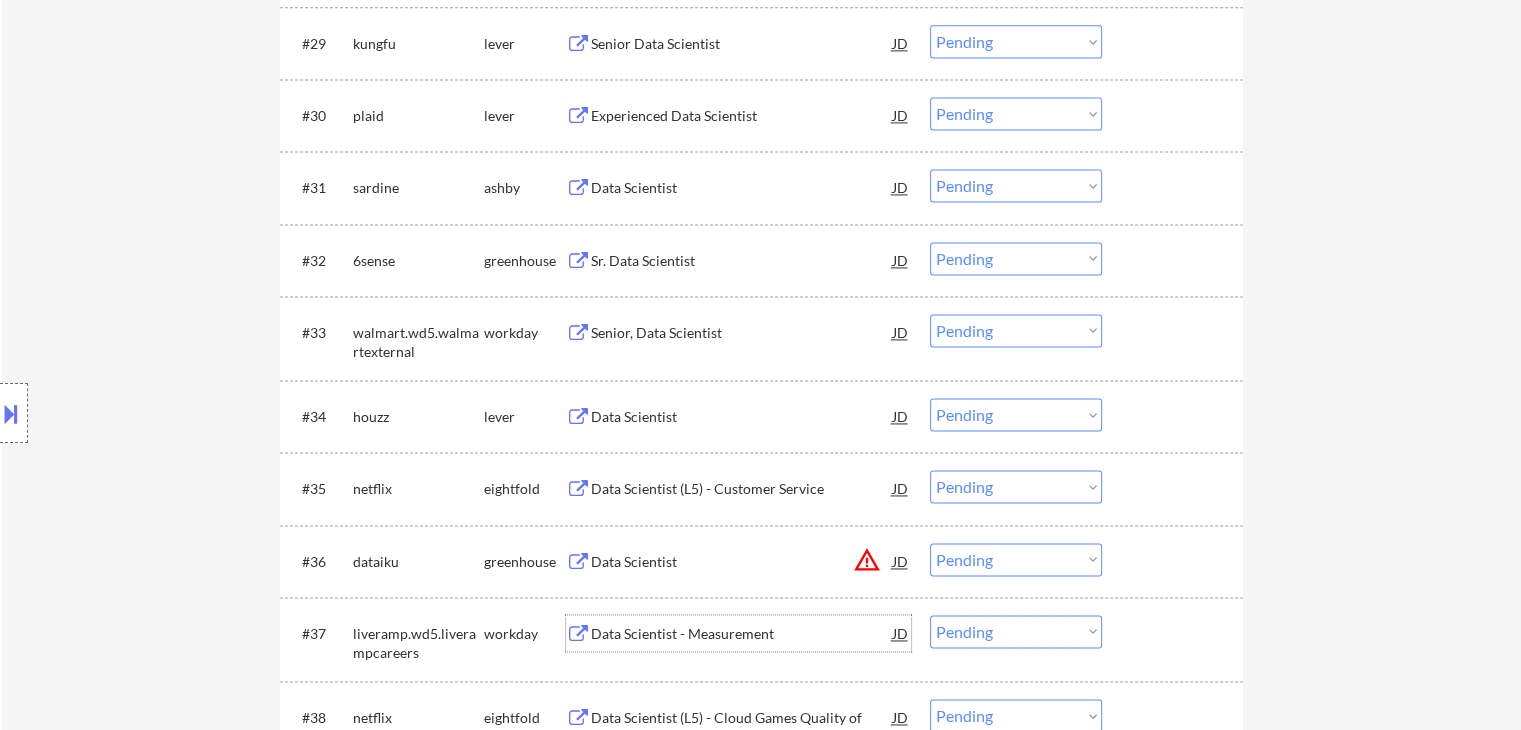 click on "Data Scientist - Measurement" at bounding box center [742, 634] 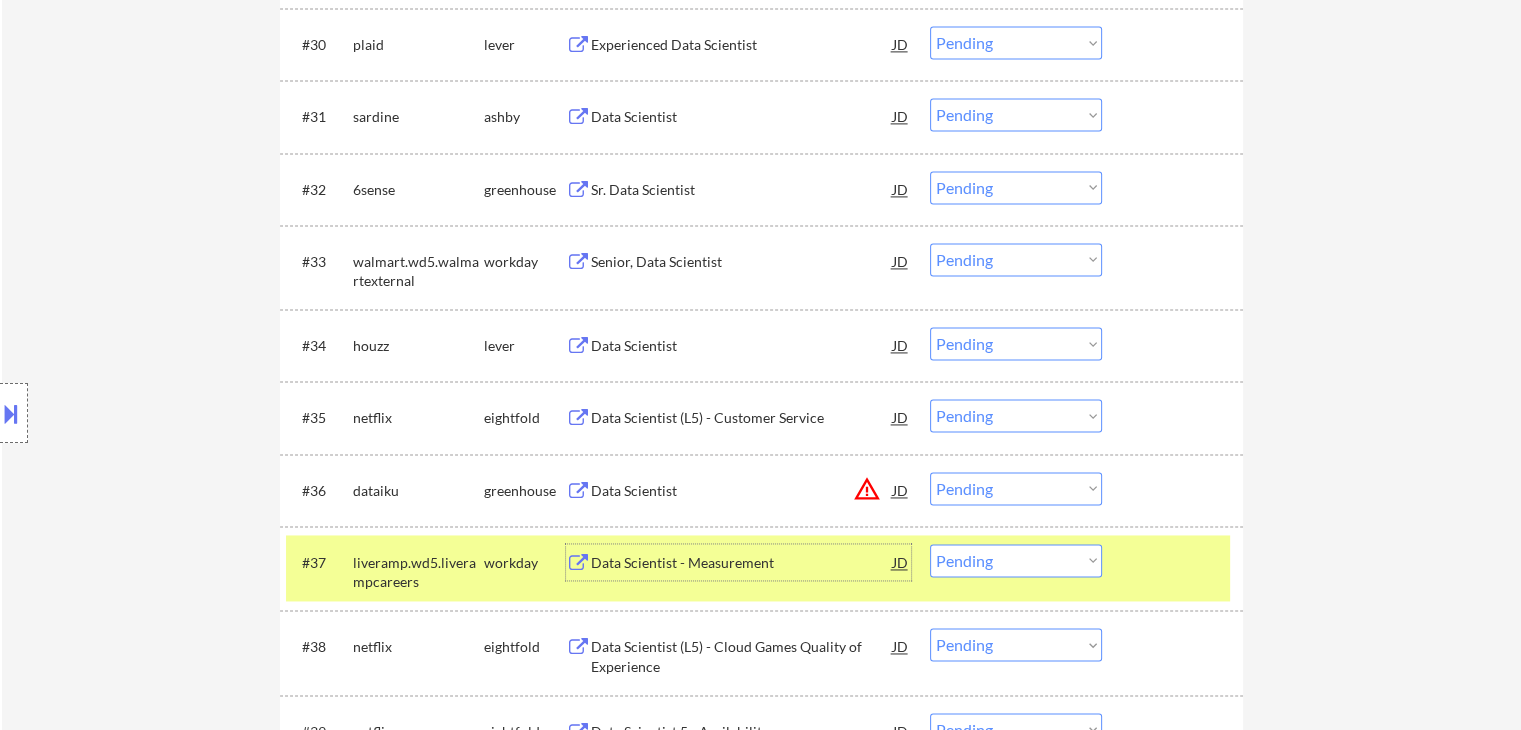 scroll, scrollTop: 3020, scrollLeft: 0, axis: vertical 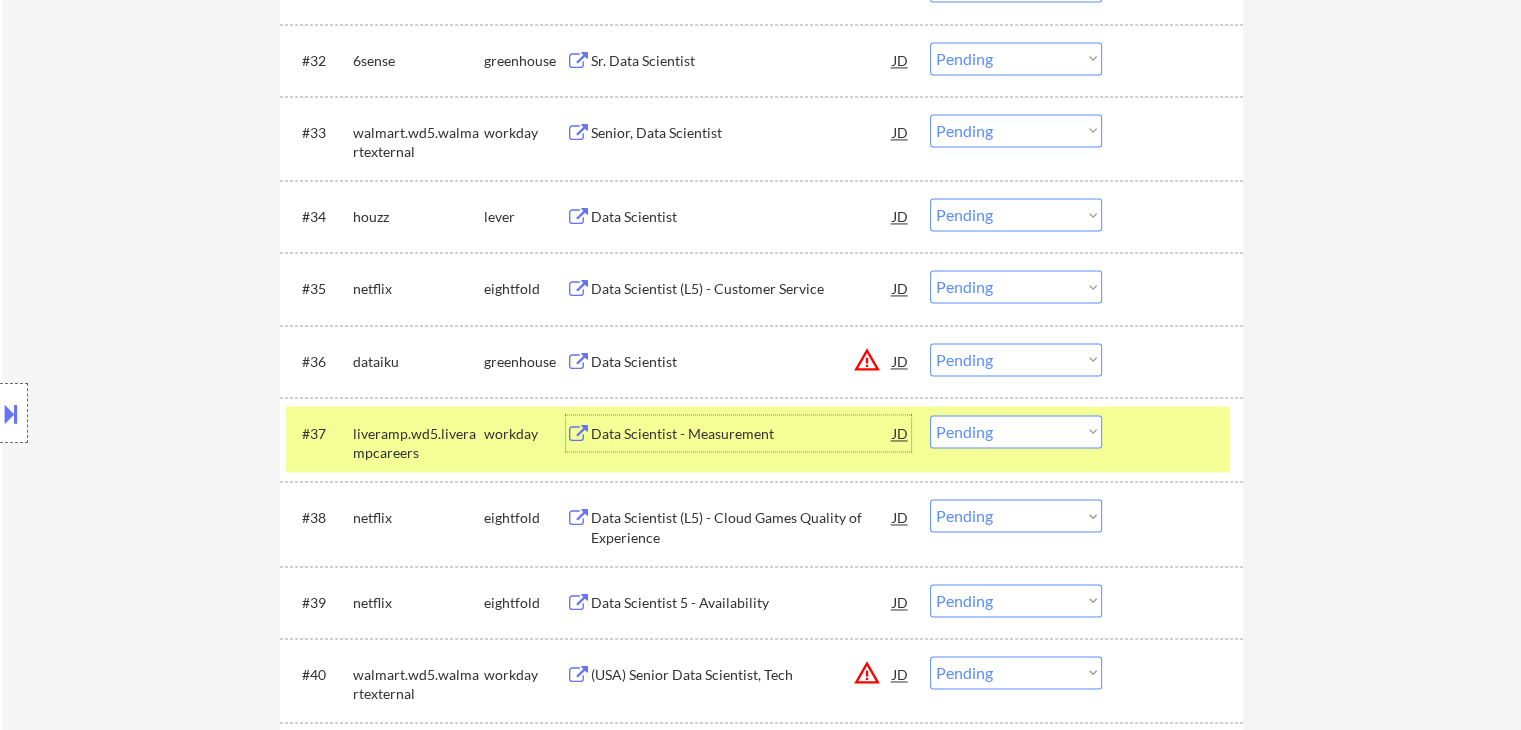 click on "Choose an option... Pending Applied Excluded (Questions) Excluded (Expired) Excluded (Location) Excluded (Bad Match) Excluded (Blocklist) Excluded (Salary) Excluded (Other)" at bounding box center [1016, 431] 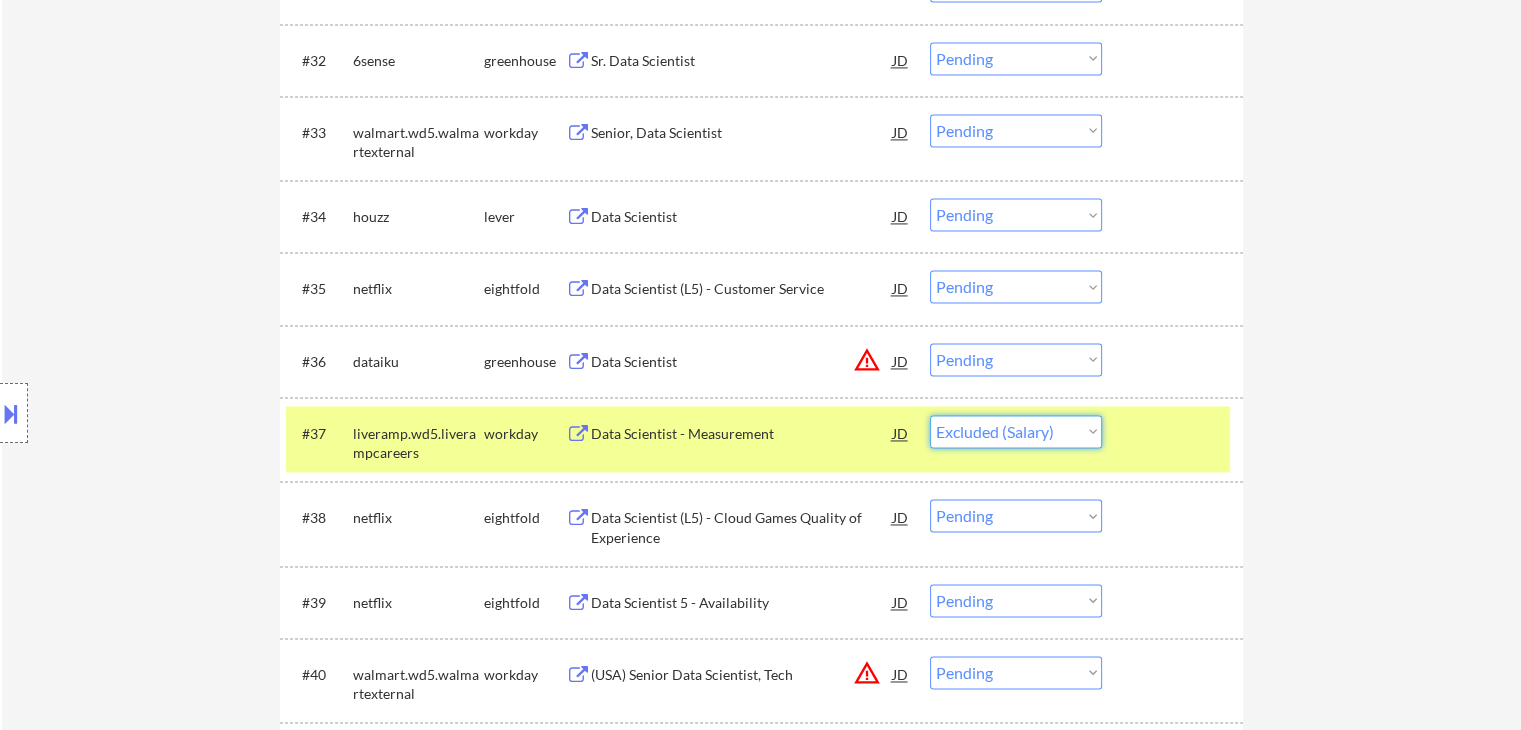 click on "Choose an option... Pending Applied Excluded (Questions) Excluded (Expired) Excluded (Location) Excluded (Bad Match) Excluded (Blocklist) Excluded (Salary) Excluded (Other)" at bounding box center [1016, 431] 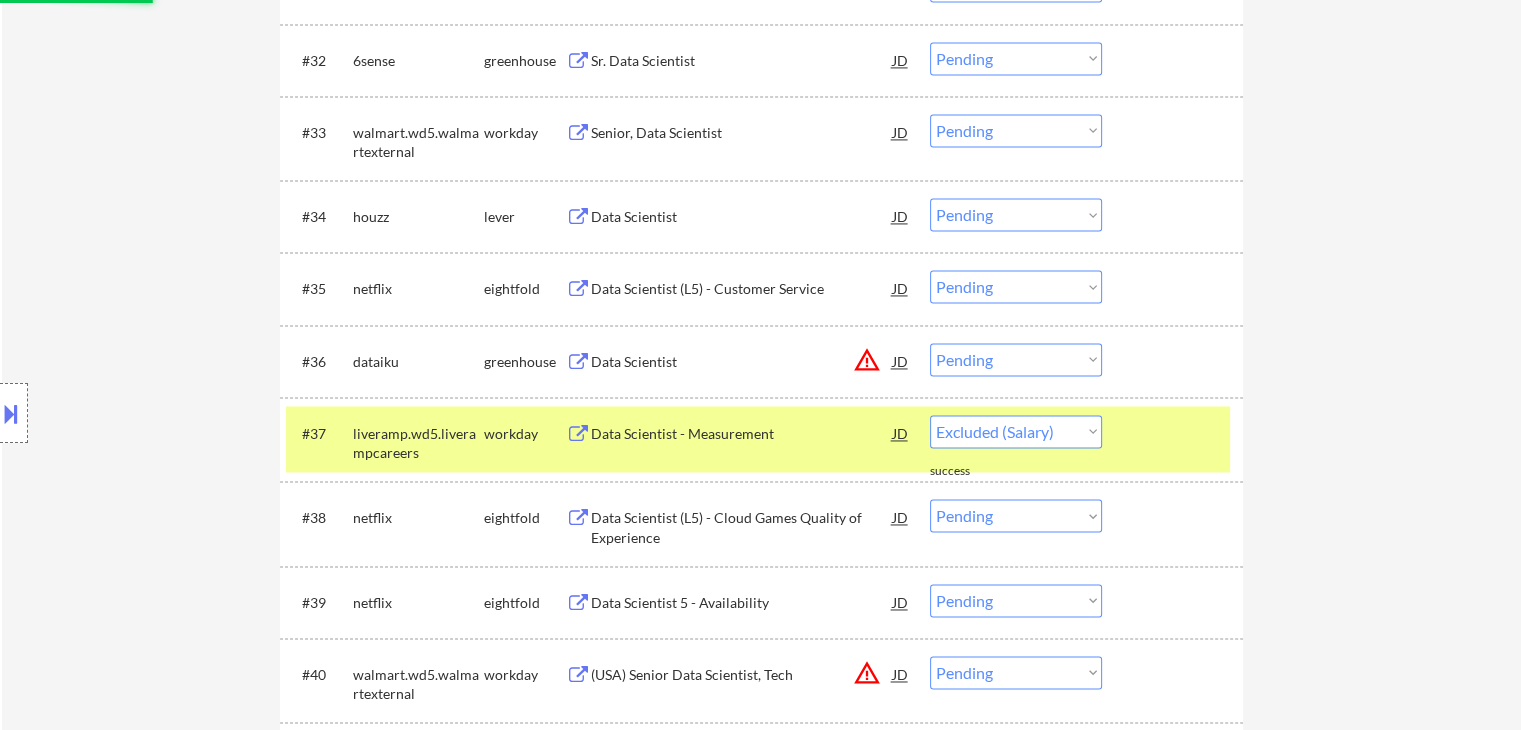 select on ""pending"" 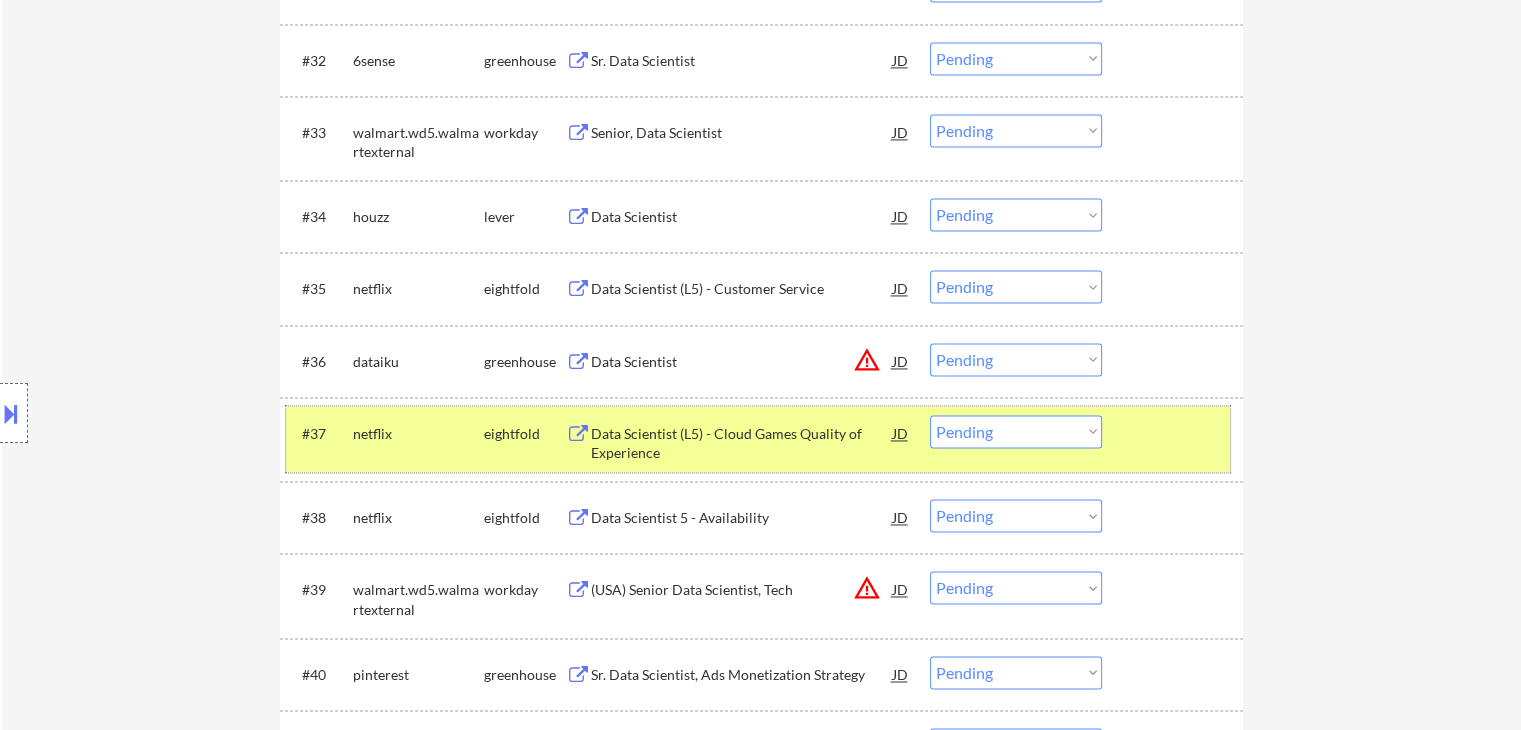click on "netflix" at bounding box center [418, 434] 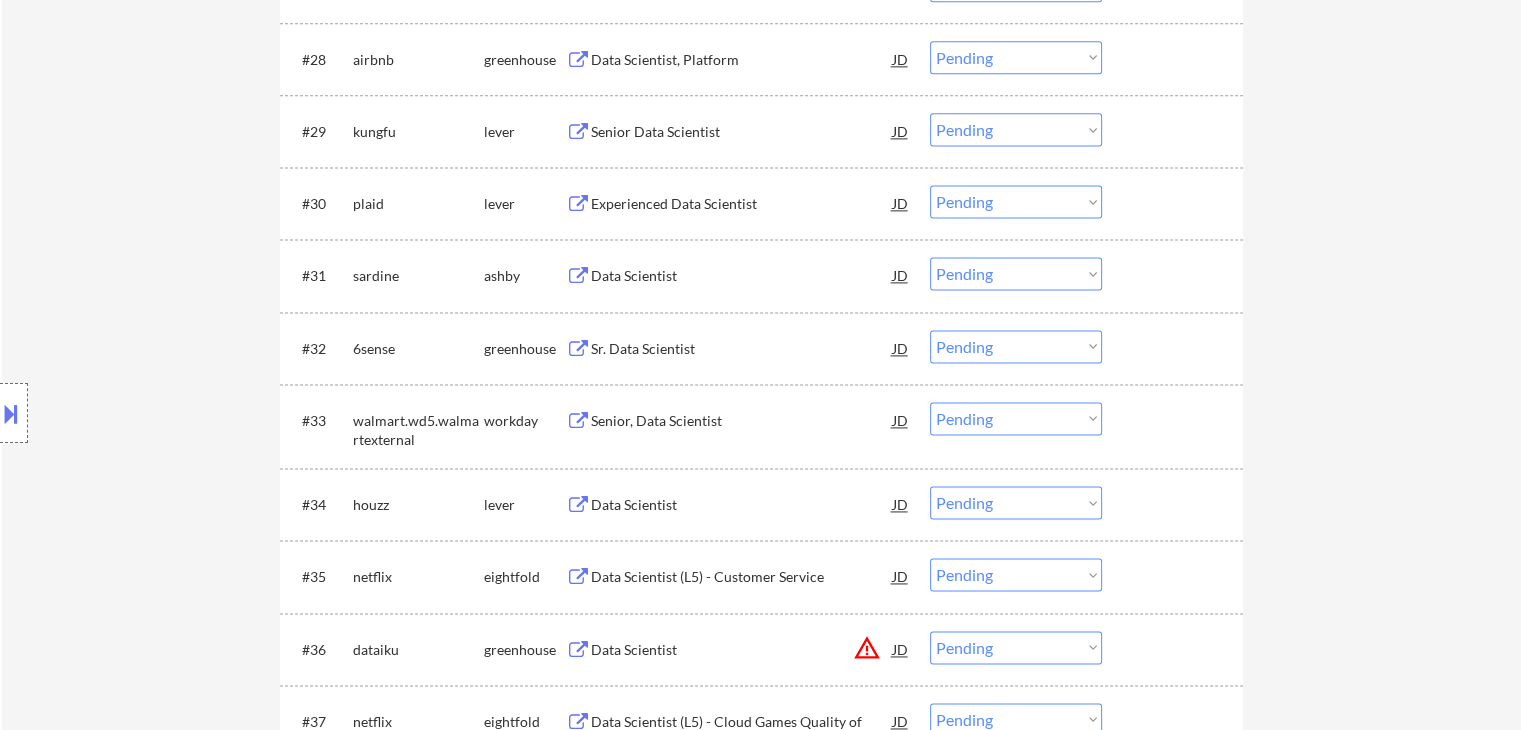 scroll, scrollTop: 2720, scrollLeft: 0, axis: vertical 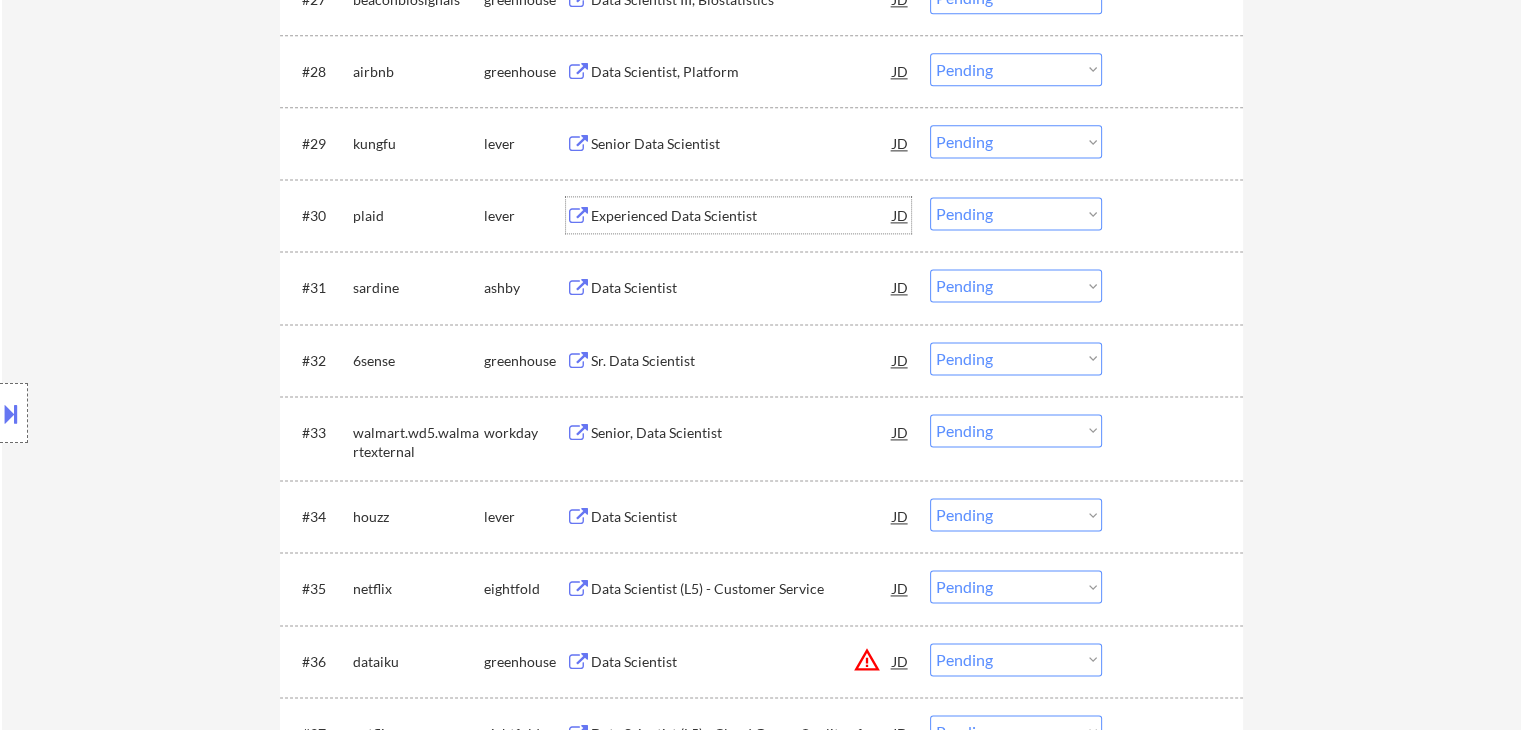 click on "Experienced Data Scientist" at bounding box center [742, 216] 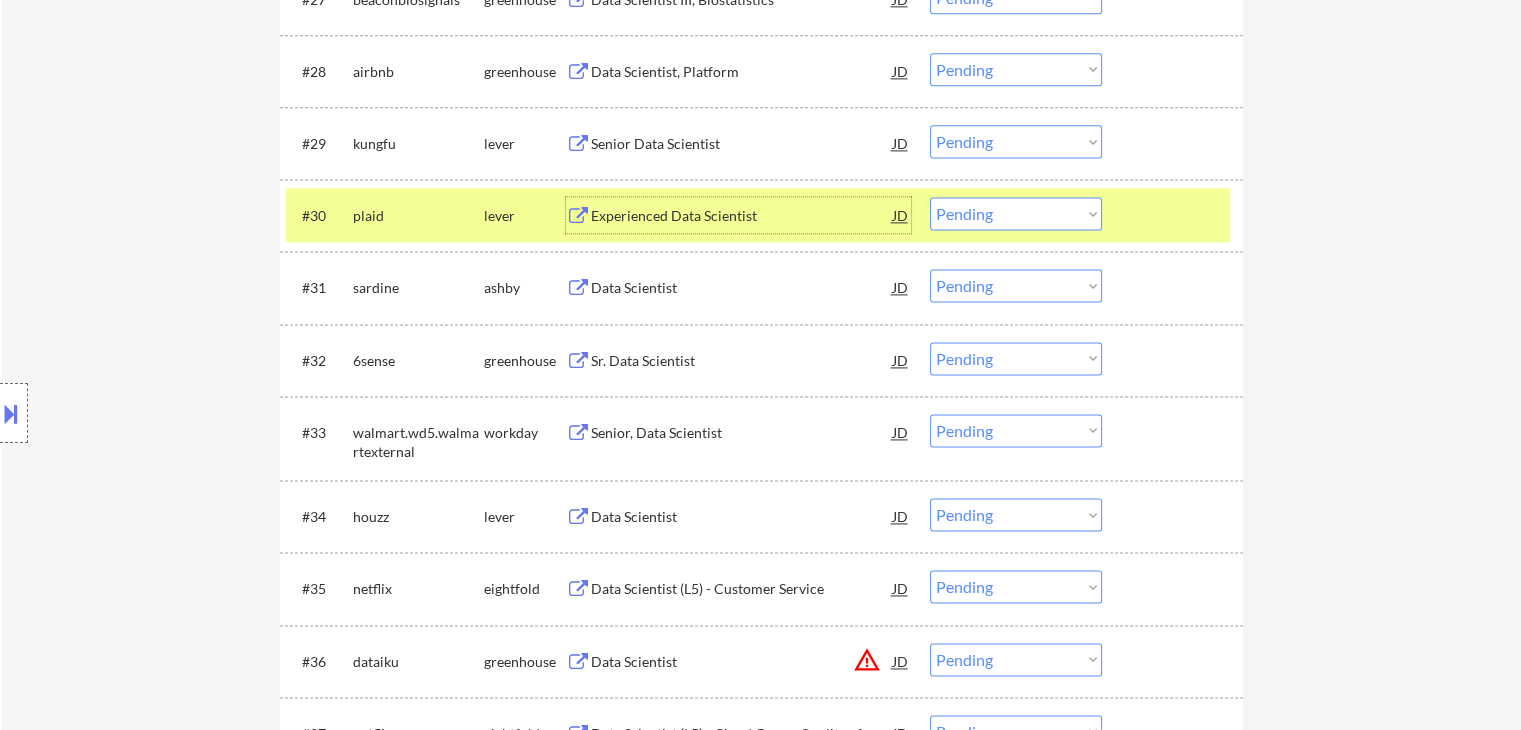 drag, startPoint x: 1046, startPoint y: 207, endPoint x: 1049, endPoint y: 223, distance: 16.27882 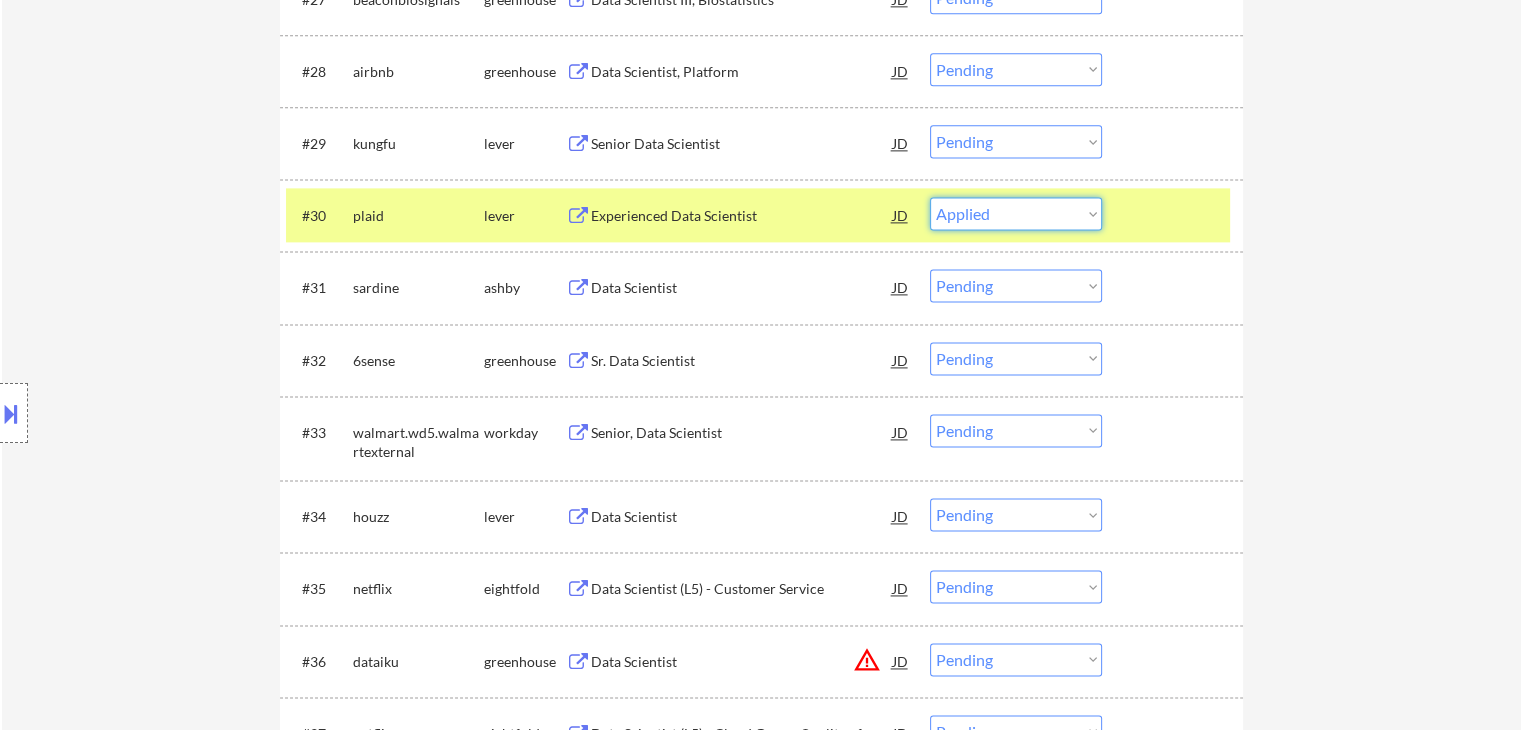 click on "Choose an option... Pending Applied Excluded (Questions) Excluded (Expired) Excluded (Location) Excluded (Bad Match) Excluded (Blocklist) Excluded (Salary) Excluded (Other)" at bounding box center (1016, 213) 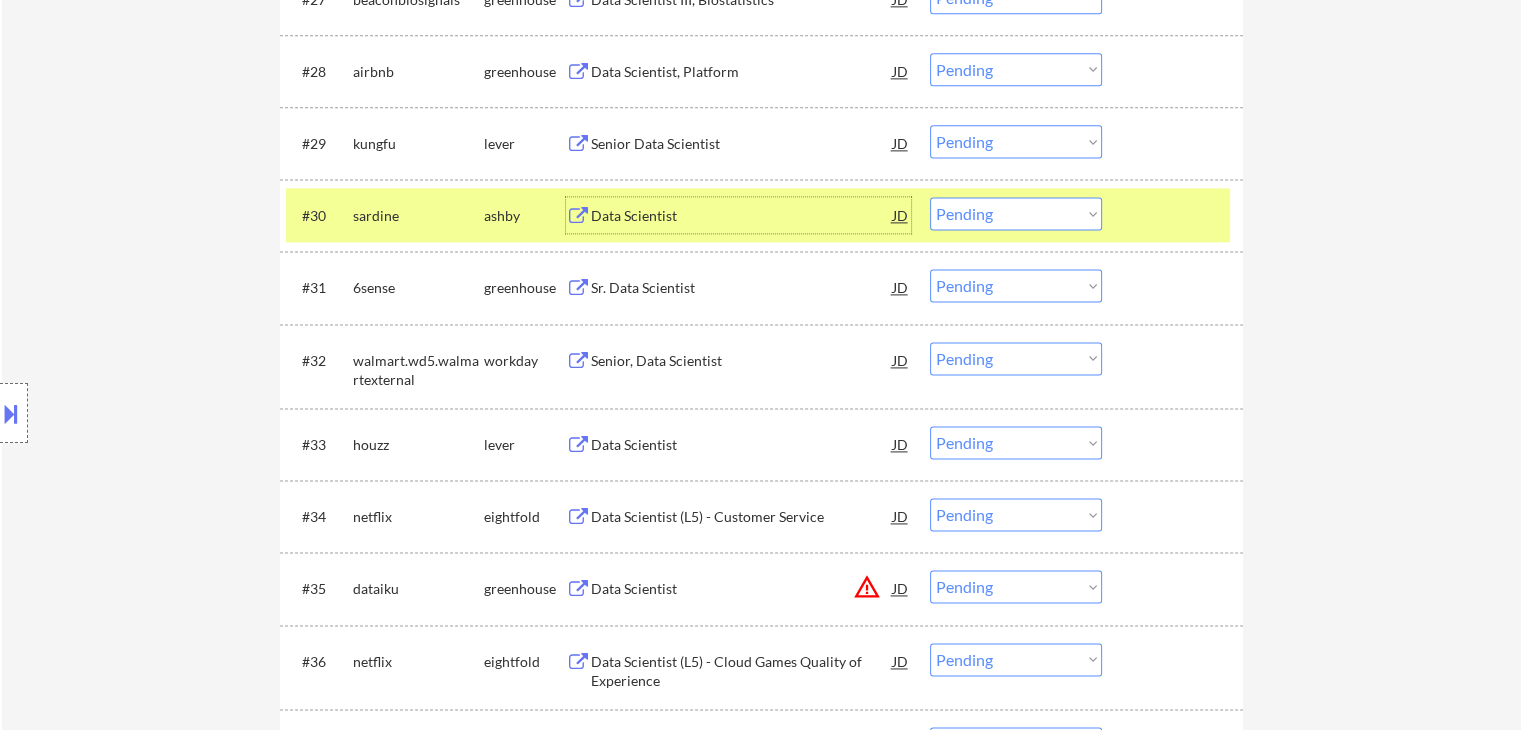 click on "Data Scientist" at bounding box center [742, 216] 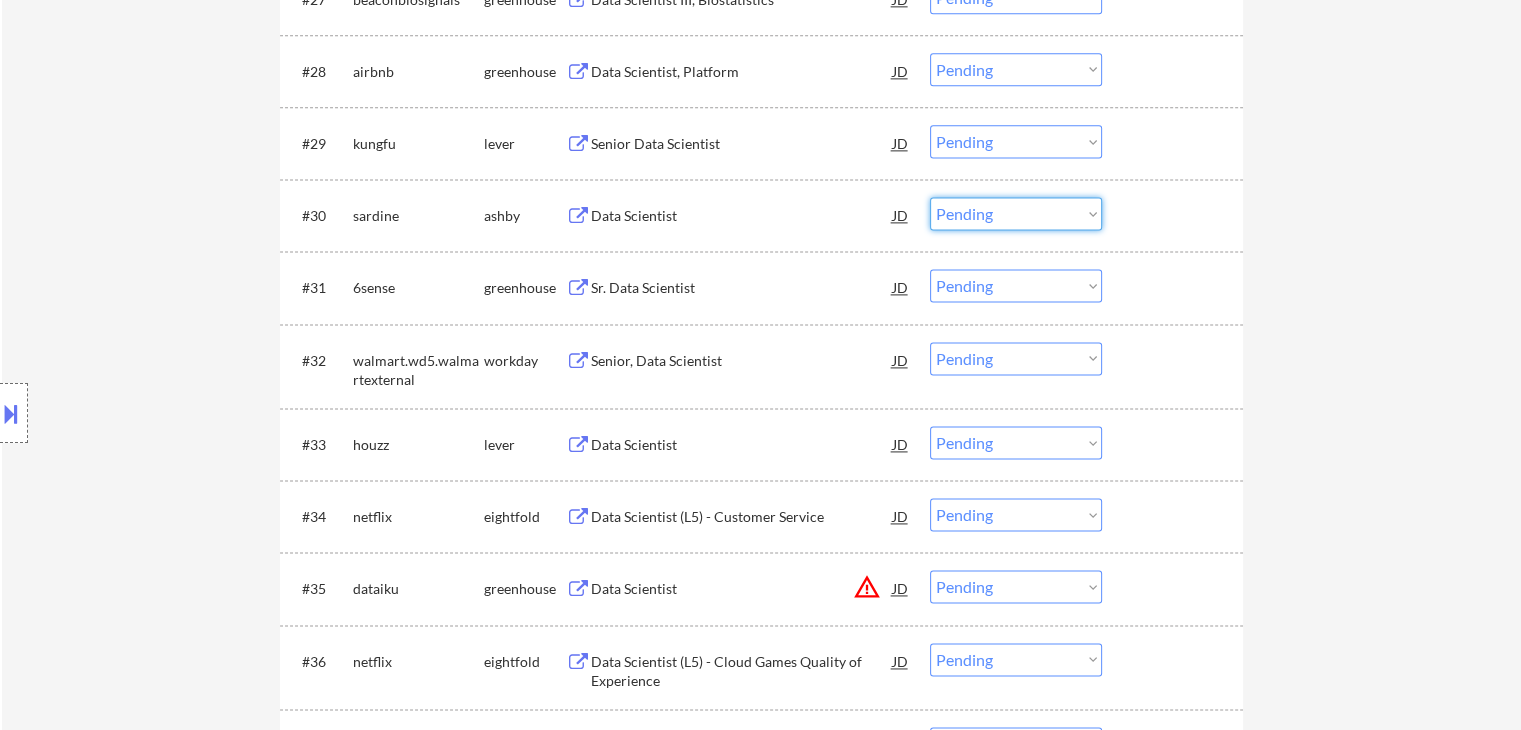 drag, startPoint x: 997, startPoint y: 212, endPoint x: 1003, endPoint y: 226, distance: 15.231546 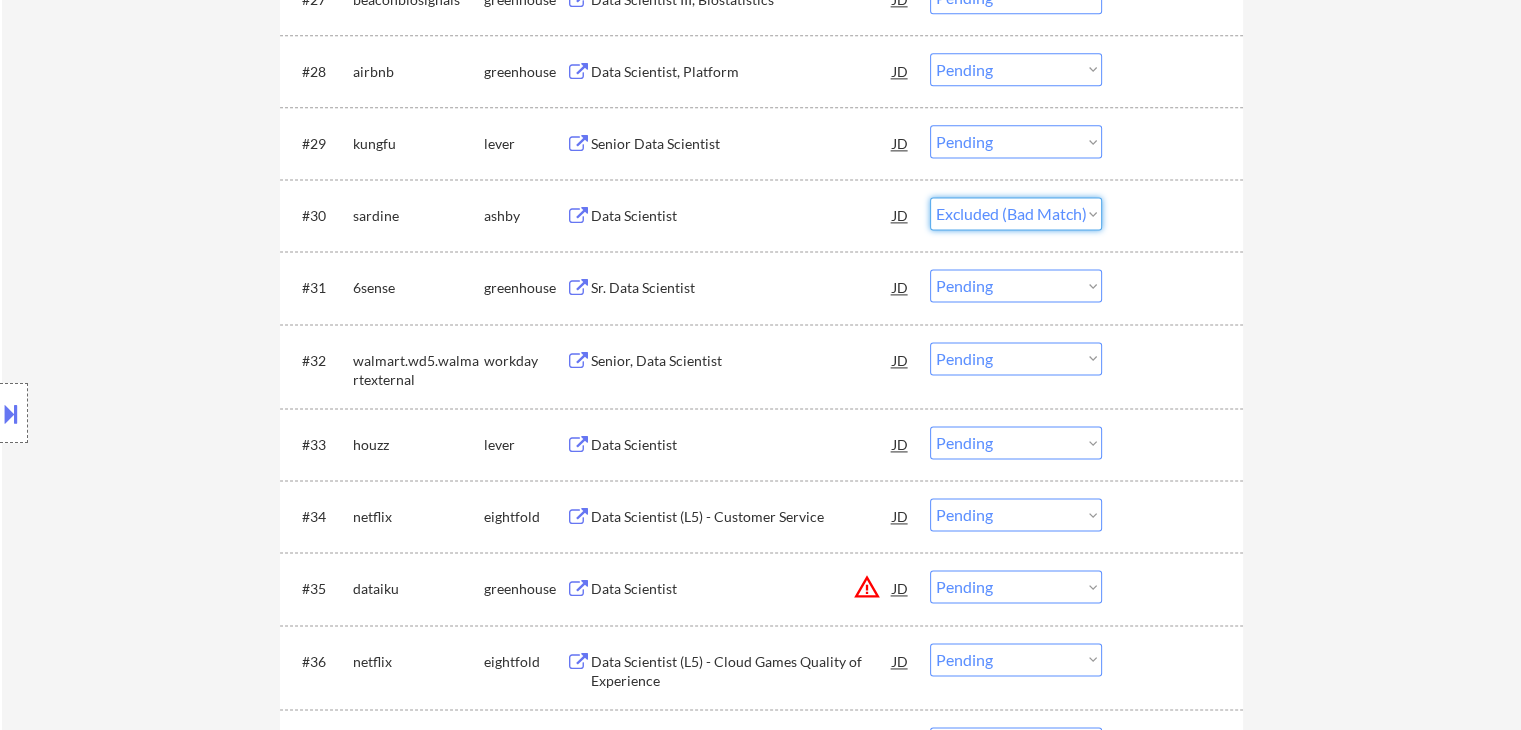 click on "Choose an option... Pending Applied Excluded (Questions) Excluded (Expired) Excluded (Location) Excluded (Bad Match) Excluded (Blocklist) Excluded (Salary) Excluded (Other)" at bounding box center (1016, 213) 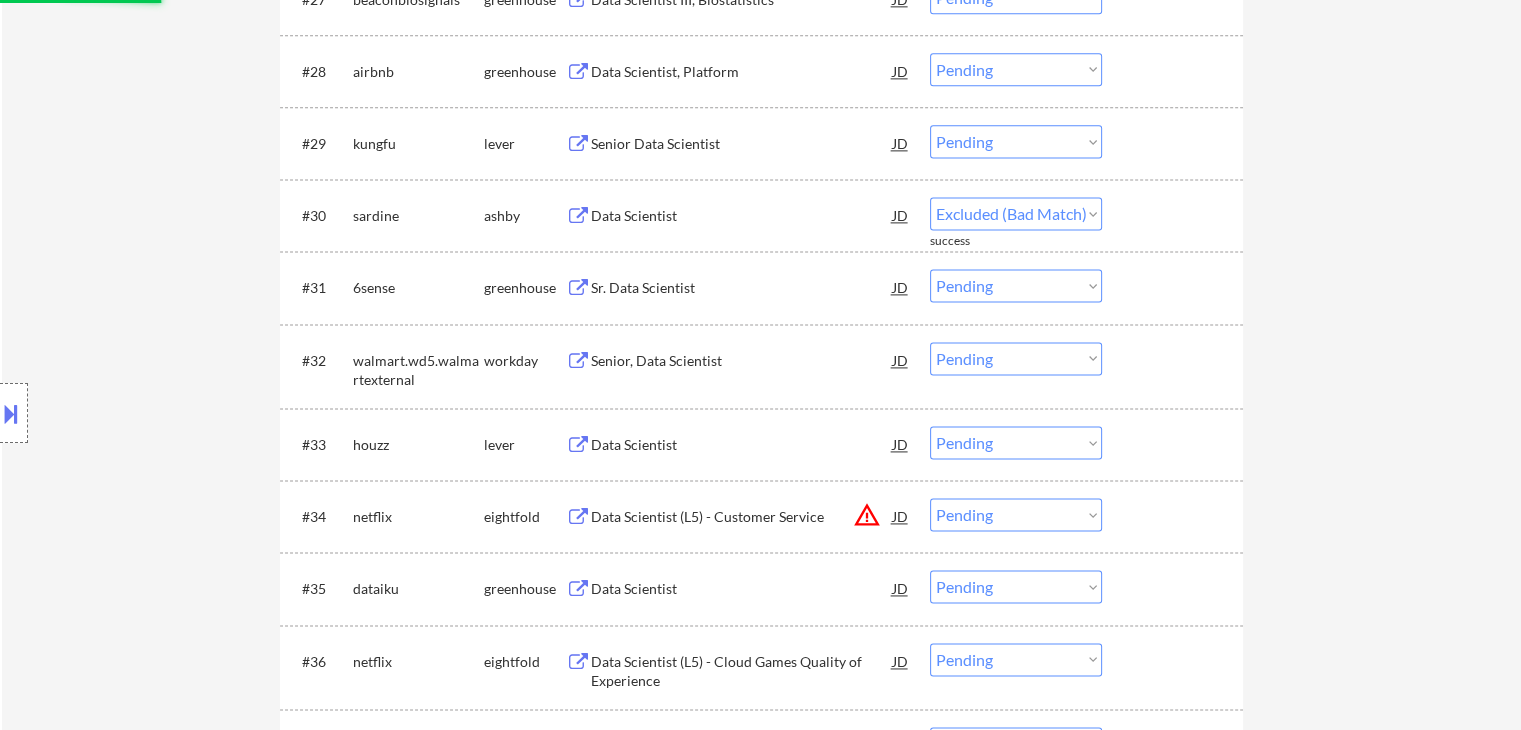 select on ""pending"" 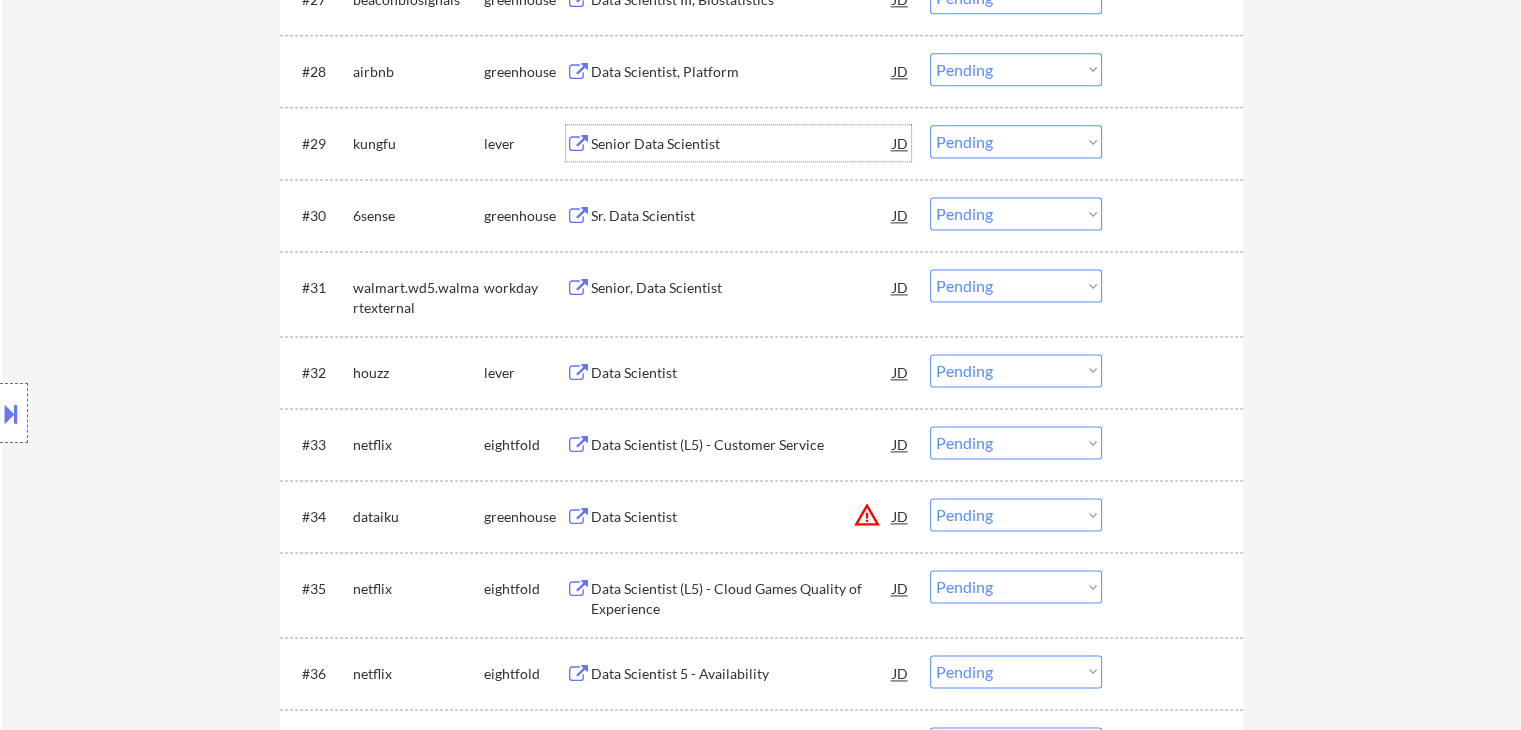 click on "Senior Data Scientist" at bounding box center [742, 144] 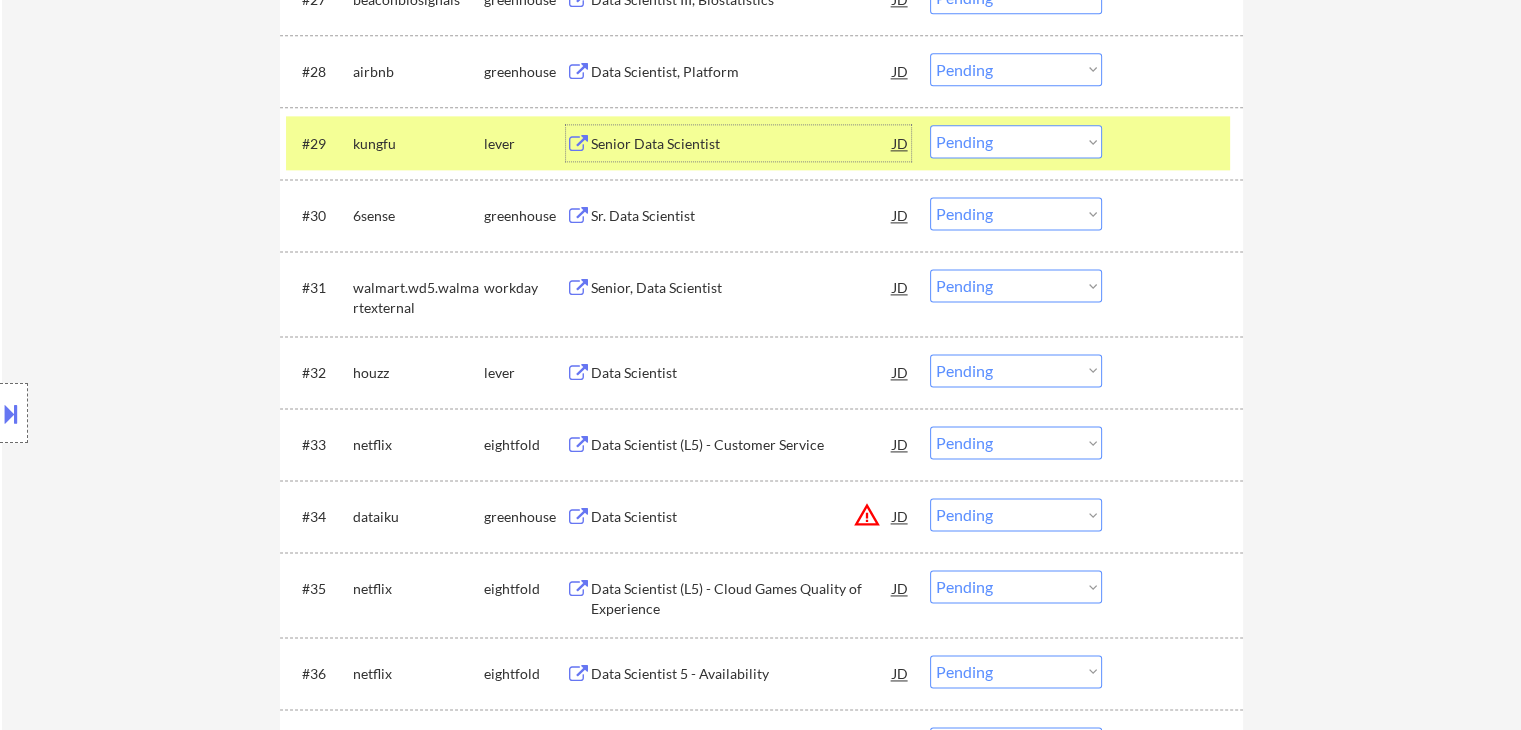 click on "Choose an option... Pending Applied Excluded (Questions) Excluded (Expired) Excluded (Location) Excluded (Bad Match) Excluded (Blocklist) Excluded (Salary) Excluded (Other)" at bounding box center (1016, 141) 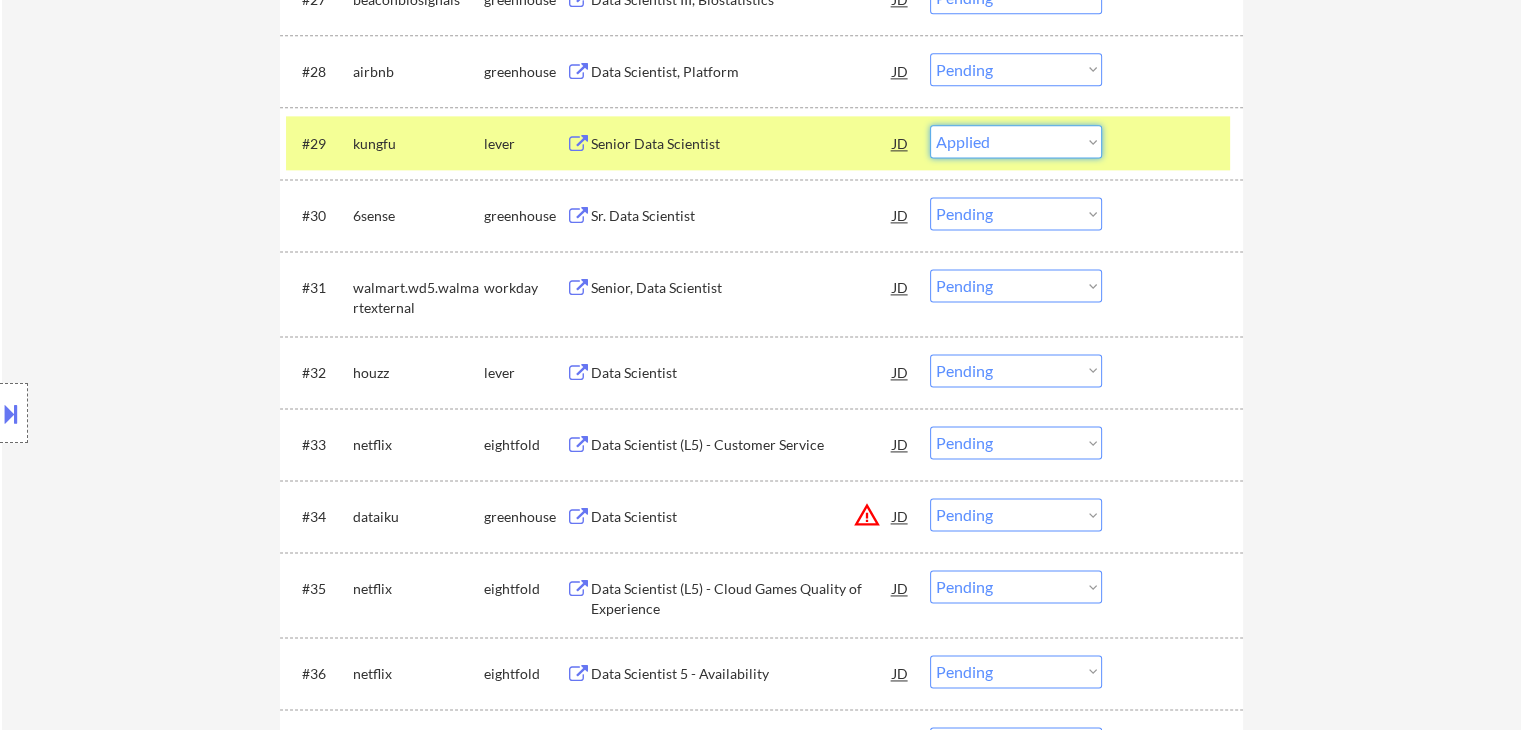 click on "Choose an option... Pending Applied Excluded (Questions) Excluded (Expired) Excluded (Location) Excluded (Bad Match) Excluded (Blocklist) Excluded (Salary) Excluded (Other)" at bounding box center (1016, 141) 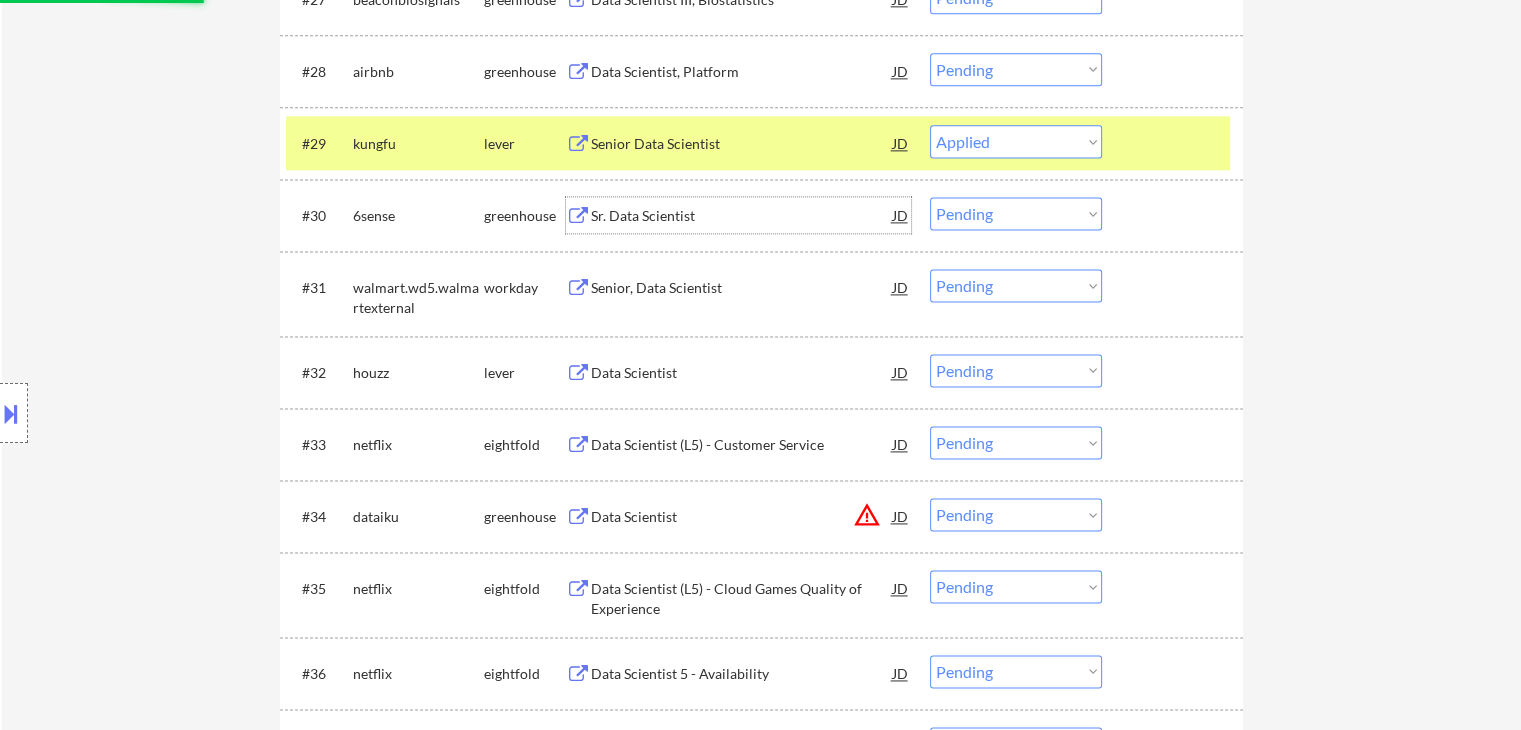 click on "Sr. Data Scientist" at bounding box center (742, 216) 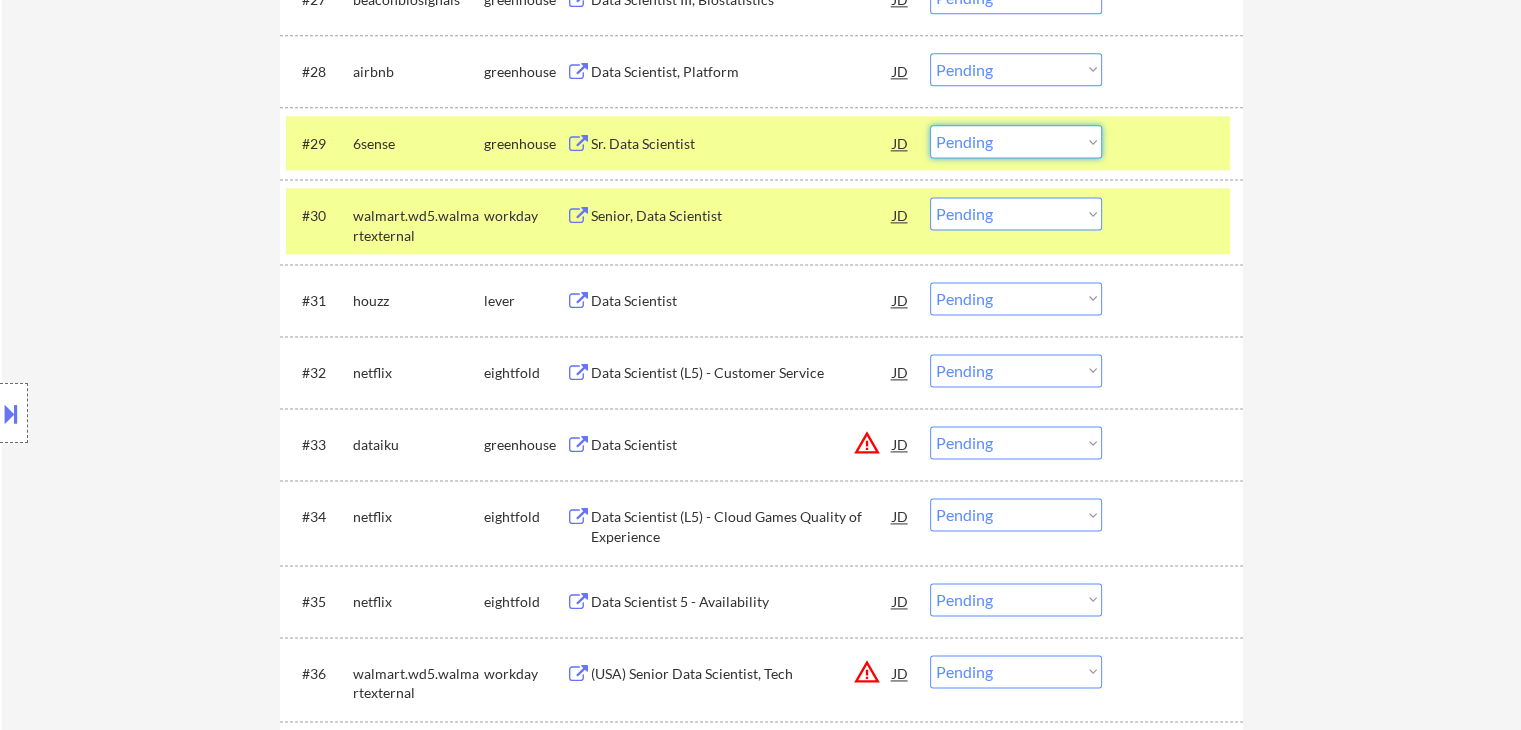click on "Choose an option... Pending Applied Excluded (Questions) Excluded (Expired) Excluded (Location) Excluded (Bad Match) Excluded (Blocklist) Excluded (Salary) Excluded (Other)" at bounding box center (1016, 141) 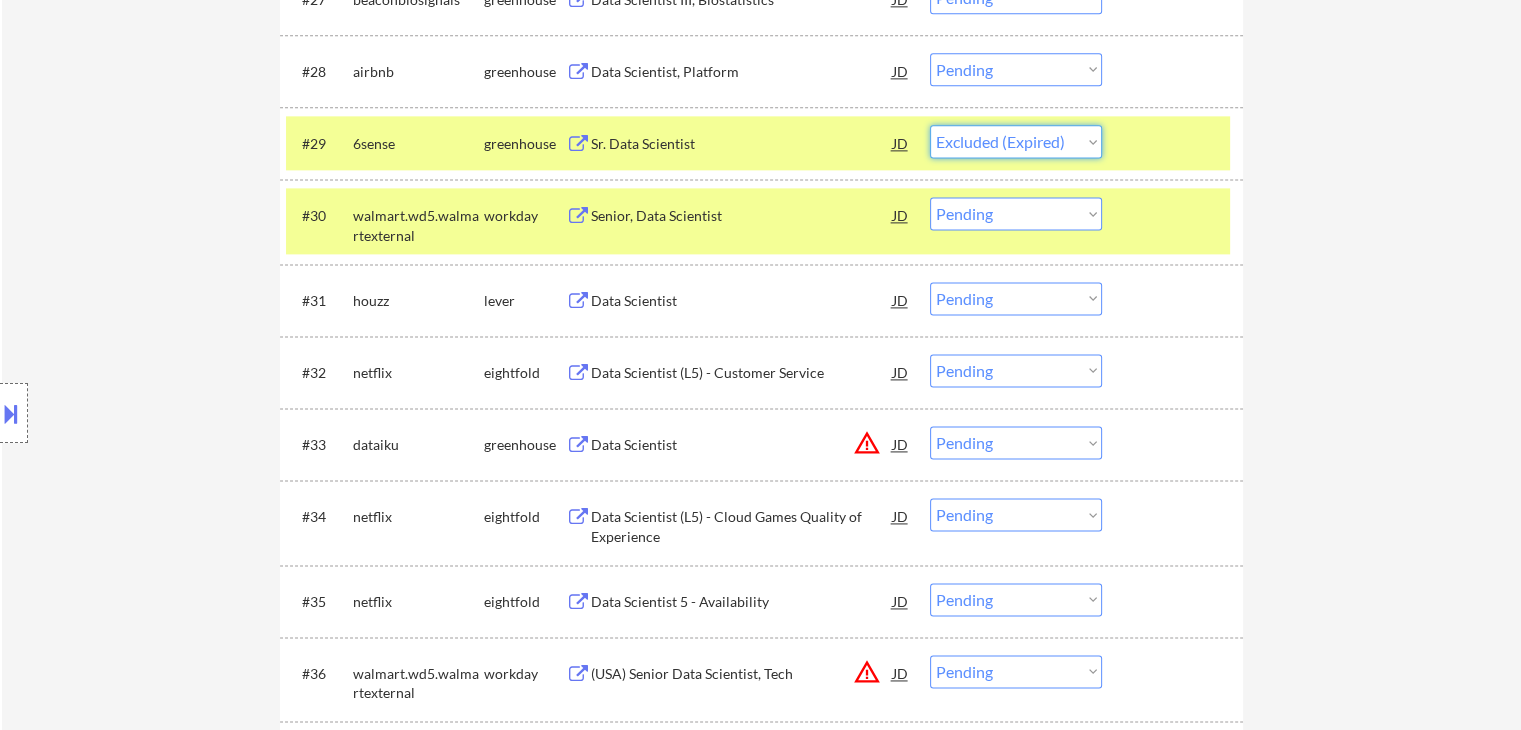 click on "Choose an option... Pending Applied Excluded (Questions) Excluded (Expired) Excluded (Location) Excluded (Bad Match) Excluded (Blocklist) Excluded (Salary) Excluded (Other)" at bounding box center (1016, 141) 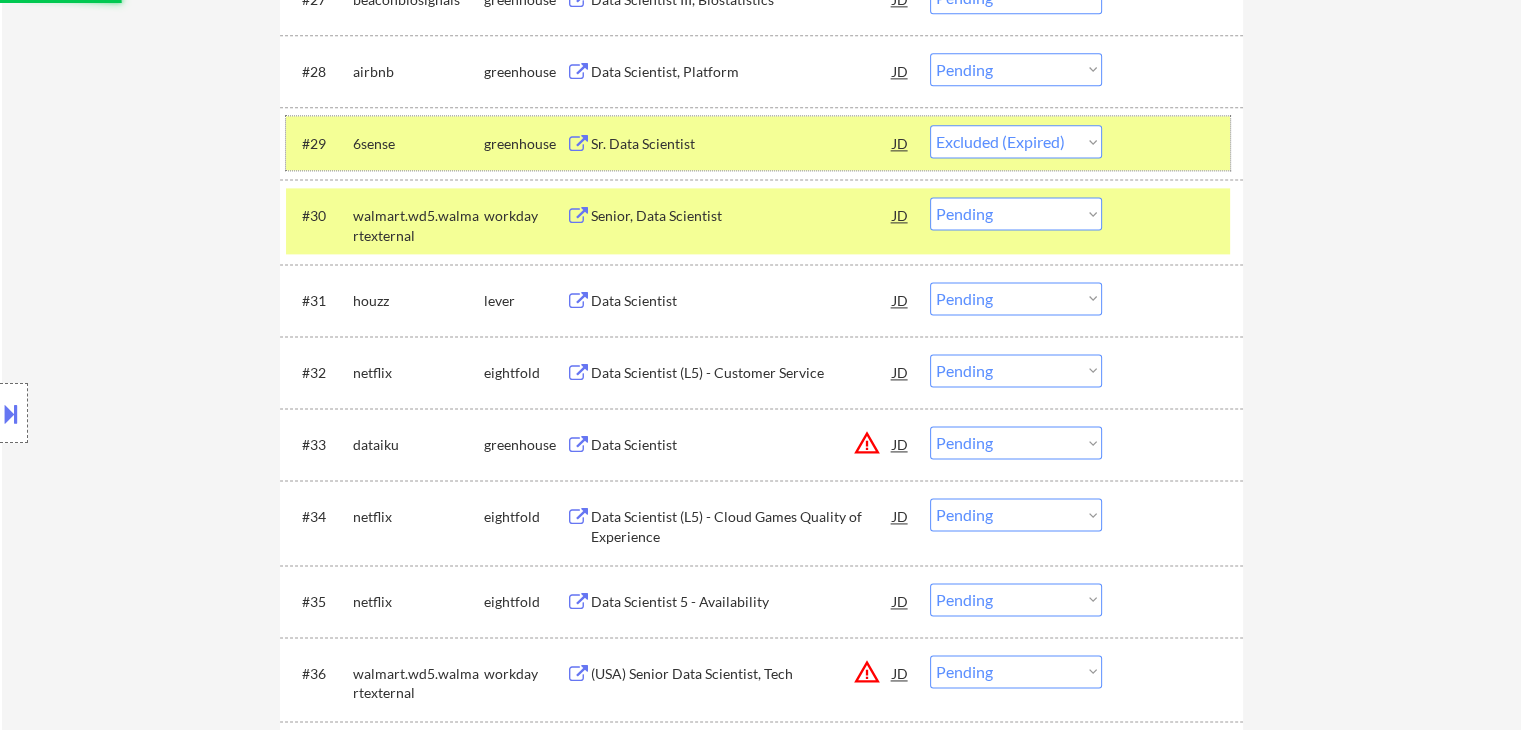 click on "6sense" at bounding box center [418, 144] 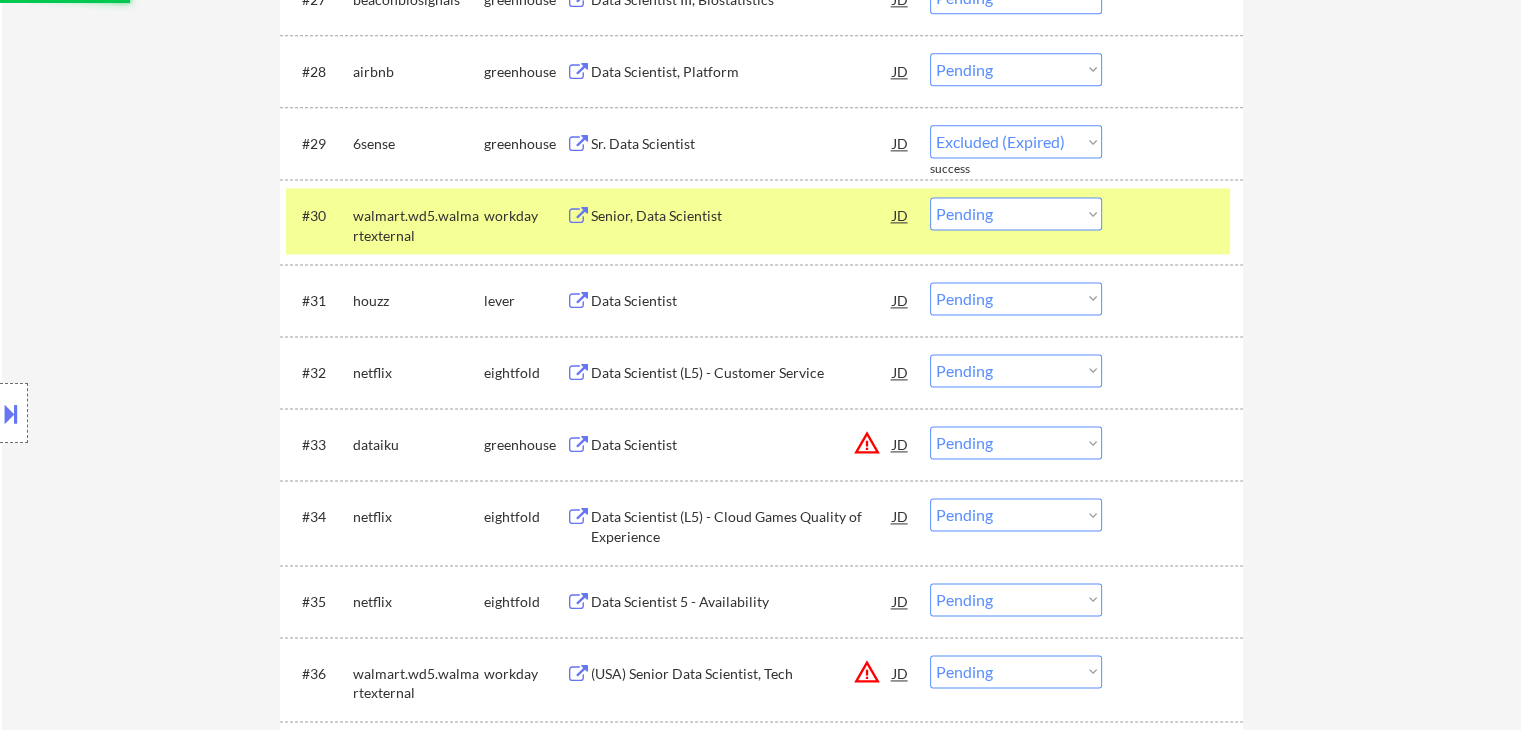 select on ""pending"" 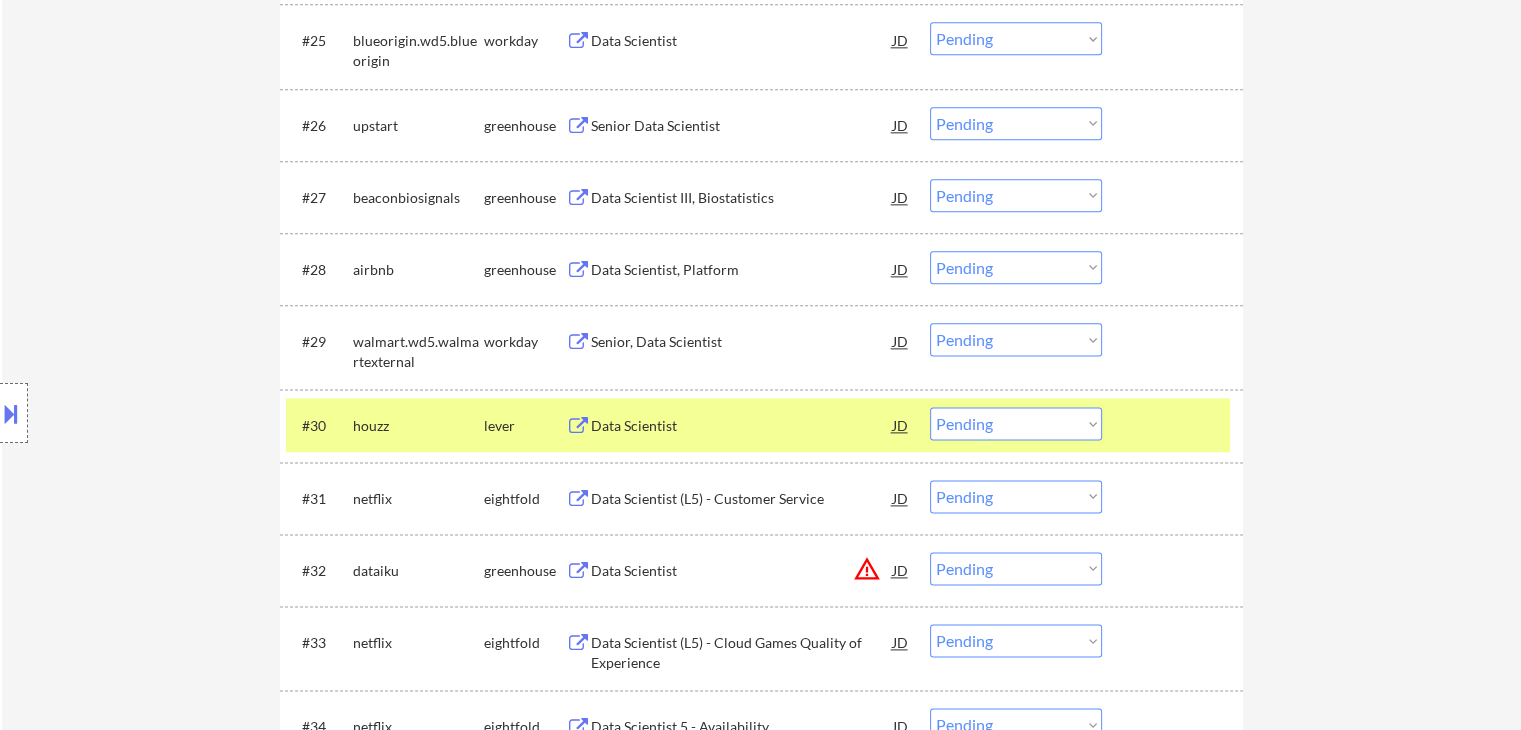 scroll, scrollTop: 2520, scrollLeft: 0, axis: vertical 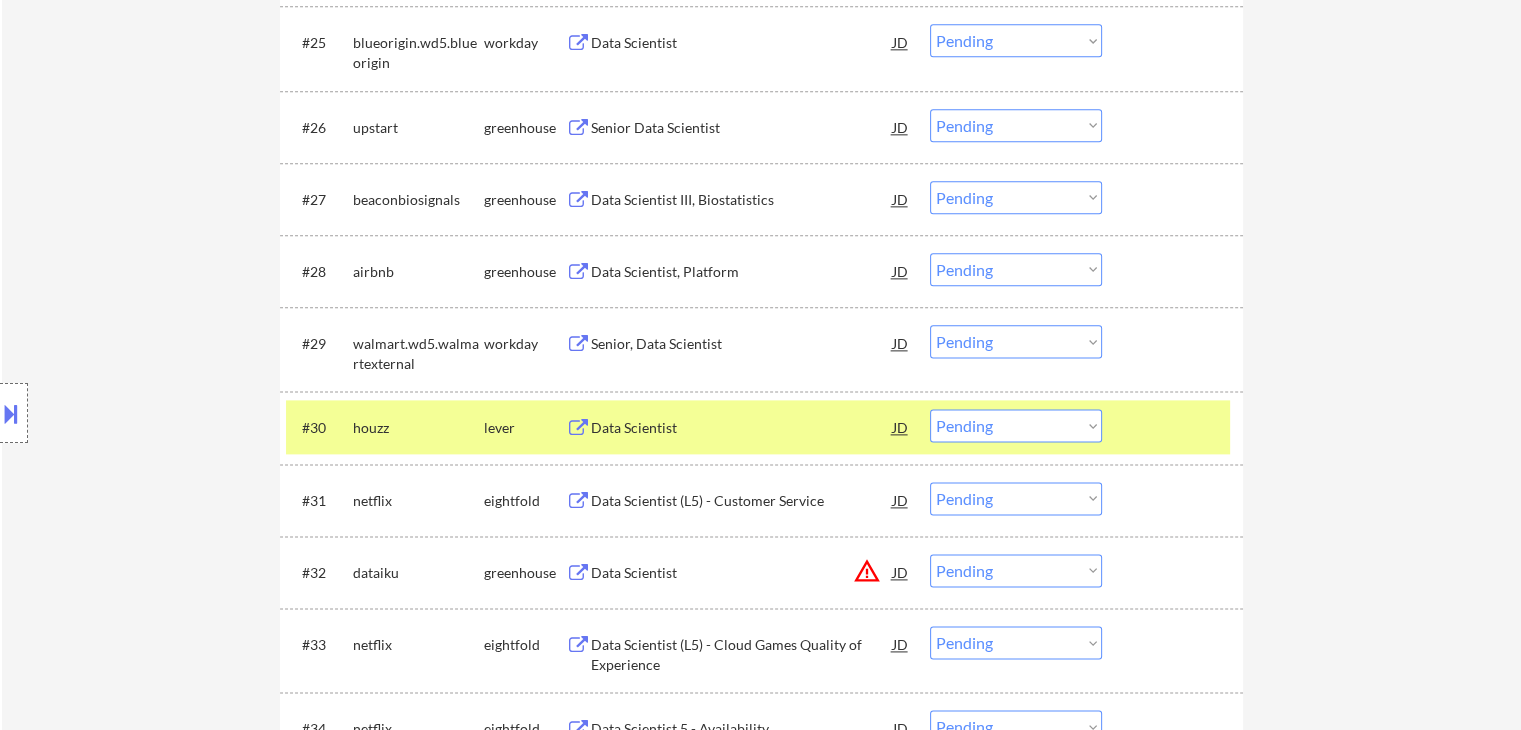 click on "Data Scientist III, Biostatistics" at bounding box center (742, 200) 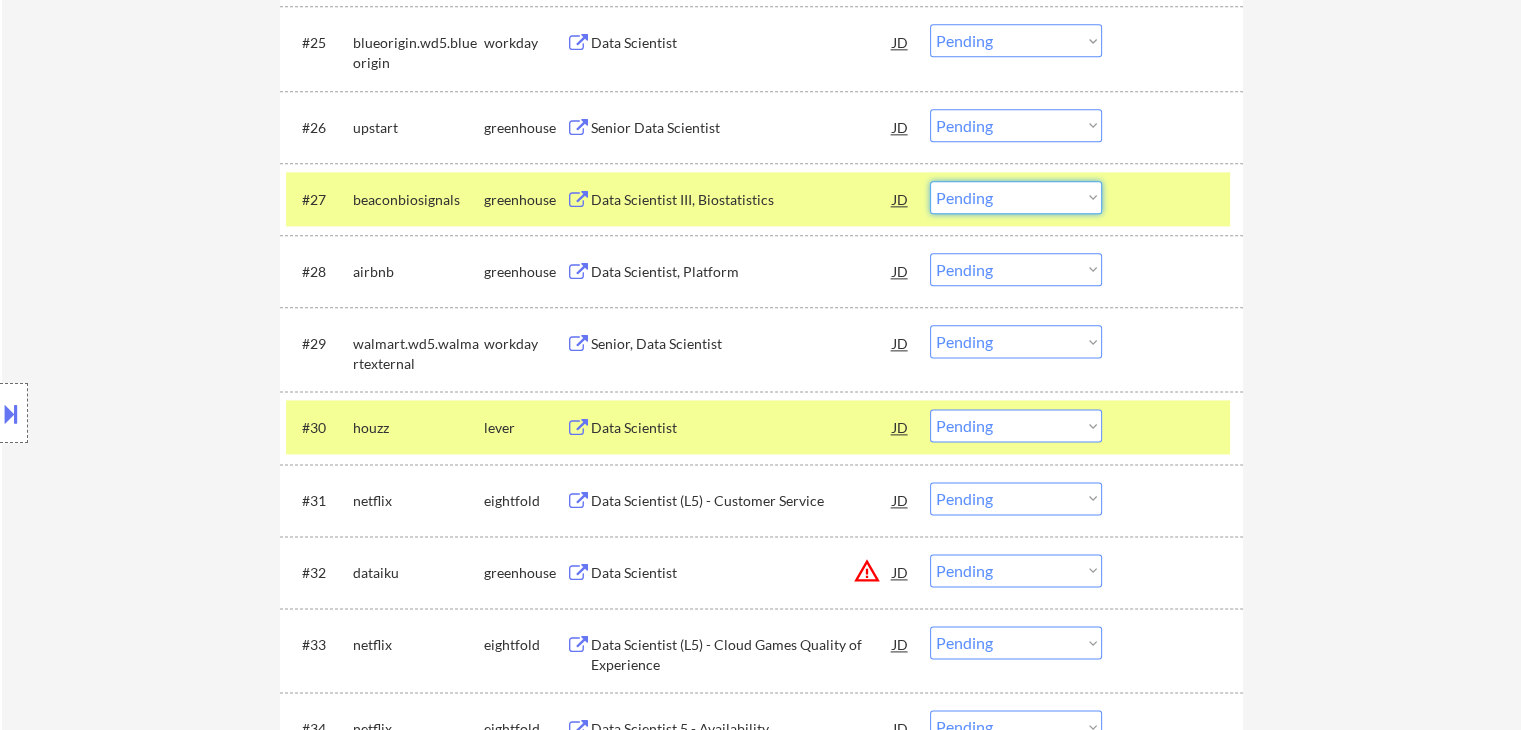 click on "Choose an option... Pending Applied Excluded (Questions) Excluded (Expired) Excluded (Location) Excluded (Bad Match) Excluded (Blocklist) Excluded (Salary) Excluded (Other)" at bounding box center (1016, 197) 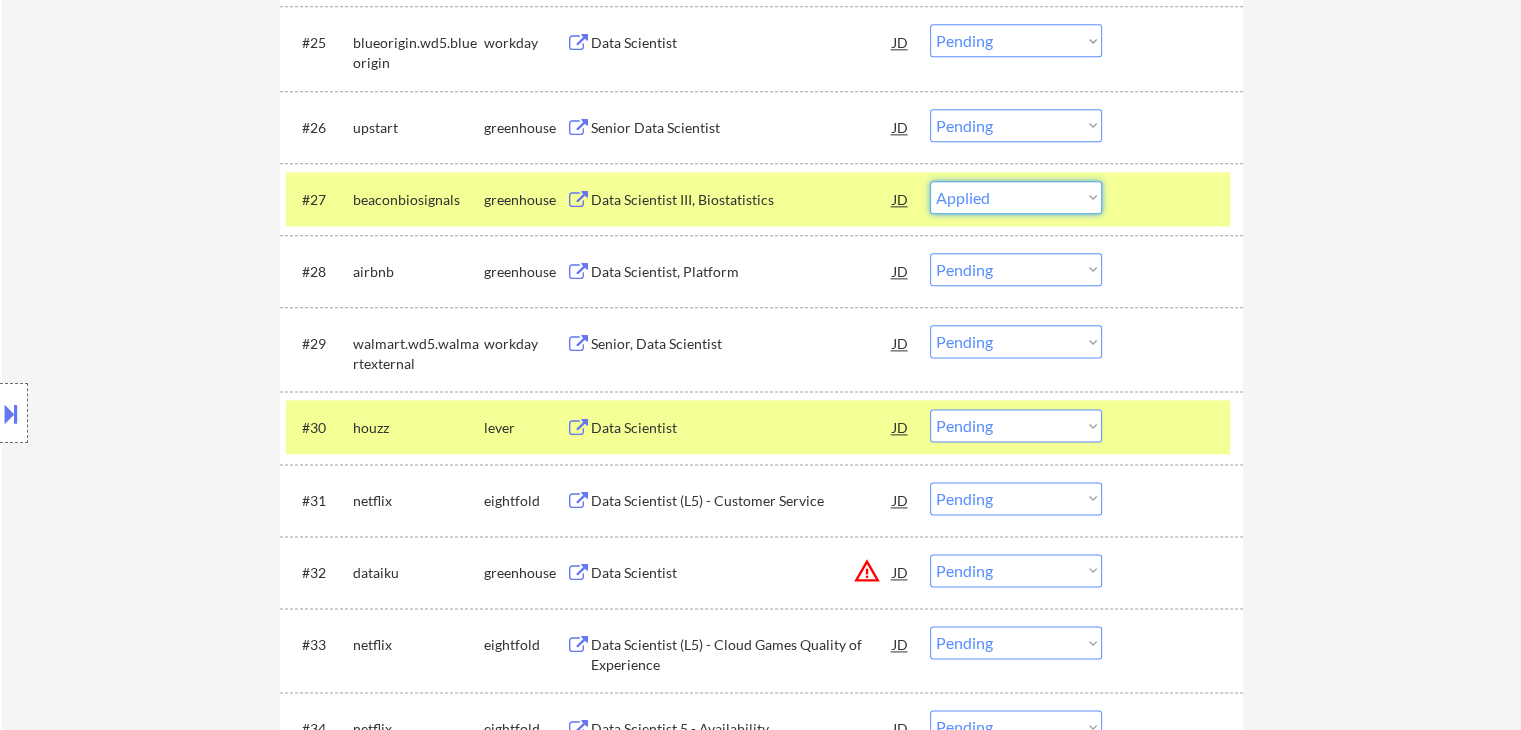 click on "Choose an option... Pending Applied Excluded (Questions) Excluded (Expired) Excluded (Location) Excluded (Bad Match) Excluded (Blocklist) Excluded (Salary) Excluded (Other)" at bounding box center [1016, 197] 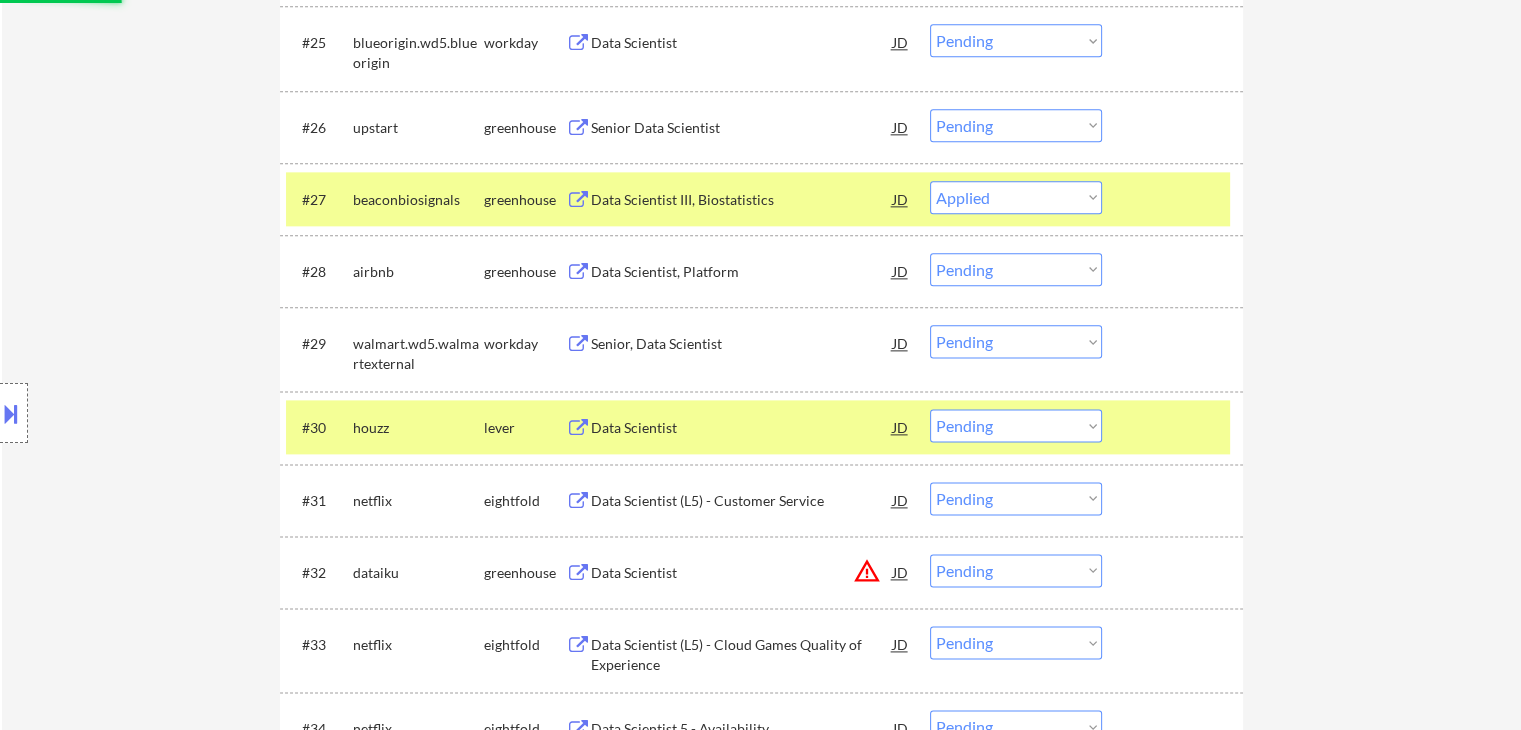 click on "houzz" at bounding box center [418, 428] 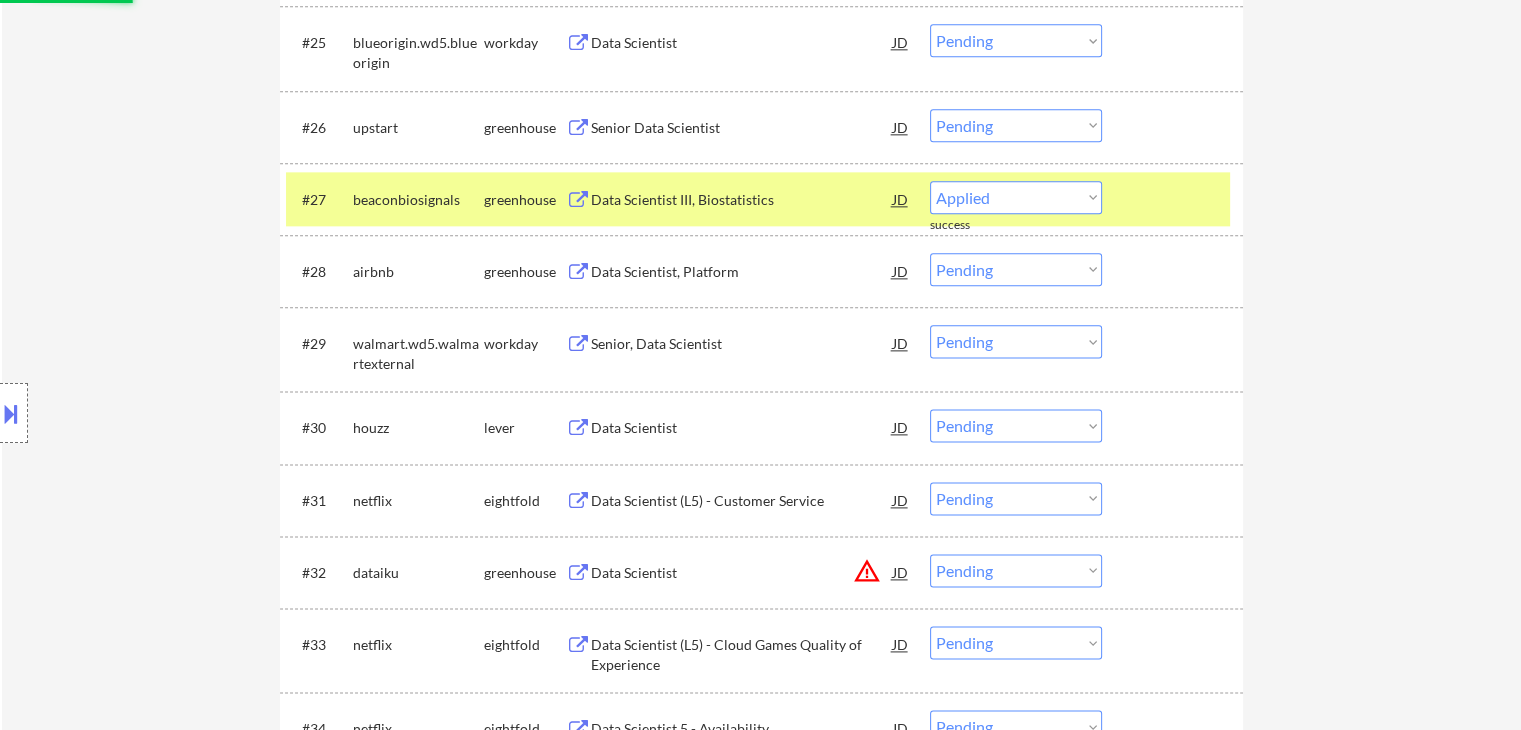 select on ""pending"" 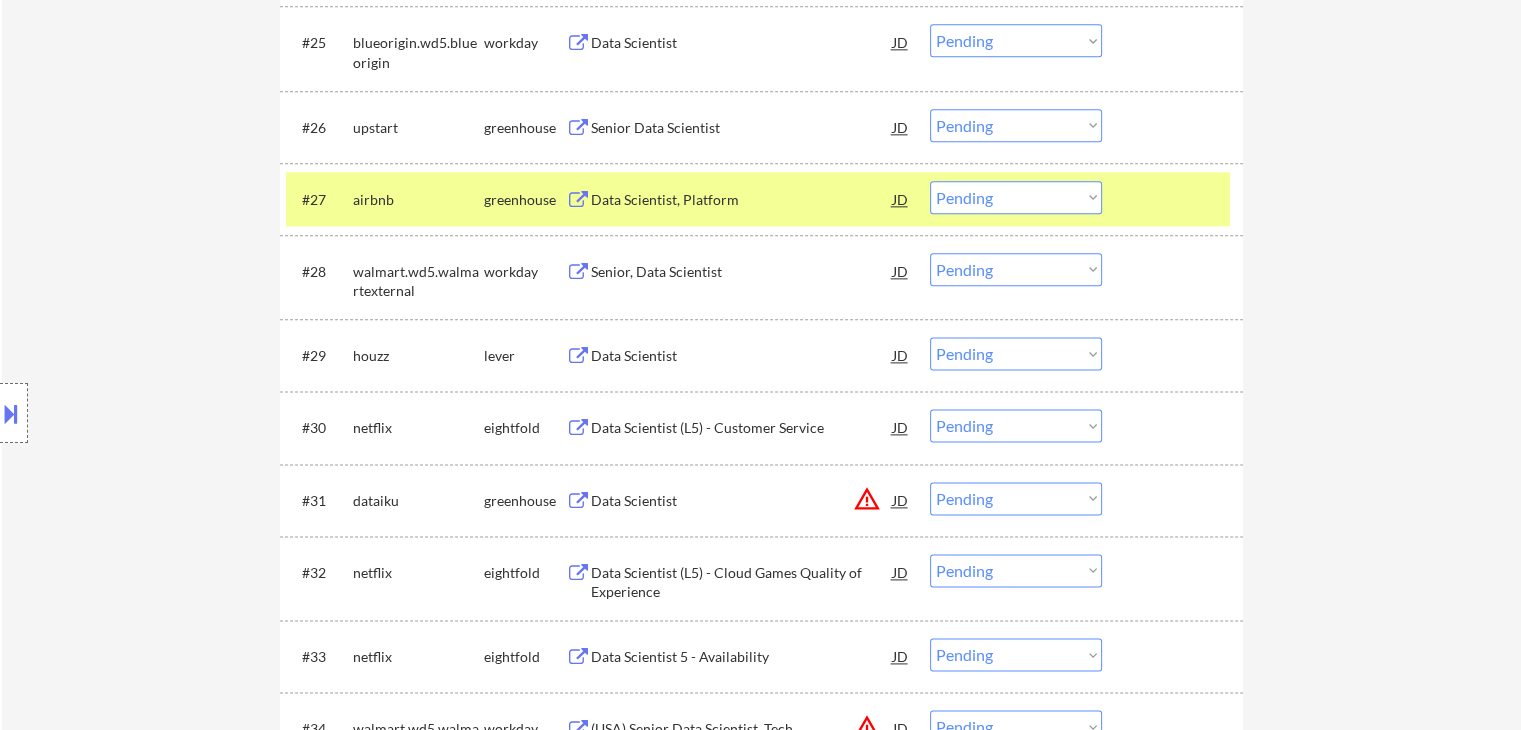 scroll, scrollTop: 2420, scrollLeft: 0, axis: vertical 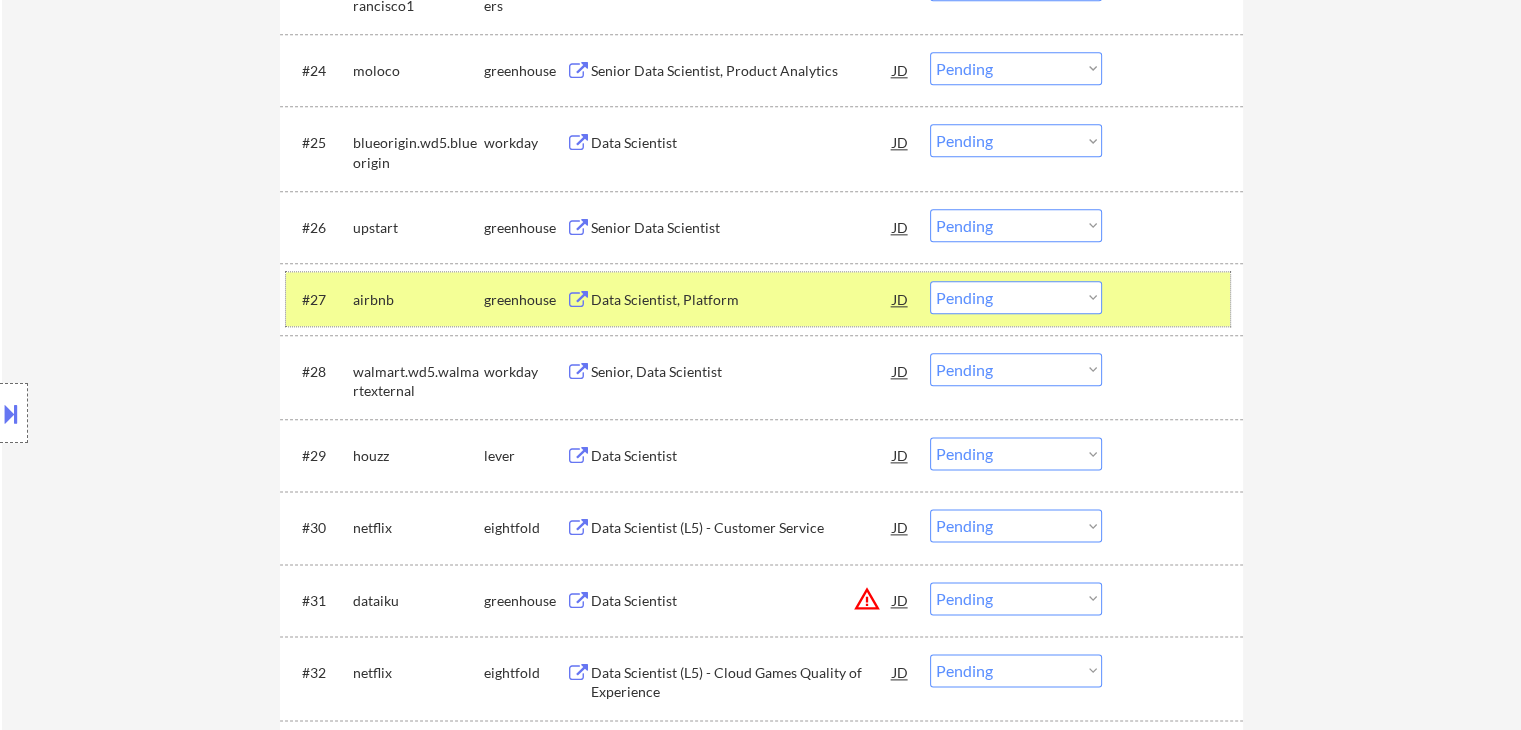 drag, startPoint x: 391, startPoint y: 293, endPoint x: 464, endPoint y: 277, distance: 74.73286 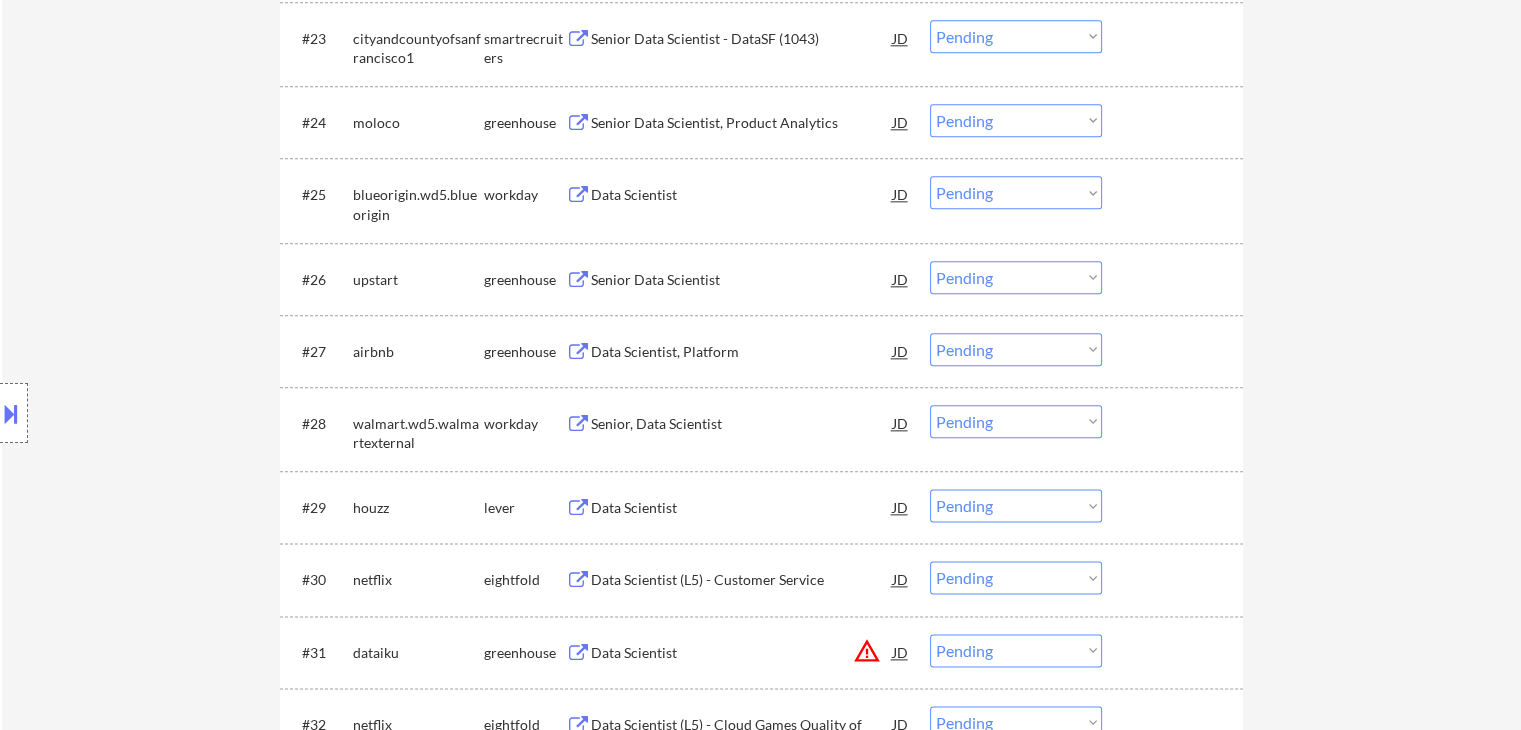 scroll, scrollTop: 2320, scrollLeft: 0, axis: vertical 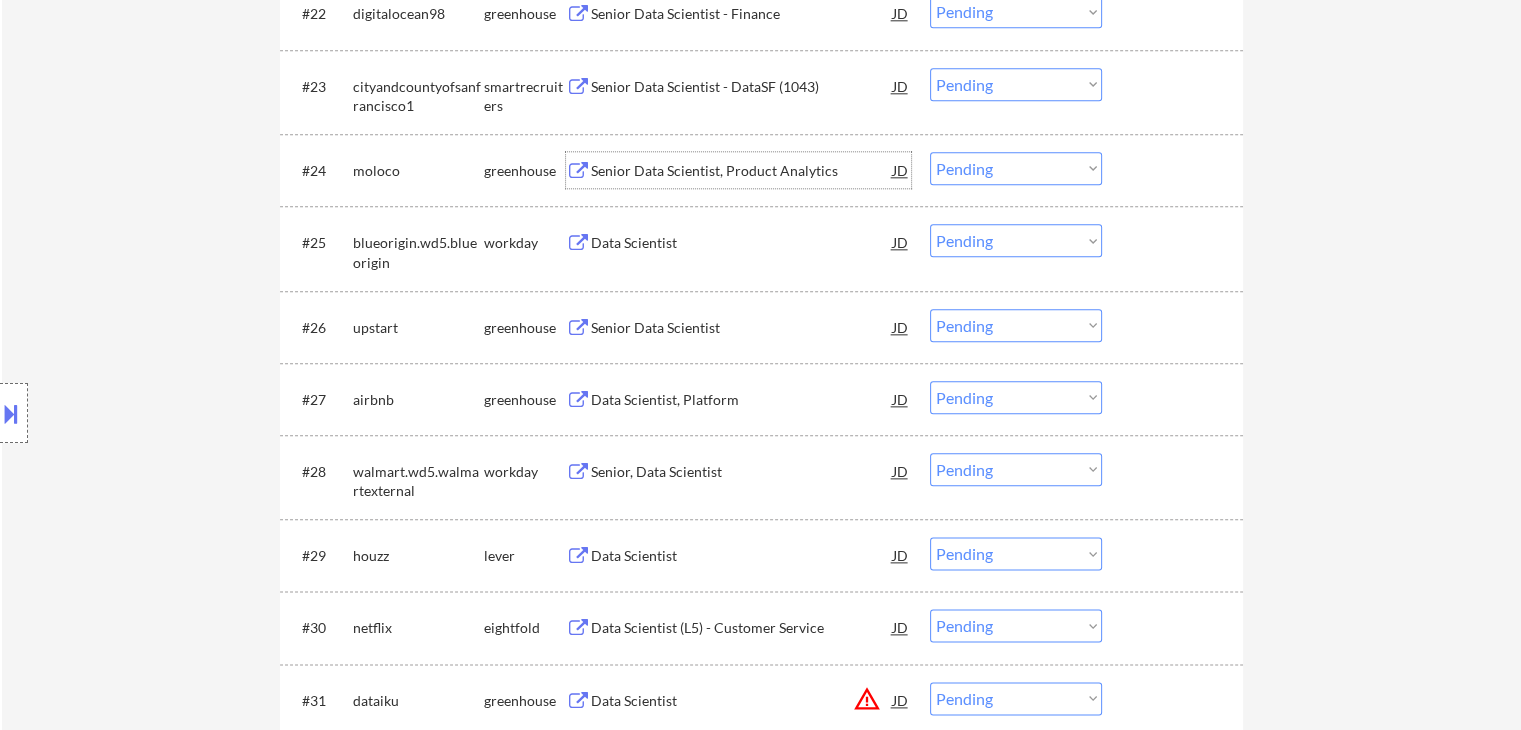 click on "Senior Data Scientist, Product Analytics" at bounding box center (742, 171) 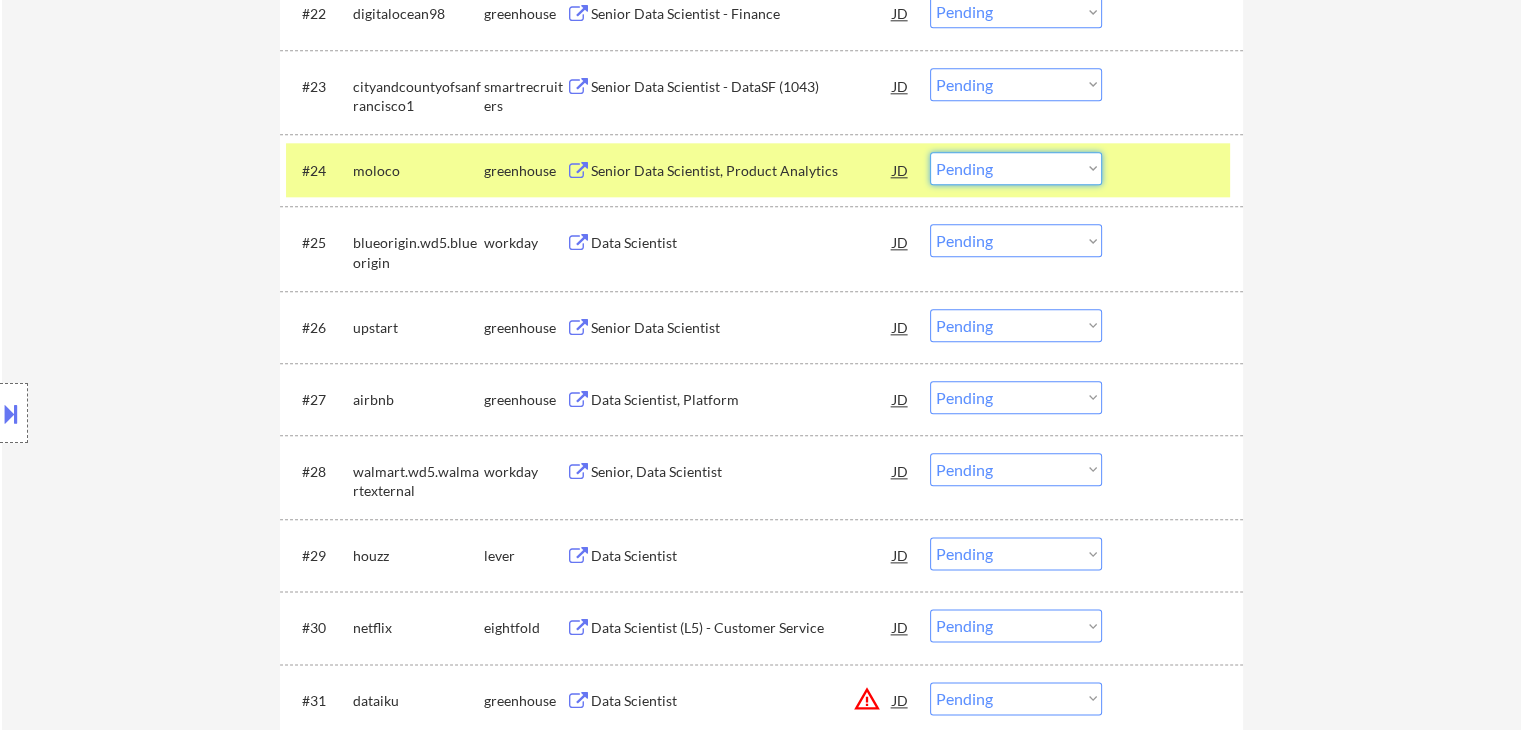 click on "Choose an option... Pending Applied Excluded (Questions) Excluded (Expired) Excluded (Location) Excluded (Bad Match) Excluded (Blocklist) Excluded (Salary) Excluded (Other)" at bounding box center [1016, 168] 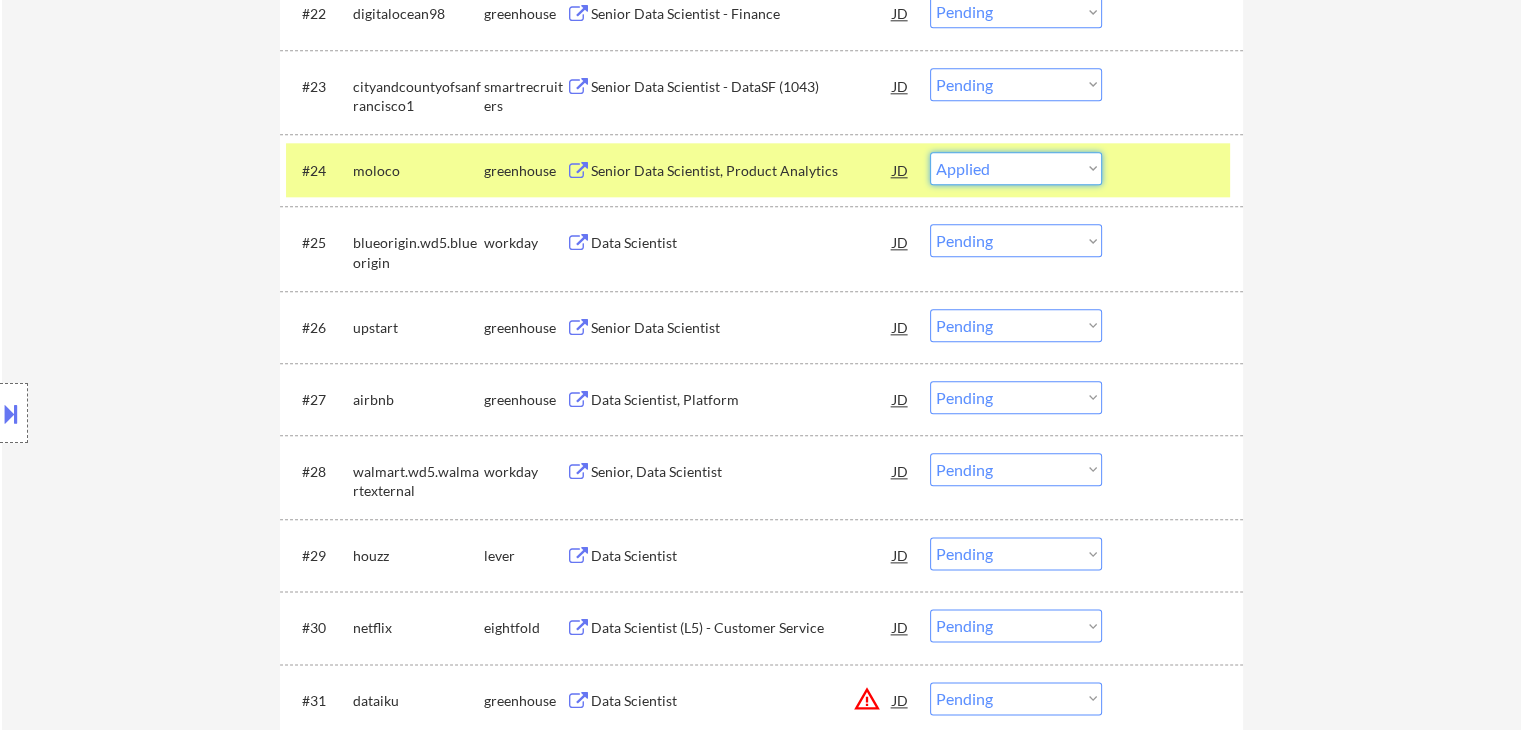 click on "Choose an option... Pending Applied Excluded (Questions) Excluded (Expired) Excluded (Location) Excluded (Bad Match) Excluded (Blocklist) Excluded (Salary) Excluded (Other)" at bounding box center (1016, 168) 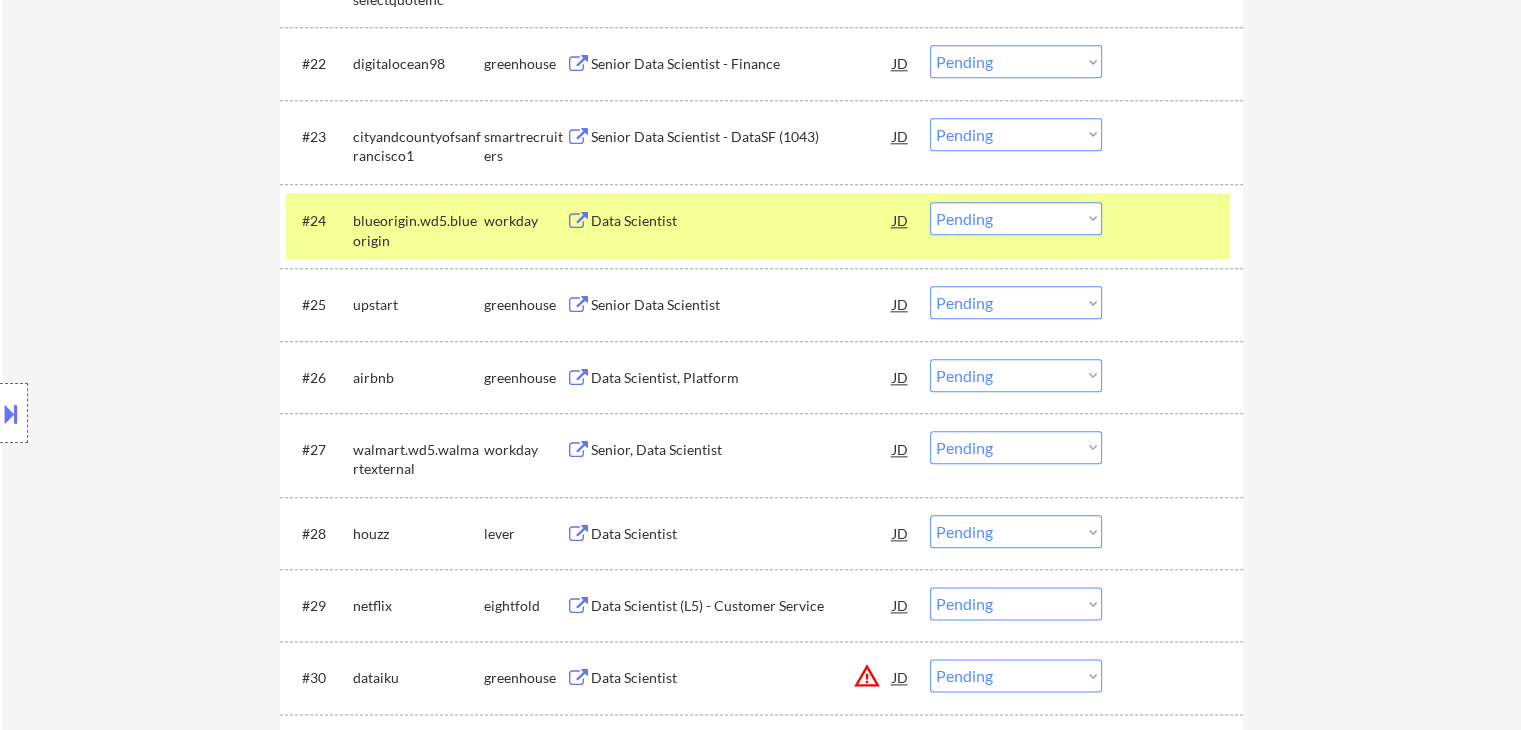 scroll, scrollTop: 2220, scrollLeft: 0, axis: vertical 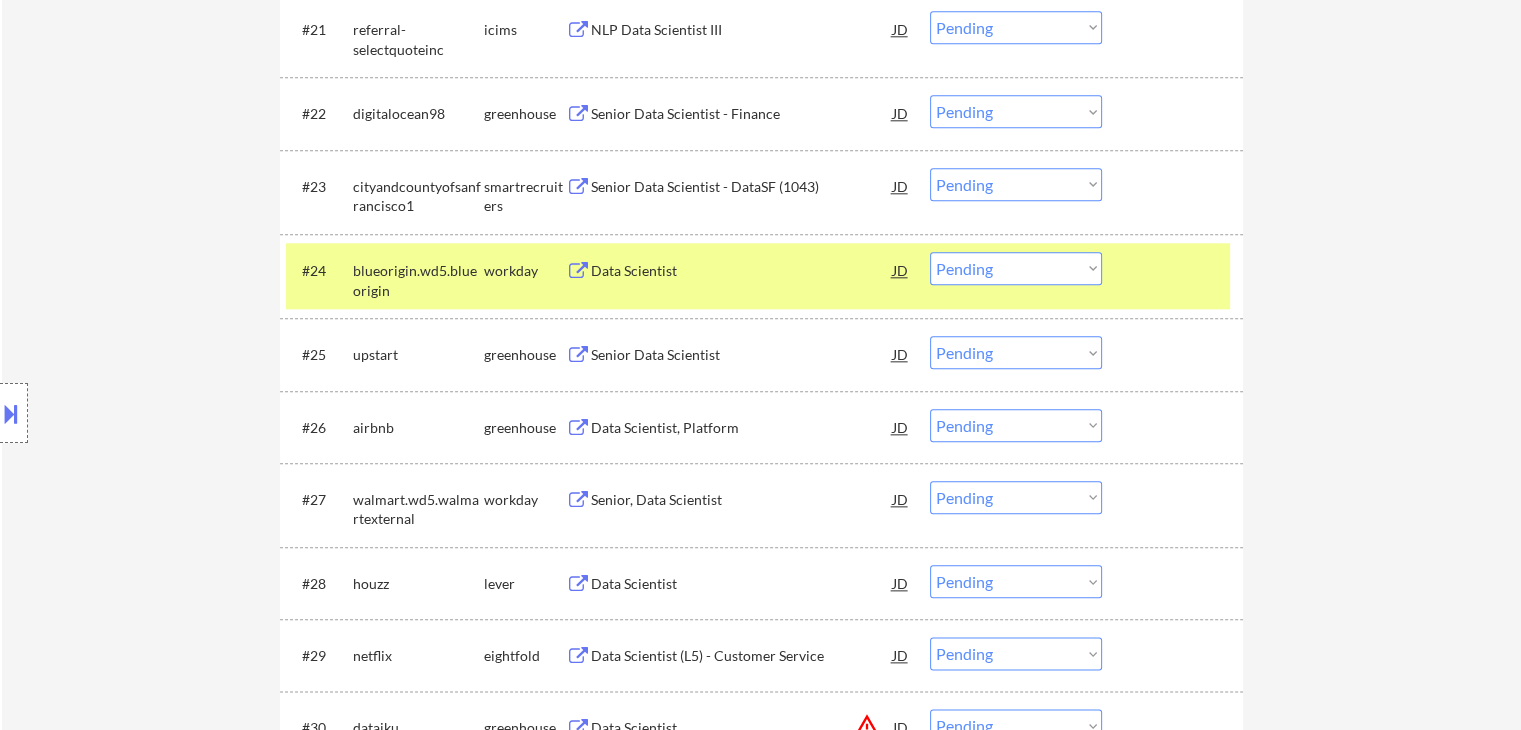 click on "Data Scientist" at bounding box center (742, 270) 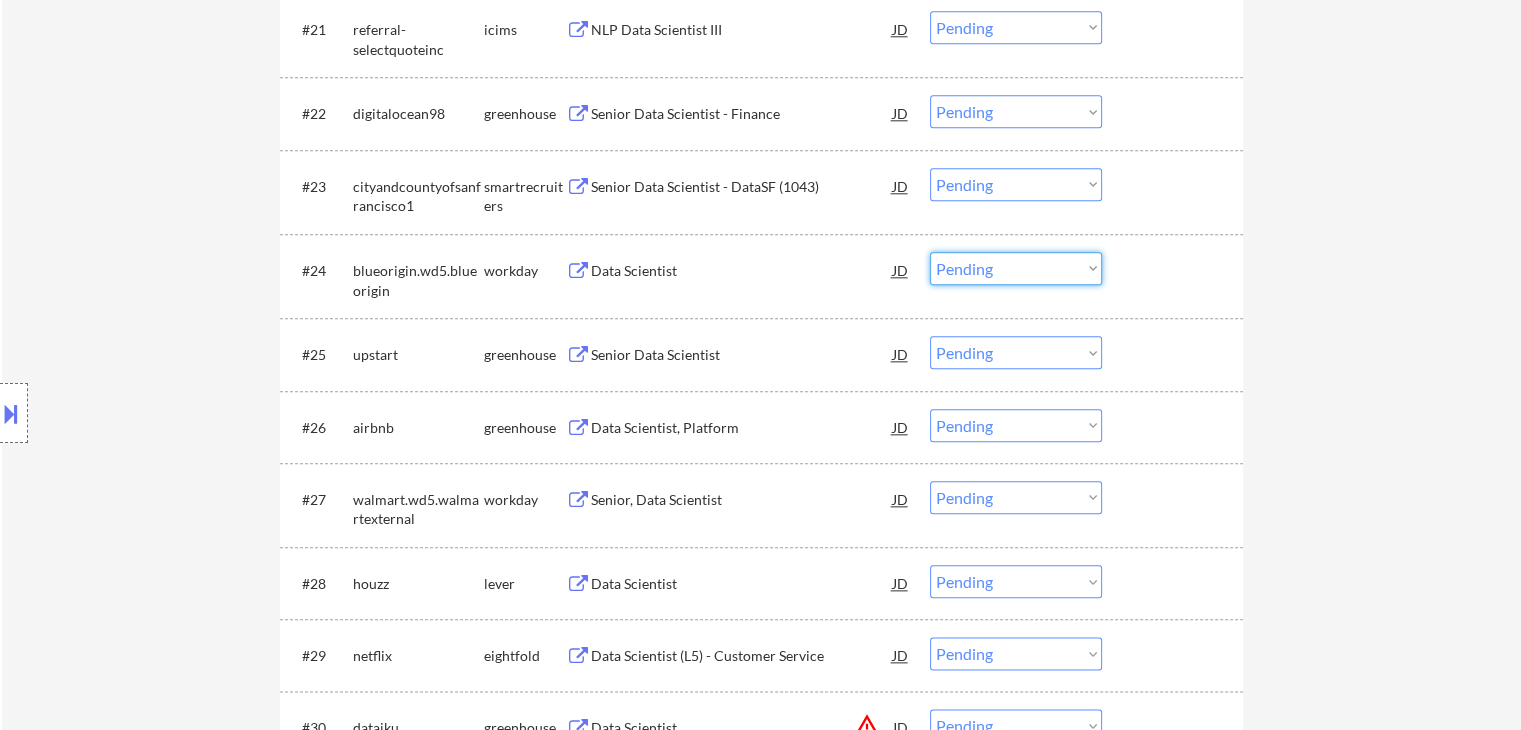 drag, startPoint x: 992, startPoint y: 273, endPoint x: 1000, endPoint y: 281, distance: 11.313708 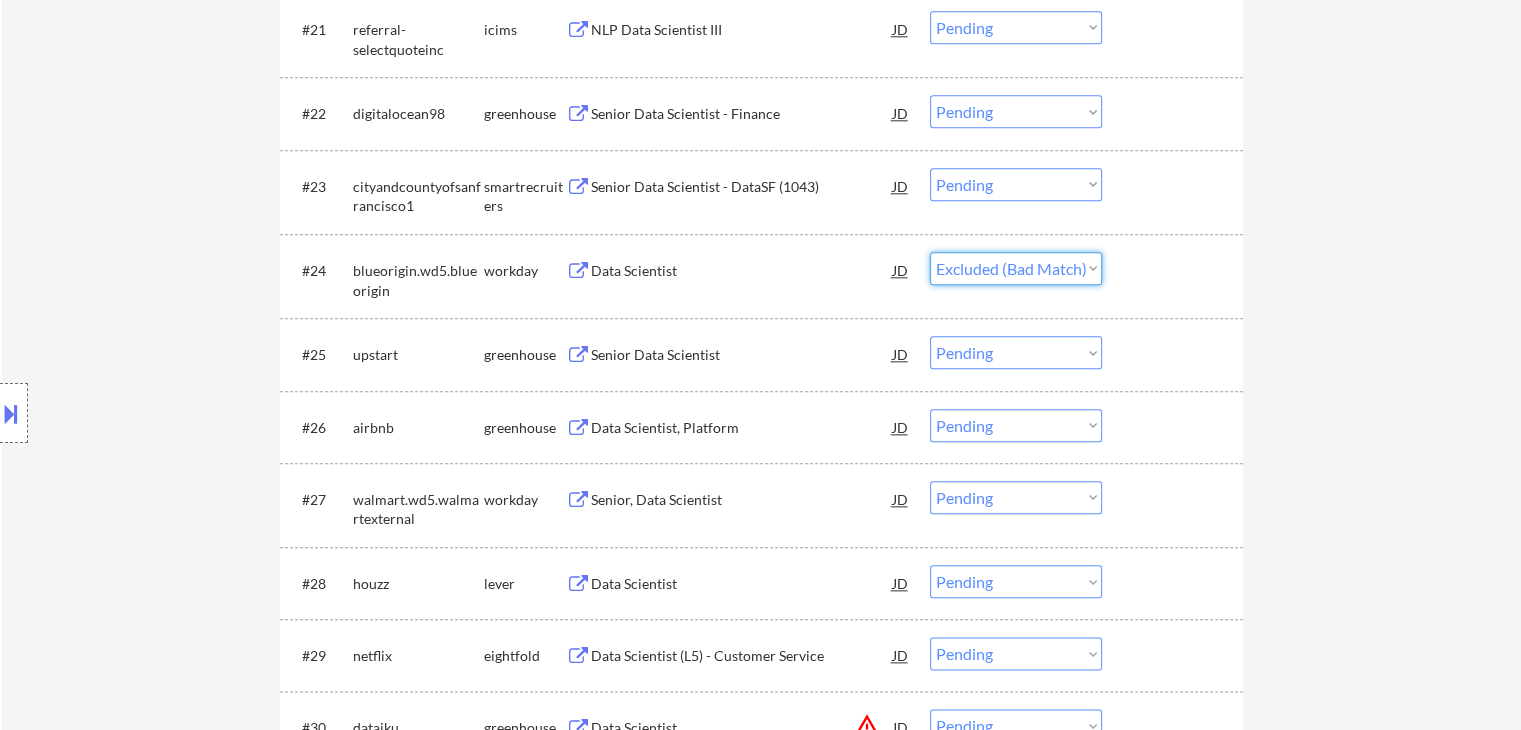 click on "Choose an option... Pending Applied Excluded (Questions) Excluded (Expired) Excluded (Location) Excluded (Bad Match) Excluded (Blocklist) Excluded (Salary) Excluded (Other)" at bounding box center (1016, 268) 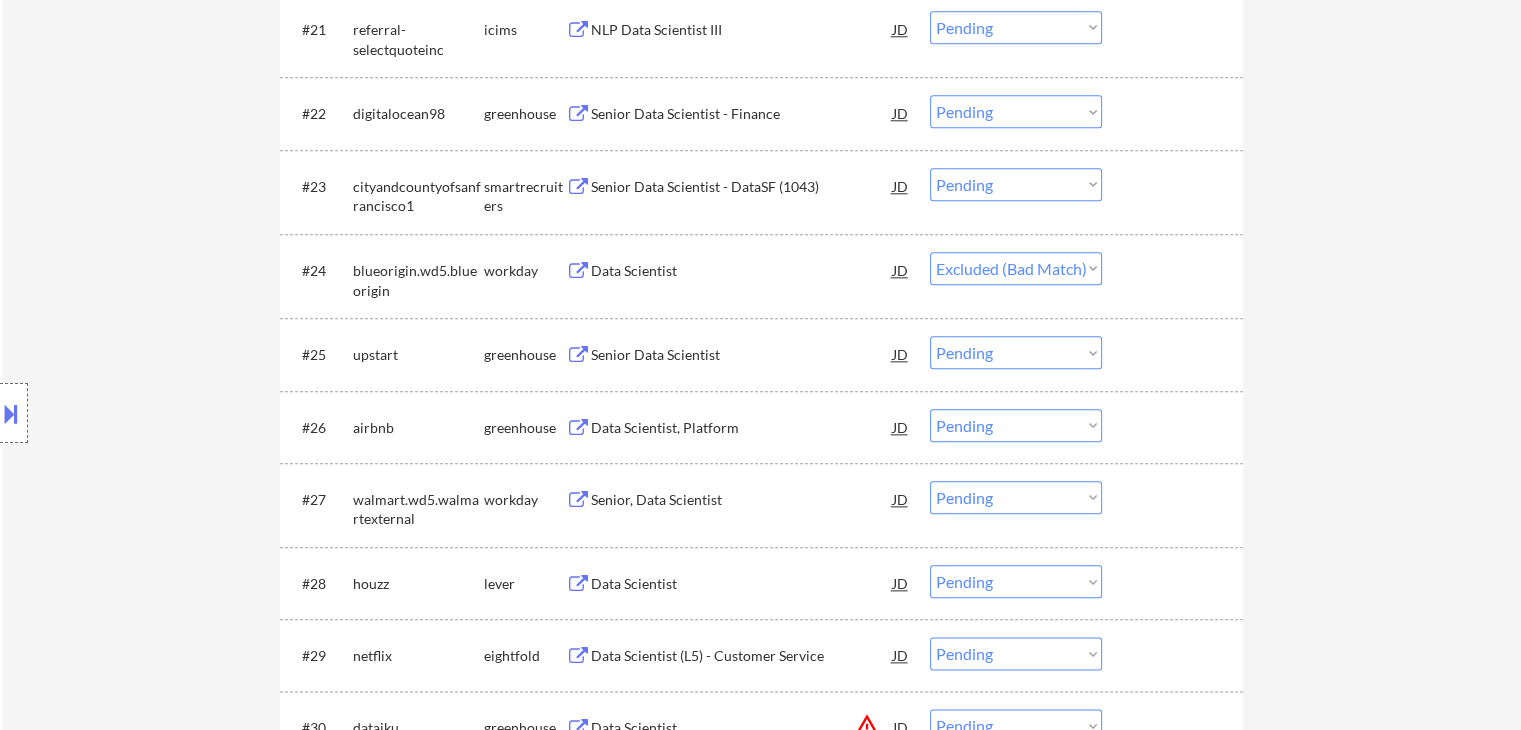 select on ""pending"" 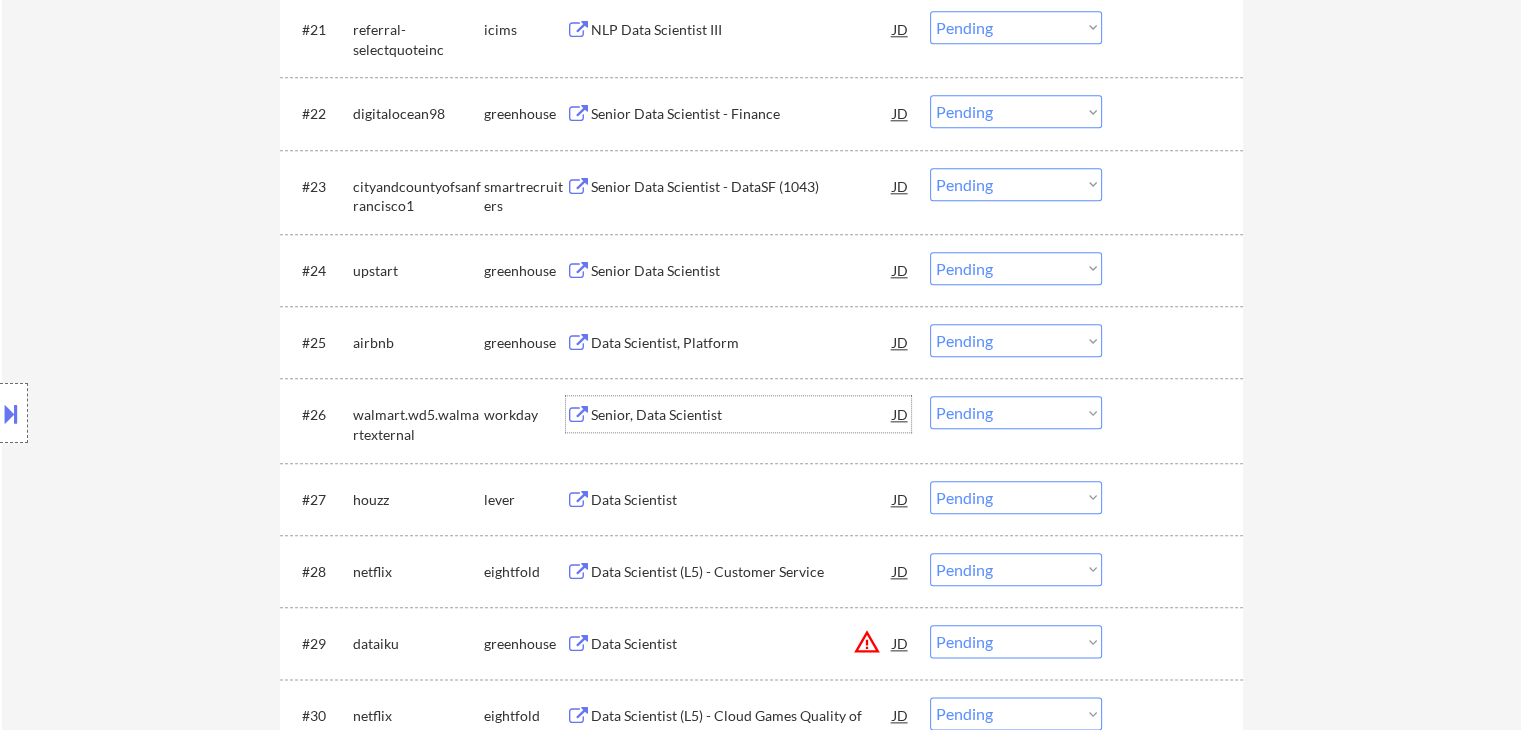 click on "Senior, Data Scientist" at bounding box center (742, 415) 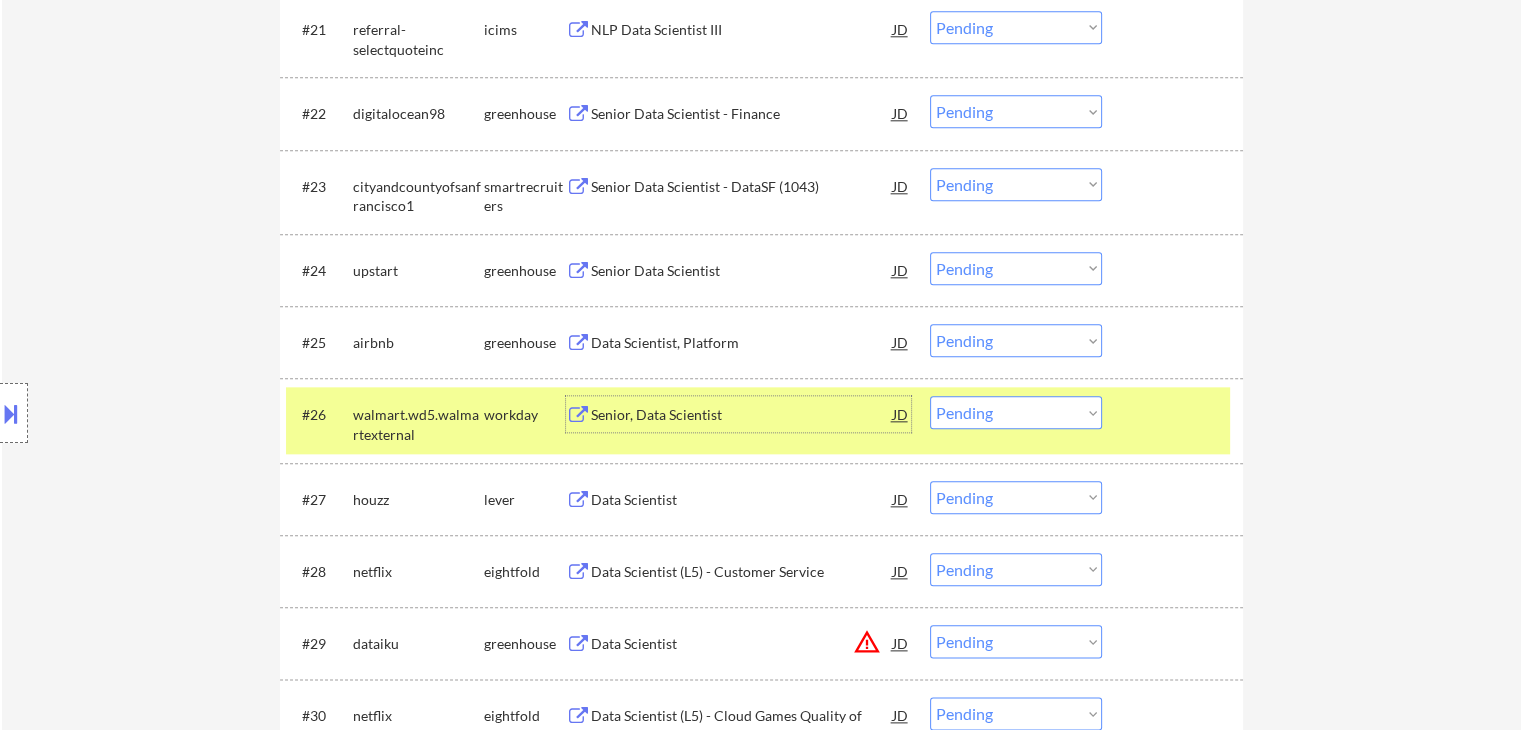 click on "Senior, Data Scientist" at bounding box center (742, 415) 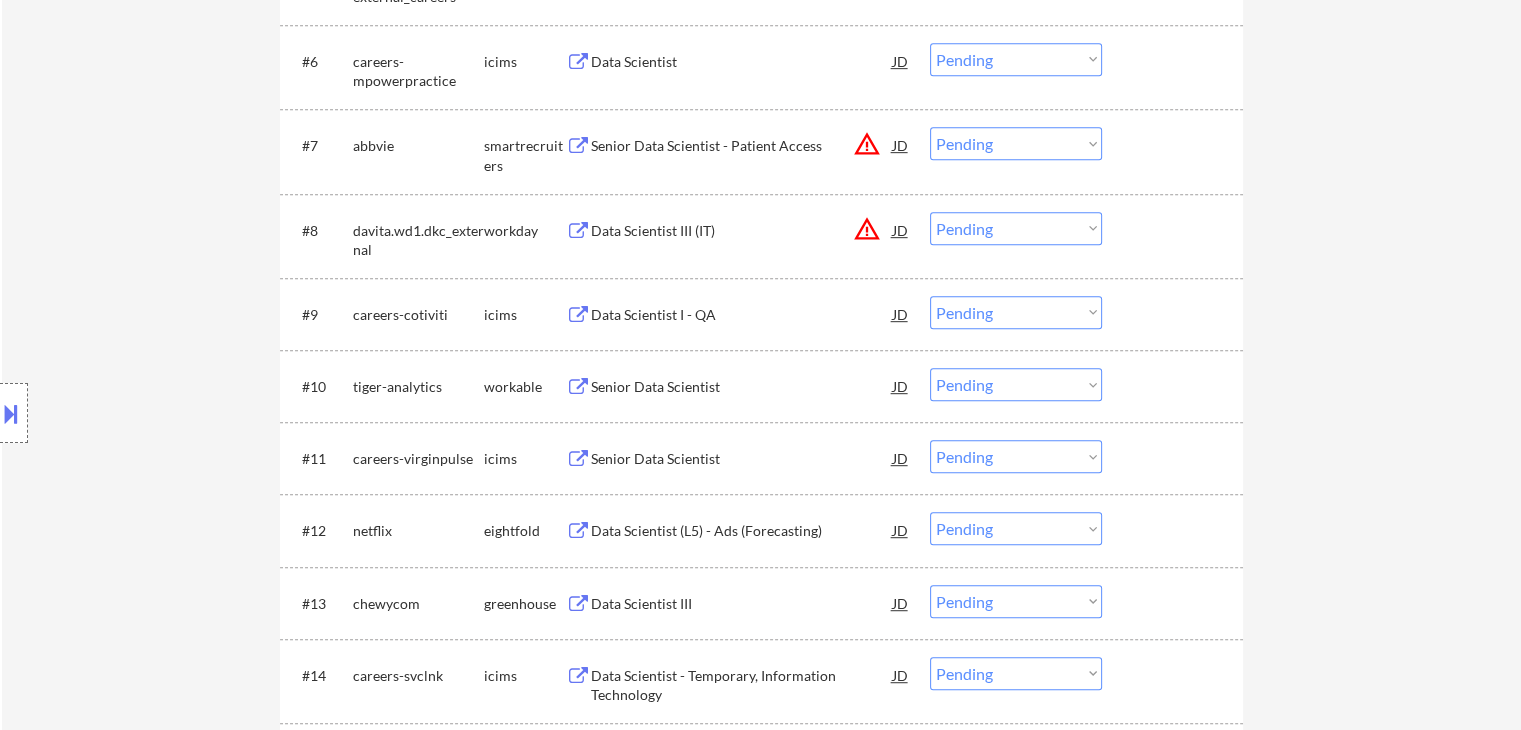 scroll, scrollTop: 920, scrollLeft: 0, axis: vertical 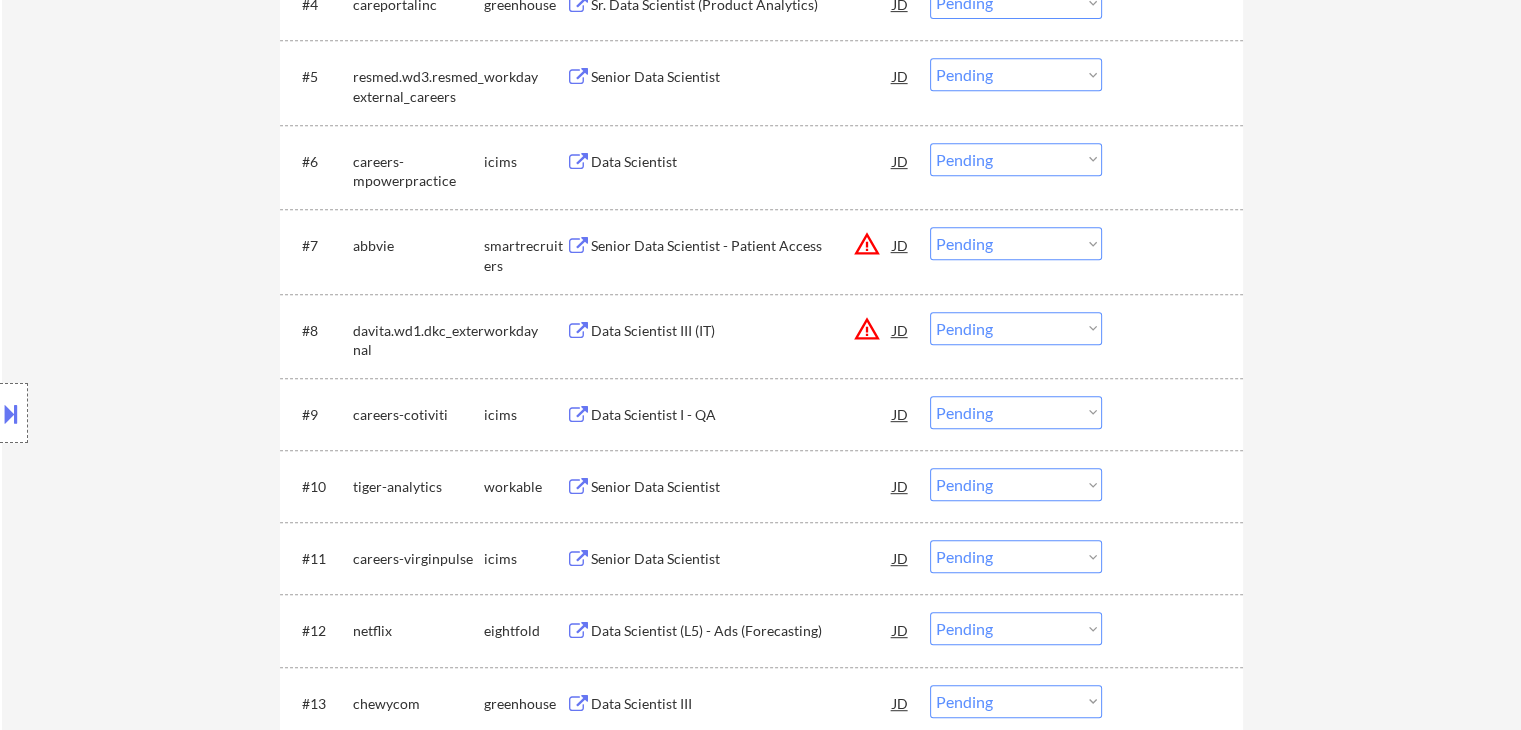 click on "Data Scientist" at bounding box center [742, 162] 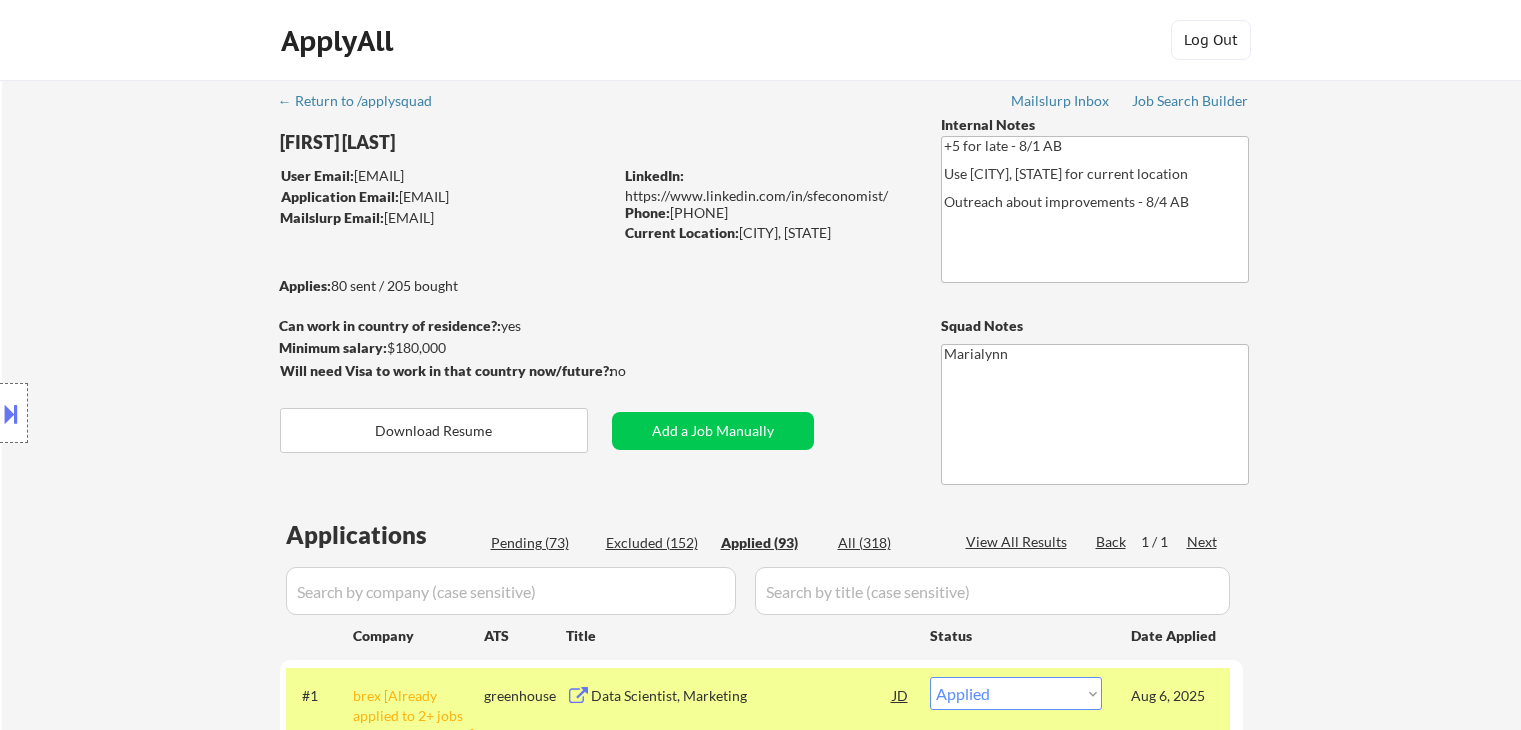select on ""applied"" 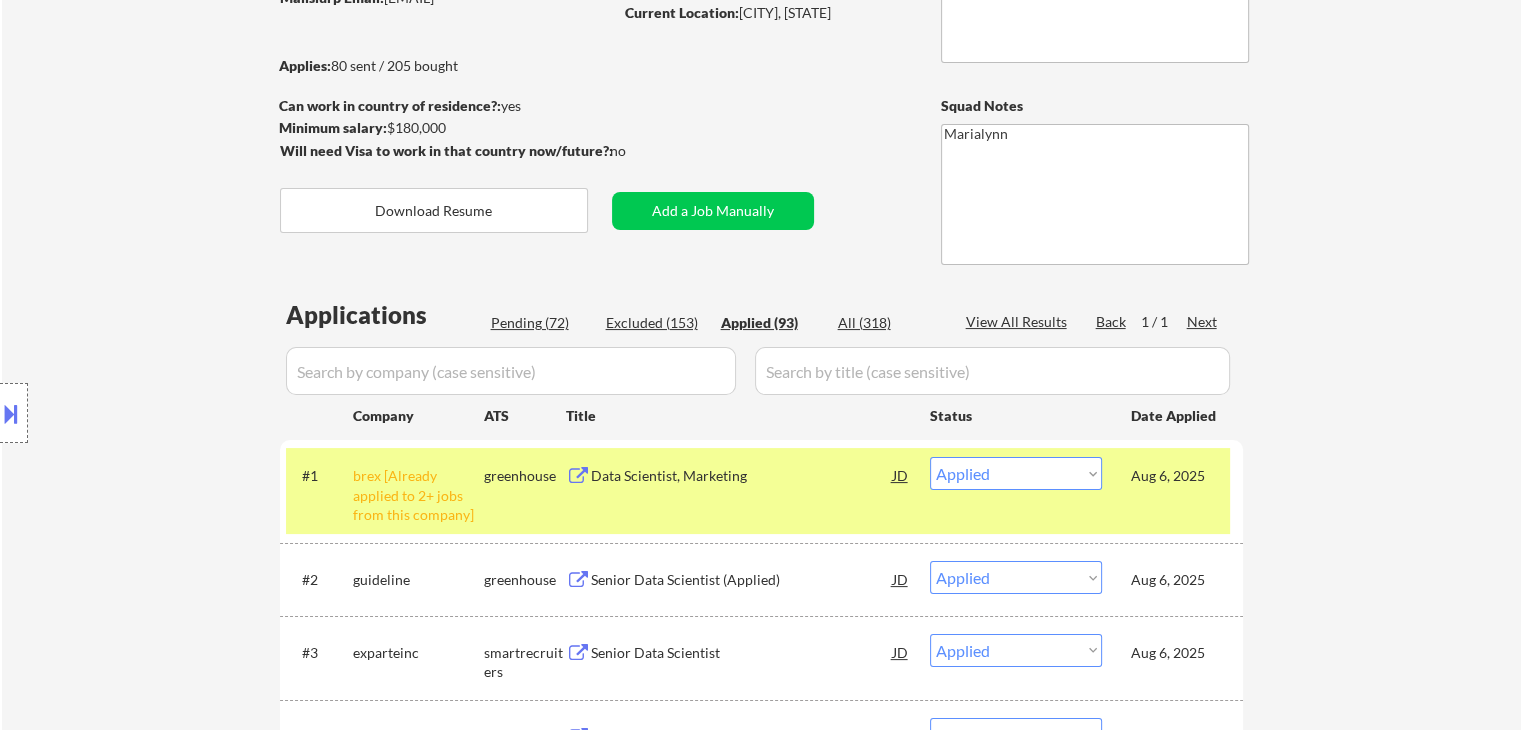 scroll, scrollTop: 99, scrollLeft: 0, axis: vertical 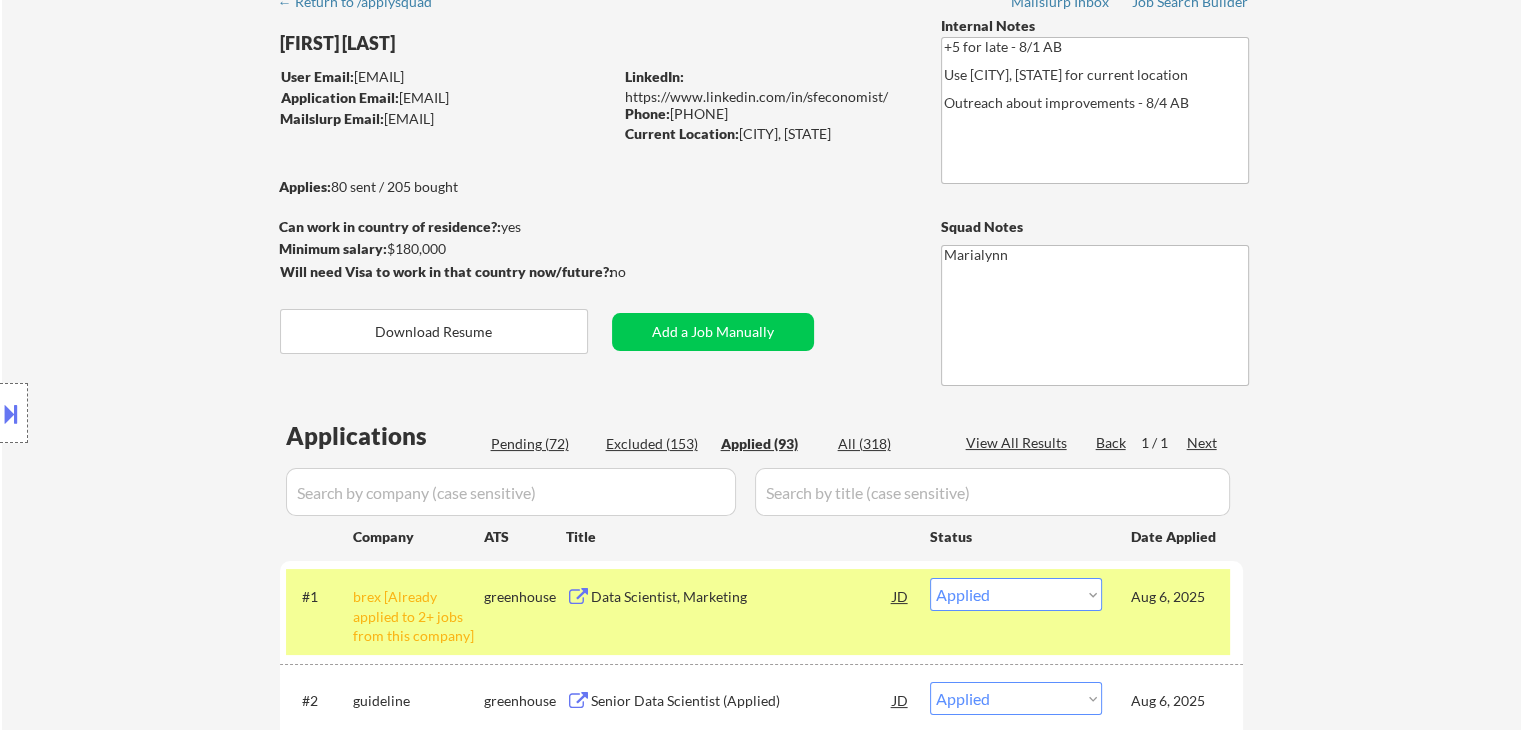 drag, startPoint x: 738, startPoint y: 133, endPoint x: 883, endPoint y: 136, distance: 145.03104 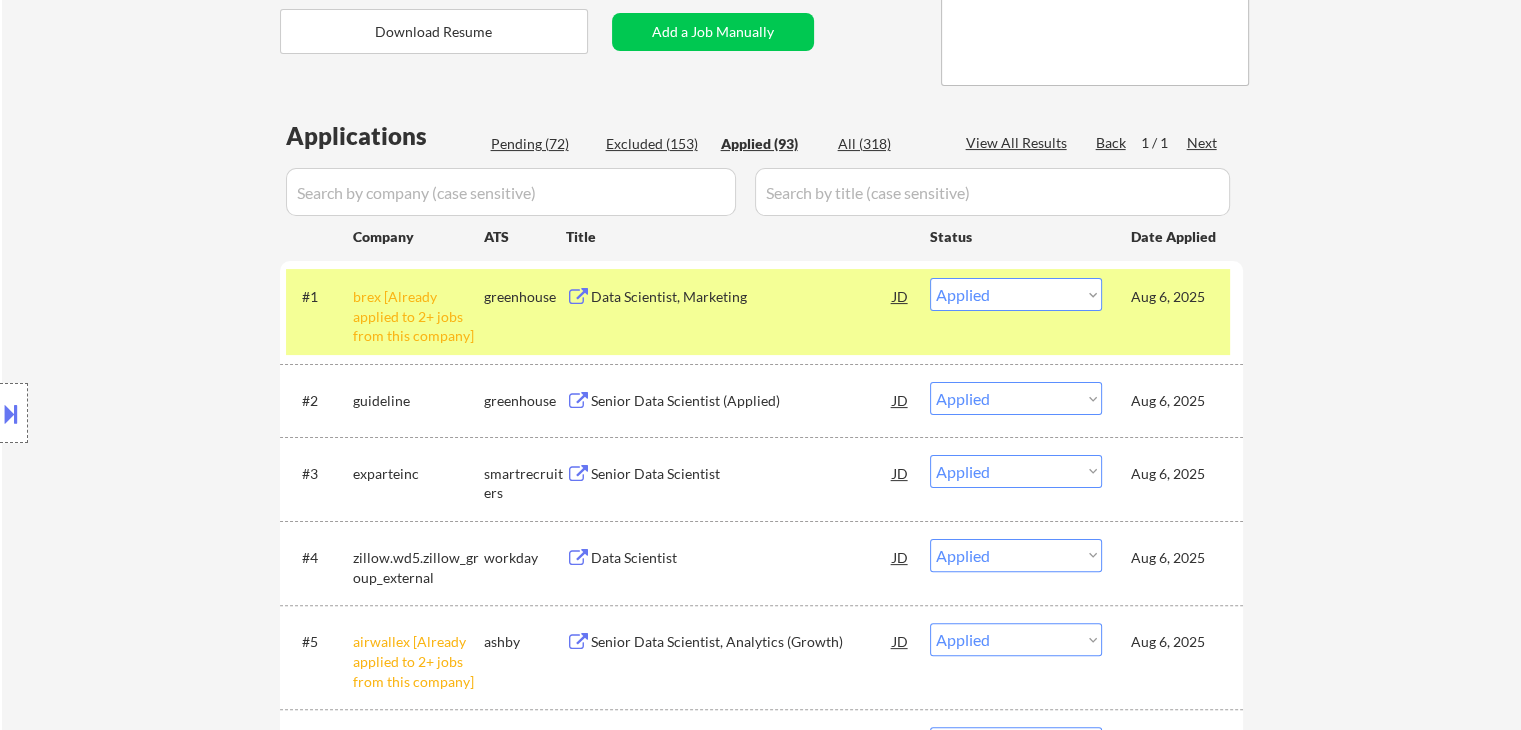 scroll, scrollTop: 199, scrollLeft: 0, axis: vertical 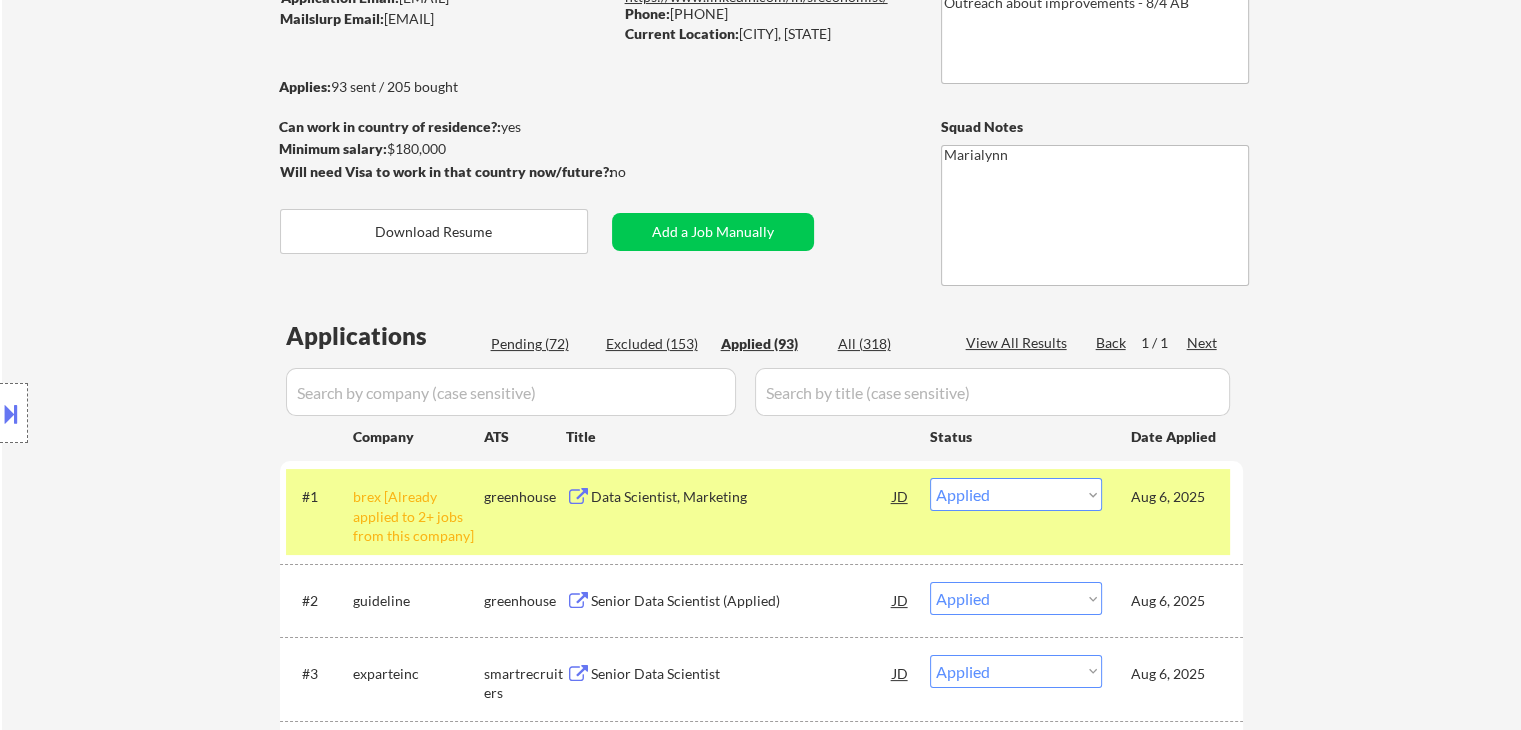 select on ""applied"" 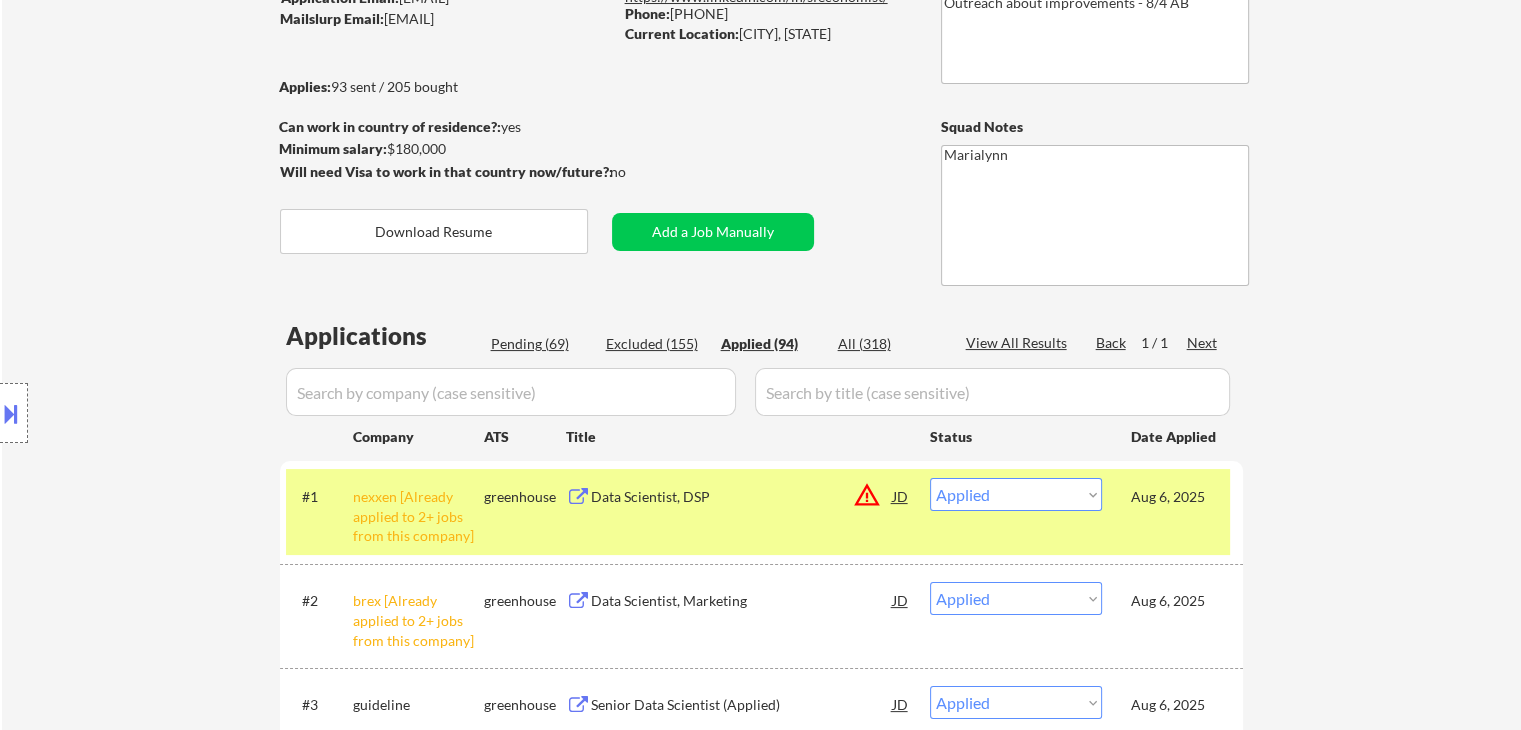 select on ""applied"" 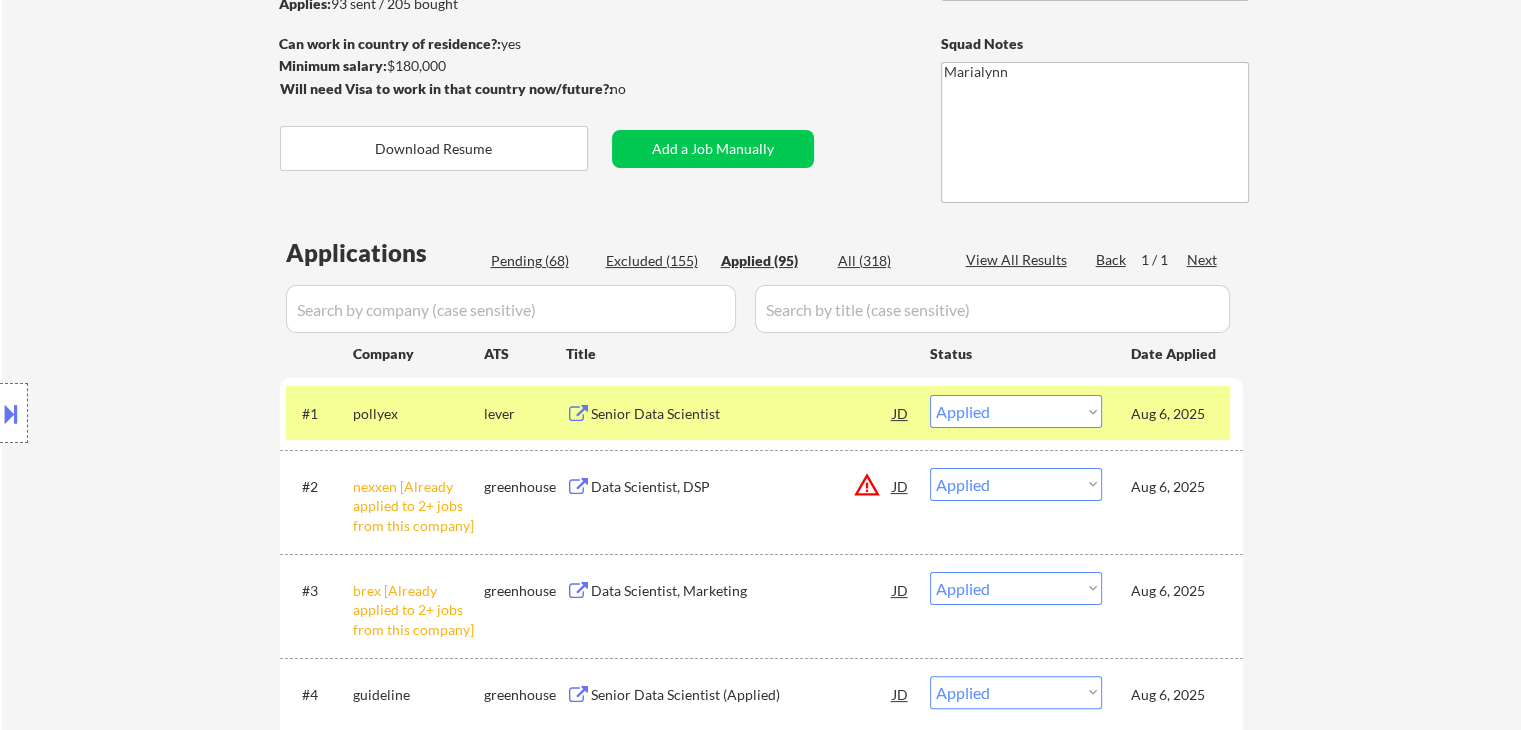 scroll, scrollTop: 0, scrollLeft: 0, axis: both 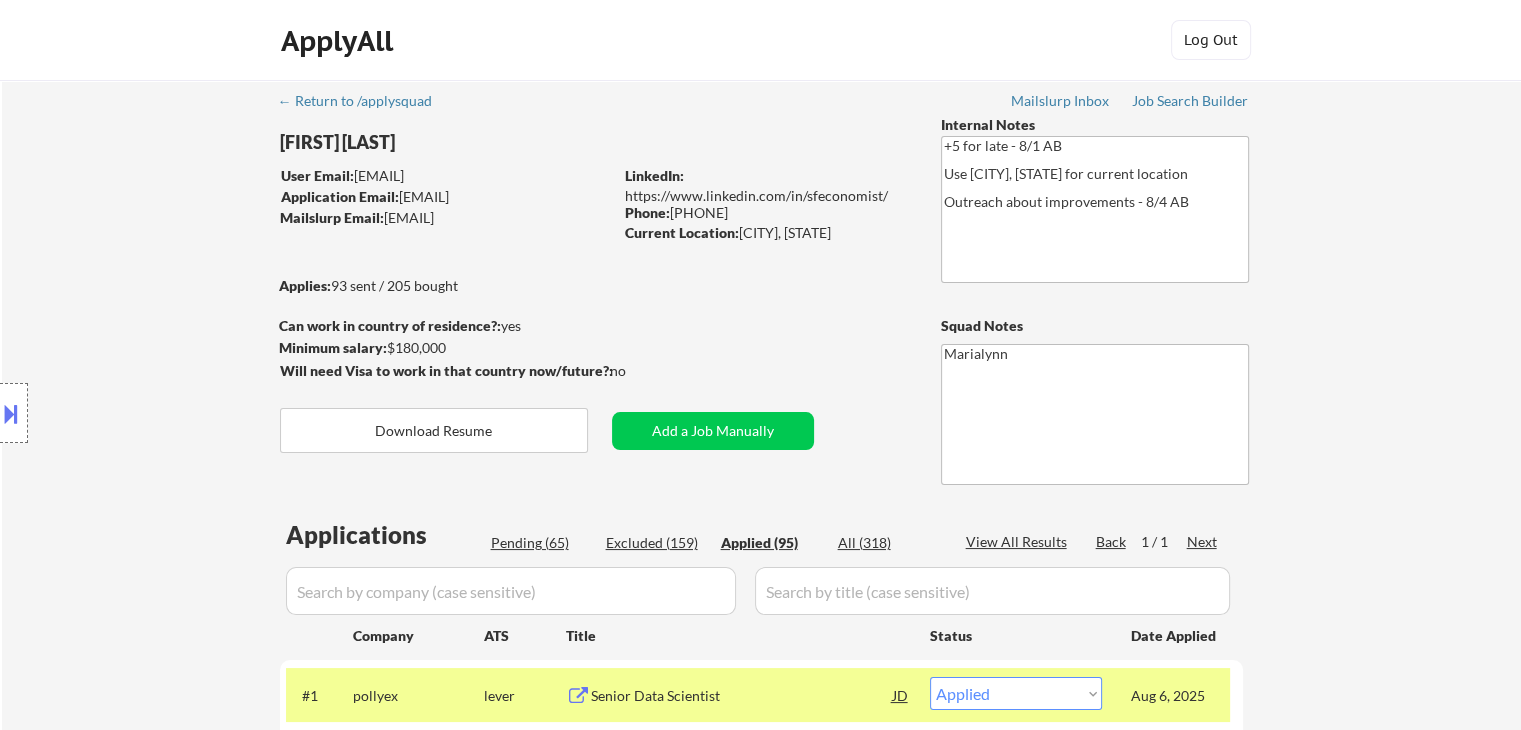 select on ""applied"" 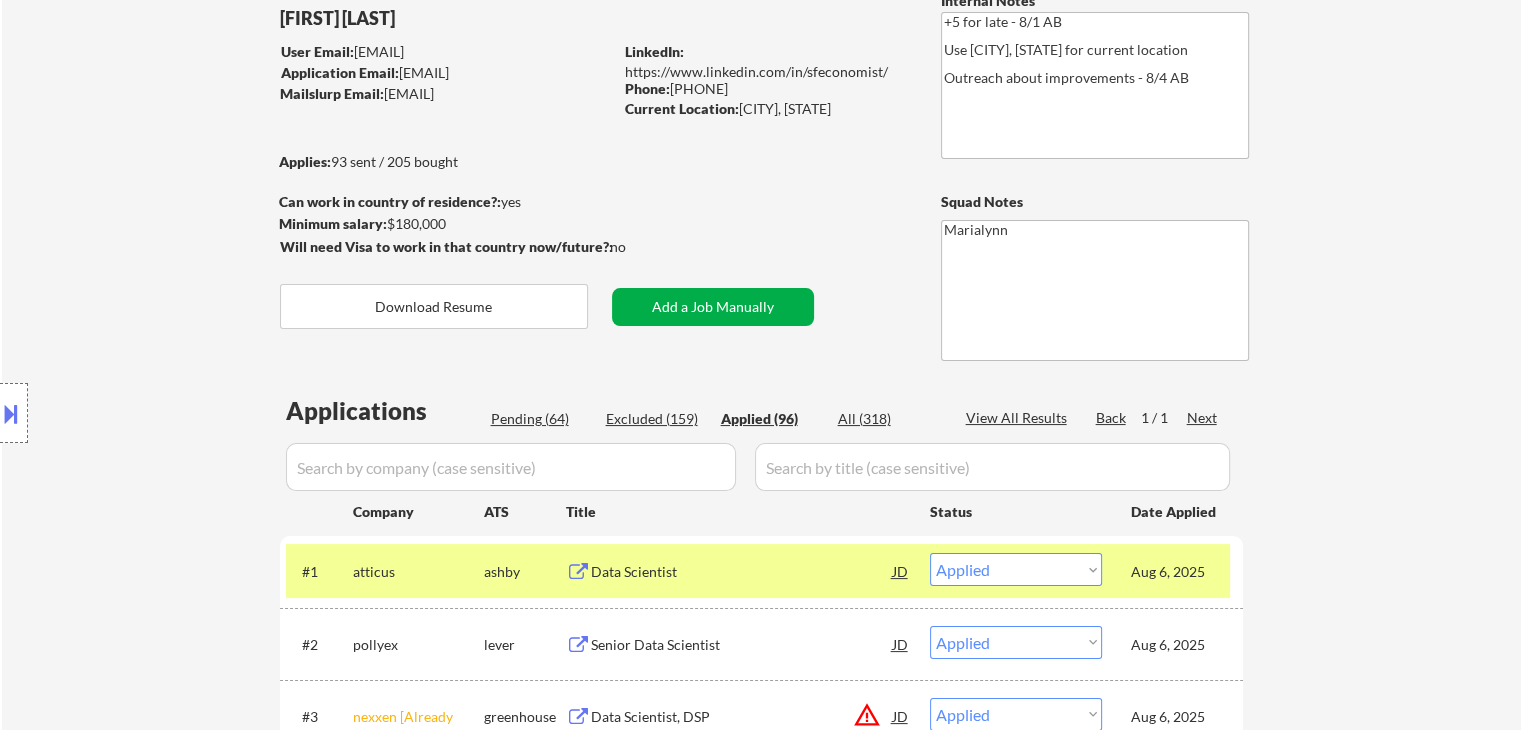 scroll, scrollTop: 0, scrollLeft: 0, axis: both 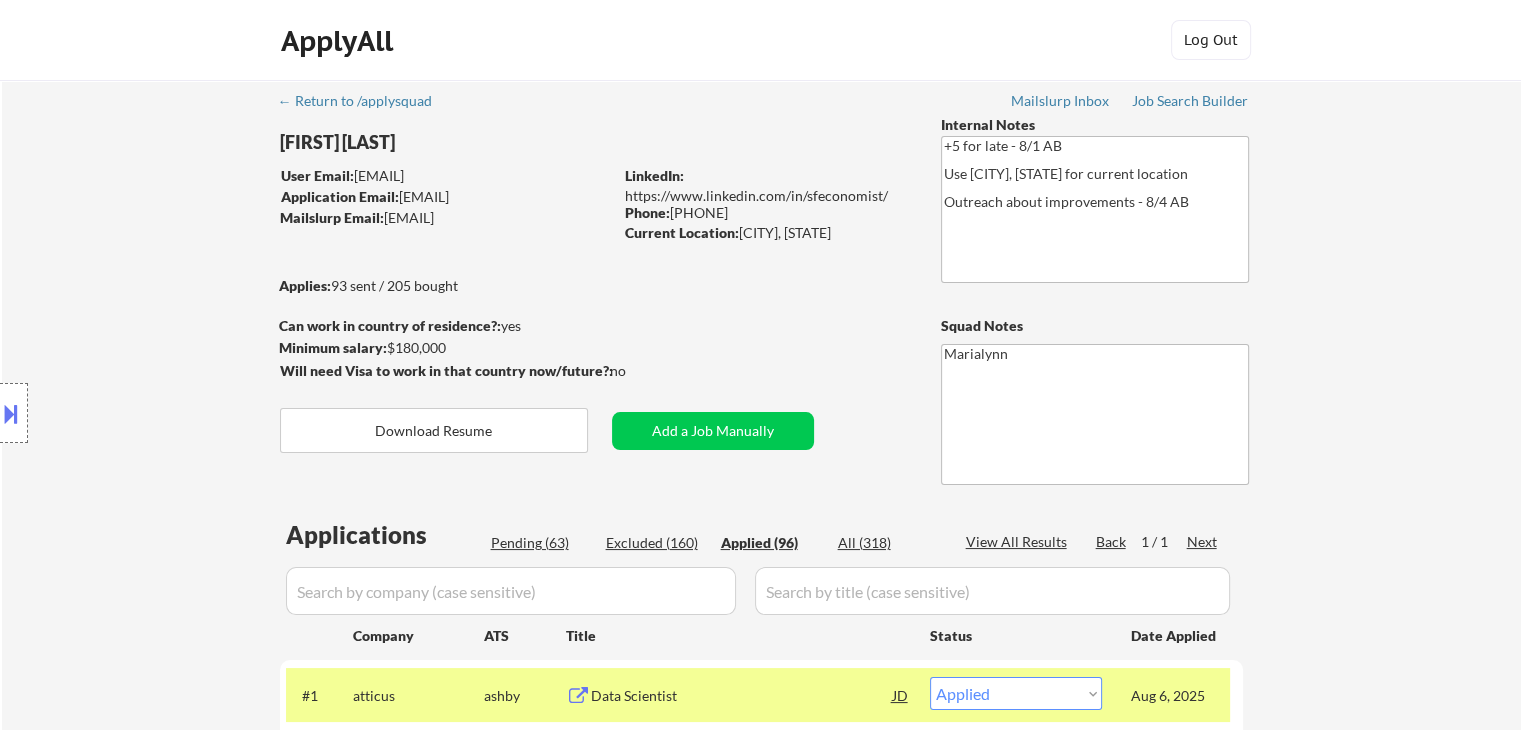 click on "Shane Francis" at bounding box center (485, 142) 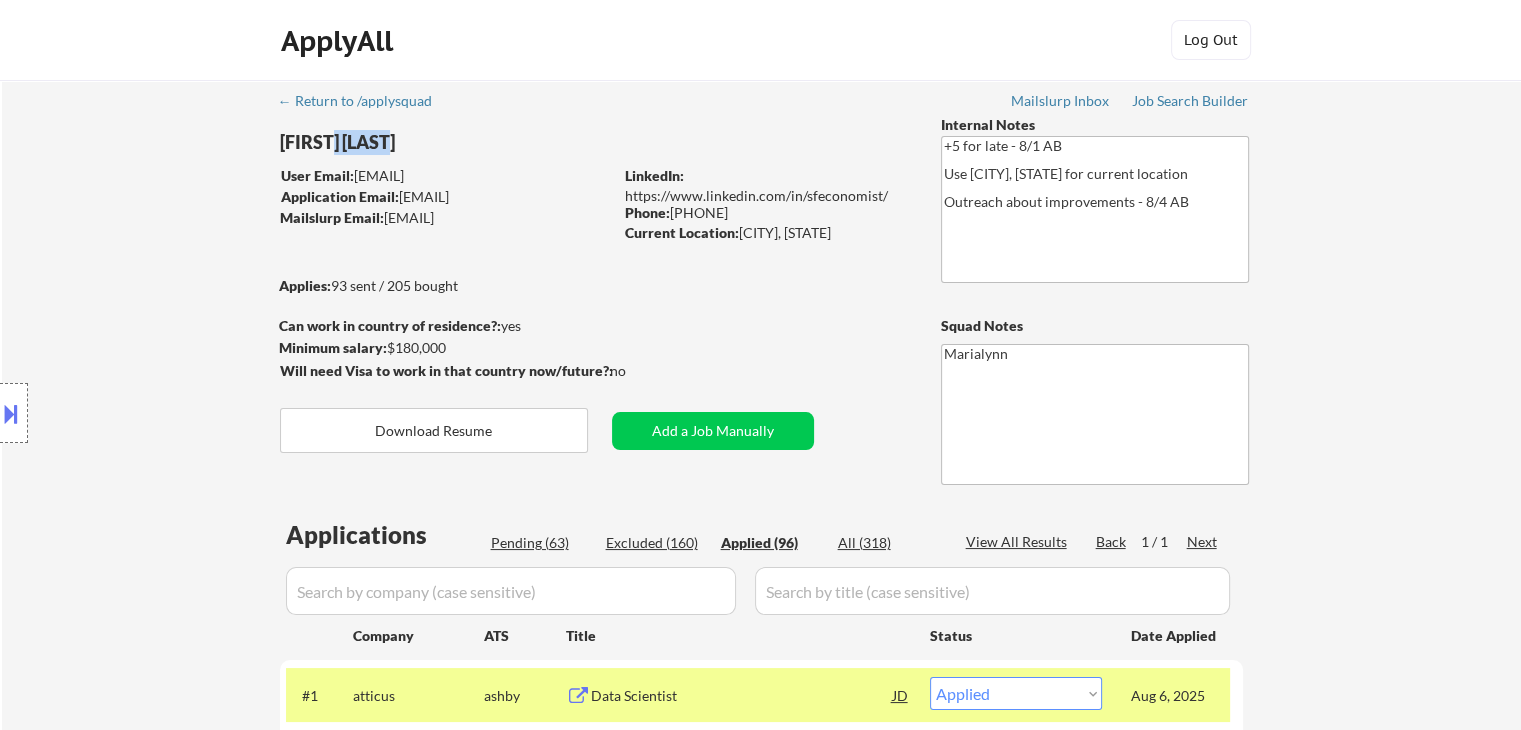 click on "Shane Francis" at bounding box center (485, 142) 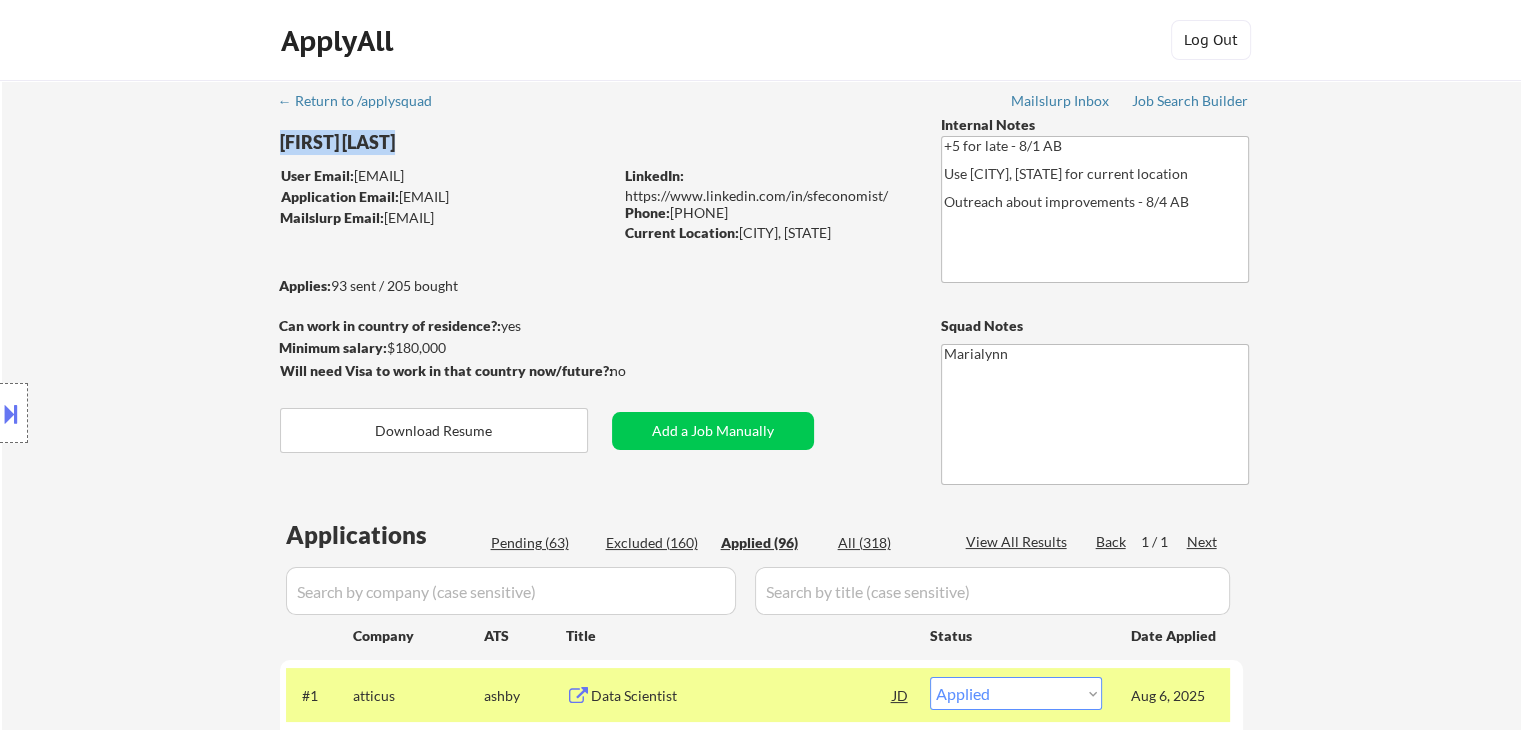 click on "Shane Francis" at bounding box center (485, 142) 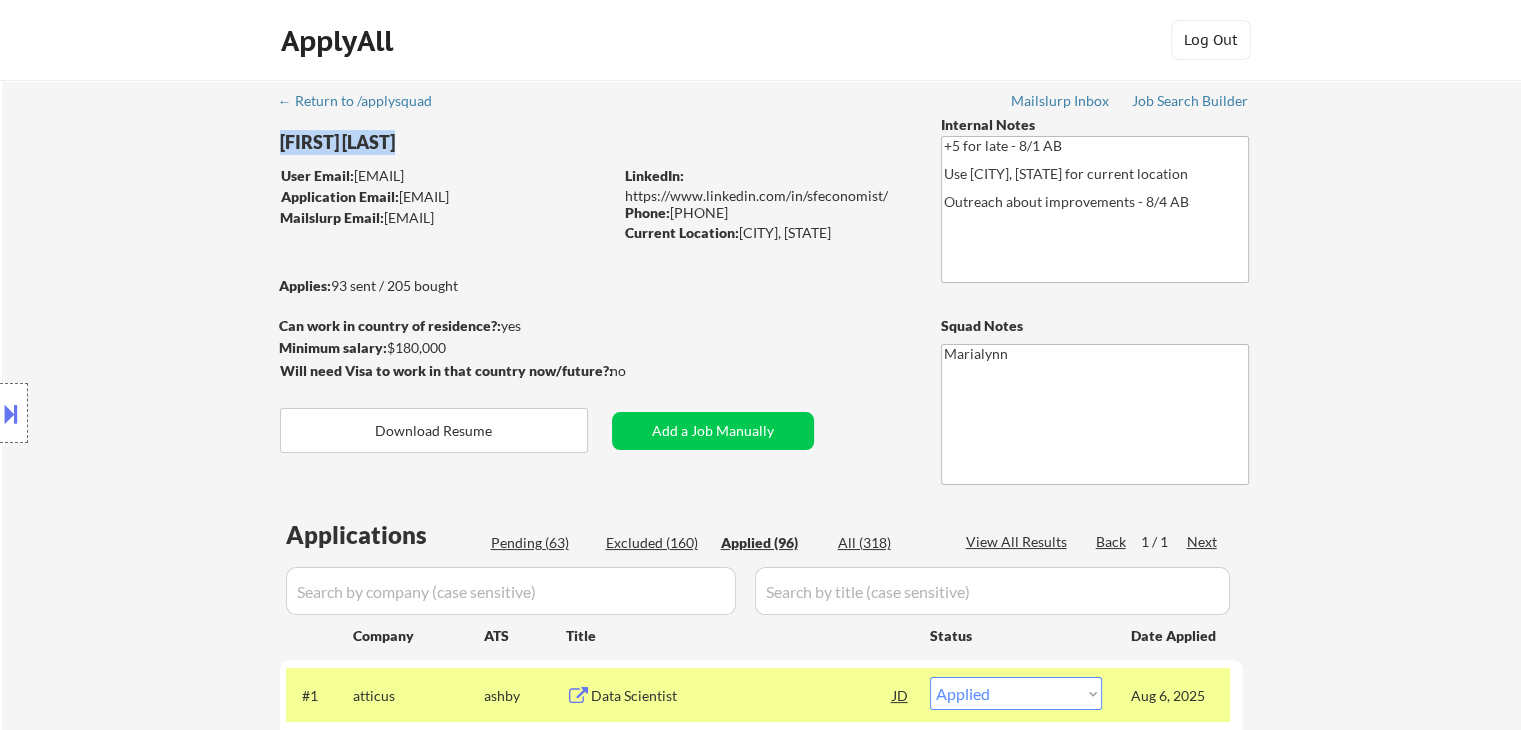 drag, startPoint x: 740, startPoint y: 235, endPoint x: 877, endPoint y: 237, distance: 137.0146 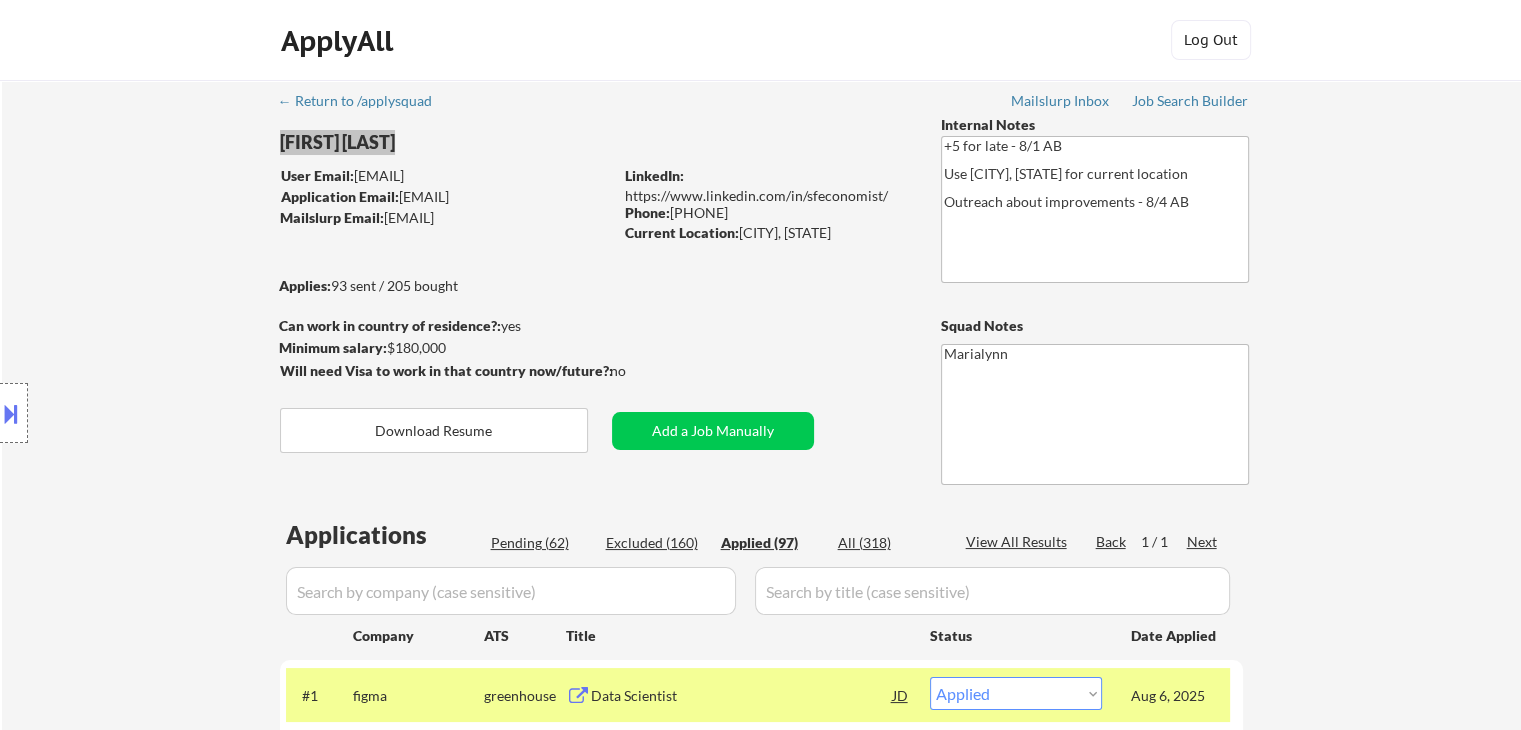 select on ""applied"" 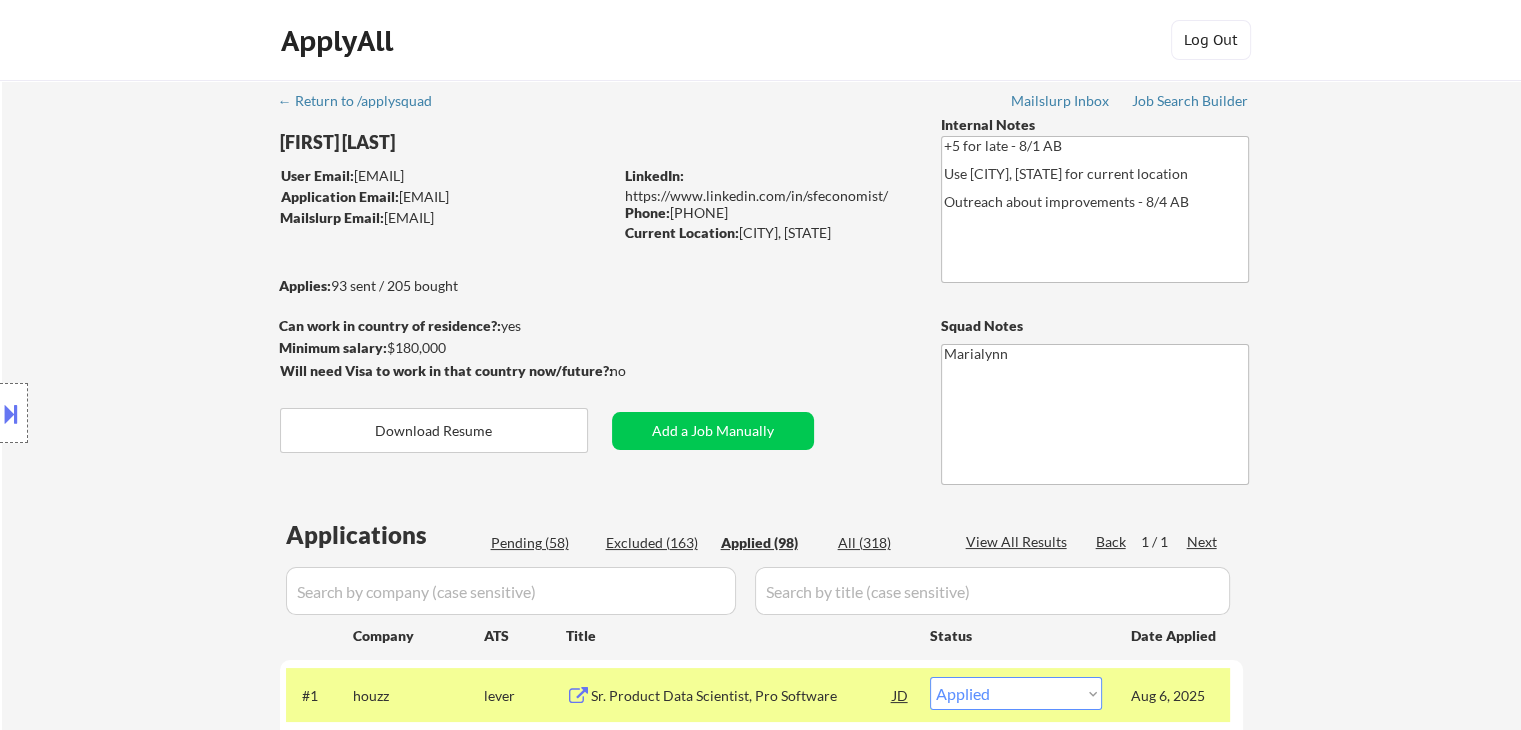 click on "Excluded (163)" at bounding box center (656, 543) 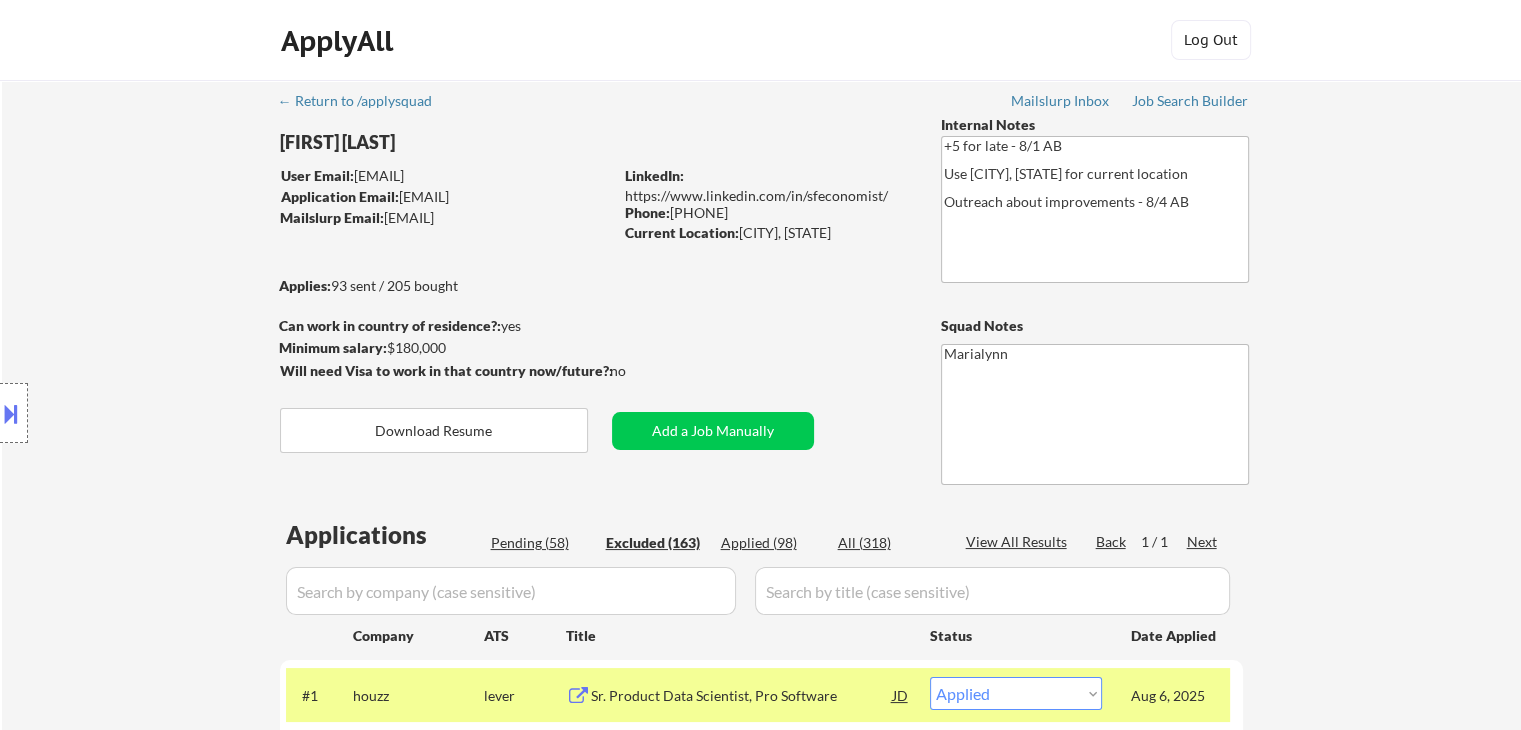 scroll, scrollTop: 300, scrollLeft: 0, axis: vertical 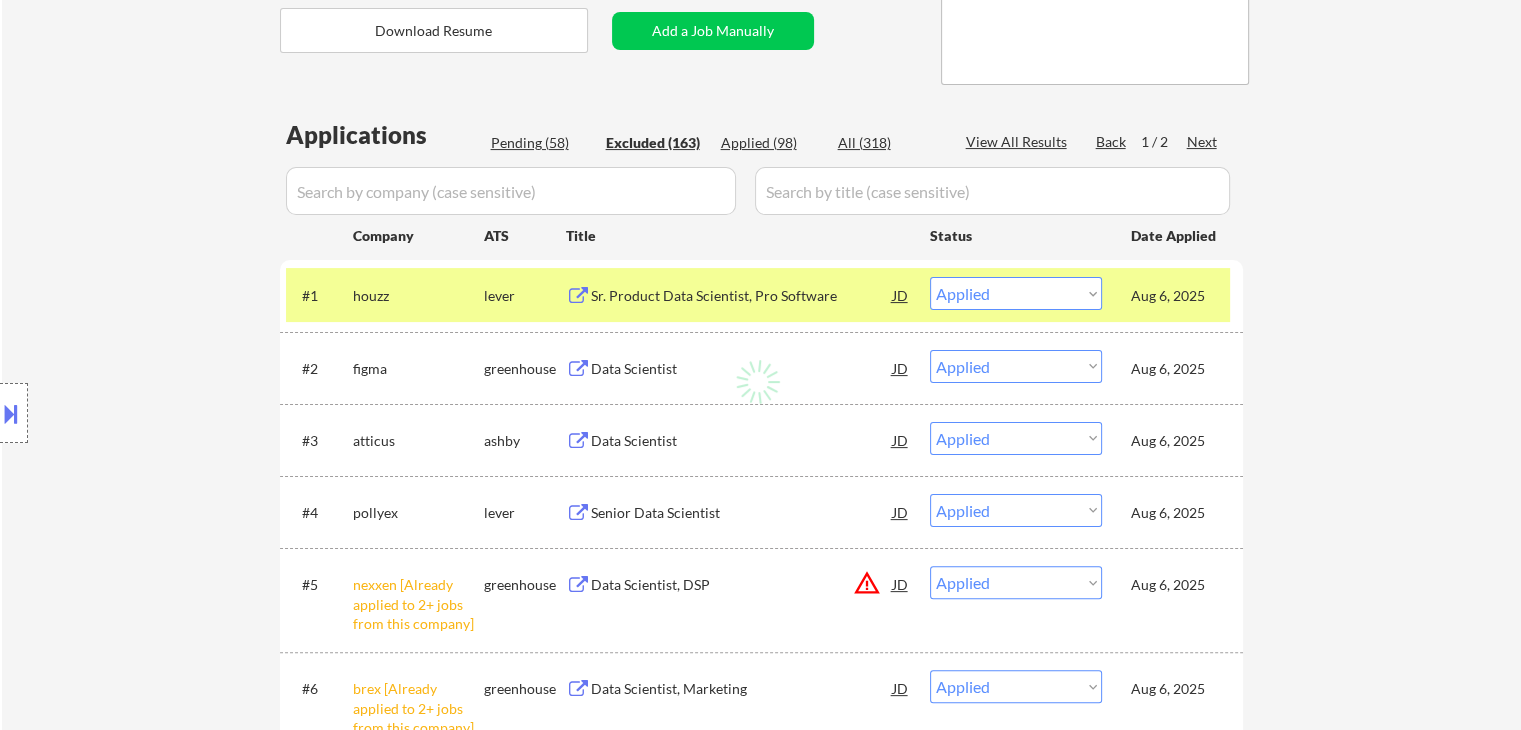 select on ""excluded__salary_"" 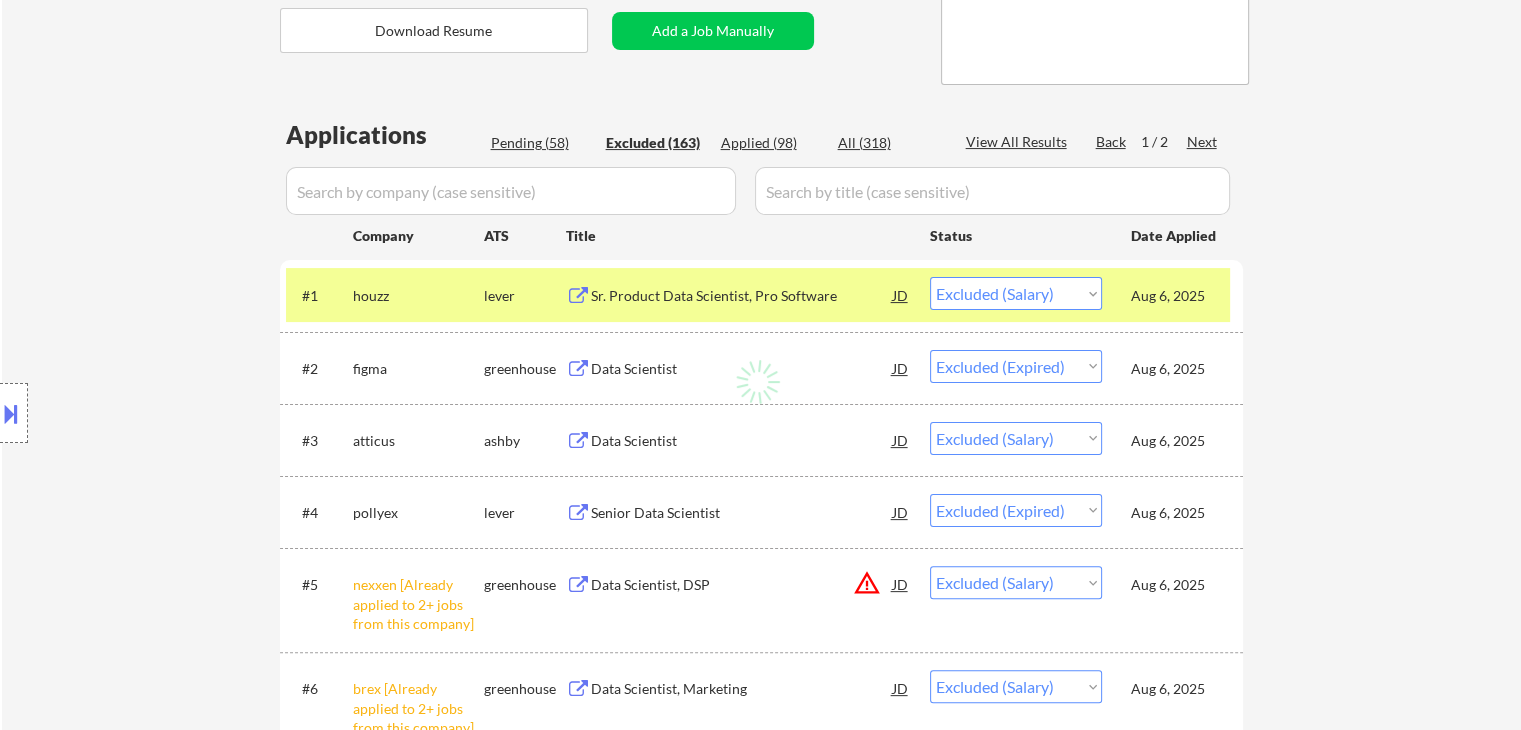 select on ""excluded__expired_"" 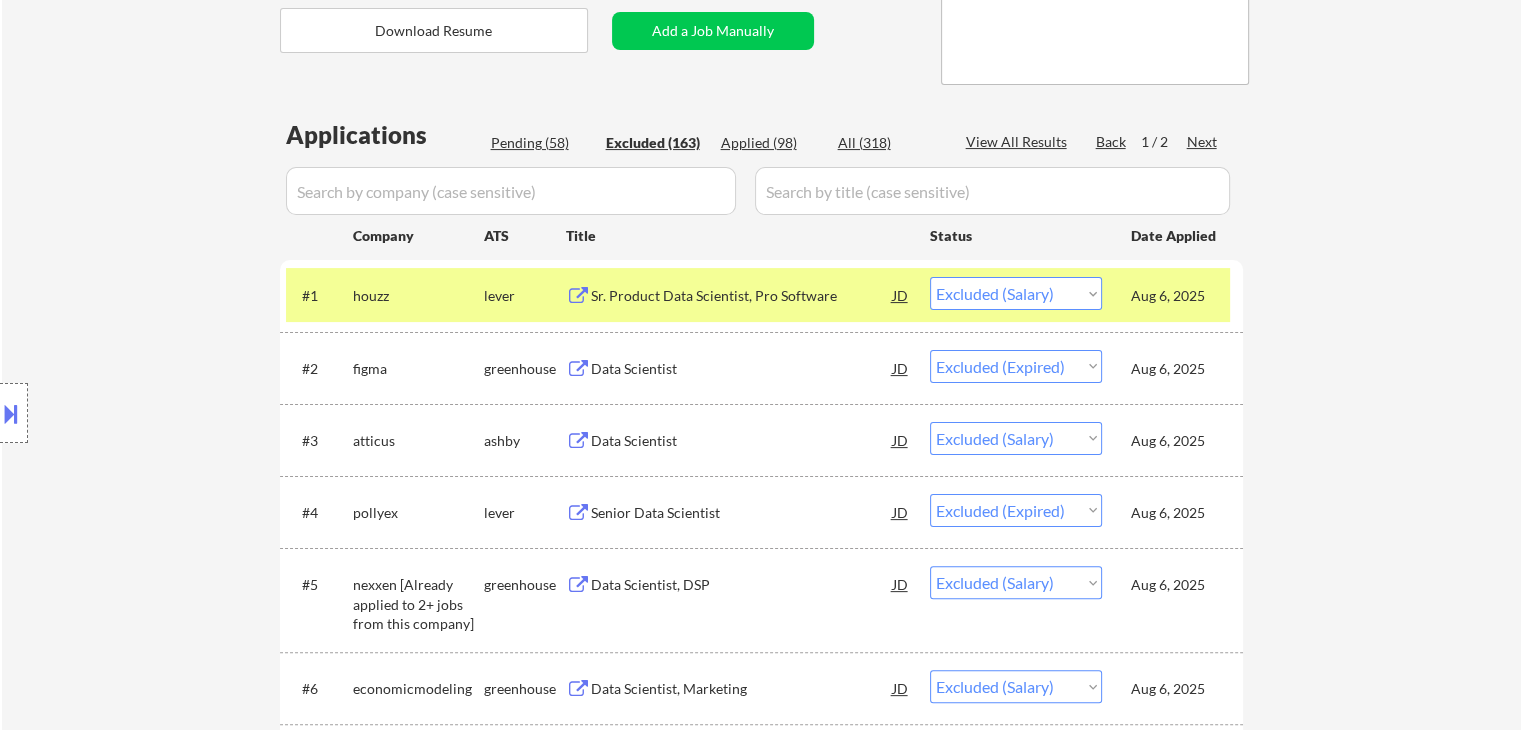scroll, scrollTop: 500, scrollLeft: 0, axis: vertical 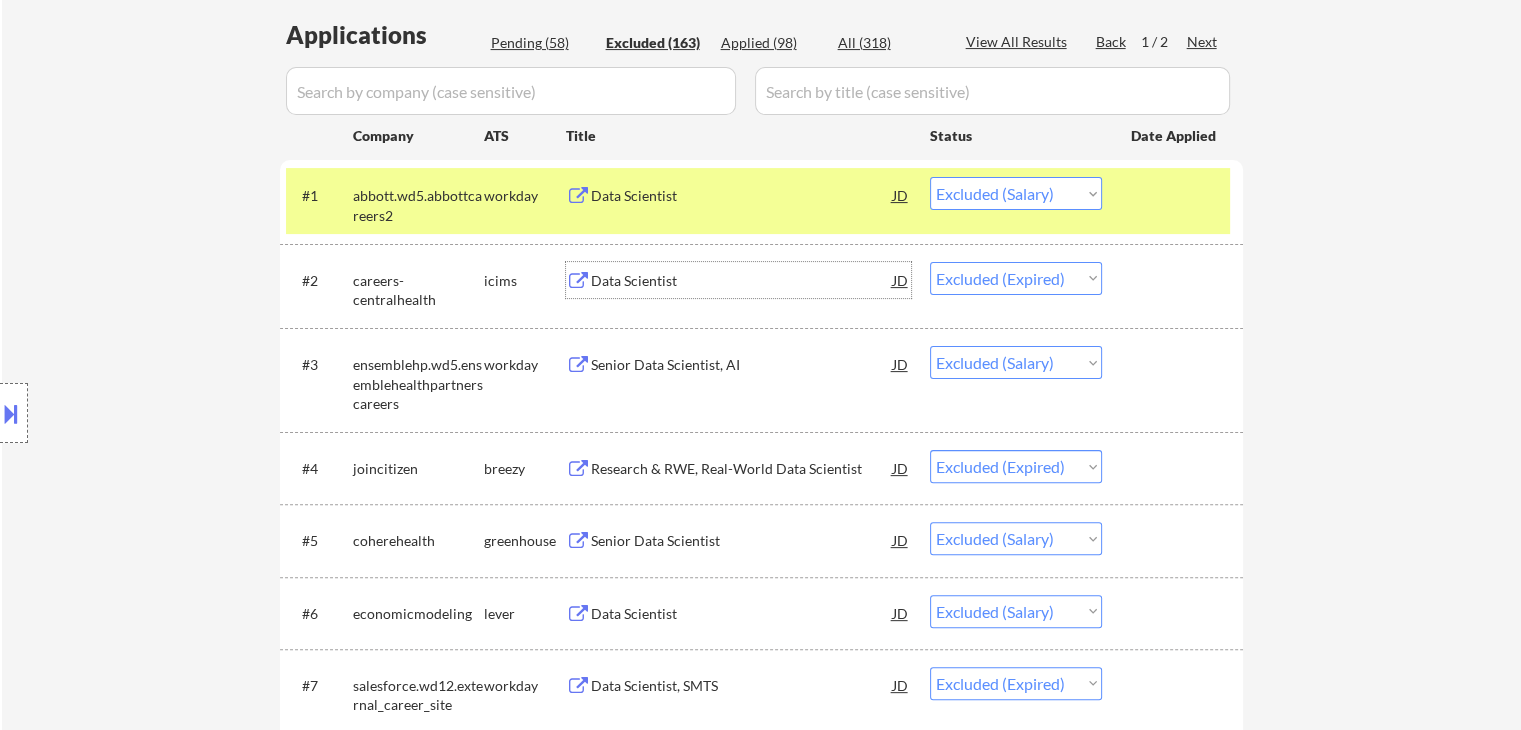 click on "Data Scientist" at bounding box center [742, 281] 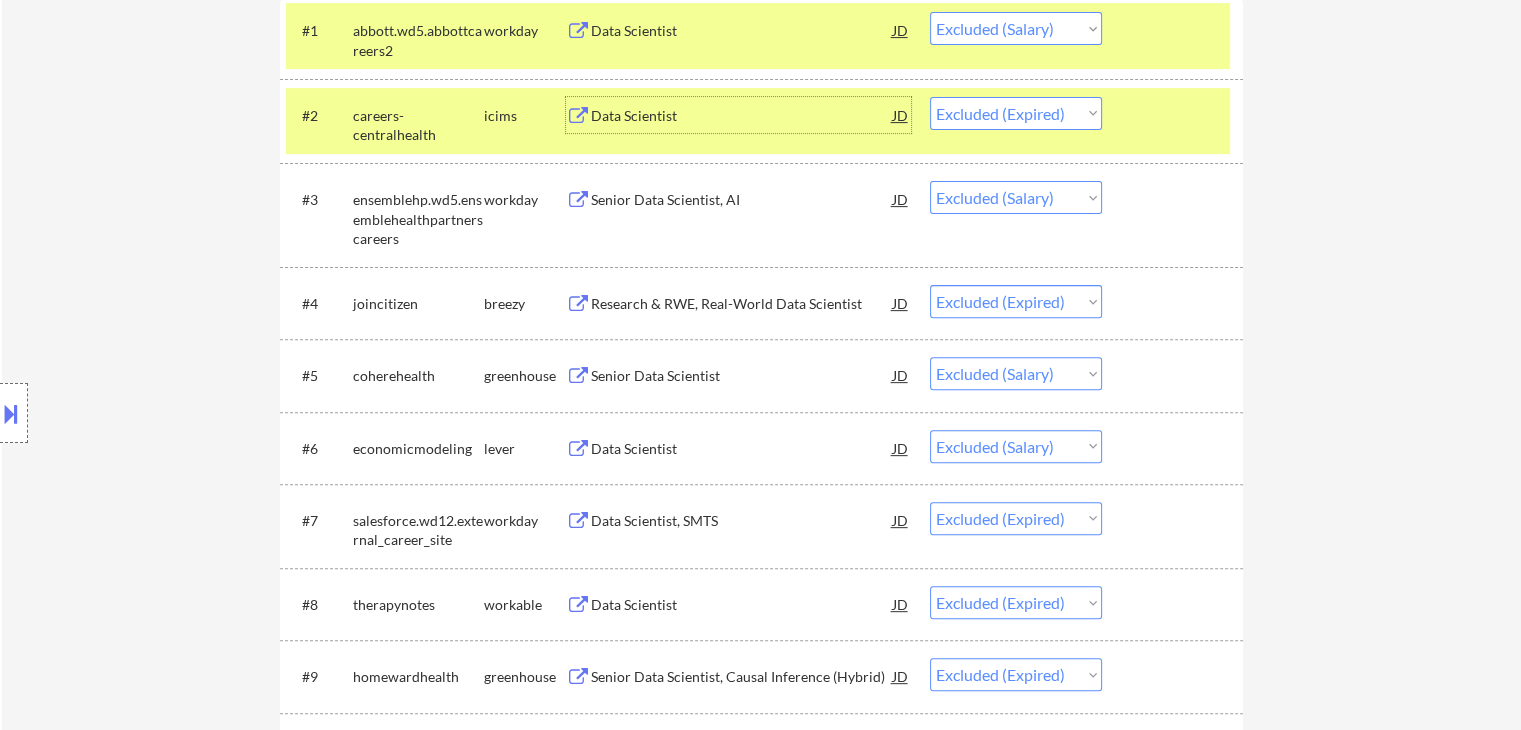 scroll, scrollTop: 700, scrollLeft: 0, axis: vertical 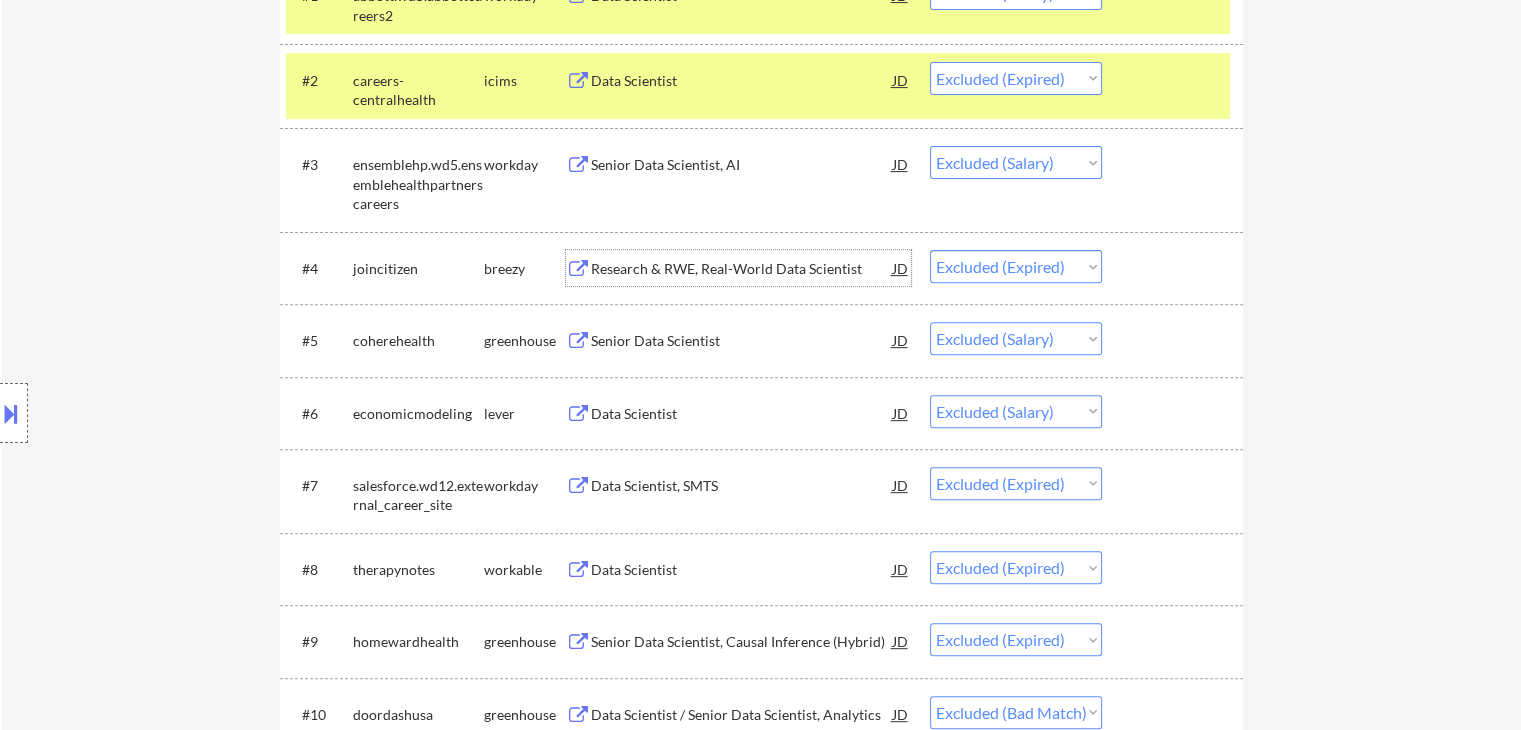 click on "Research & RWE, Real-World Data Scientist" at bounding box center (742, 269) 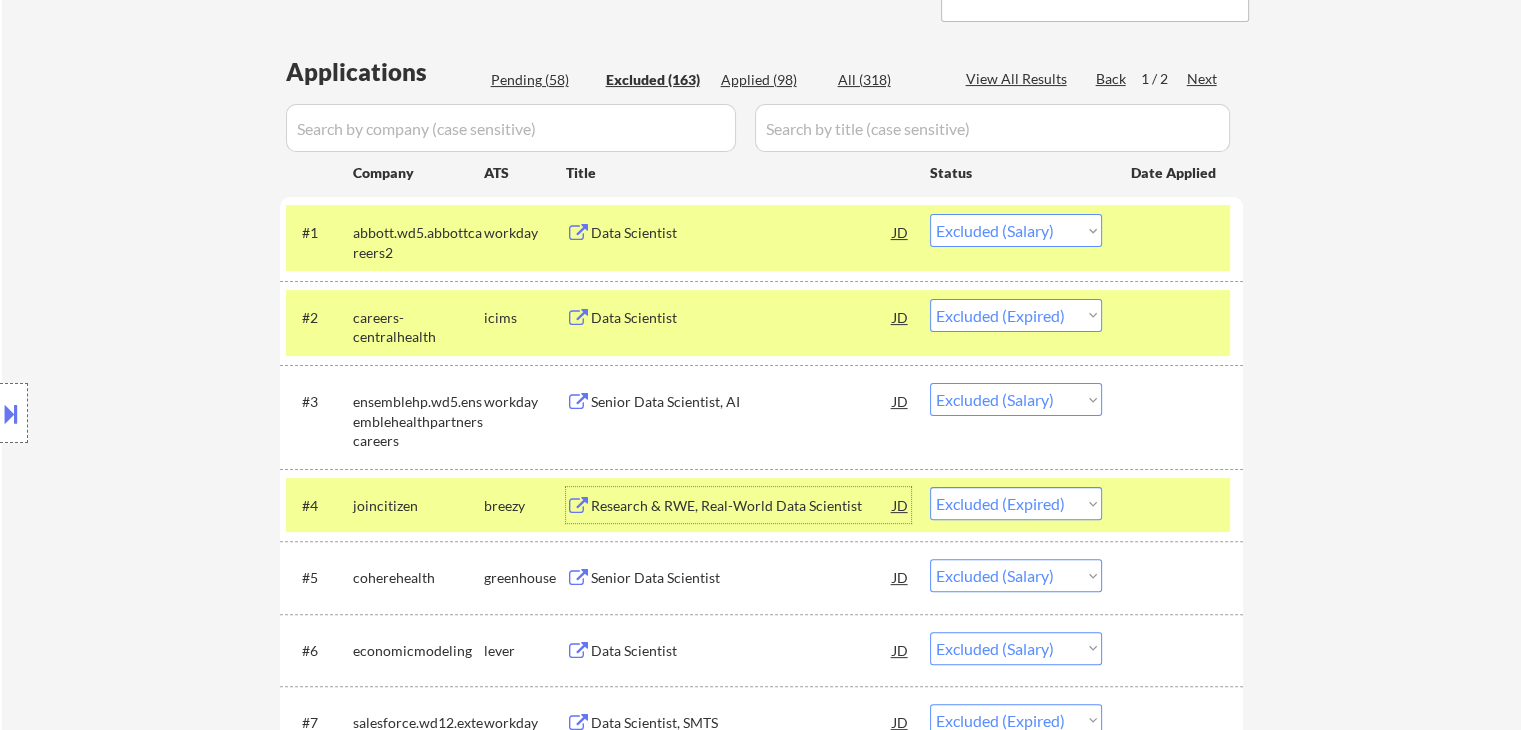 scroll, scrollTop: 0, scrollLeft: 0, axis: both 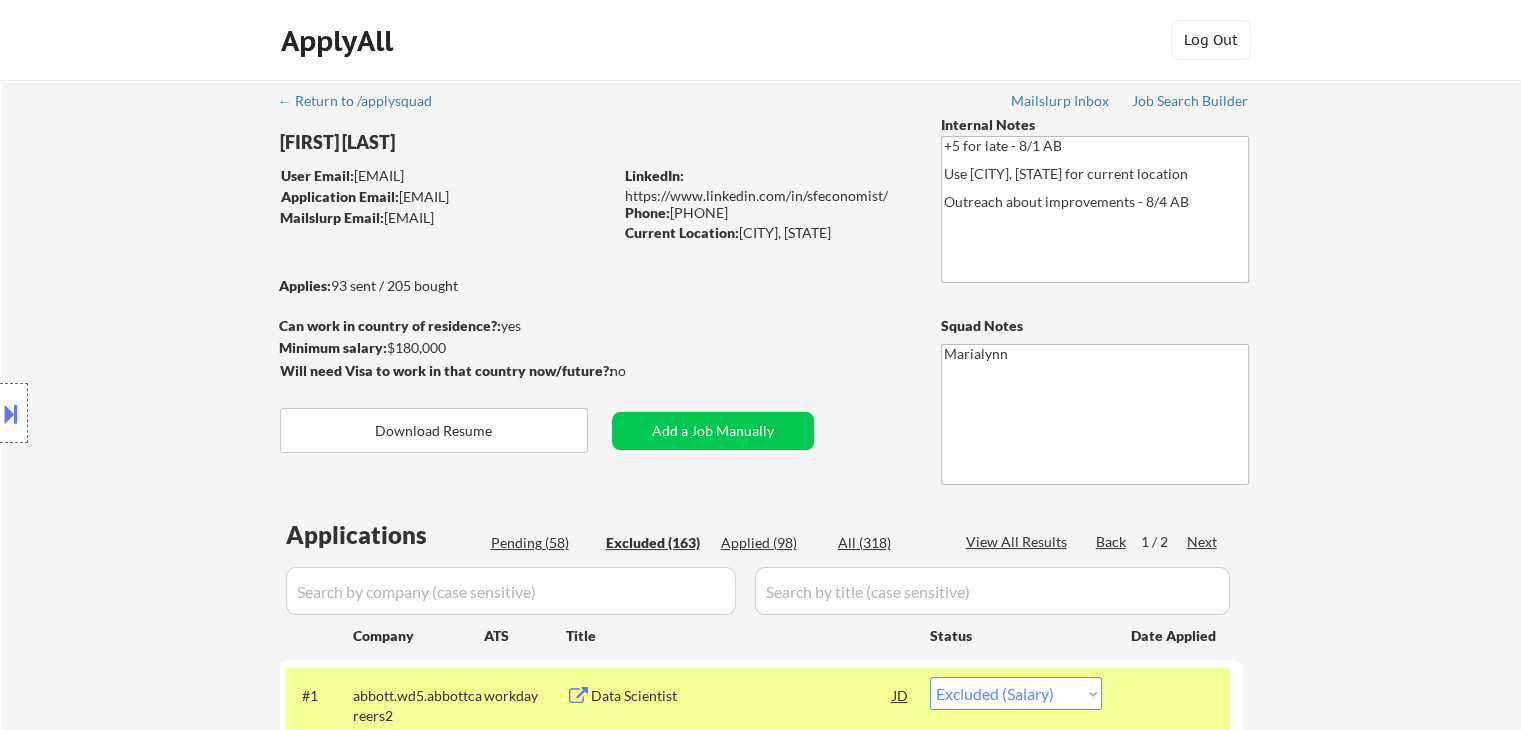 click on "Applied (98)" at bounding box center [771, 543] 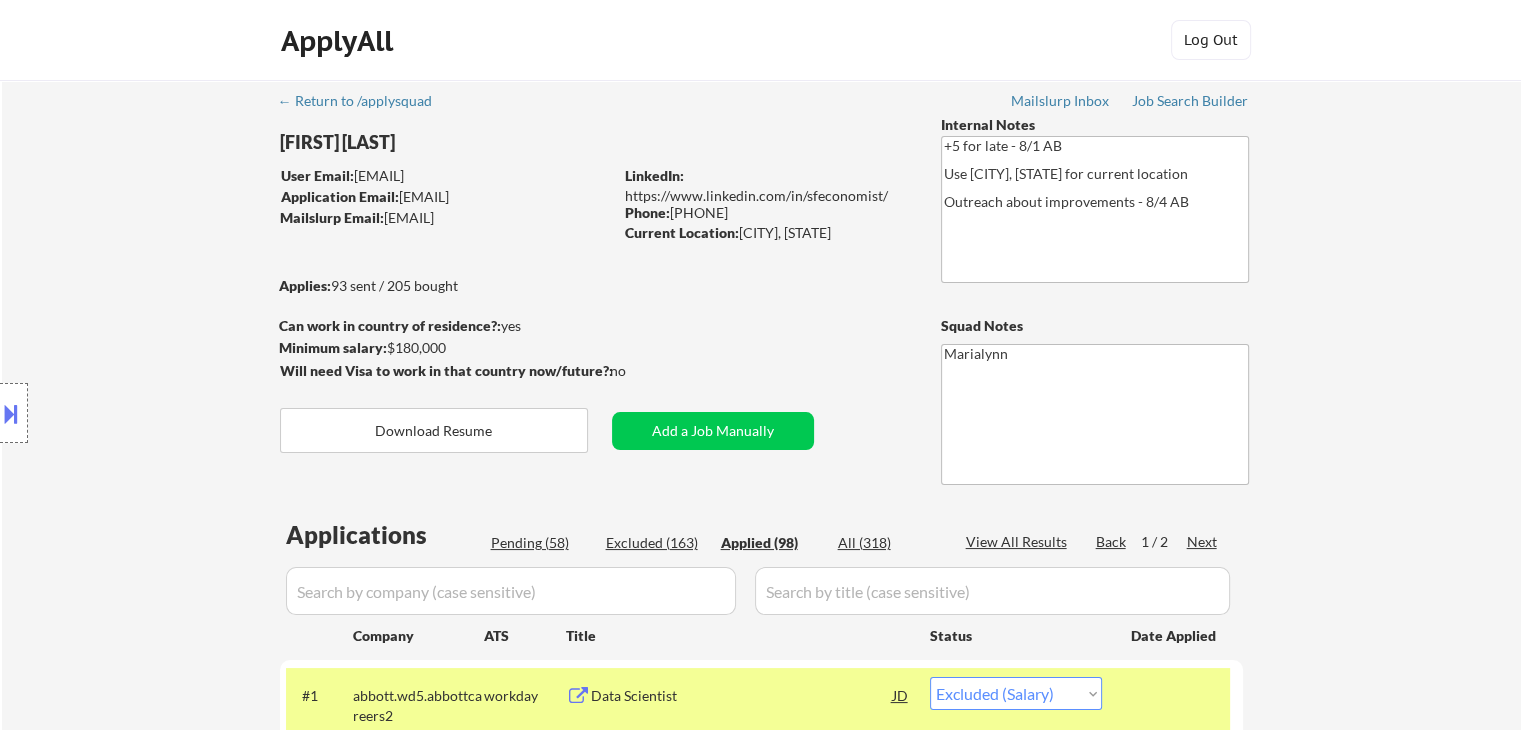 select on ""applied"" 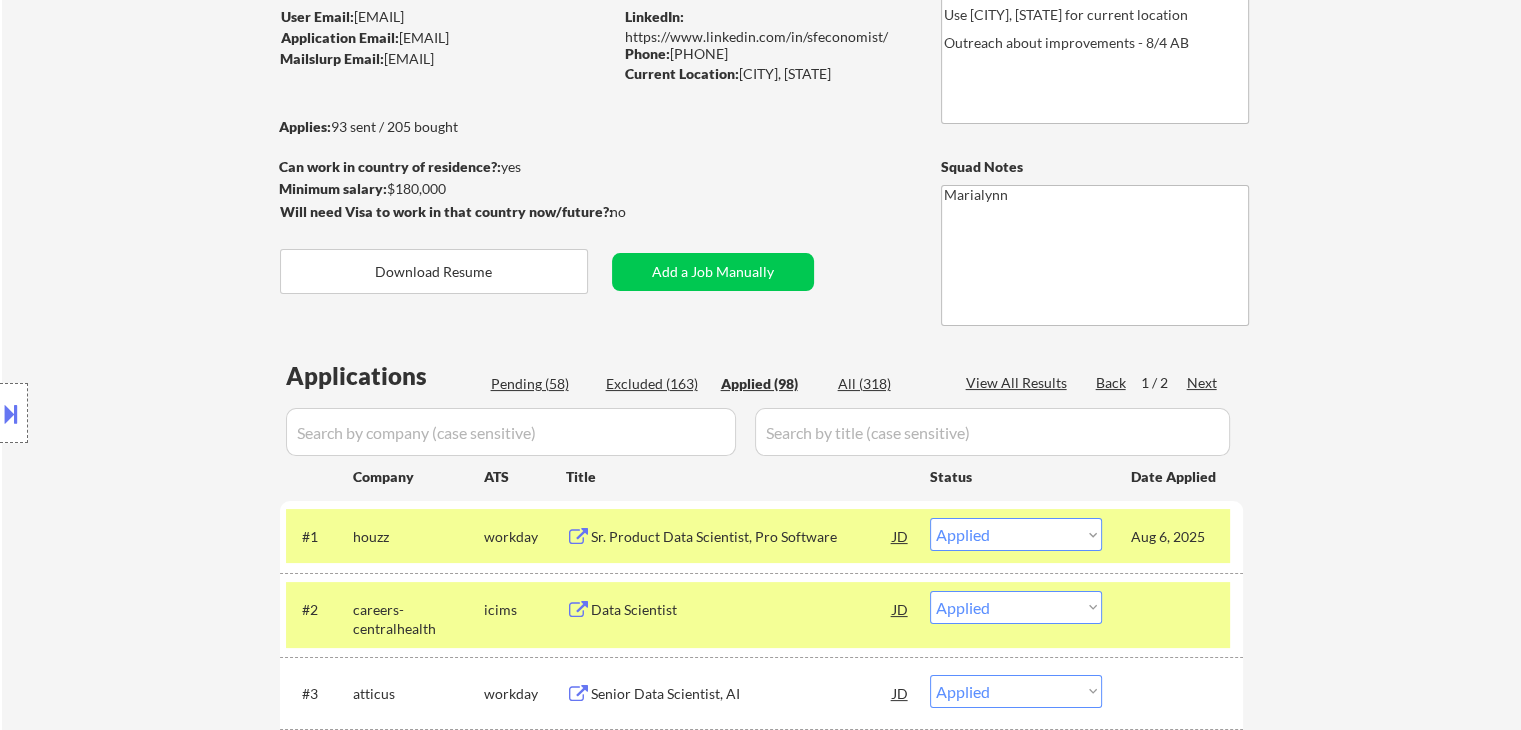 scroll, scrollTop: 300, scrollLeft: 0, axis: vertical 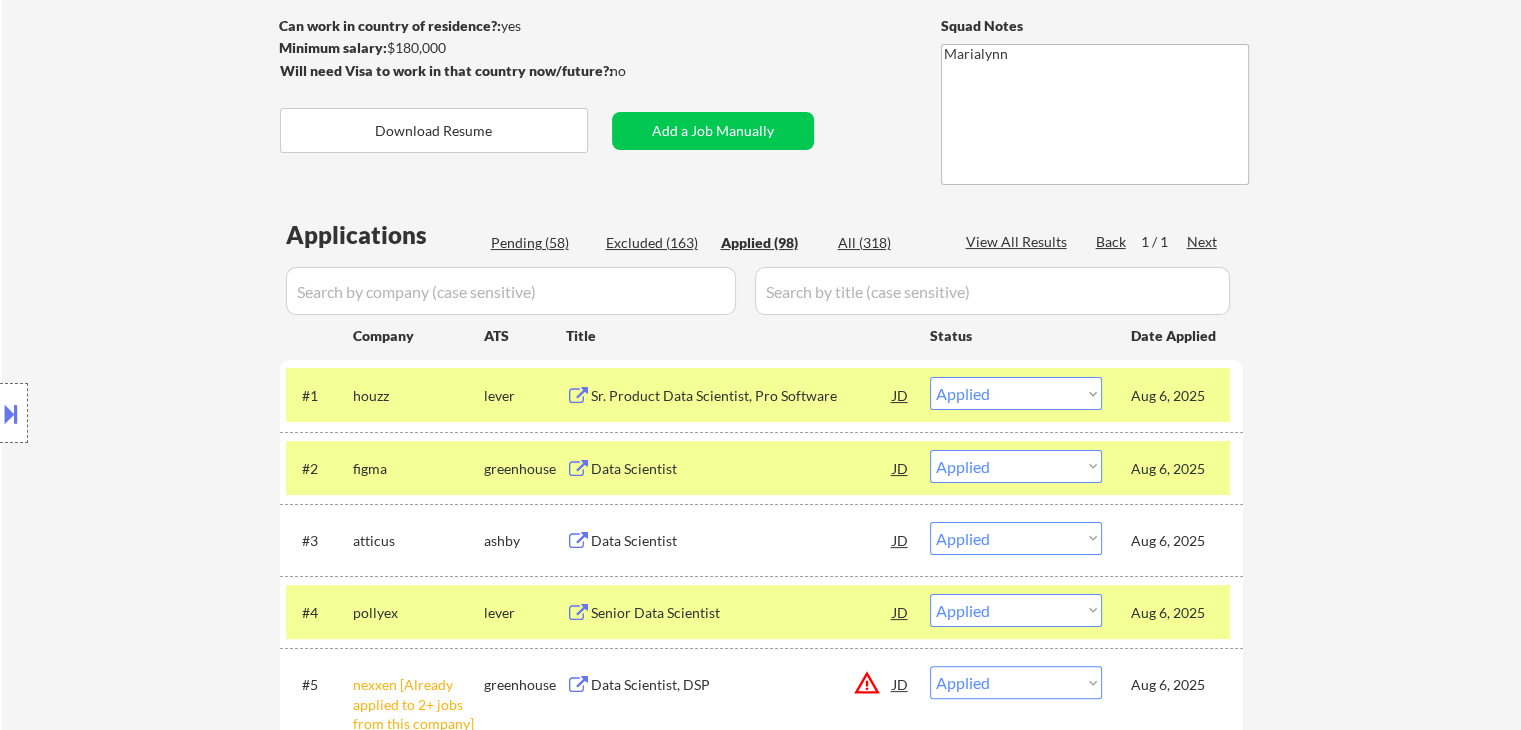 click on "houzz" at bounding box center (418, 396) 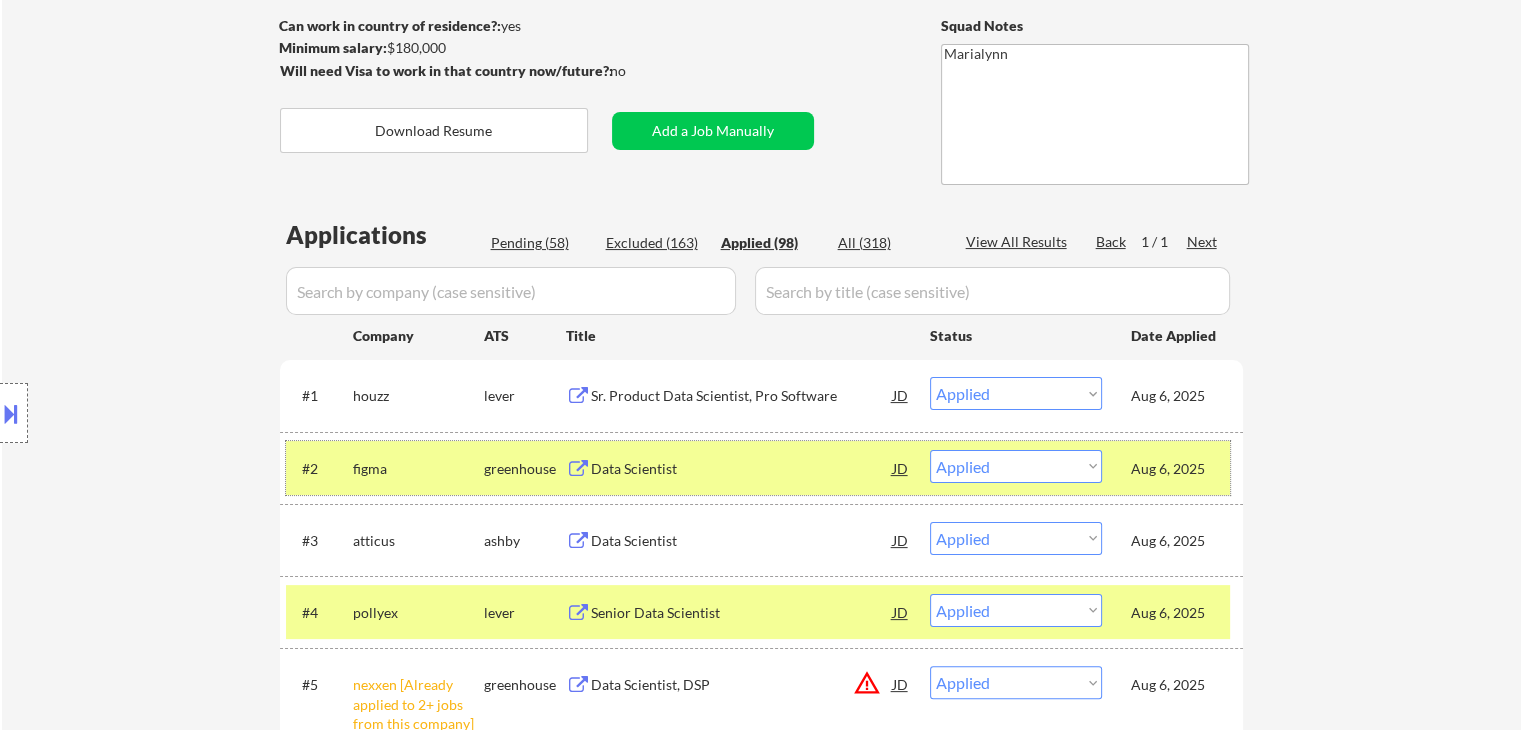 click on "figma" at bounding box center [418, 468] 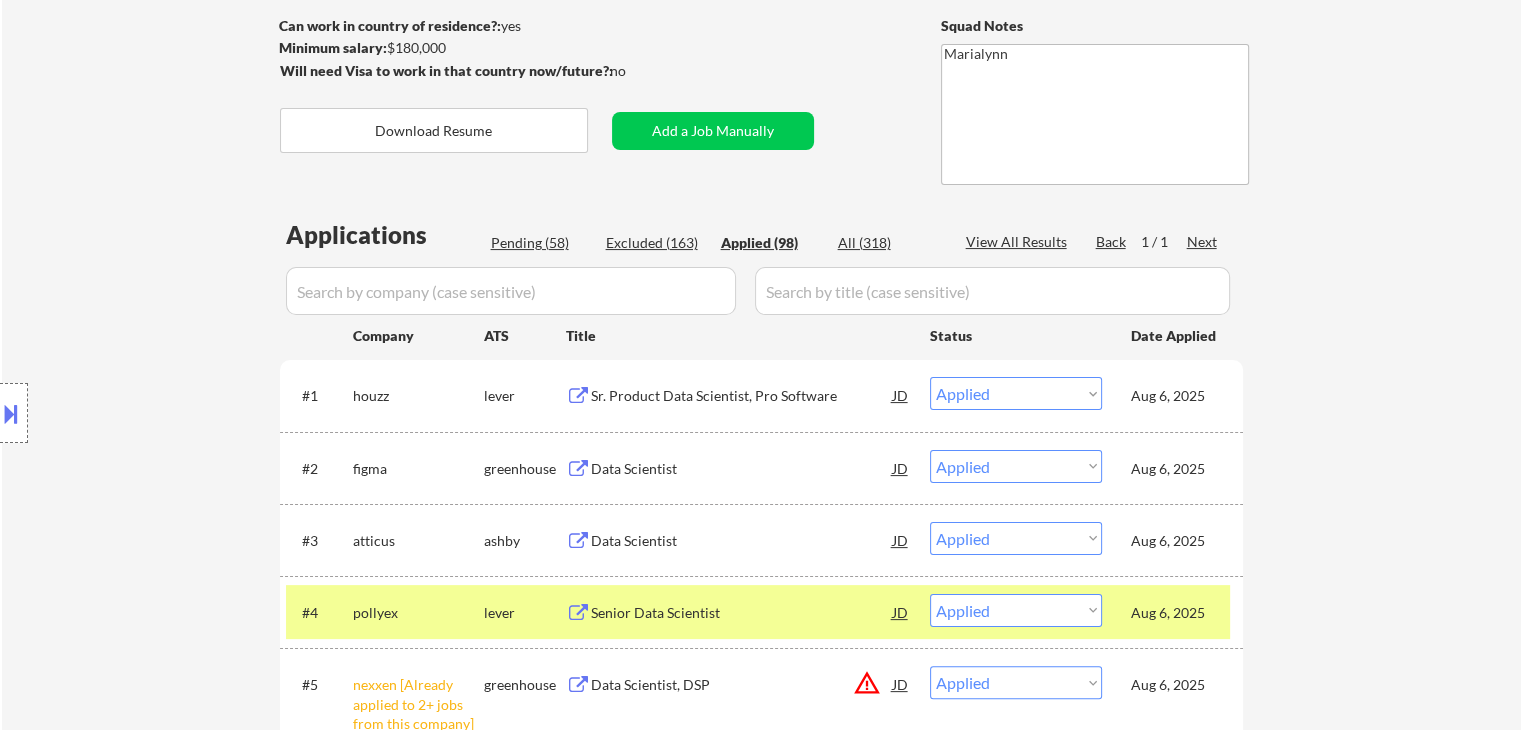 click on "#4 pollyex lever Senior Data Scientist JD warning_amber Choose an option... Pending Applied Excluded (Questions) Excluded (Expired) Excluded (Location) Excluded (Bad Match) Excluded (Blocklist) Excluded (Salary) Excluded (Other) Aug 6, 2025" at bounding box center (758, 612) 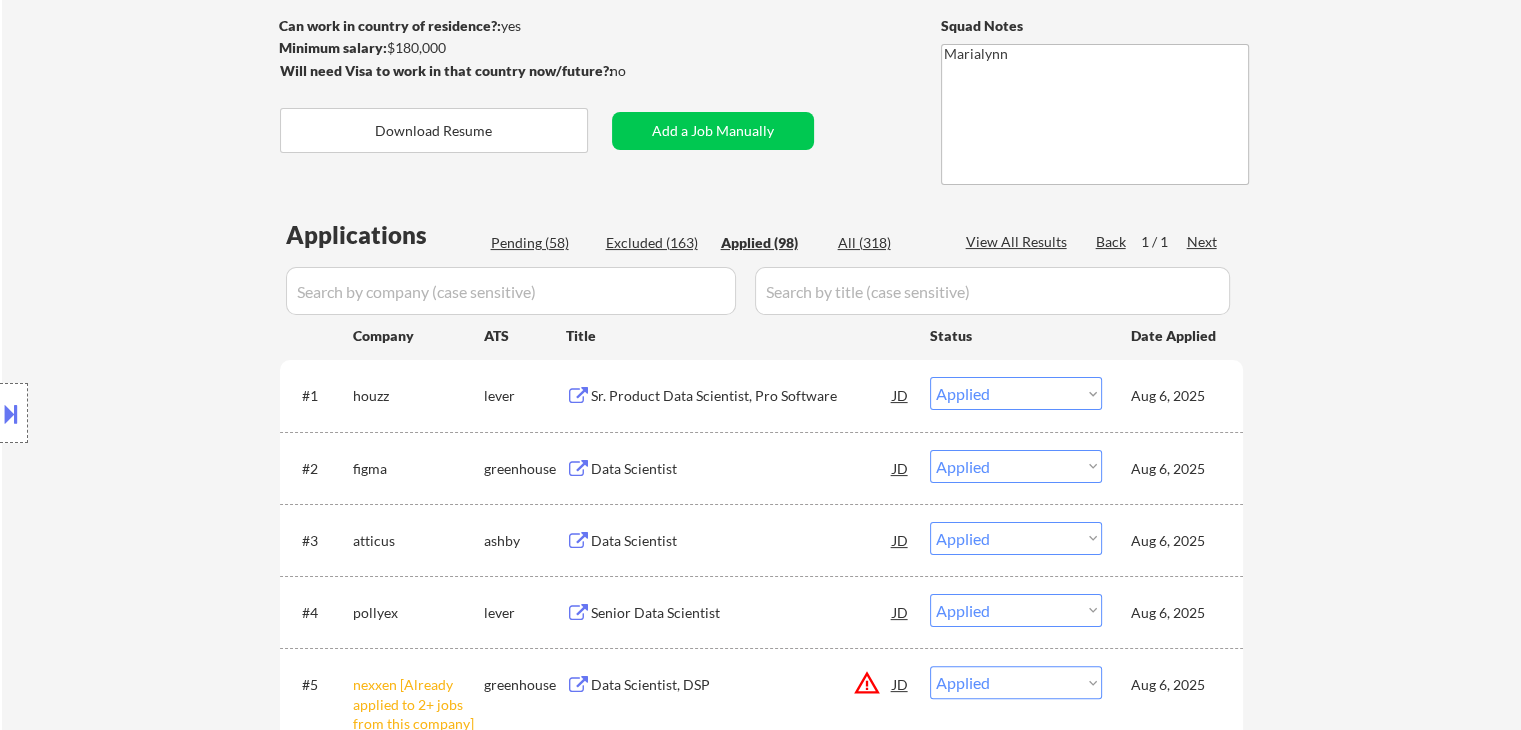 scroll, scrollTop: 300, scrollLeft: 0, axis: vertical 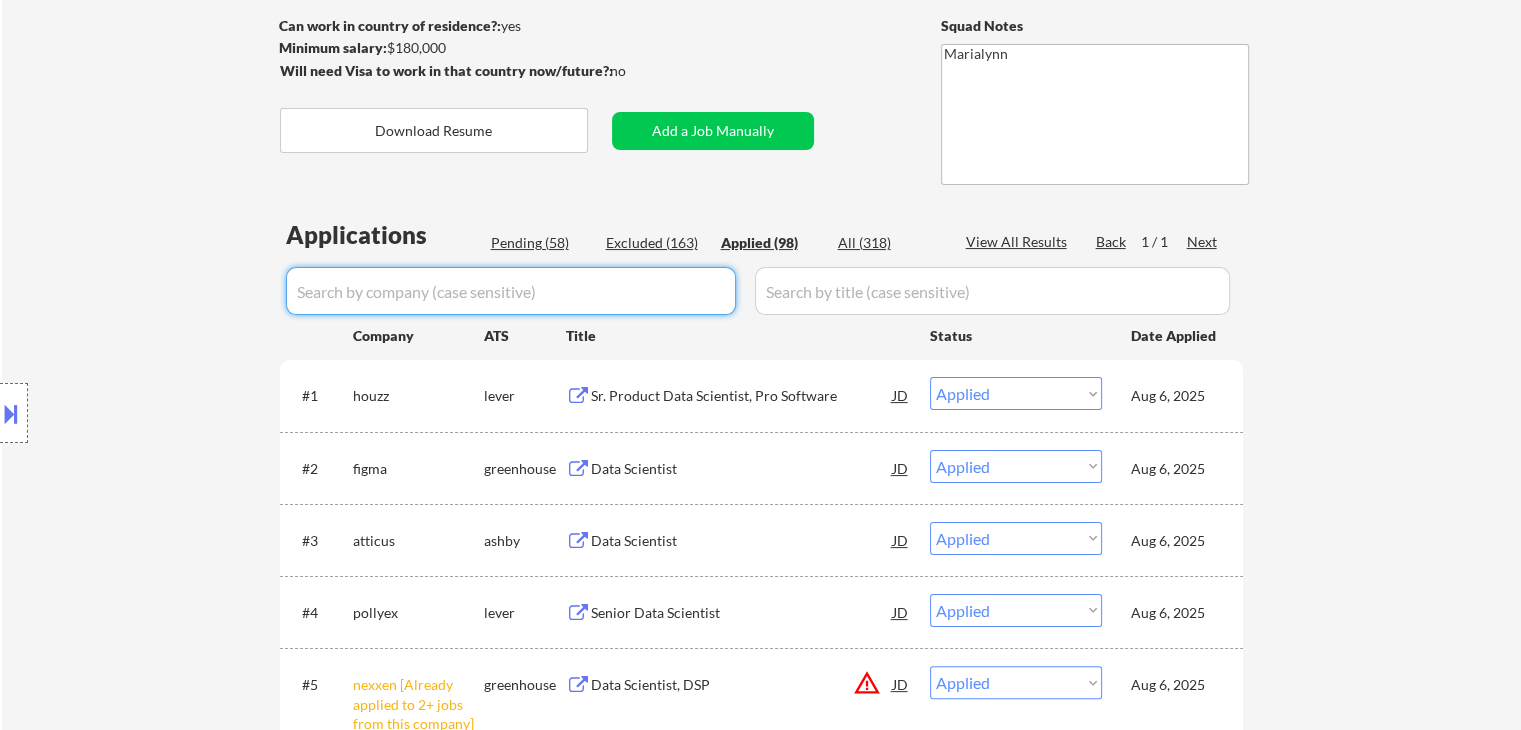 click at bounding box center (511, 291) 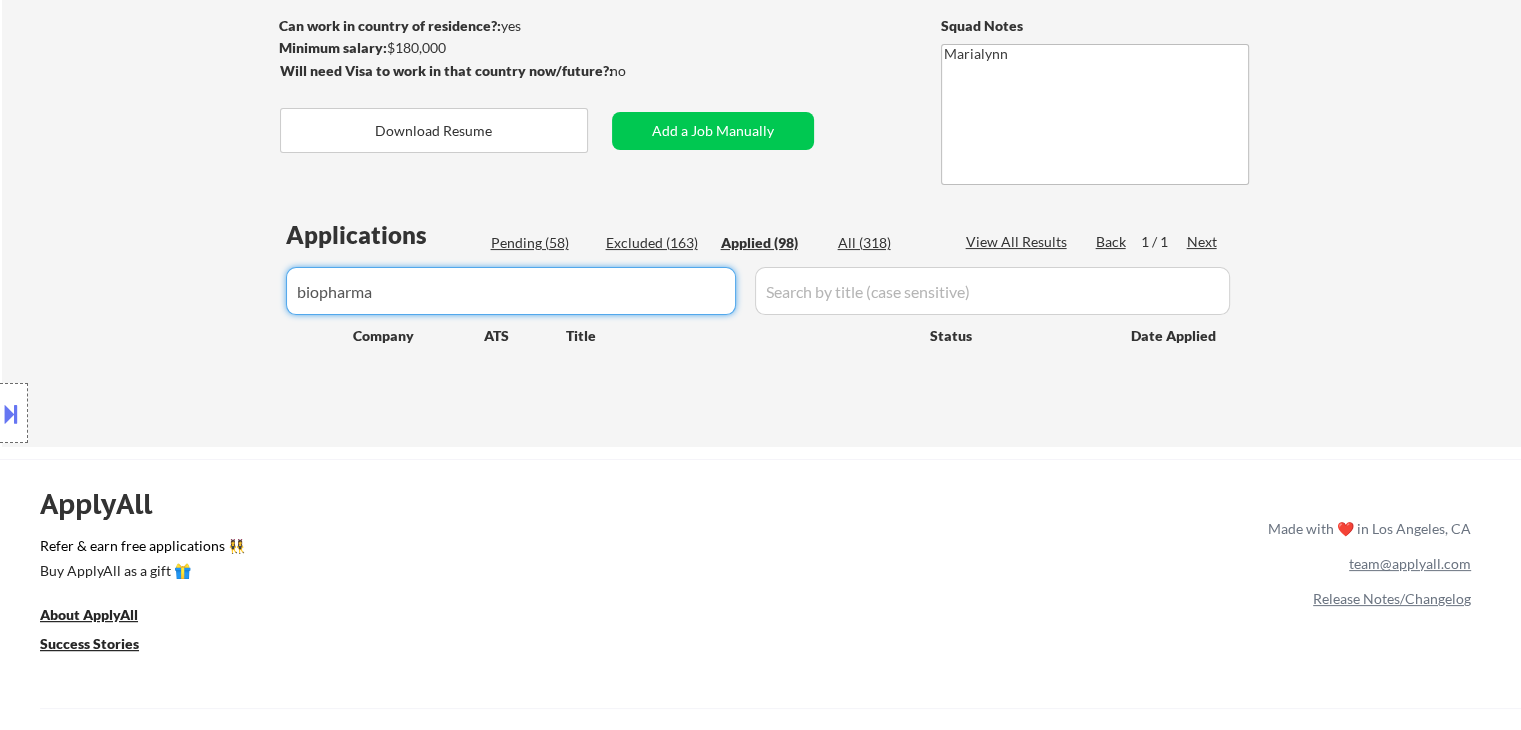 click on "All (318)" at bounding box center [888, 243] 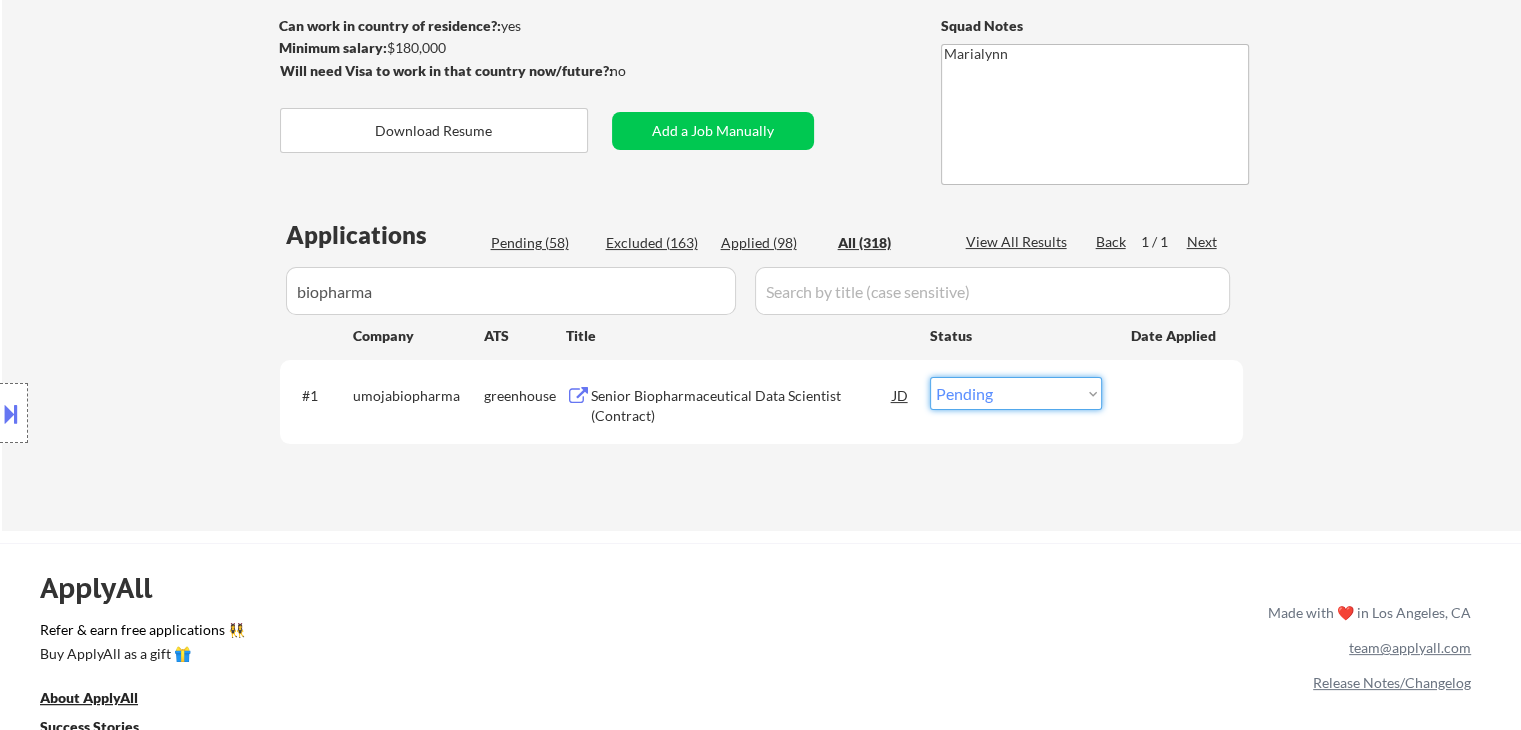 click on "Choose an option... Pending Applied Excluded (Questions) Excluded (Expired) Excluded (Location) Excluded (Bad Match) Excluded (Blocklist) Excluded (Salary) Excluded (Other)" at bounding box center [1016, 393] 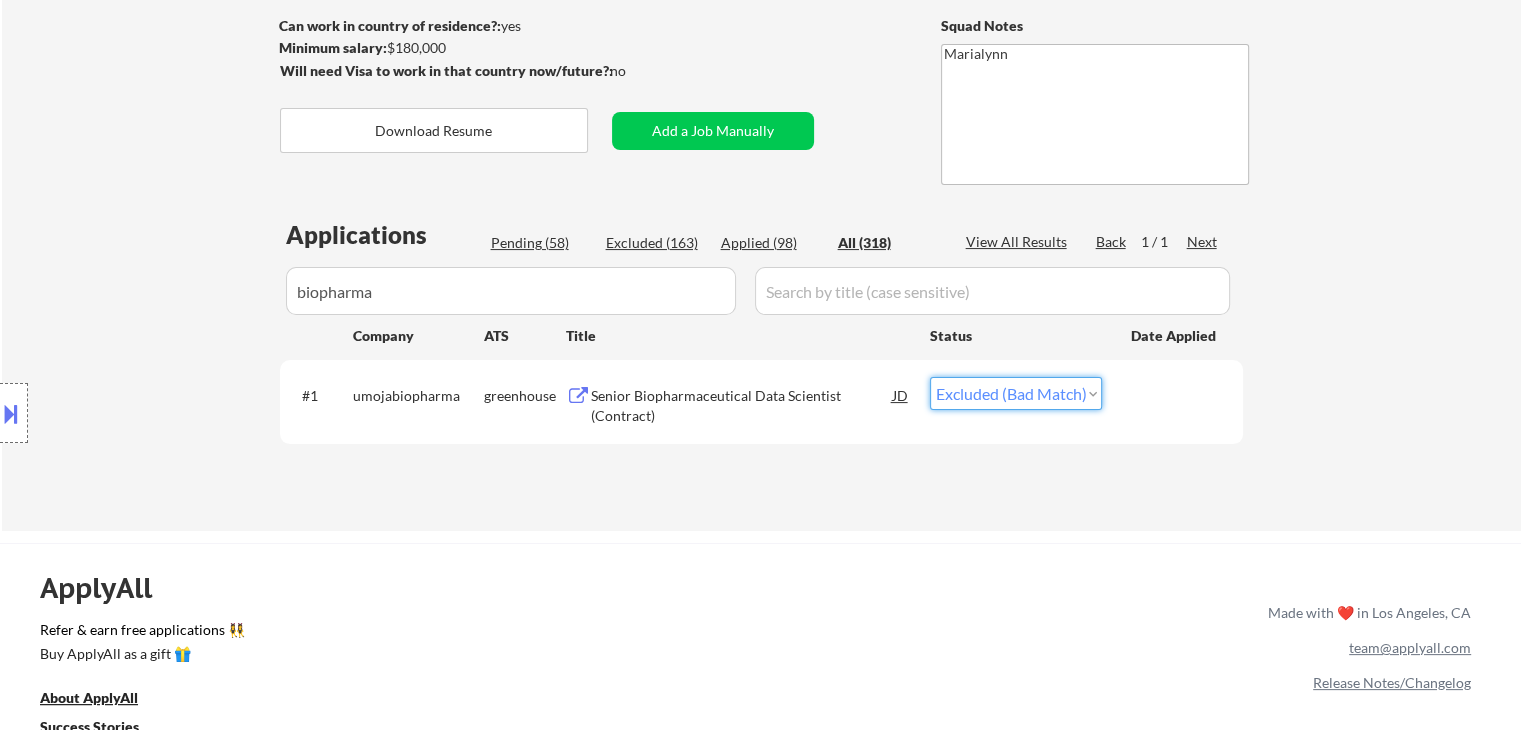 click on "Choose an option... Pending Applied Excluded (Questions) Excluded (Expired) Excluded (Location) Excluded (Bad Match) Excluded (Blocklist) Excluded (Salary) Excluded (Other)" at bounding box center (1016, 393) 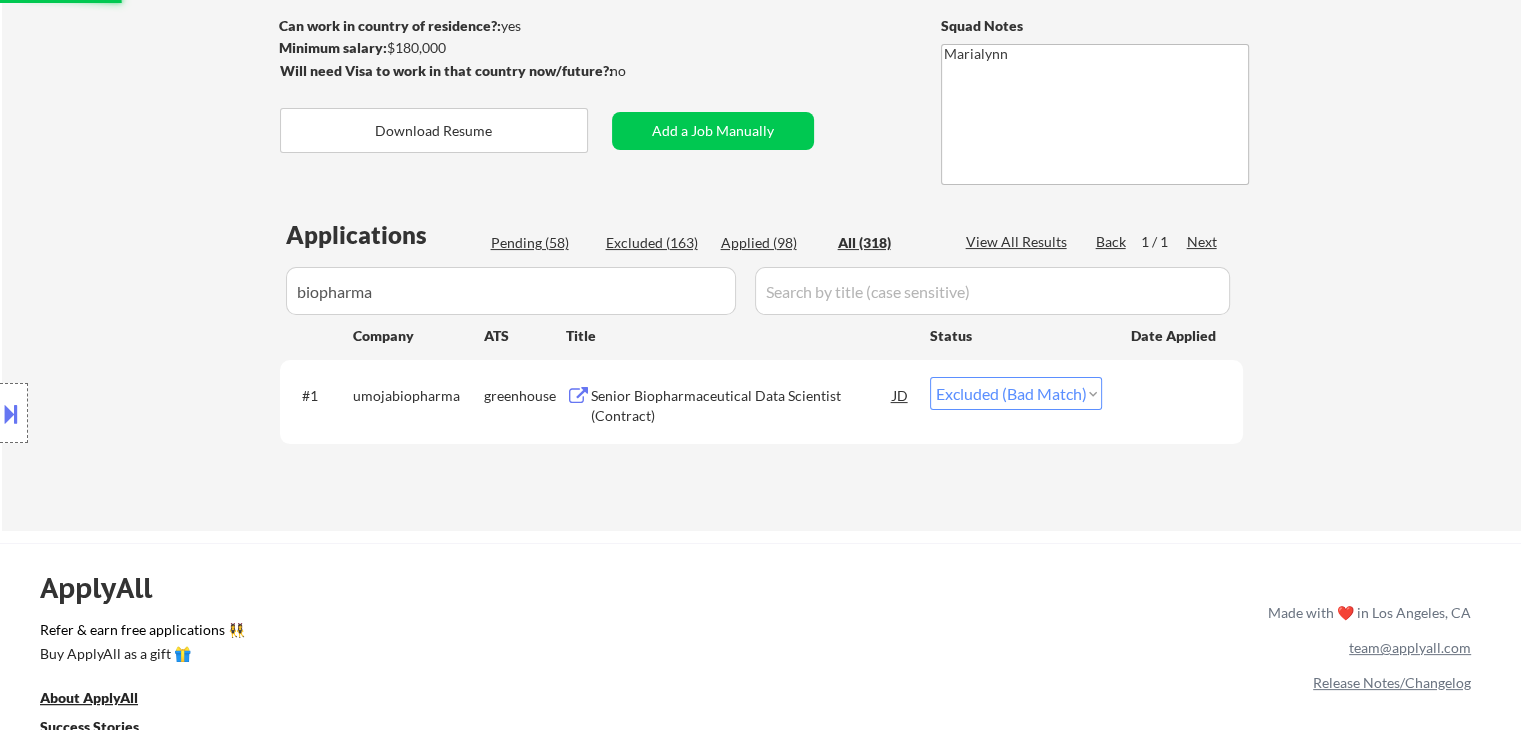 drag, startPoint x: 362, startPoint y: 287, endPoint x: 39, endPoint y: 287, distance: 323 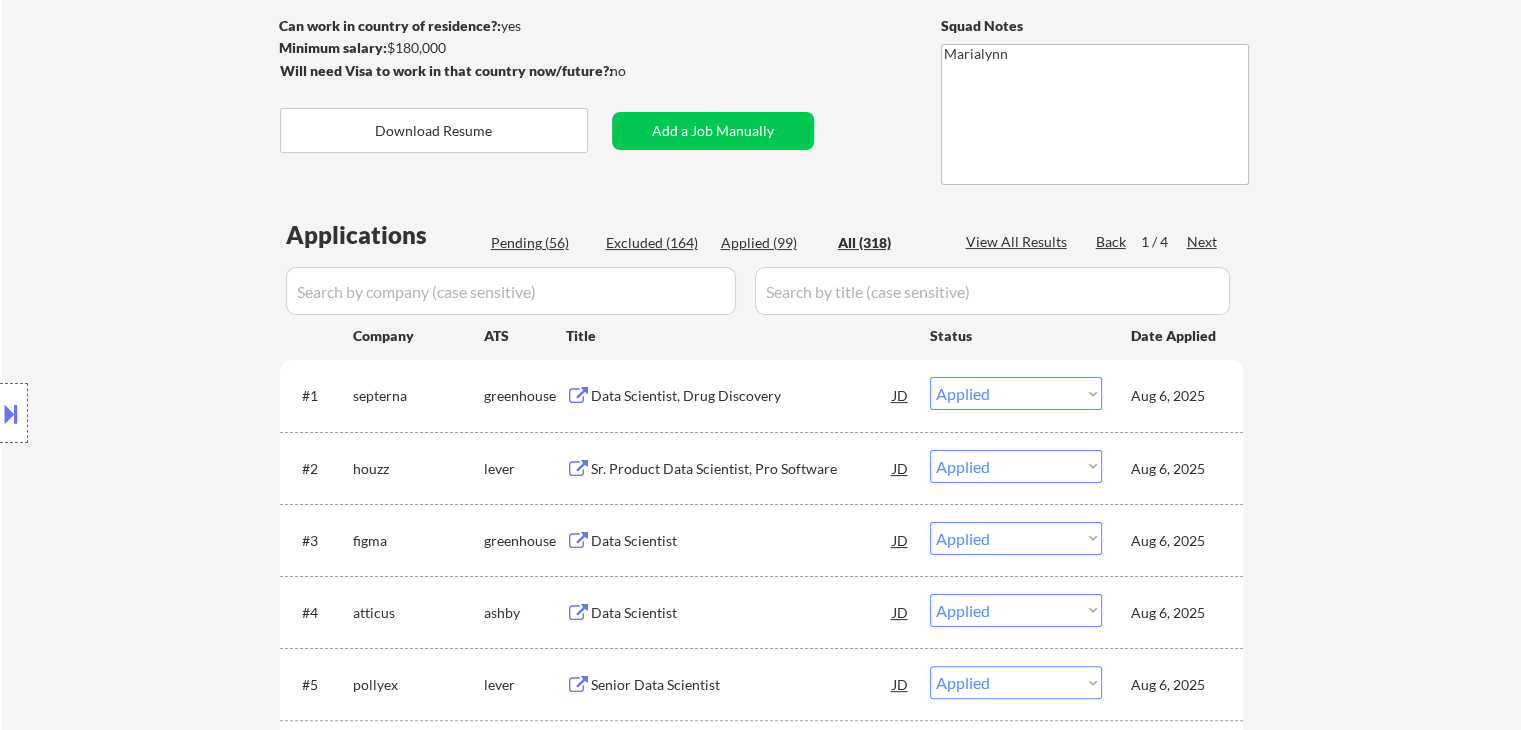 drag, startPoint x: 386, startPoint y: 53, endPoint x: 452, endPoint y: 56, distance: 66.068146 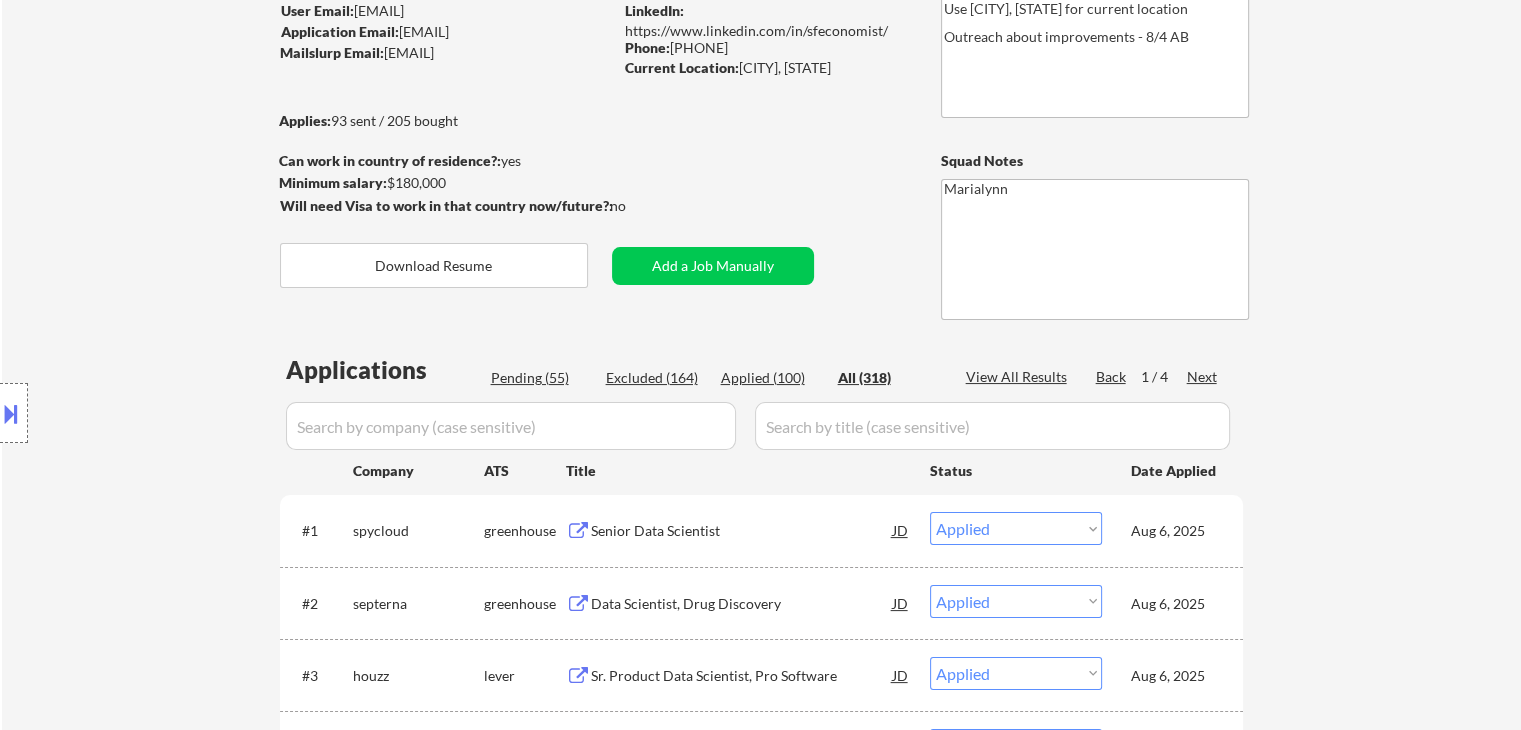 scroll, scrollTop: 0, scrollLeft: 0, axis: both 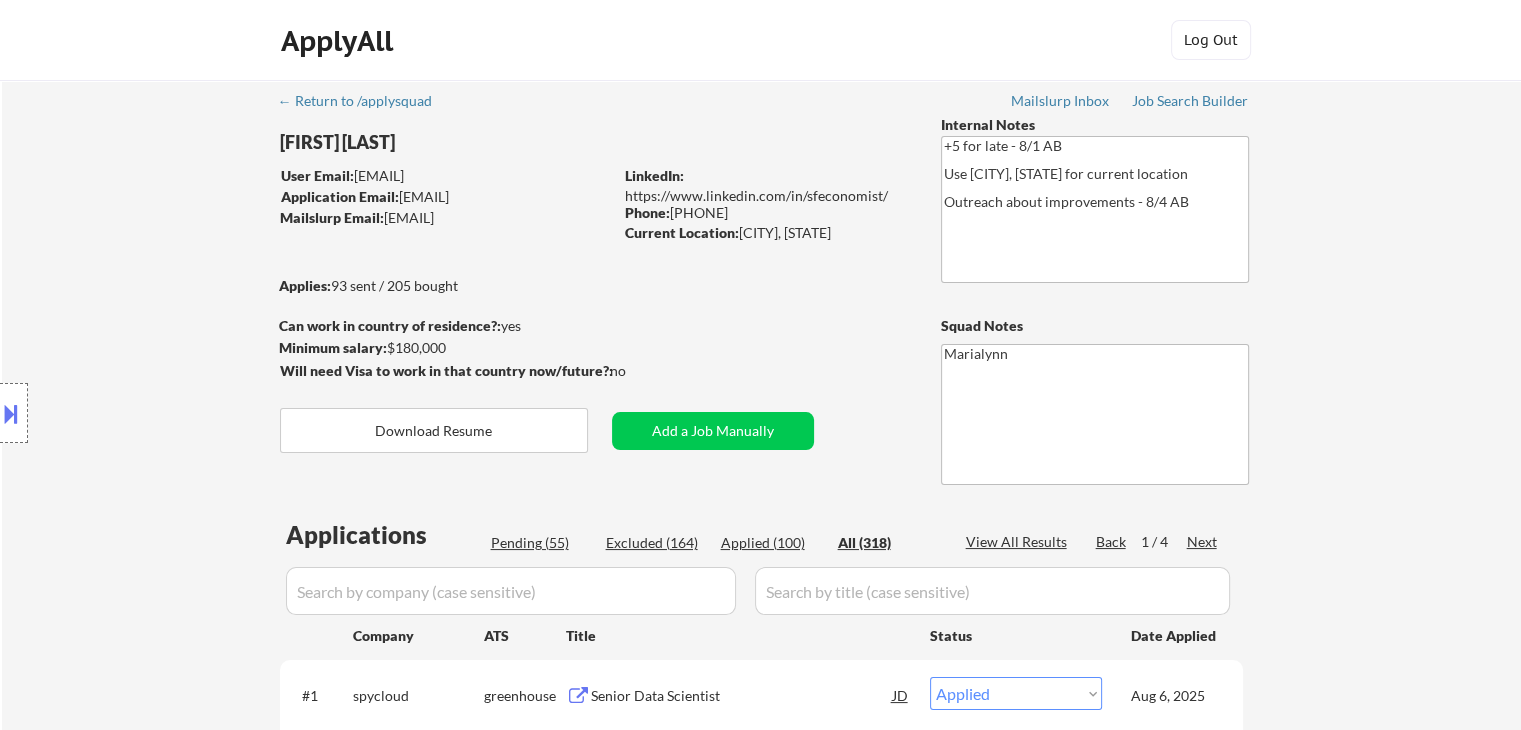 drag, startPoint x: 385, startPoint y: 217, endPoint x: 608, endPoint y: 222, distance: 223.05605 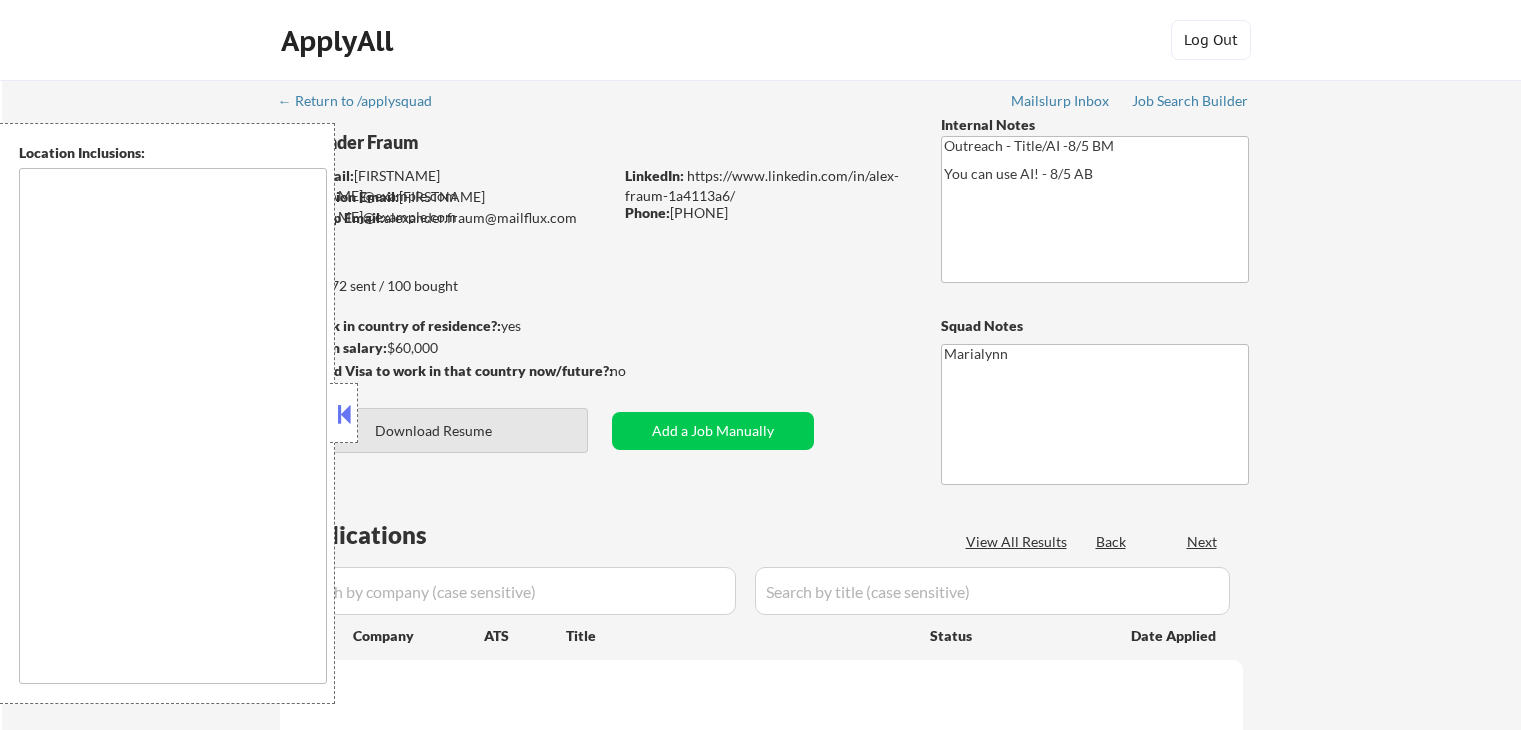 scroll, scrollTop: 0, scrollLeft: 0, axis: both 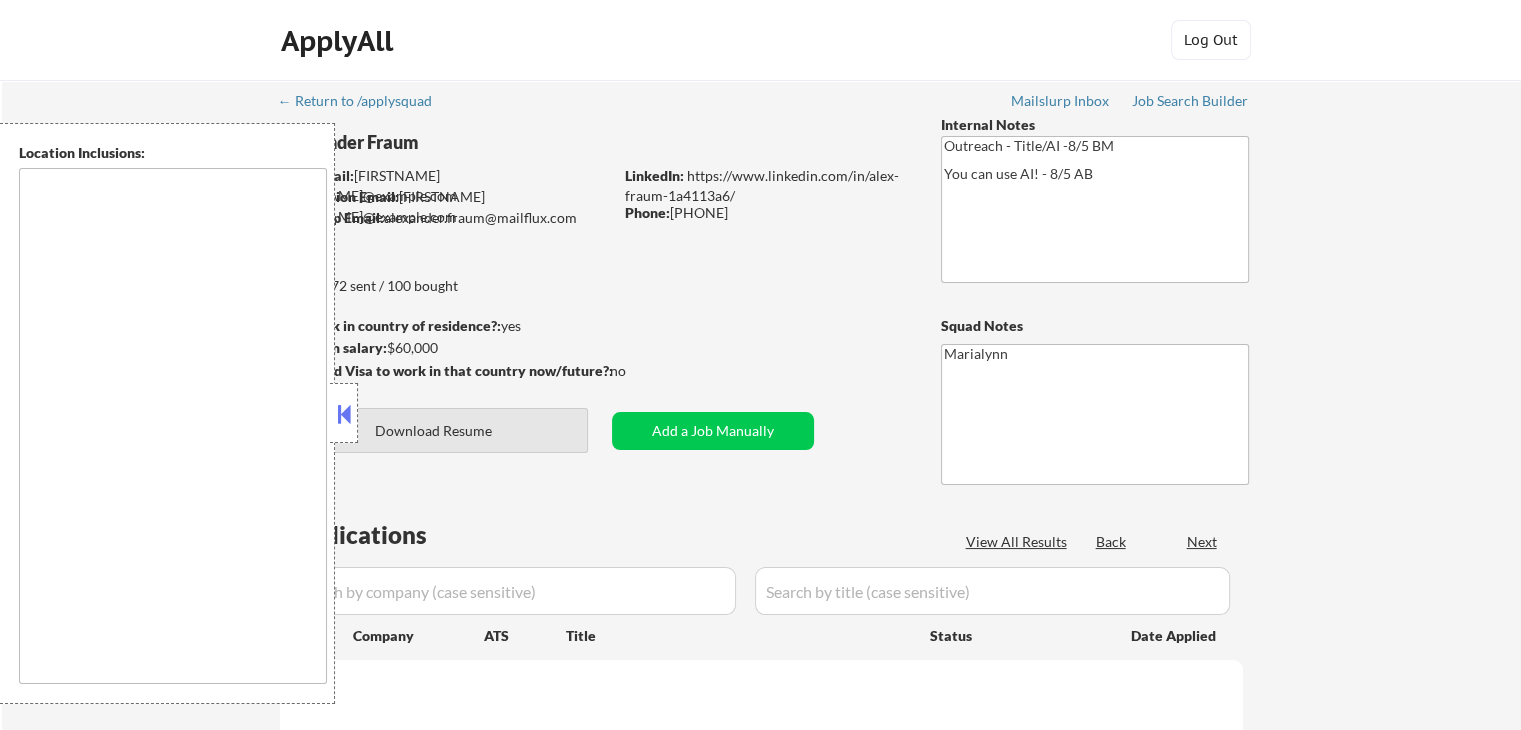 type on "[NEWYORK], [NEWYORK] [JERSEYCITY], [NEWJERSEY] [HOBOKEN], [NEWJERSEY] [WEEHAWKEN], [NEWJERSEY] [UNIONCITY], [NEWJERSEY] [WESTNEWYORK], [NEWJERSEY] [GUTTENBERG], [NEWJERSEY] [NORTHBERGEN], [NEWJERSEY] [SECAUCUS], [NEWJERSEY] [BAYONNE], [NEWJERSEY] [FORTLEE], [NEWJERSEY] [EDGEWATER], [NEWJERSEY] [CLIFFSIDEPARK], [NEWJERSEY] [FAIRVIEW], [NEWJERSEY] [RIDGEFIELD], [NEWJERSEY] [PALISADESPARK], [NEWJERSEY] [LEONIA], [NEWJERSEY] [ENGLEWOOD], [NEWJERSEY] [TEANECK], [NEWJERSEY] [HACKENSACK], [NEWJERSEY] [RUTHERFORD], [NEWJERSEY] [EASTRUTHERFORD], [NEWJERSEY] [CARLSTADT], [NEWJERSEY] [LYNDHURST], [NEWJERSEY] [KEARNY], [NEWJERSEY] [HARRISON], [NEWJERSEY] [NEWARK], [NEWJERSEY] [ELIZABETH], [NEWJERSEY] [UNION], [NEWJERSEY] [HILLSIDE], [NEWJERSEY] [MAPLEWOOD], [NEWJERSEY] [SOUTH ORANGE], [NEW JERSEY] [ORANGE], [NEW JERSEY] [EAST ORANGE], [NEW JERSEY] [BLOOMFIELD], [NEW JERSEY] [NUTLEY], [NEW JERSEY] [BELLEVILLE], [NEW JERSEY] [MONTCLAIR], [NEW JERSEY] [GLENRIDGE], [NEW JERSEY] [CLIFTON], [NEW JERSEY] [PASSAIC], [NEW JERSEY] [PATERSON], [NEW JERSEY] [GARFIELD], [NEW JERSEY] [LODI], [NEW JERSEY] [HASBROUCKHEIGHTS], [NEW JERSEY] [WOODRIDGE], [NEW JERSEY] [MOONACHIE], [NEW JERSEY] [TETERBORO], [NEW JERSEY] [LITTLEFERRY], [NEW JERSEY] [RIDGEFIELDPARK], [NEW JERSEY] [BOGOTA], [NEW JERSEY] [MAYWOOD], [NEW JERSEY] [ROCHELLEPARK], [NEW JERSEY] [SADDLEBROOK], [NEW JERSEY] [ELMWOODPARK], [NEW JERSEY] [FAIRLAWN], [NEW JERSEY] [PARAMUS], [NEW JERSEY] [ORADELL], [NEW JERSEY] [RIVEREDGE], [NEW JERSEY] [NEWMILFORD], [NEW JERSEY] [DUMONT], [NEW JERSEY] [BERGENFIELD], [NEW JERSEY] [TENAFly], [NEW JERSEY] [CRESSKILL], [NEW JERSEY] [DEMAREST], [NEW JERSEY] [HAWORTH], [NEW JERSEY] [CLOSTER], [NEW JERSEY] [NORWOOD], [NEW JERSEY] [OLDTAPPAN], [NEW JERSEY] [HARRINGTONPARK], [NEW JERSEY] [WESTWOOD], [NEW JERSEY]" 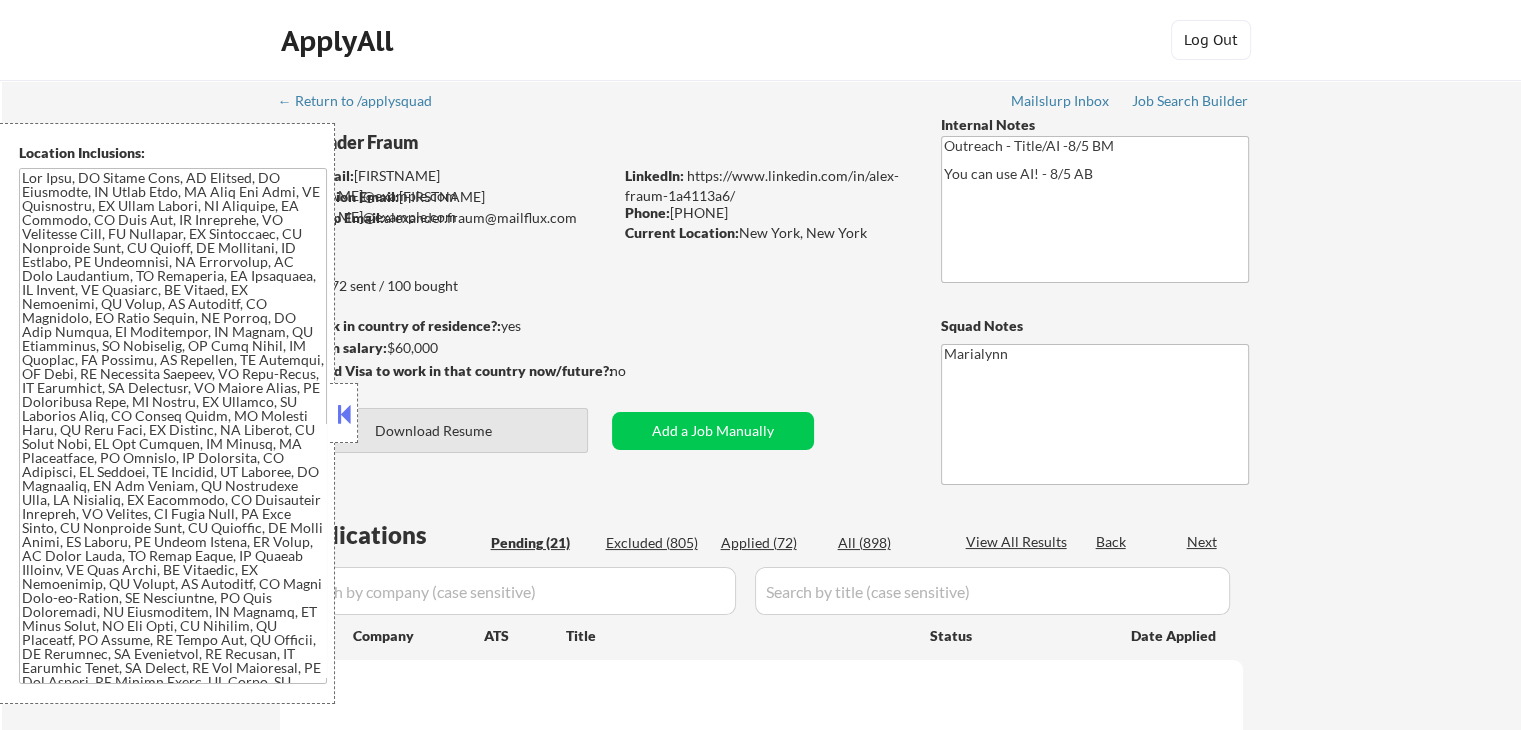 select on ""pending"" 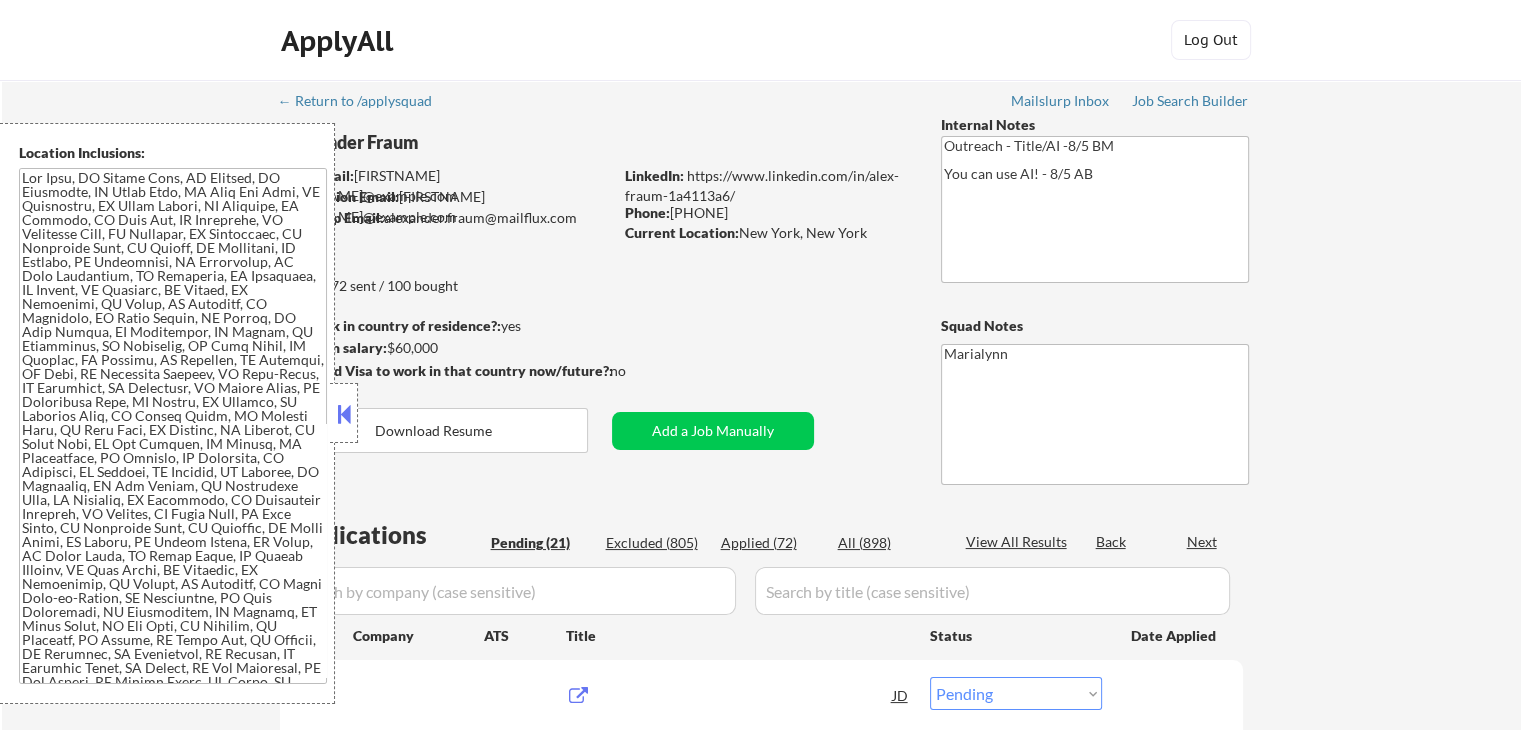 click at bounding box center [344, 414] 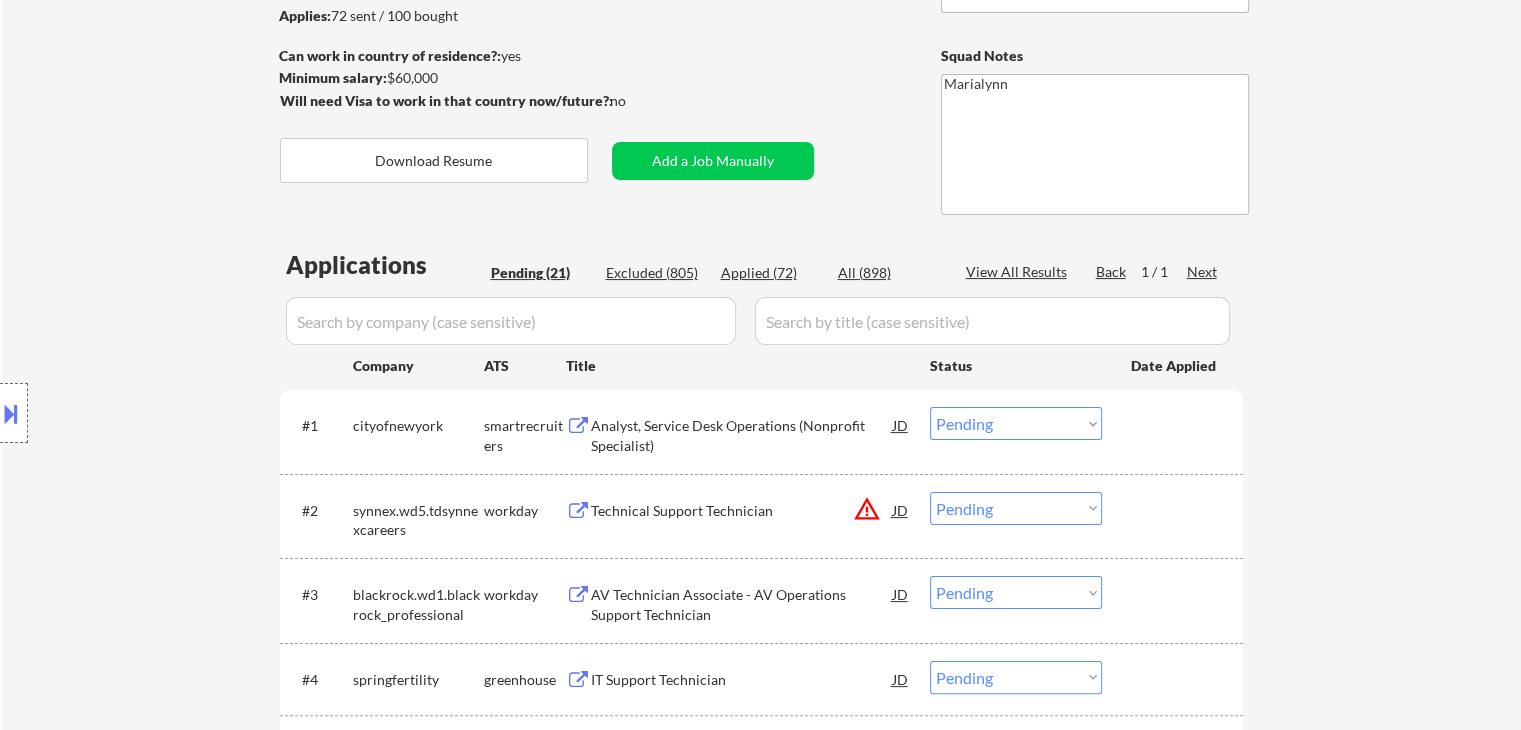 scroll, scrollTop: 100, scrollLeft: 0, axis: vertical 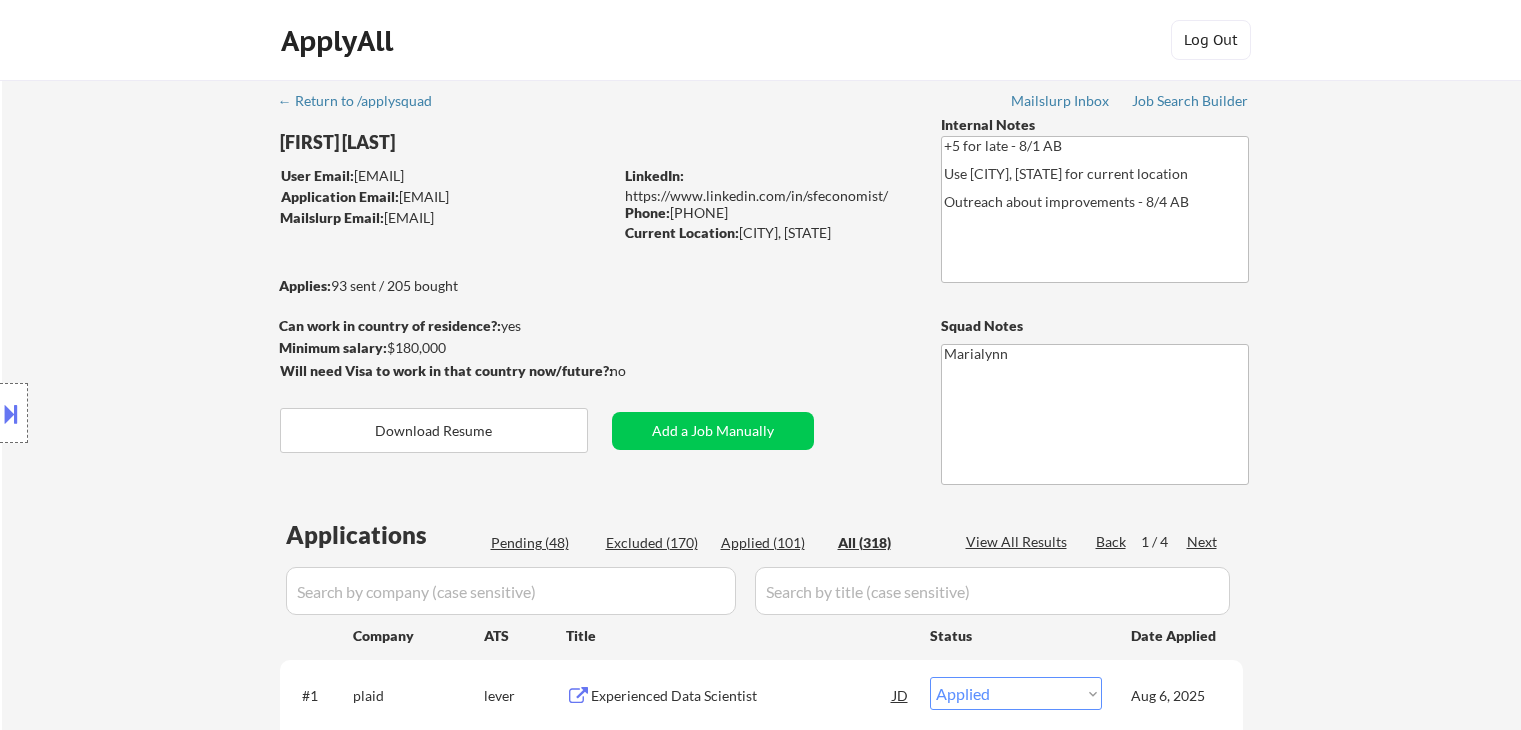 select on ""applied"" 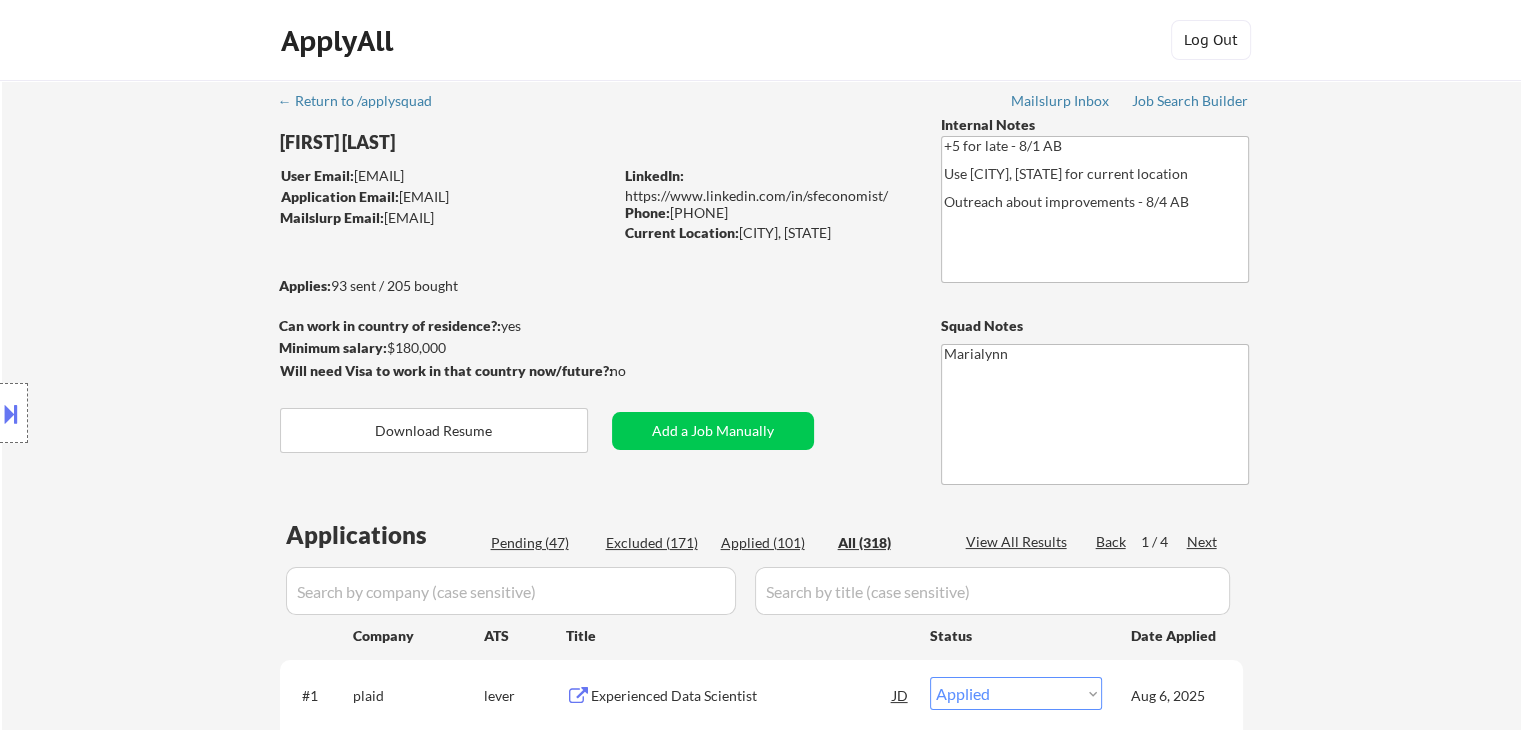 select on ""applied"" 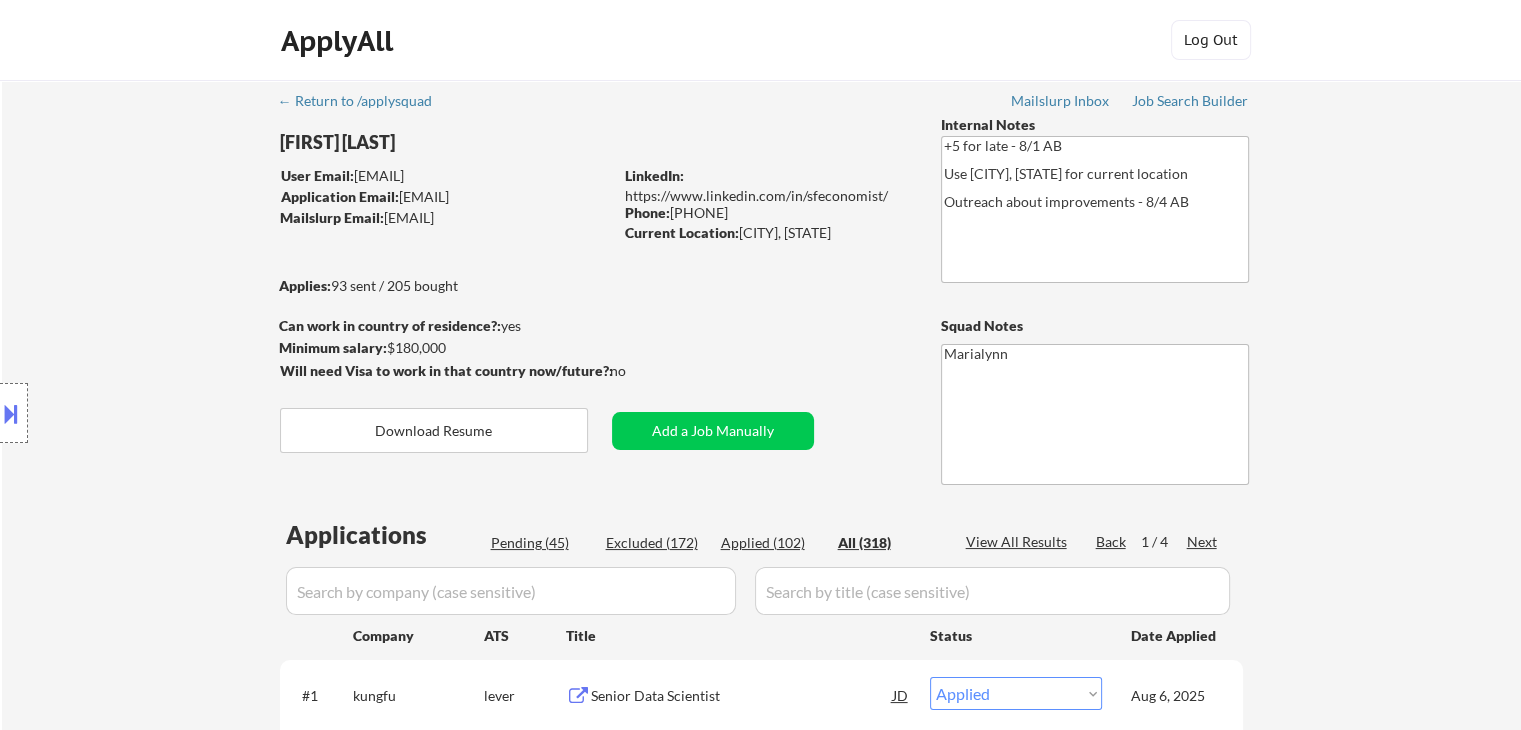 select on ""applied"" 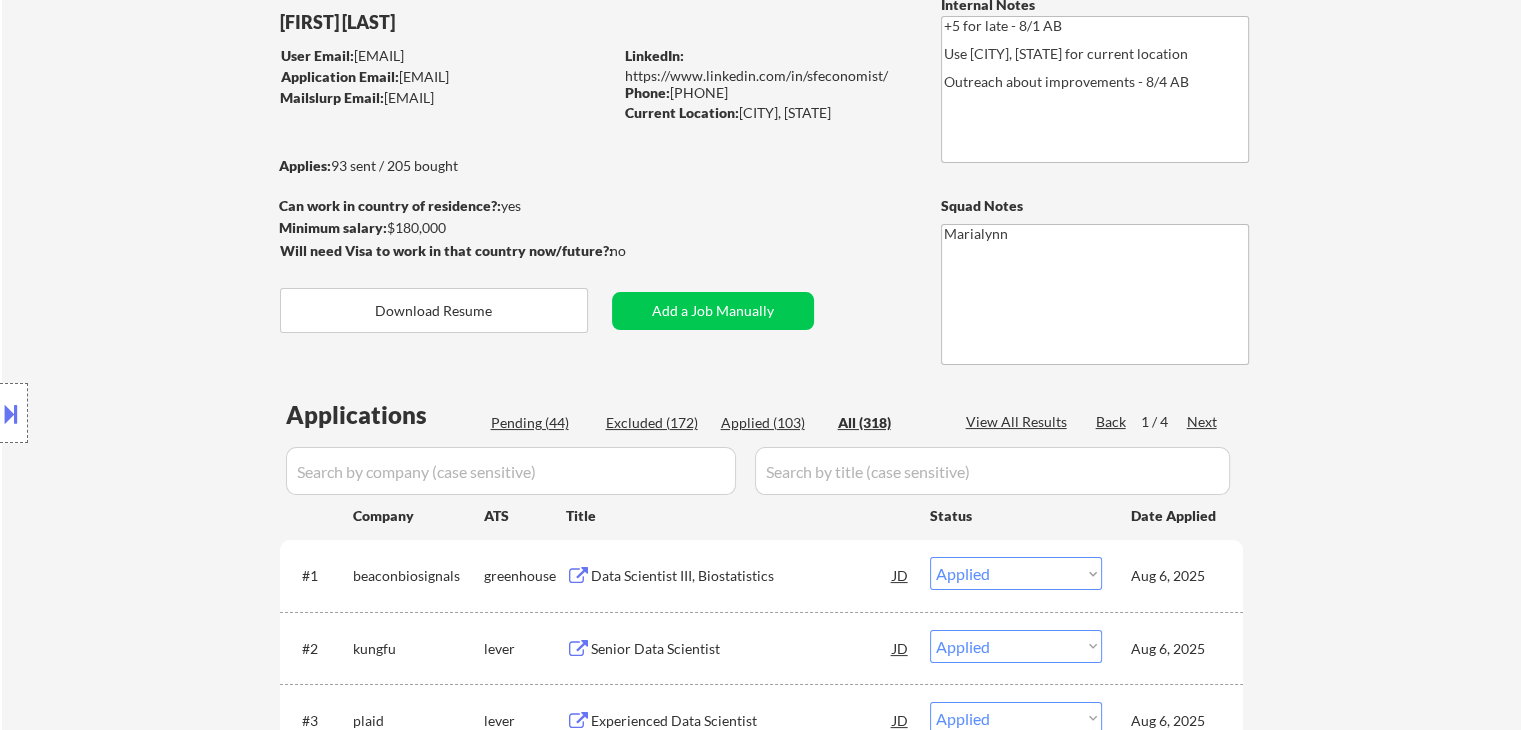 scroll, scrollTop: 400, scrollLeft: 0, axis: vertical 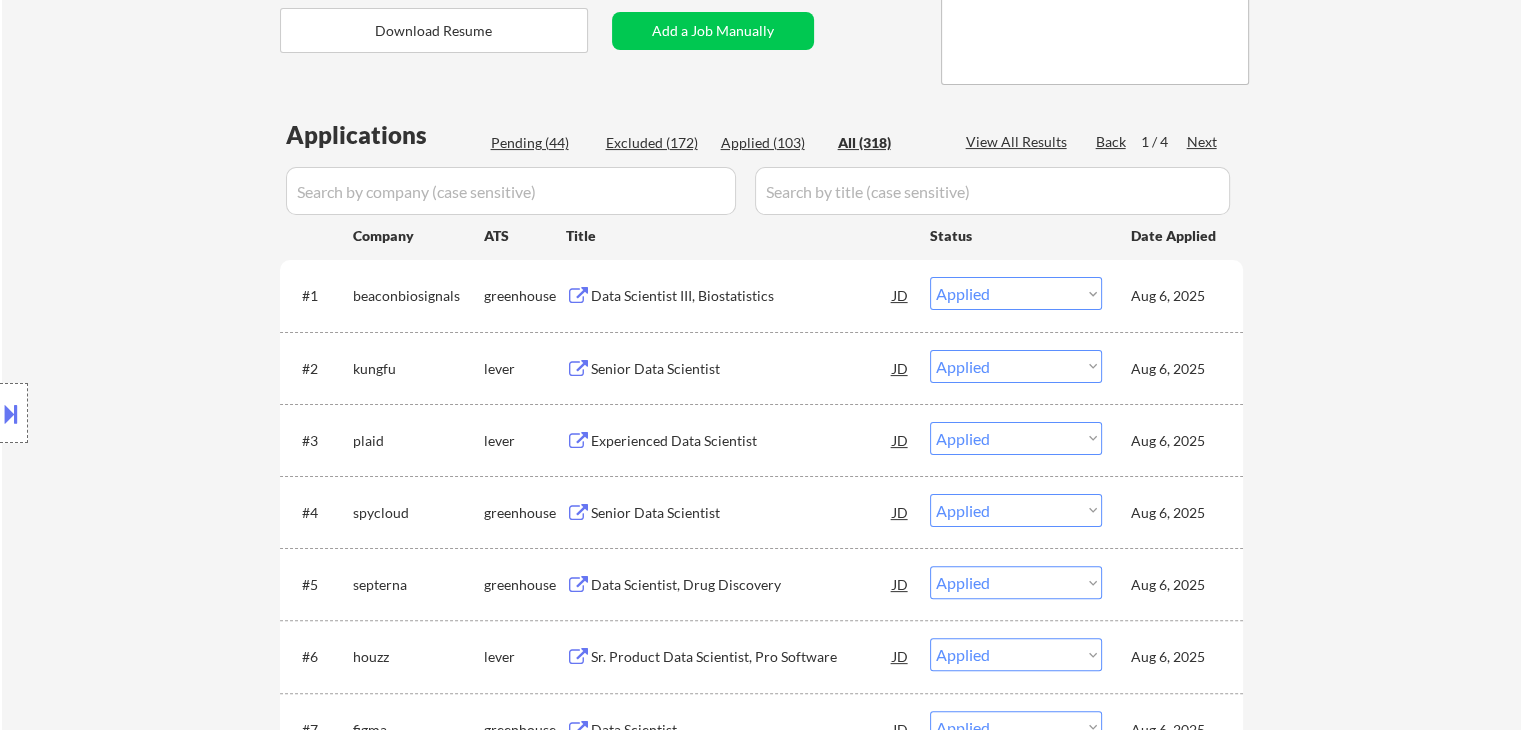 select on ""applied"" 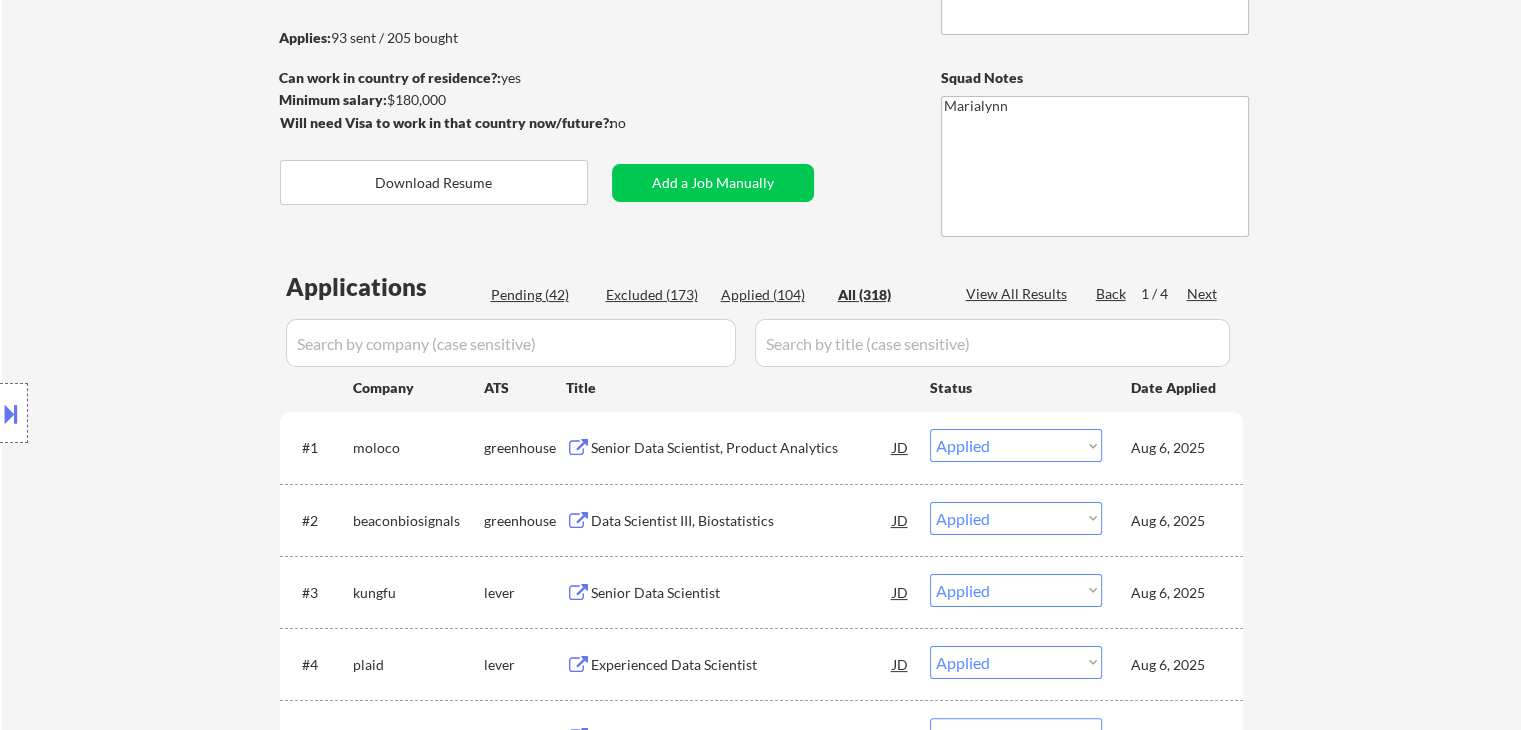 scroll, scrollTop: 0, scrollLeft: 0, axis: both 